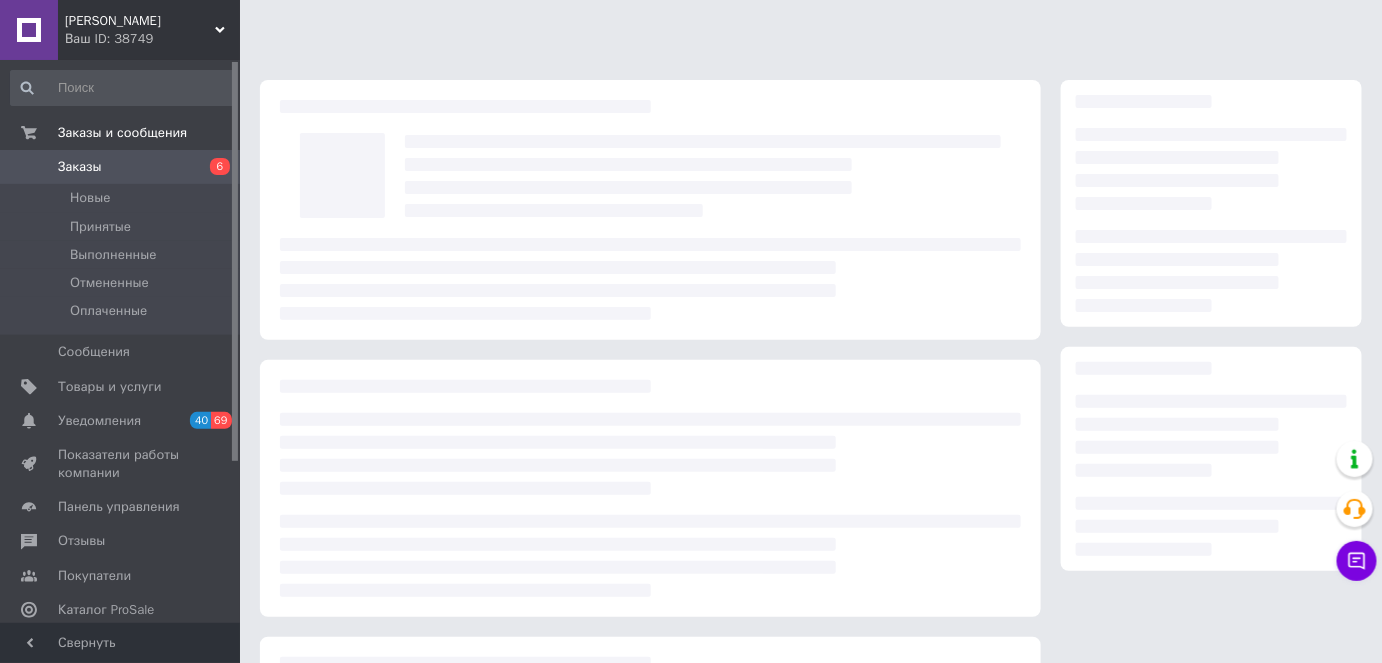 scroll, scrollTop: 250, scrollLeft: 0, axis: vertical 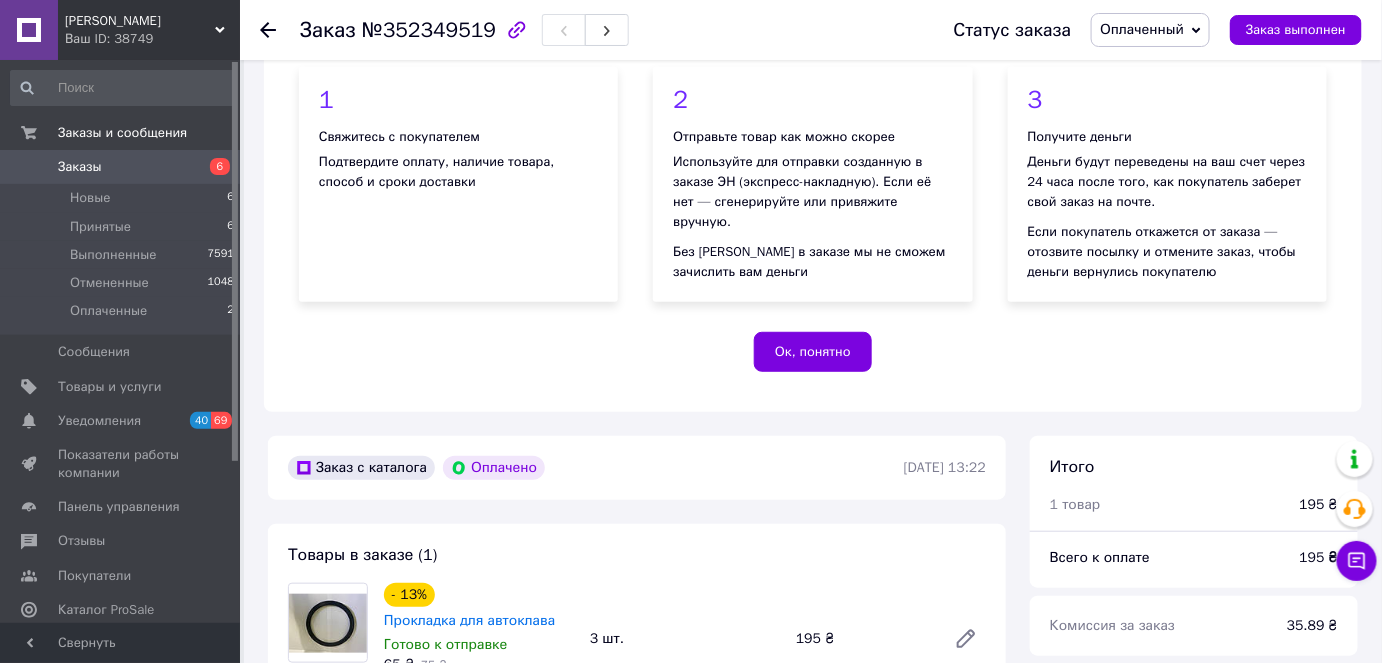 click on "Оплаченный" at bounding box center (1142, 29) 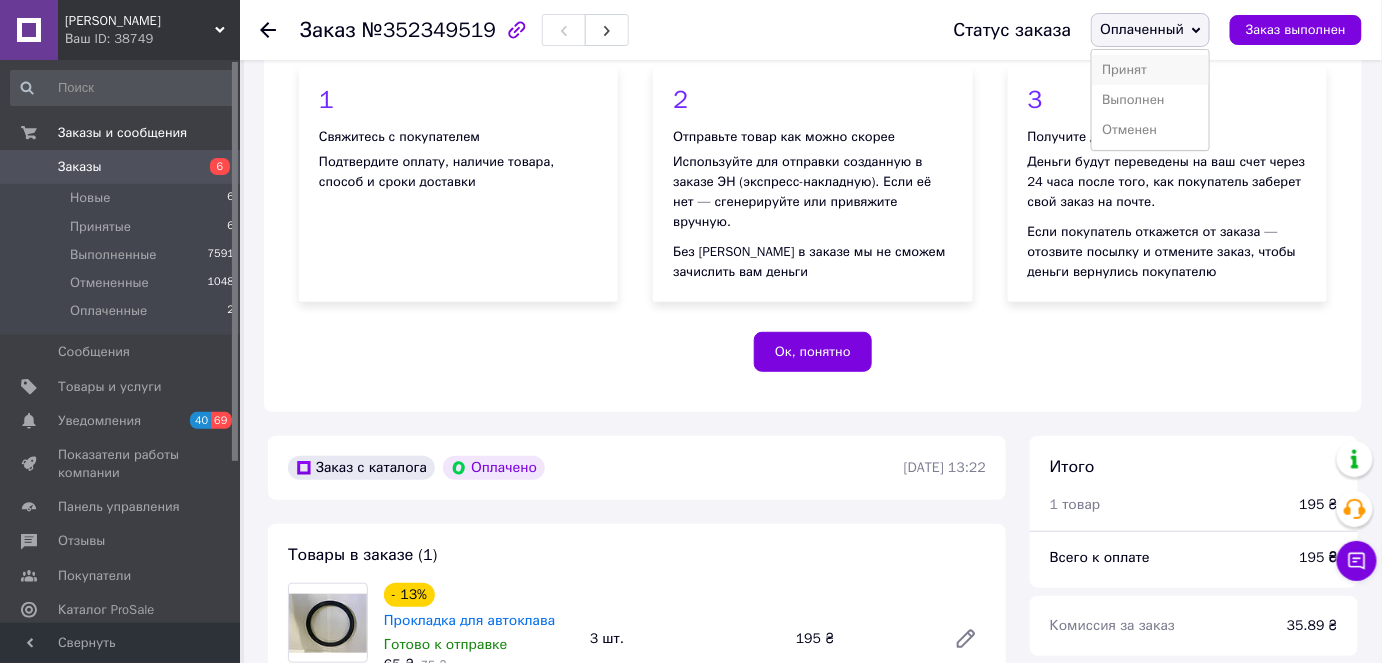 click on "Принят" at bounding box center (1150, 70) 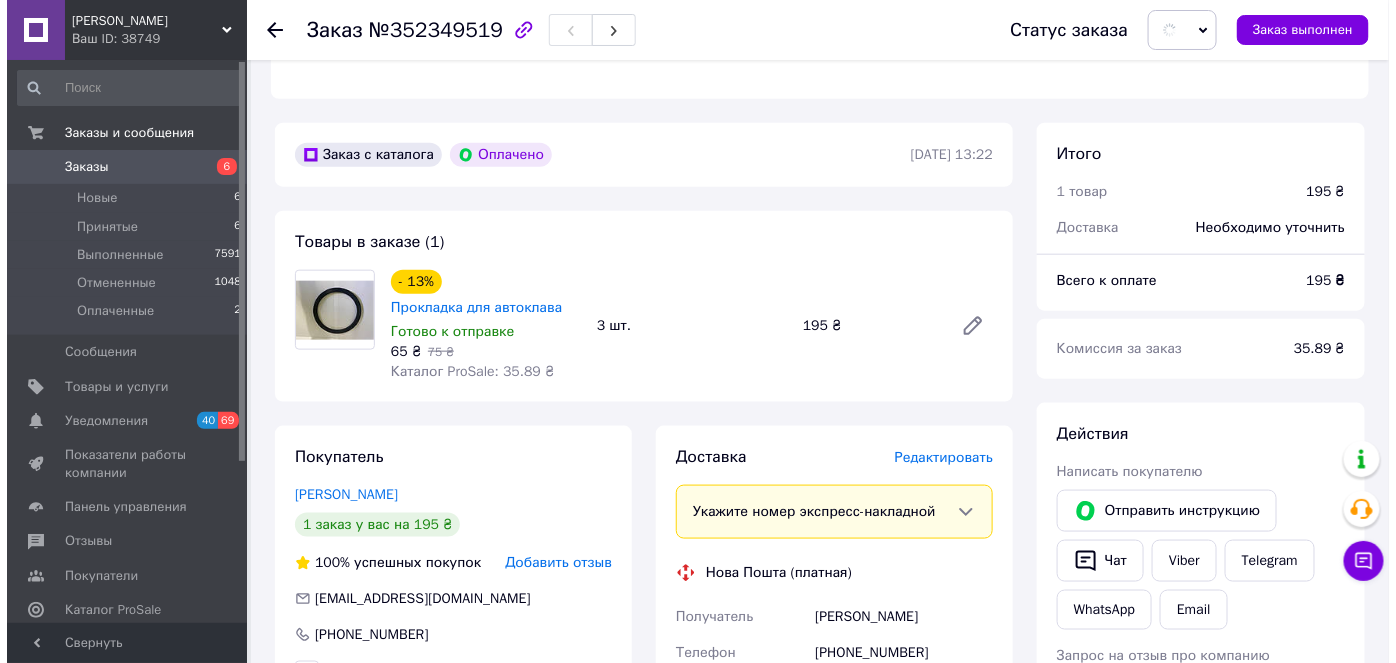 scroll, scrollTop: 614, scrollLeft: 0, axis: vertical 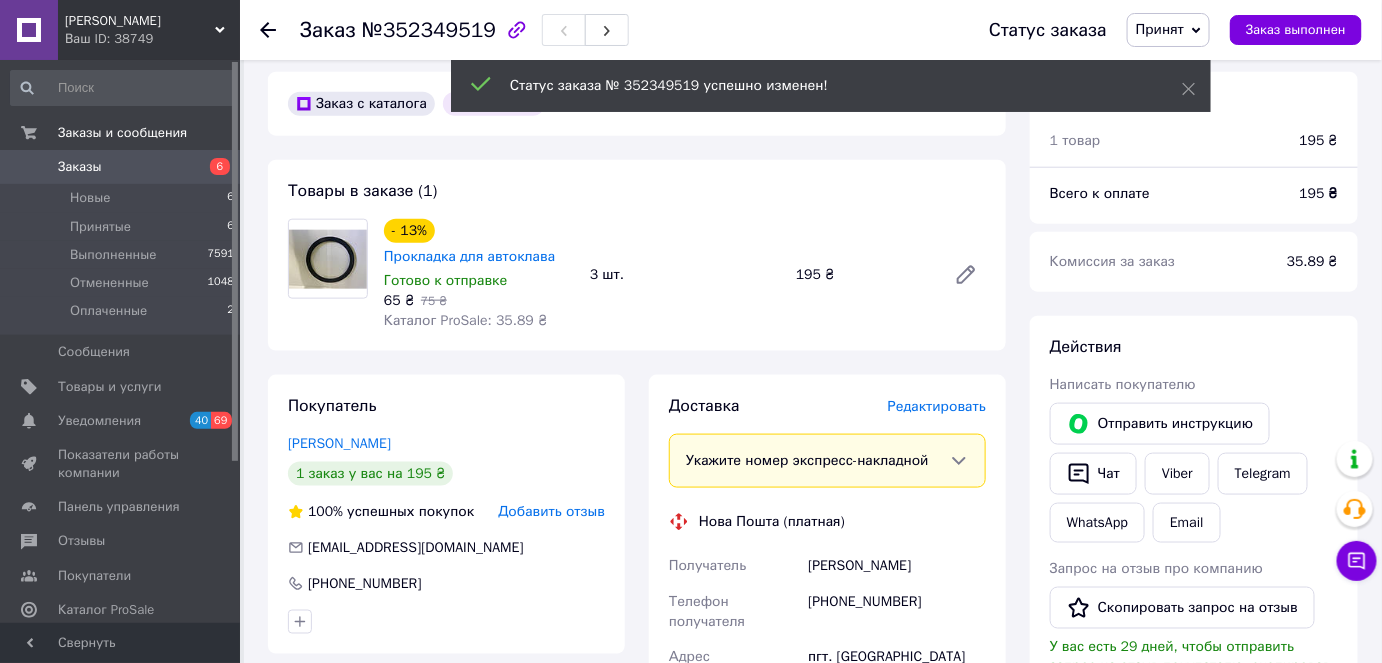 click on "Редактировать" at bounding box center (937, 406) 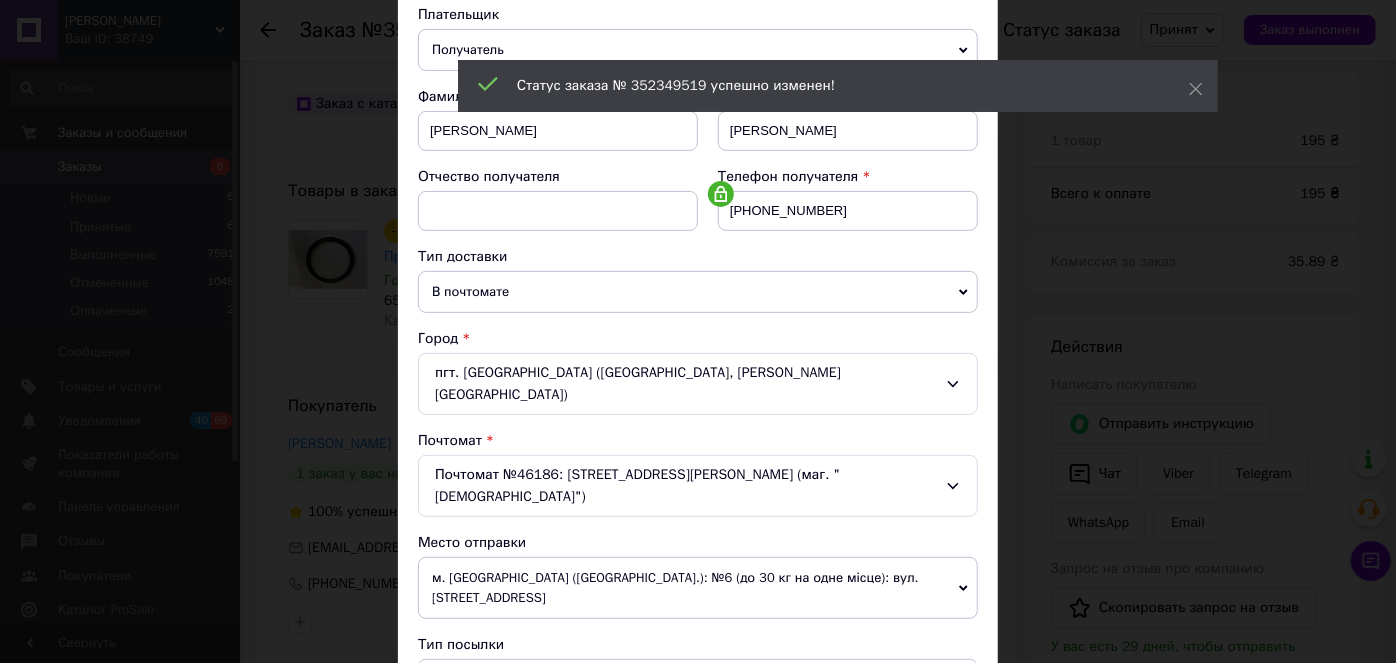 scroll, scrollTop: 363, scrollLeft: 0, axis: vertical 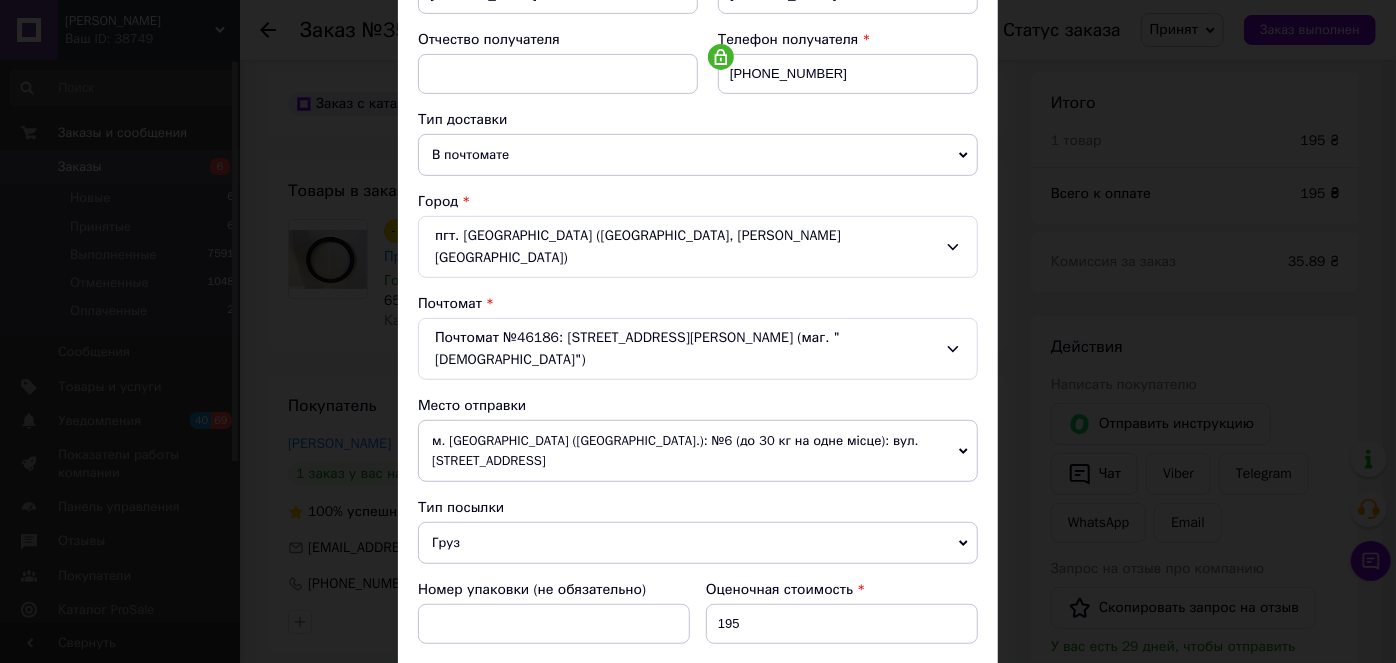 click on "м. [GEOGRAPHIC_DATA] ([GEOGRAPHIC_DATA].): №6 (до 30 кг на одне місце): вул. [STREET_ADDRESS]" at bounding box center (698, 451) 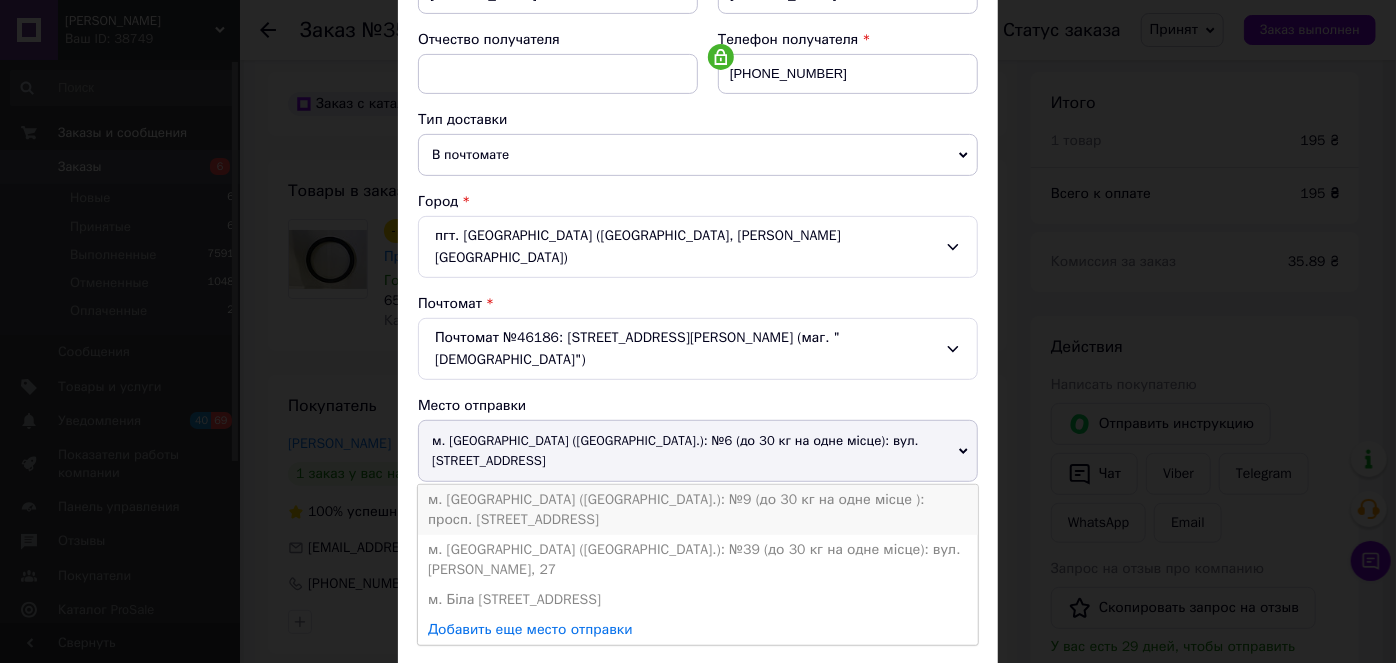 click on "м. [GEOGRAPHIC_DATA] ([GEOGRAPHIC_DATA].): №9 (до 30 кг на одне місце ): просп. [STREET_ADDRESS]" at bounding box center [698, 510] 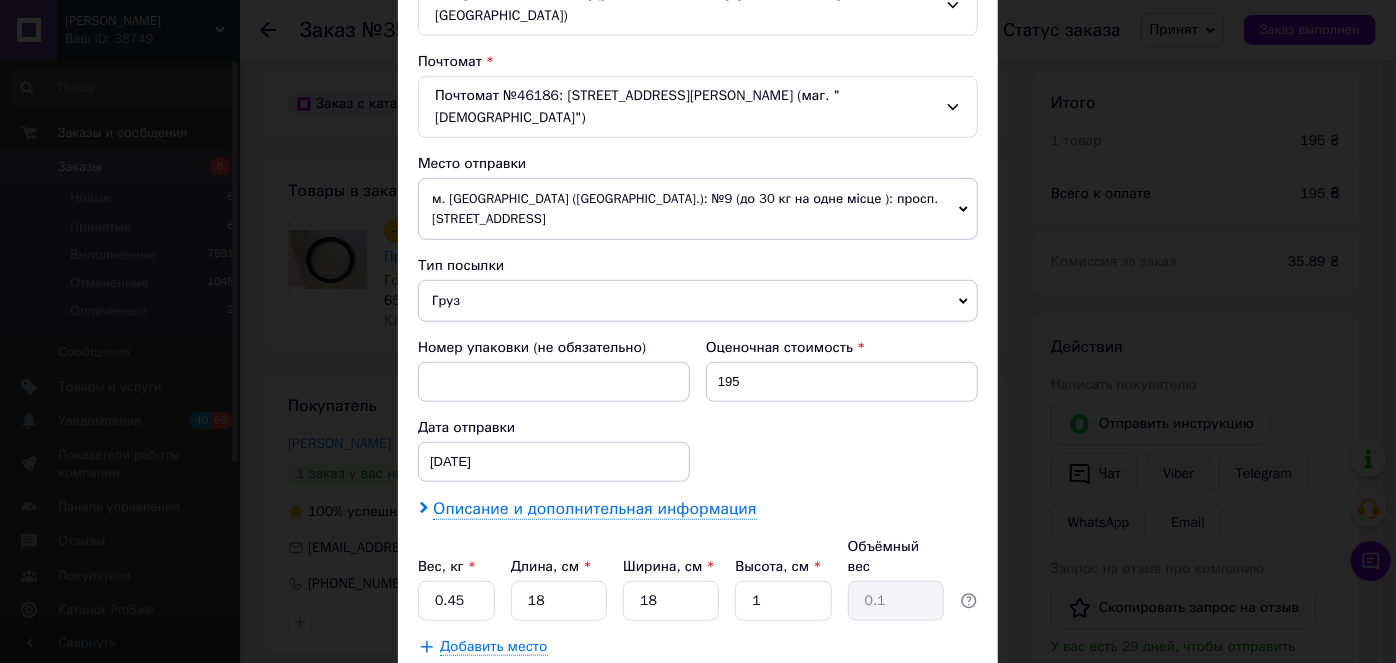 scroll, scrollTop: 636, scrollLeft: 0, axis: vertical 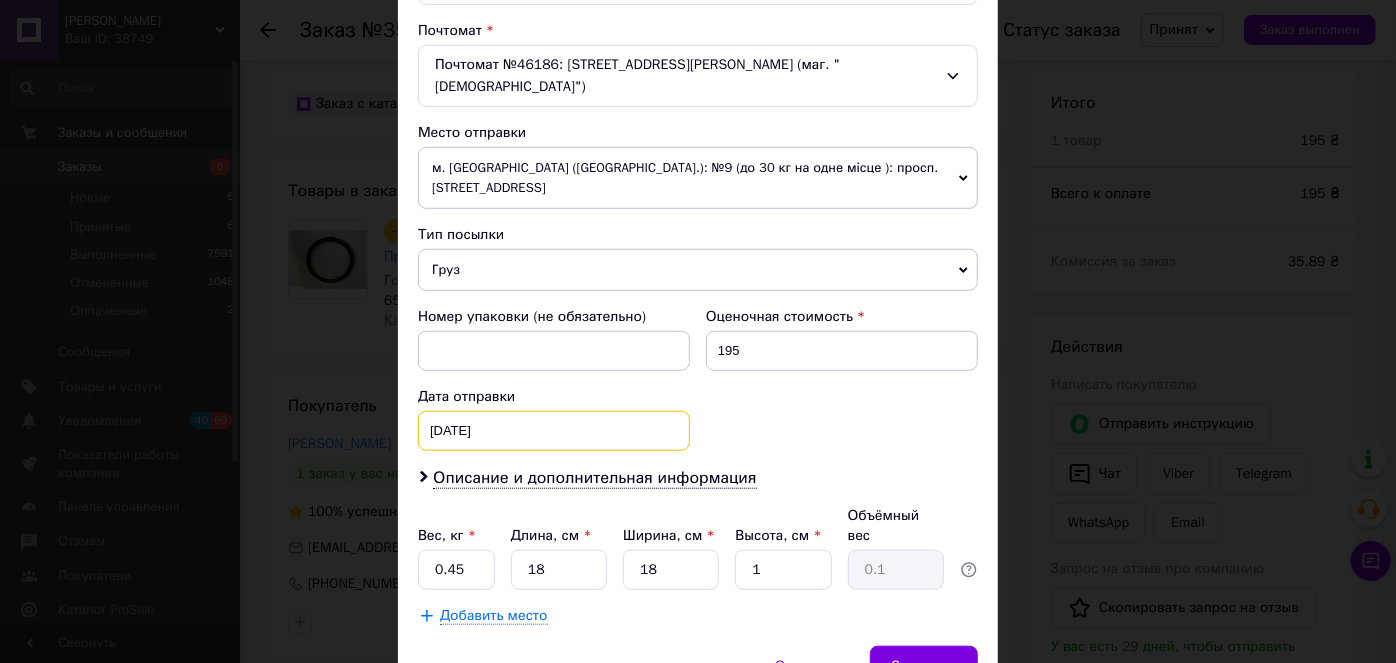 click on "[DATE] < 2025 > < Июль > Пн Вт Ср Чт Пт Сб Вс 30 1 2 3 4 5 6 7 8 9 10 11 12 13 14 15 16 17 18 19 20 21 22 23 24 25 26 27 28 29 30 31 1 2 3 4 5 6 7 8 9 10" at bounding box center (554, 431) 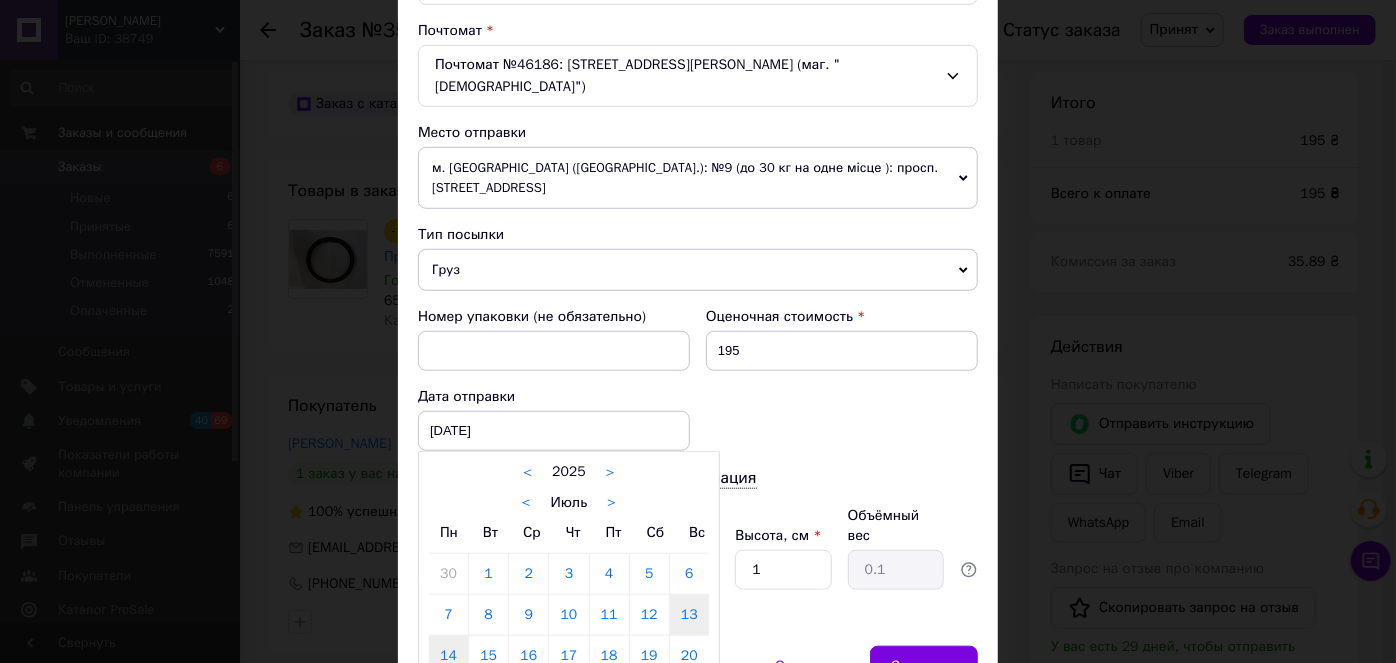 click on "14" at bounding box center [448, 656] 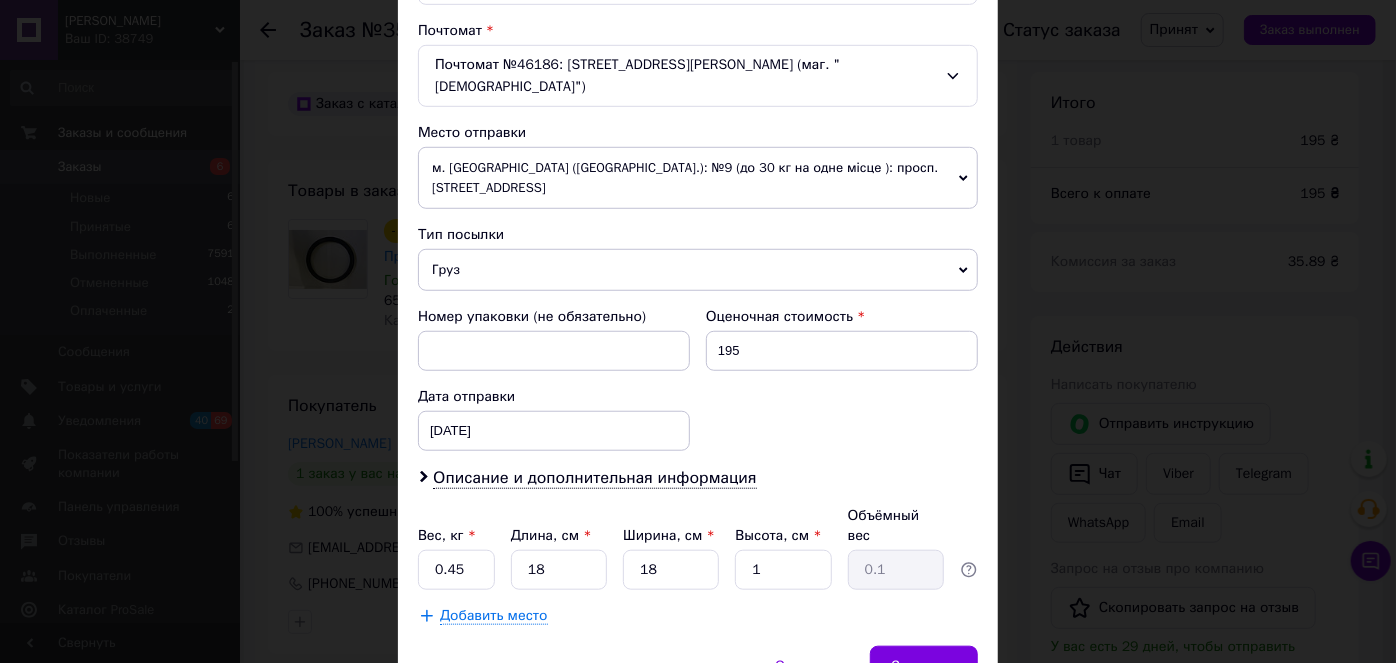 scroll, scrollTop: 699, scrollLeft: 0, axis: vertical 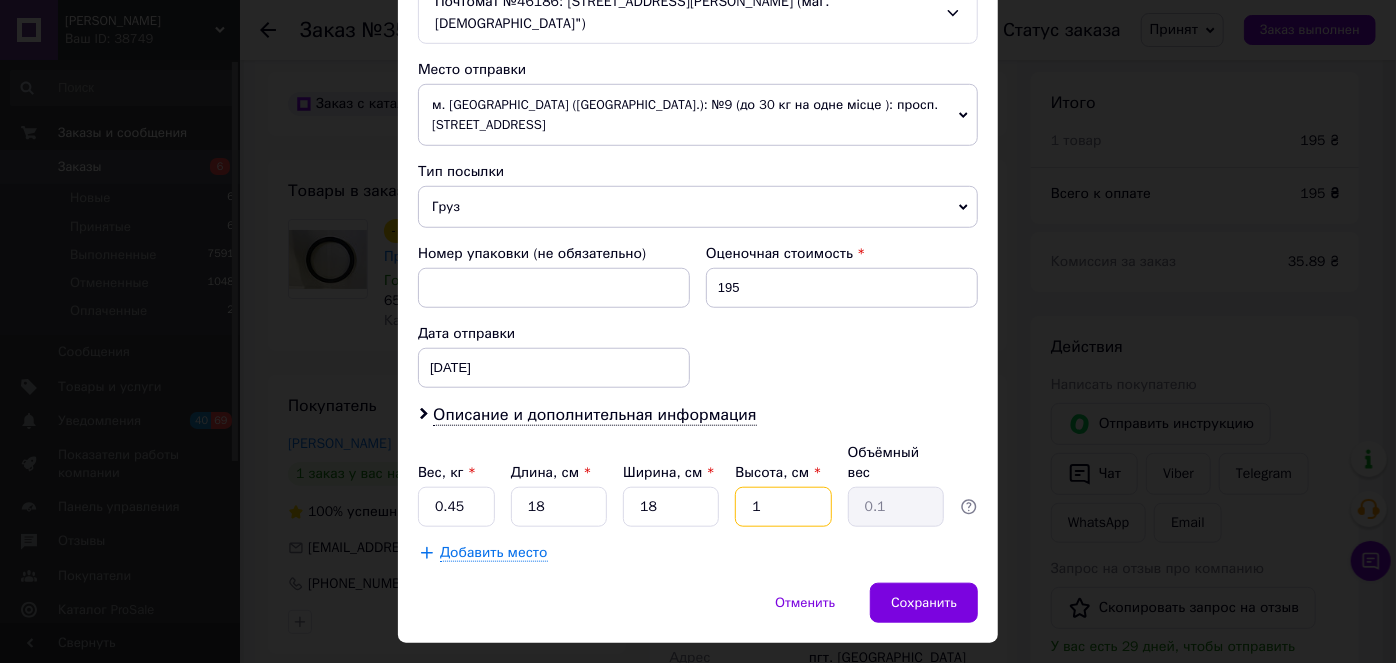 click on "1" at bounding box center [783, 507] 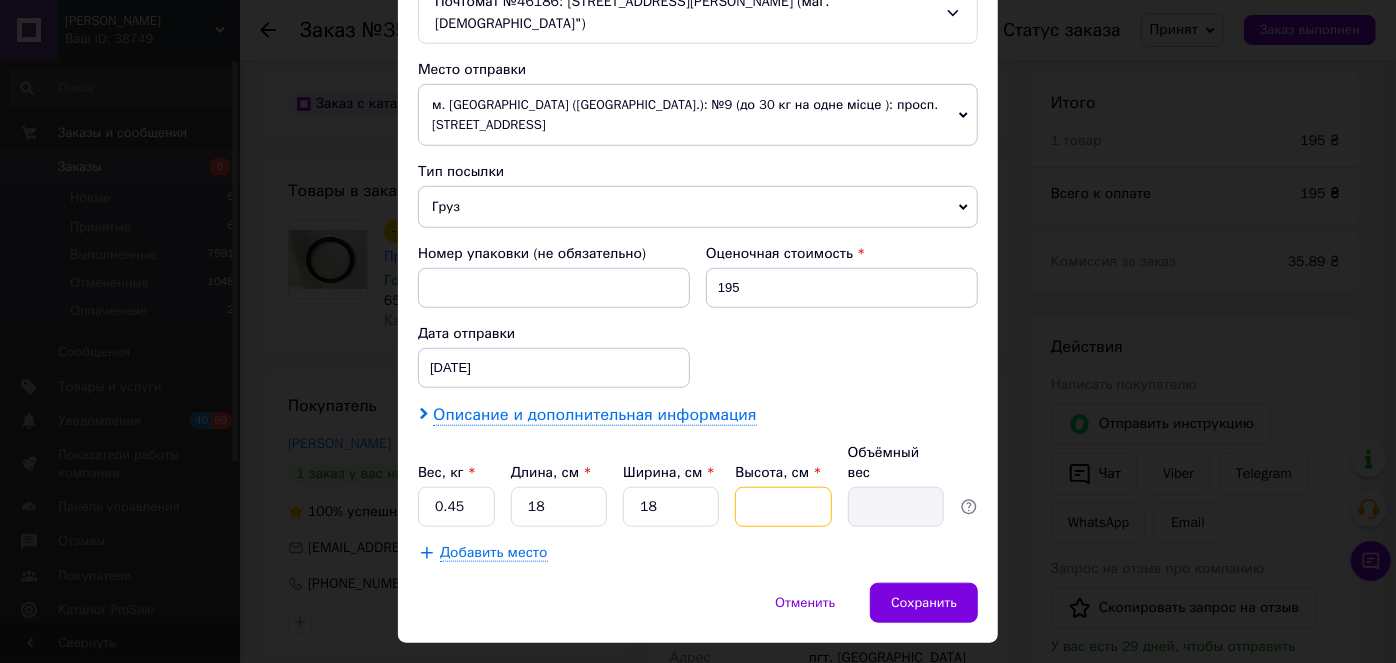 type on "4" 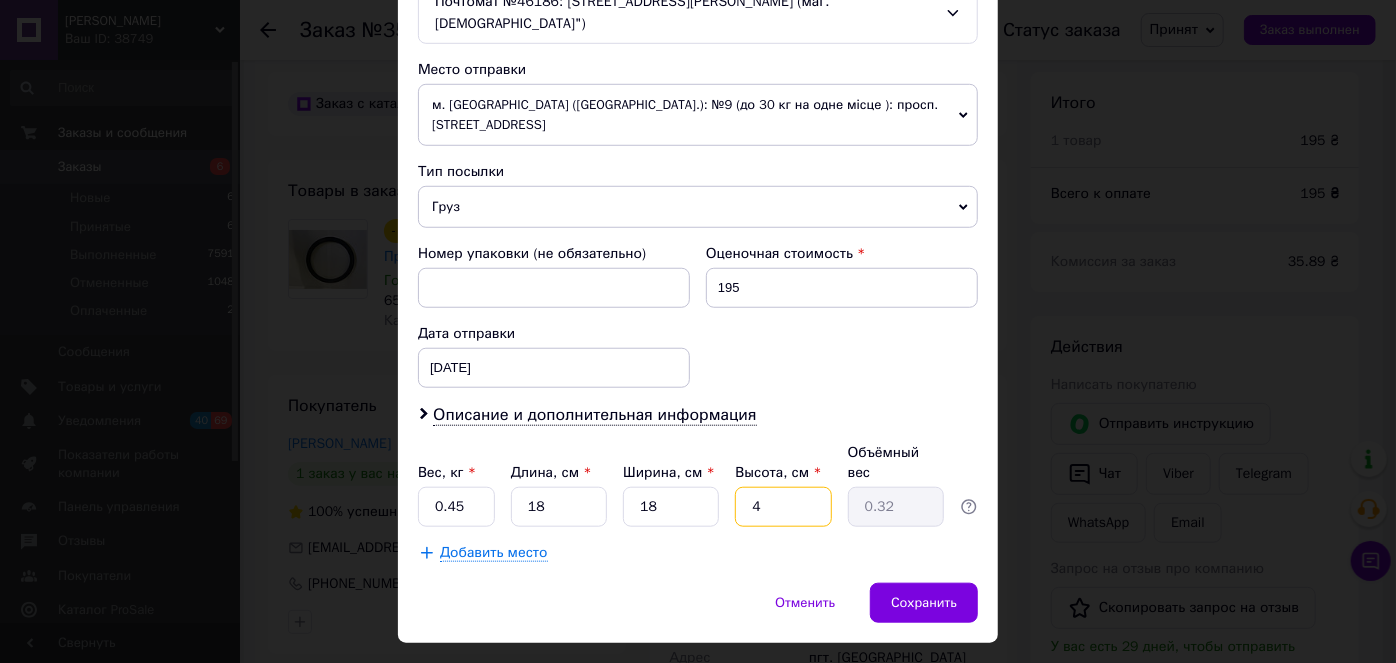 type 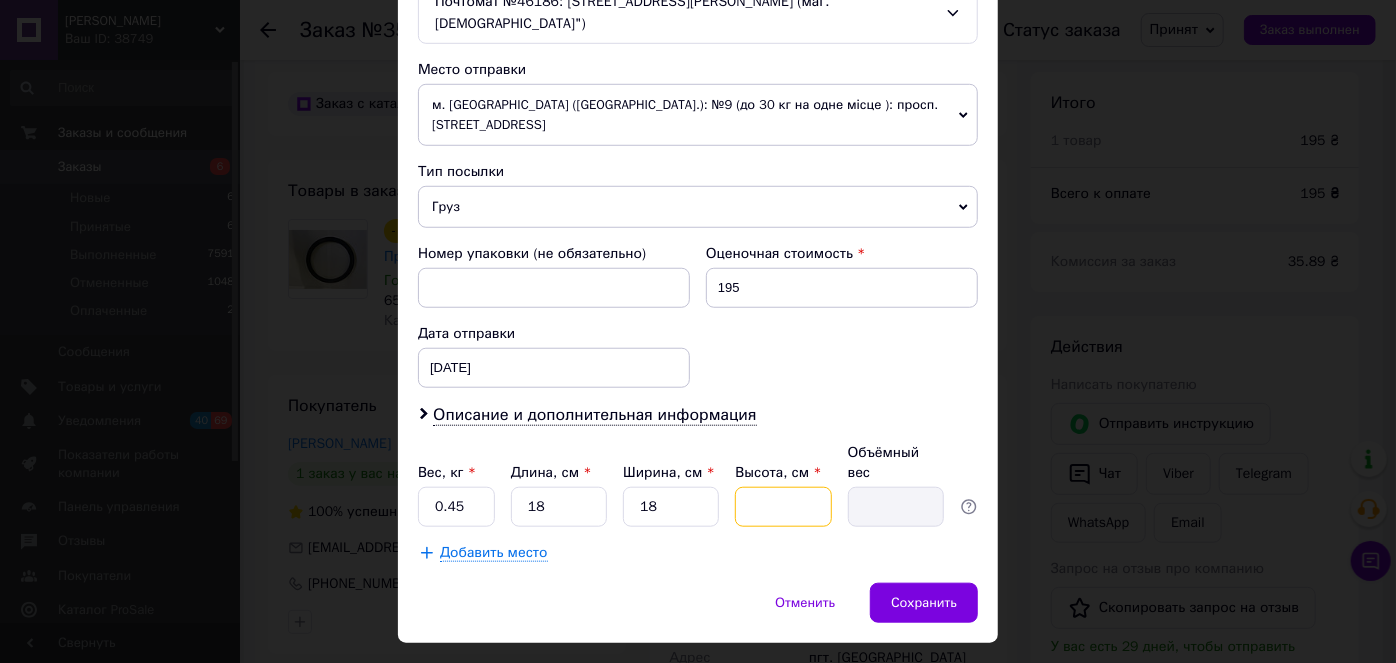 type on "3" 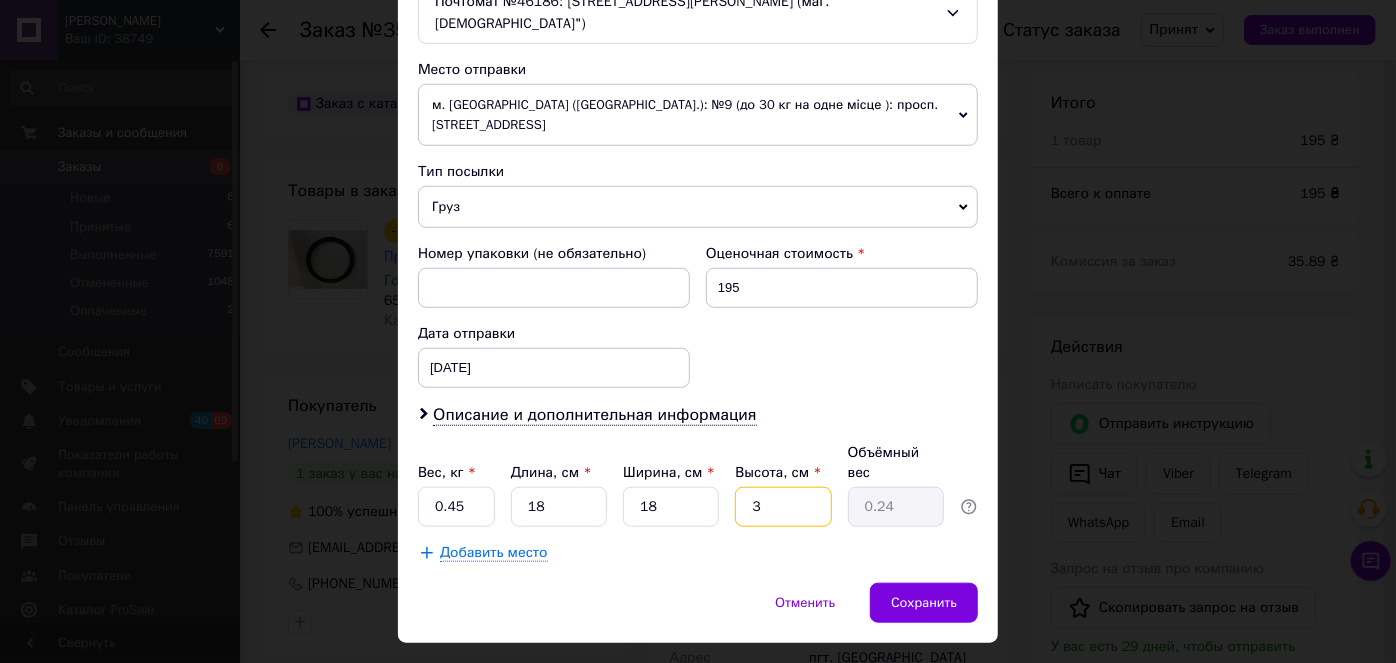 type on "3" 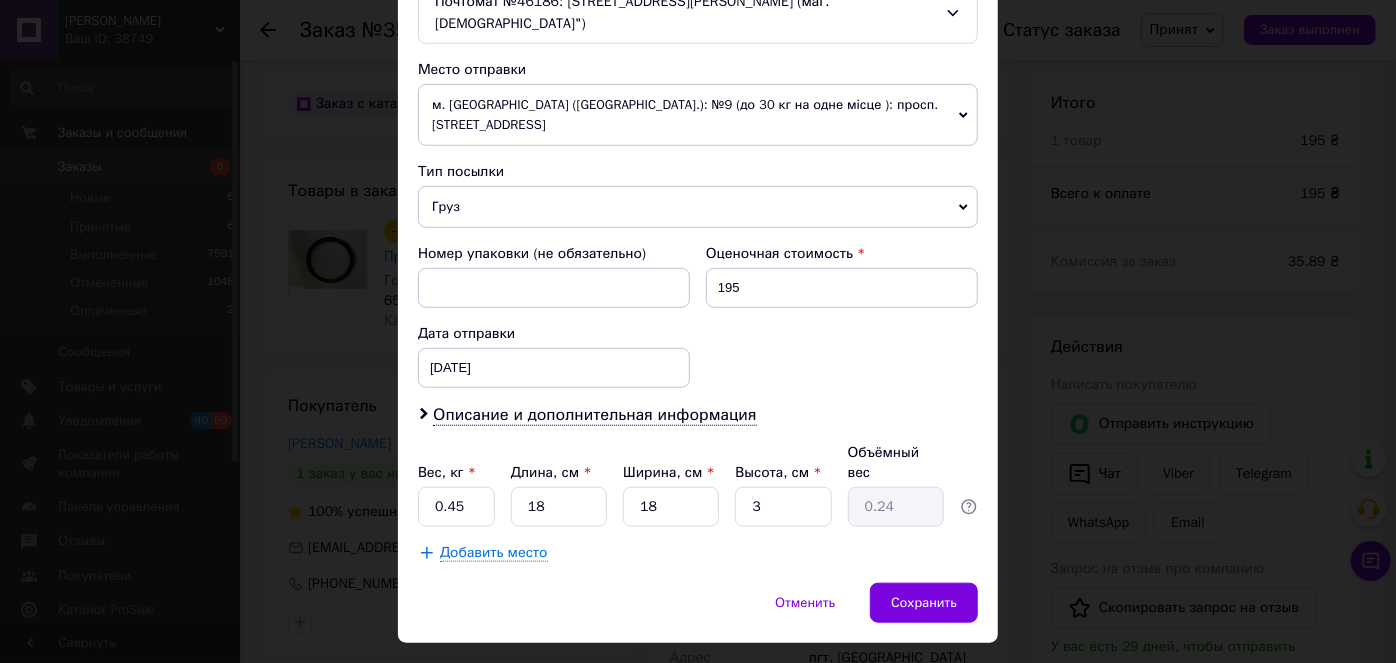click on "Номер упаковки (не обязательно) Оценочная стоимость 195 Дата отправки [DATE] < 2025 > < Июль > Пн Вт Ср Чт Пт Сб Вс 30 1 2 3 4 5 6 7 8 9 10 11 12 13 14 15 16 17 18 19 20 21 22 23 24 25 26 27 28 29 30 31 1 2 3 4 5 6 7 8 9 10" at bounding box center [698, 316] 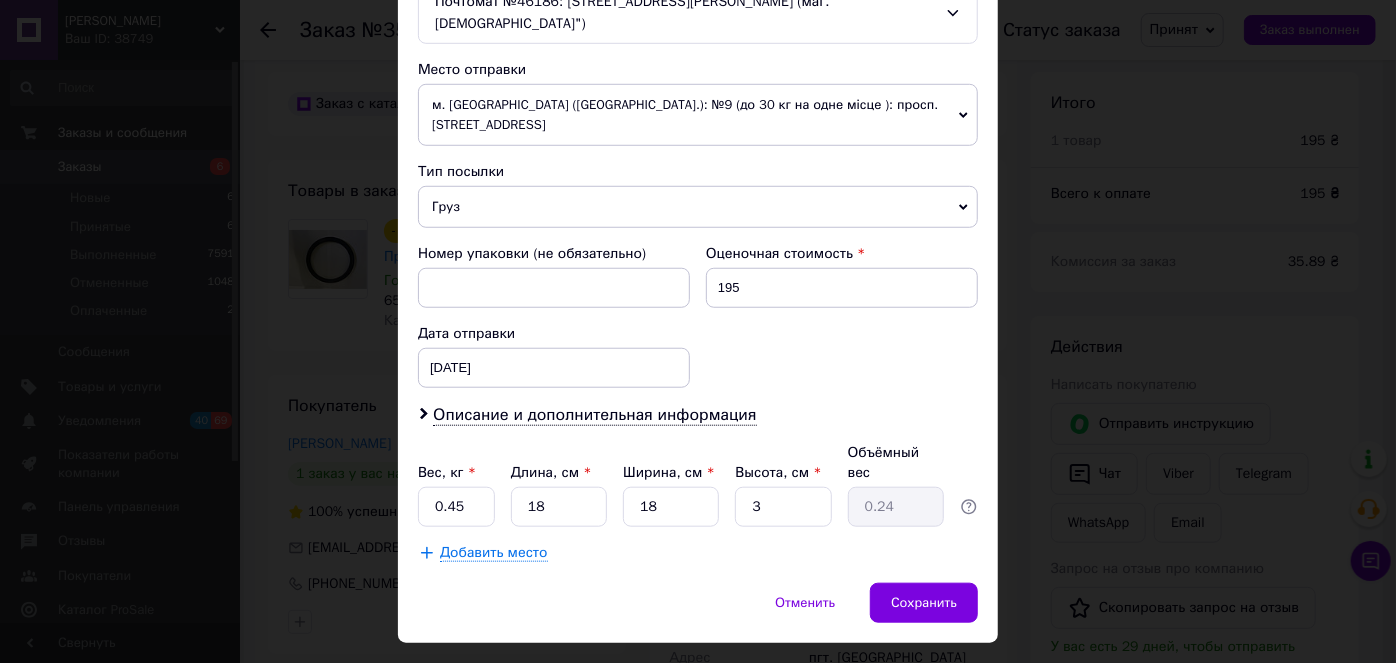 click on "Номер упаковки (не обязательно) Оценочная стоимость 195 Дата отправки [DATE] < 2025 > < Июль > Пн Вт Ср Чт Пт Сб Вс 30 1 2 3 4 5 6 7 8 9 10 11 12 13 14 15 16 17 18 19 20 21 22 23 24 25 26 27 28 29 30 31 1 2 3 4 5 6 7 8 9 10" at bounding box center [698, 316] 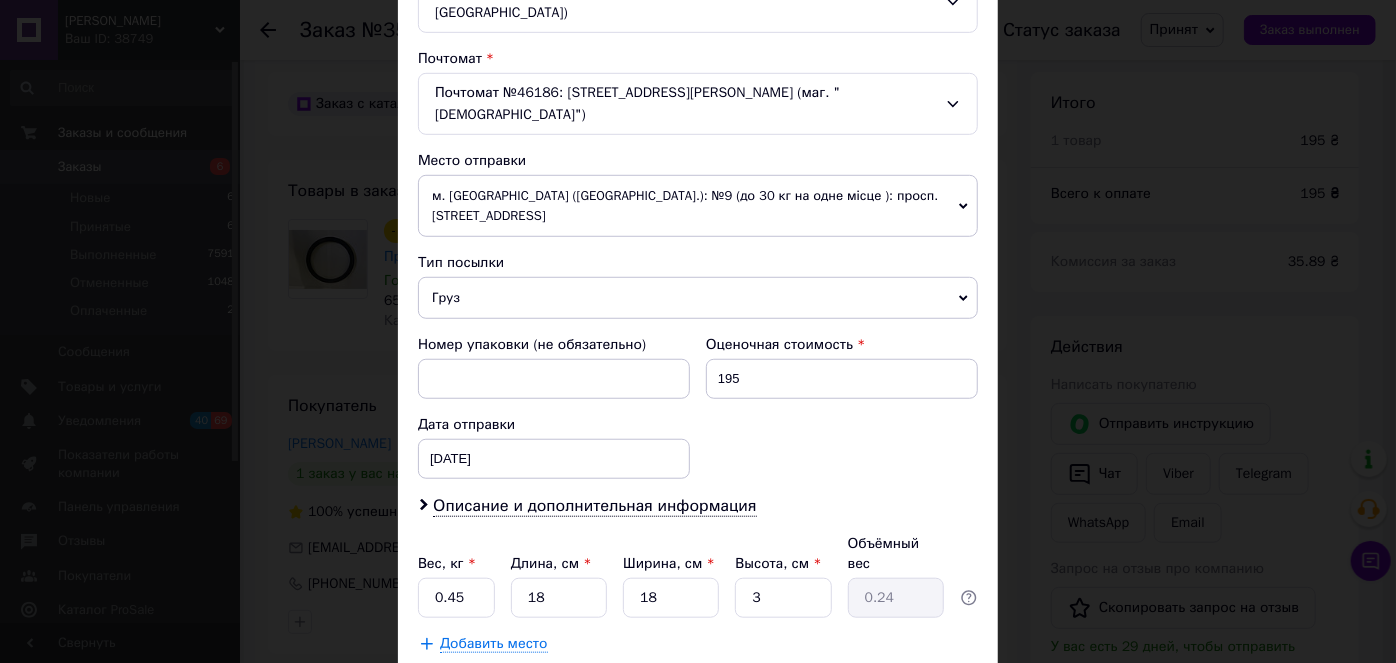 scroll, scrollTop: 699, scrollLeft: 0, axis: vertical 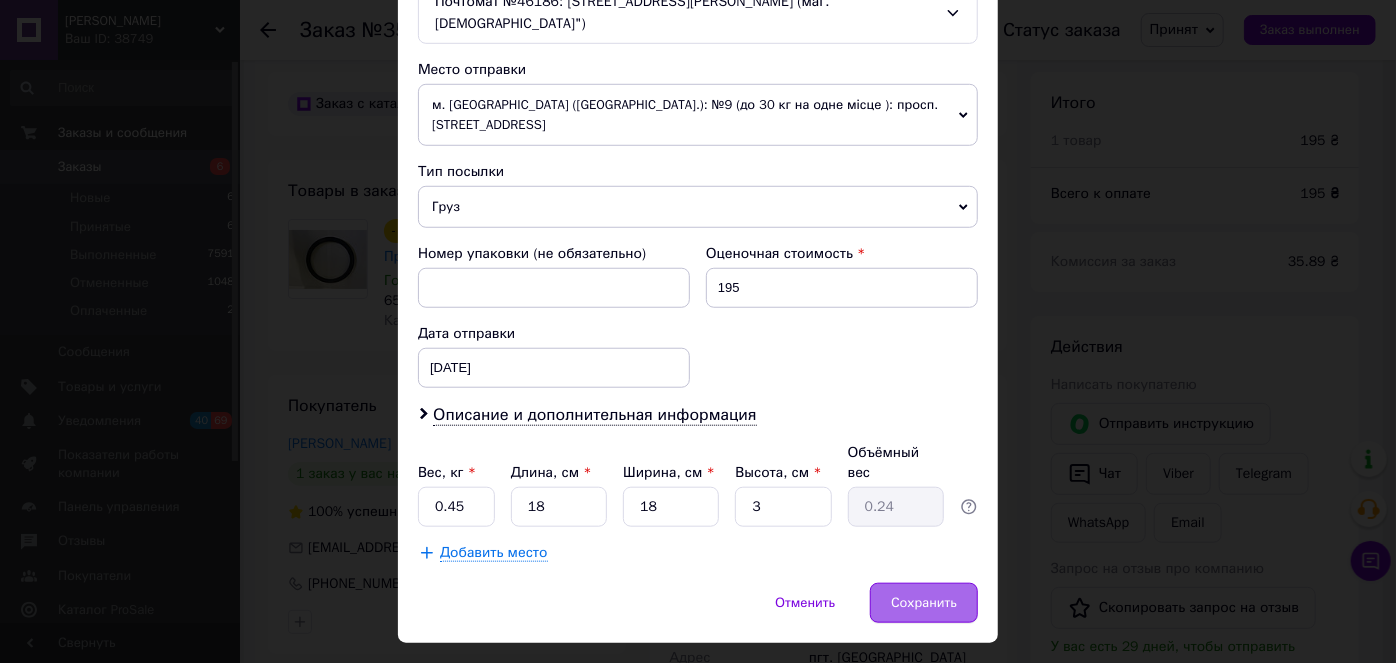 click on "Сохранить" at bounding box center (924, 603) 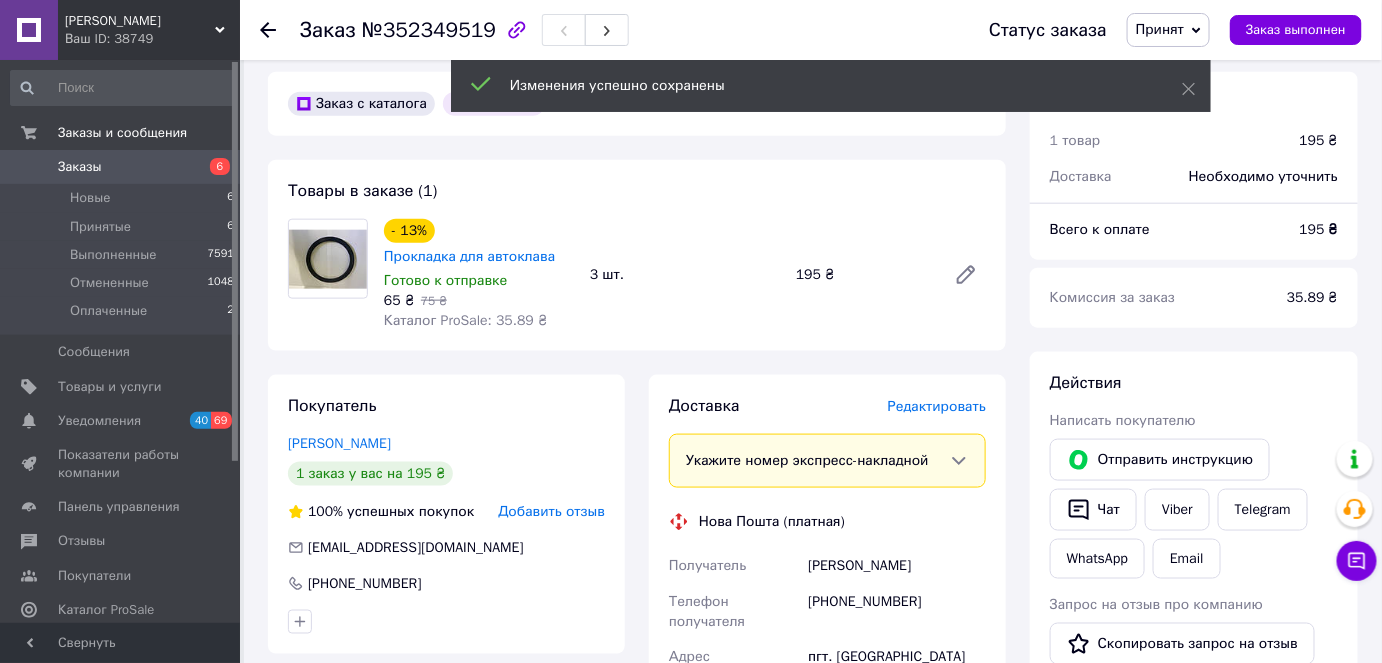 click on "Редактировать" at bounding box center [937, 406] 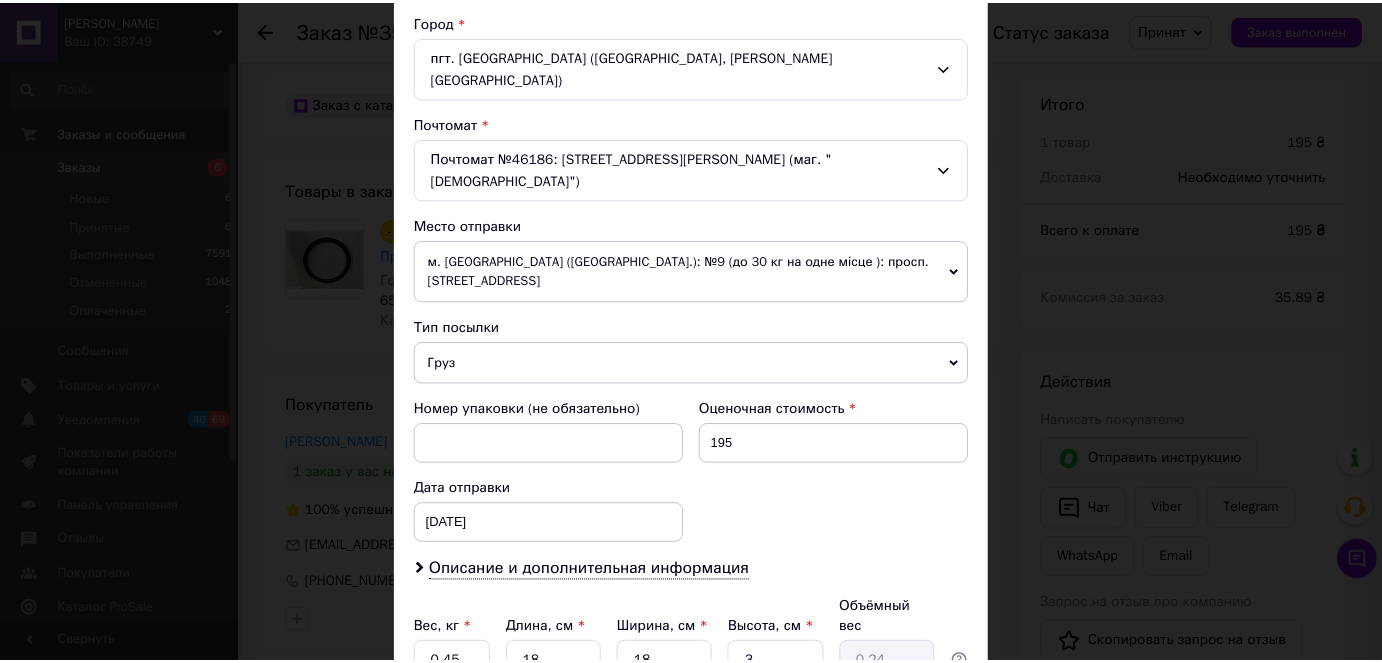 scroll, scrollTop: 545, scrollLeft: 0, axis: vertical 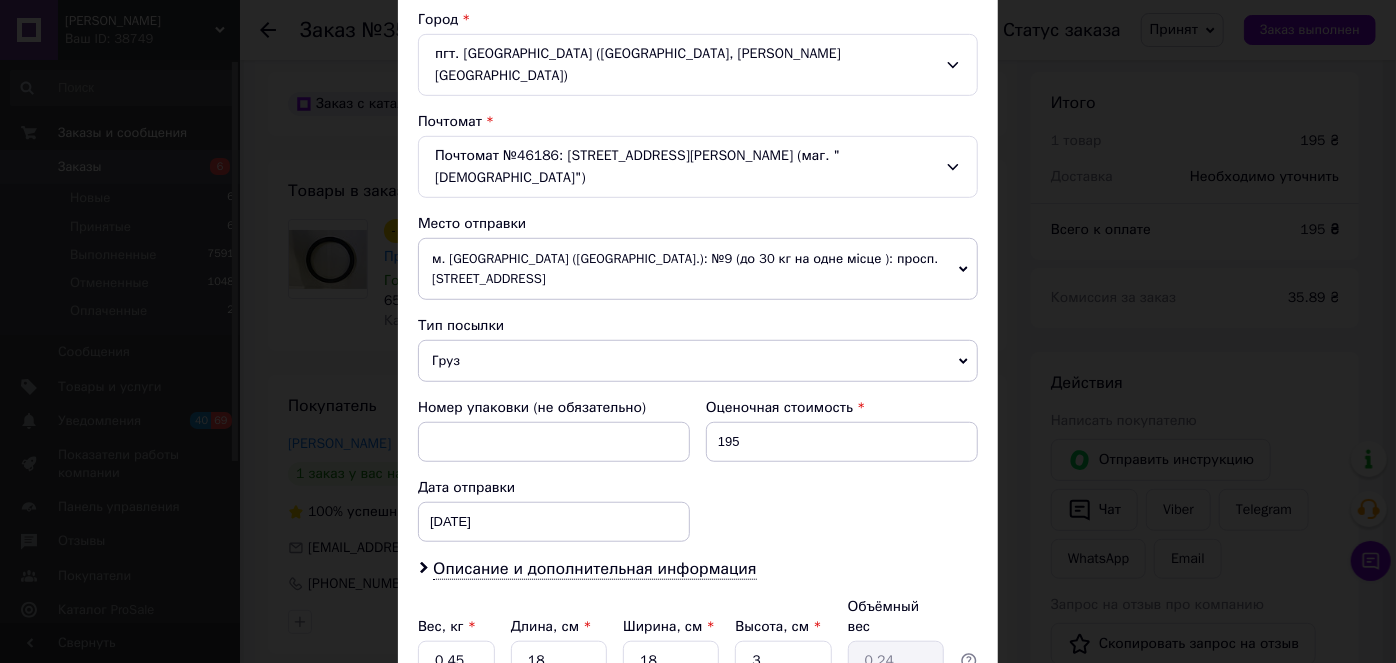 click on "× Редактирование доставки Способ доставки Нова Пошта (платная) Плательщик Получатель Отправитель Фамилия получателя [PERSON_NAME] Имя получателя [PERSON_NAME] Отчество получателя Телефон получателя [PHONE_NUMBER] Тип доставки В почтомате В отделении Курьером Город пгт. [GEOGRAPHIC_DATA] ([GEOGRAPHIC_DATA], [PERSON_NAME][GEOGRAPHIC_DATA]) Почтомат Почтомат №46186: [STREET_ADDRESS][PERSON_NAME] (маг. "Фора") Место отправки м. [GEOGRAPHIC_DATA] ([GEOGRAPHIC_DATA].): №9 (до 30 кг на одне місце ): просп. Незалежності, 62Б м. [GEOGRAPHIC_DATA] ([GEOGRAPHIC_DATA].): №6 (до 30 кг на одне місце): вул. [STREET_ADDRESS] Тип посылки Груз 195" at bounding box center (698, 331) 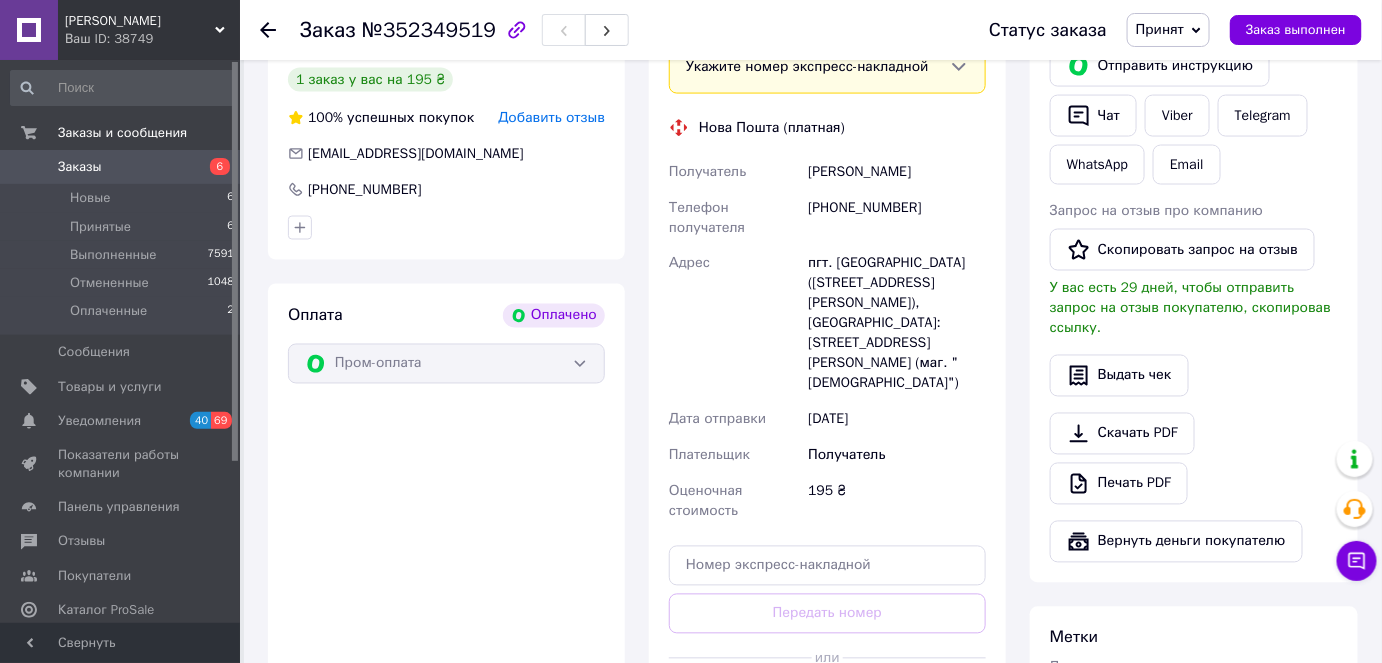 scroll, scrollTop: 1160, scrollLeft: 0, axis: vertical 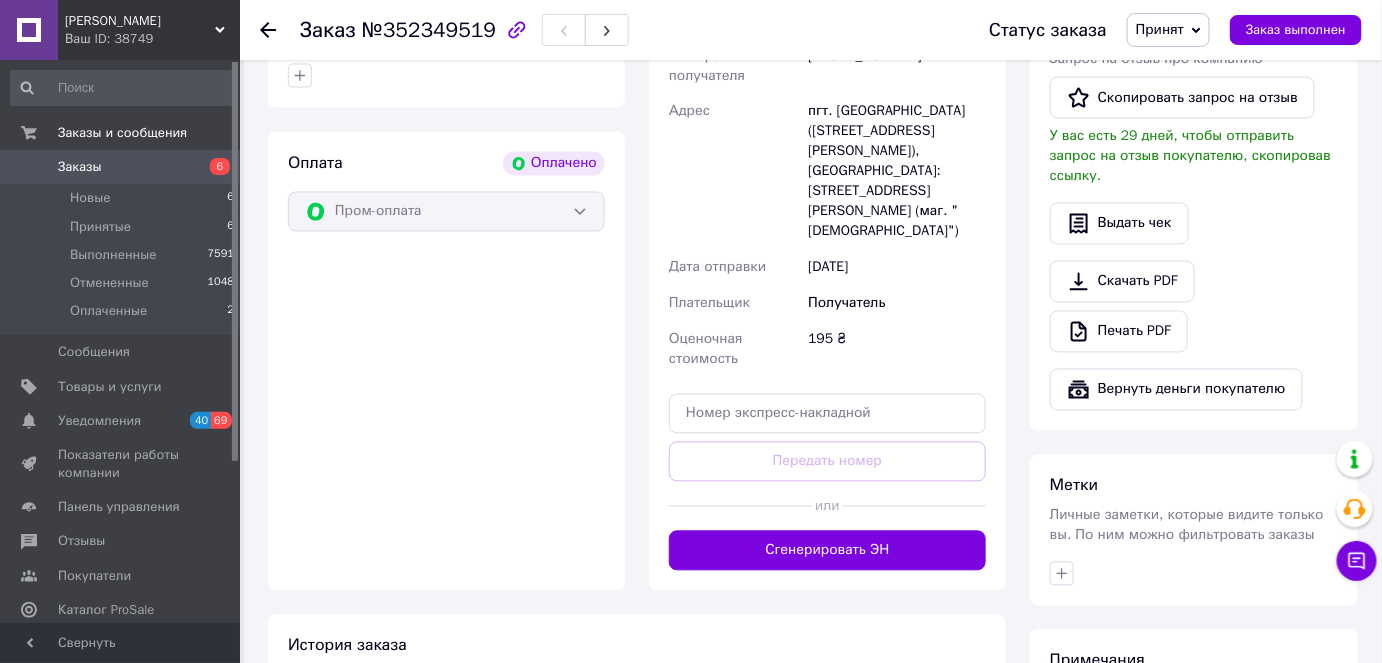 click on "Сгенерировать ЭН" at bounding box center (827, 551) 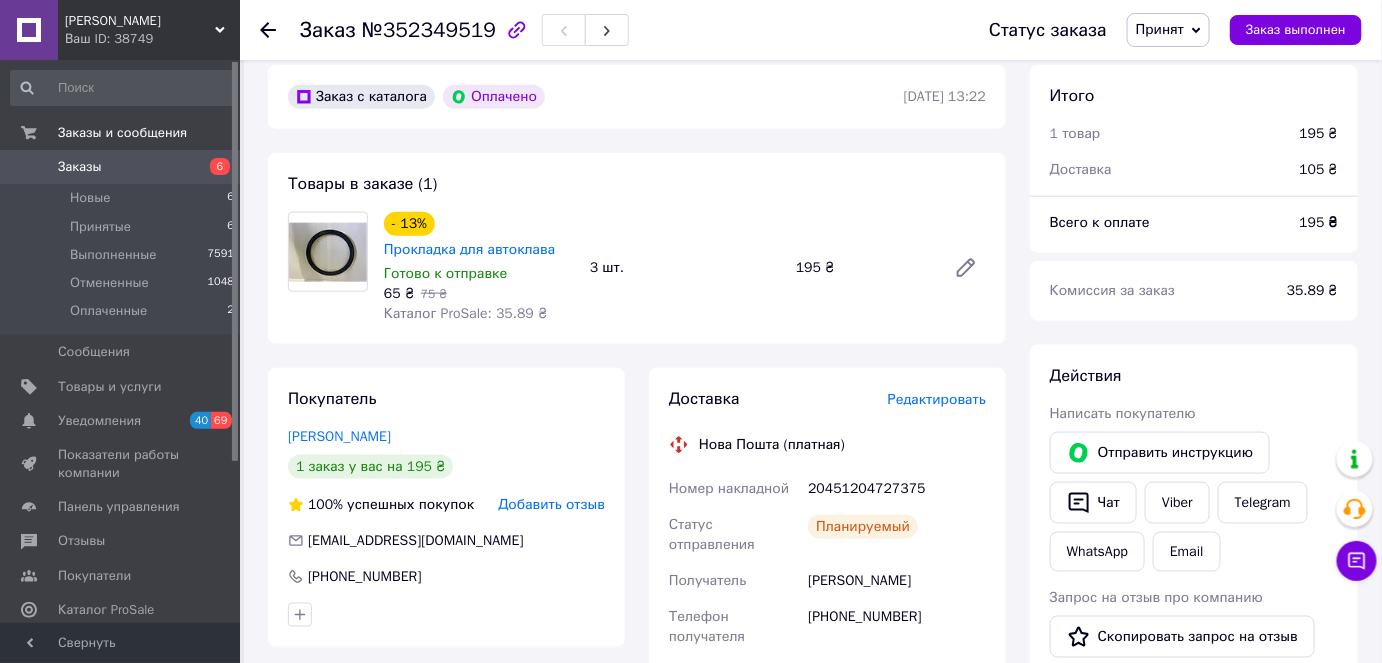 scroll, scrollTop: 523, scrollLeft: 0, axis: vertical 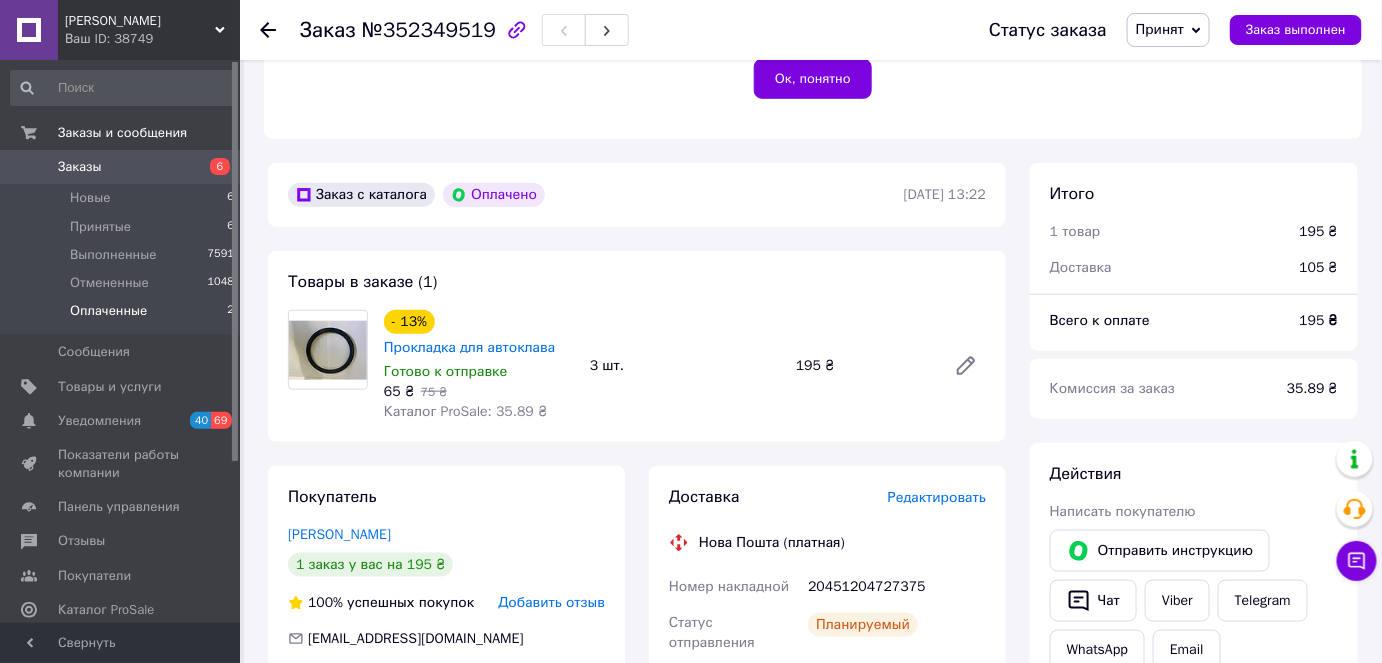 click on "Оплаченные" at bounding box center [108, 311] 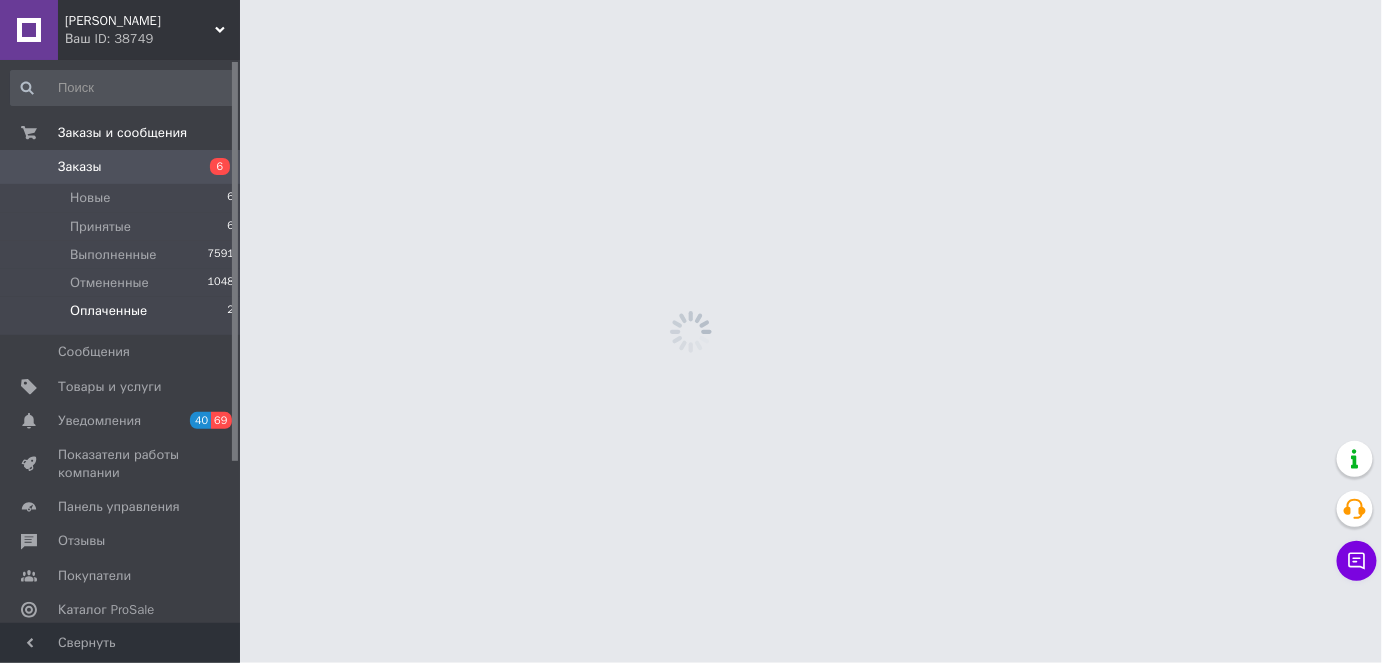 scroll, scrollTop: 0, scrollLeft: 0, axis: both 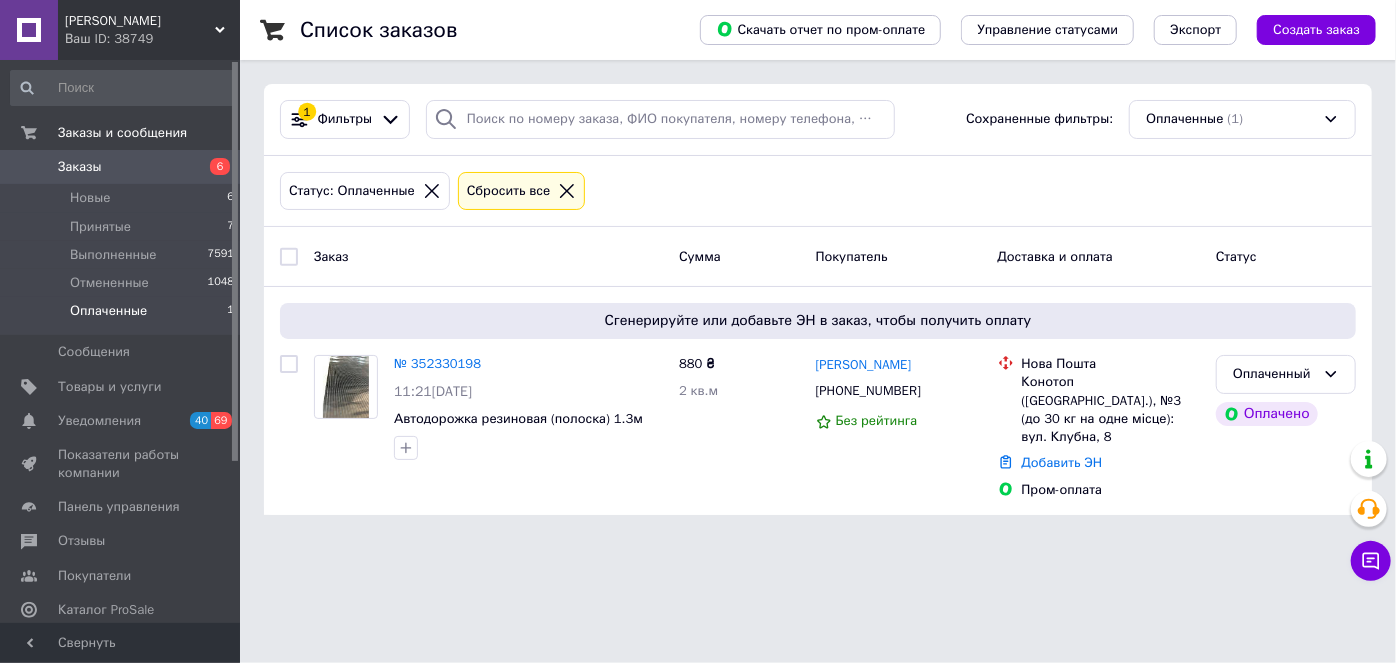 click on "Заказы" at bounding box center [80, 167] 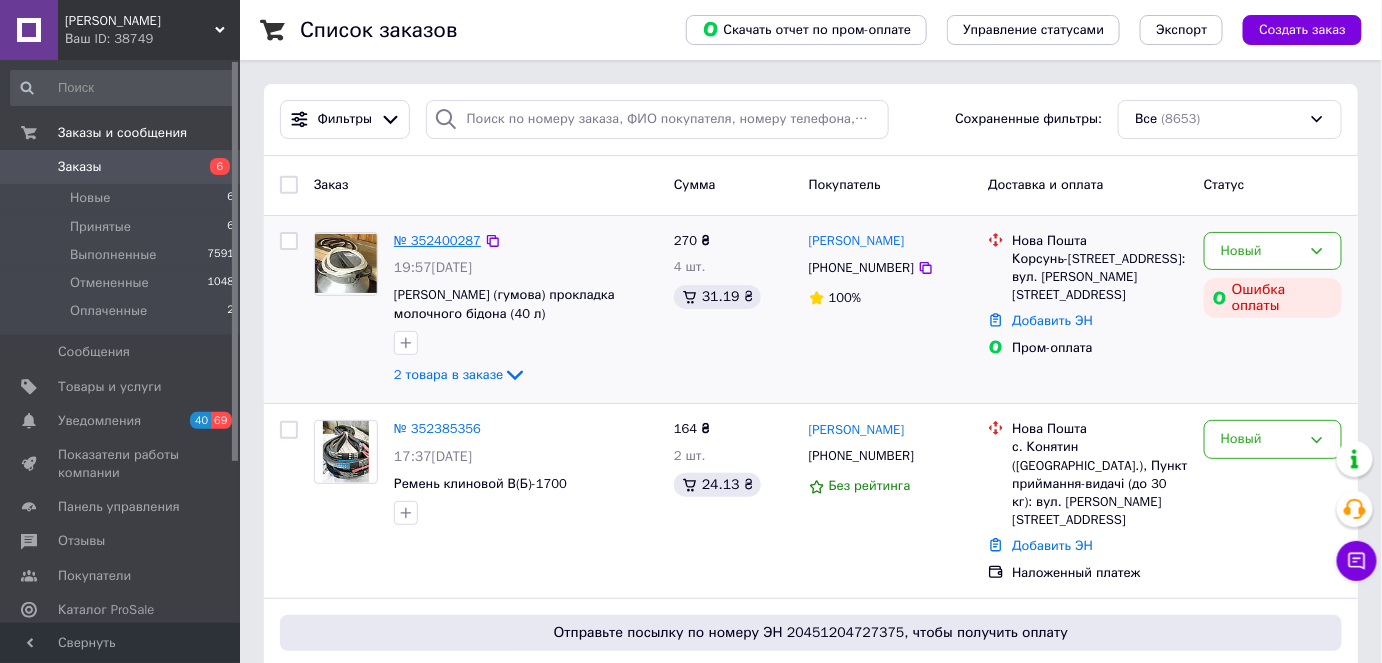 click on "№ 352400287" at bounding box center [437, 240] 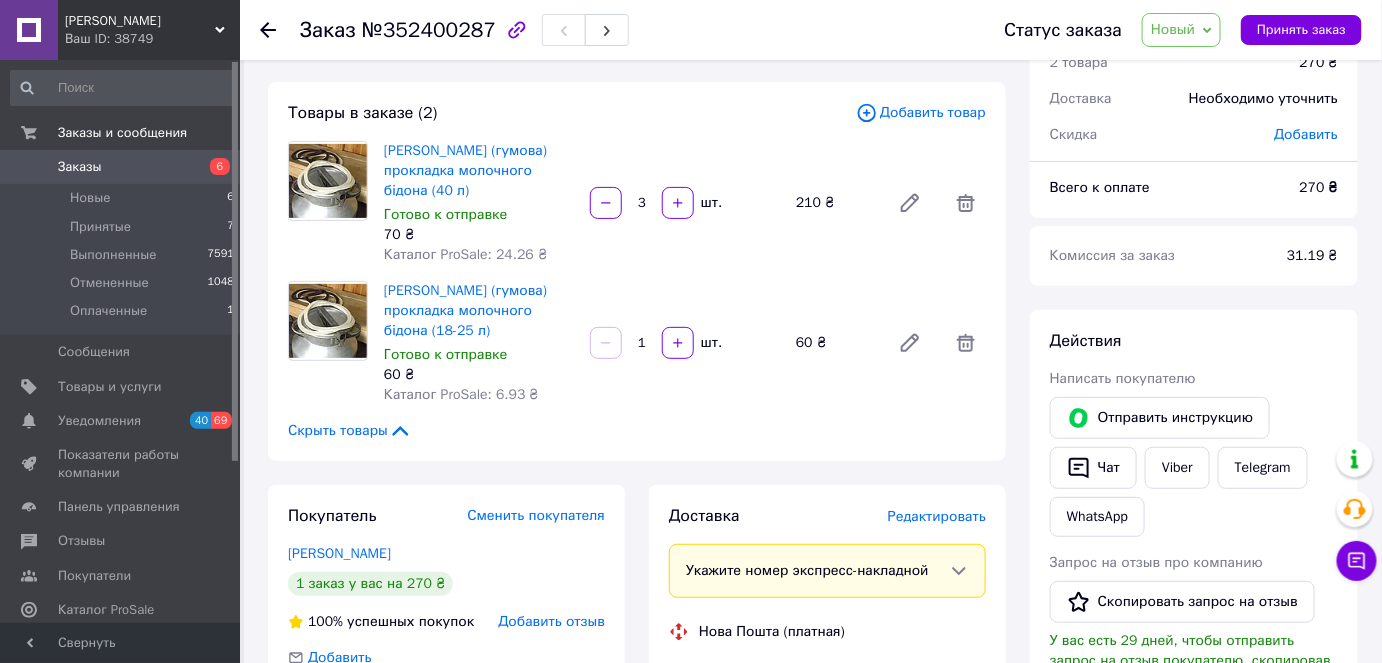 scroll, scrollTop: 0, scrollLeft: 0, axis: both 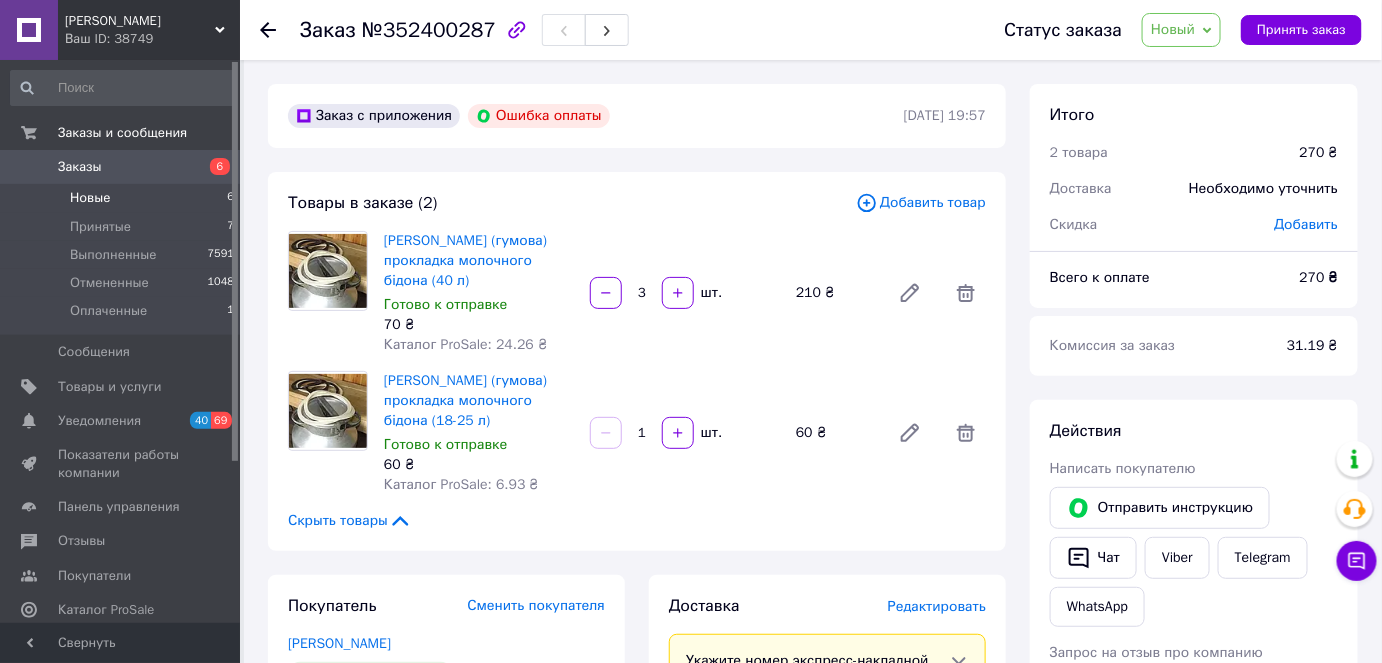 click on "Новые" at bounding box center (90, 198) 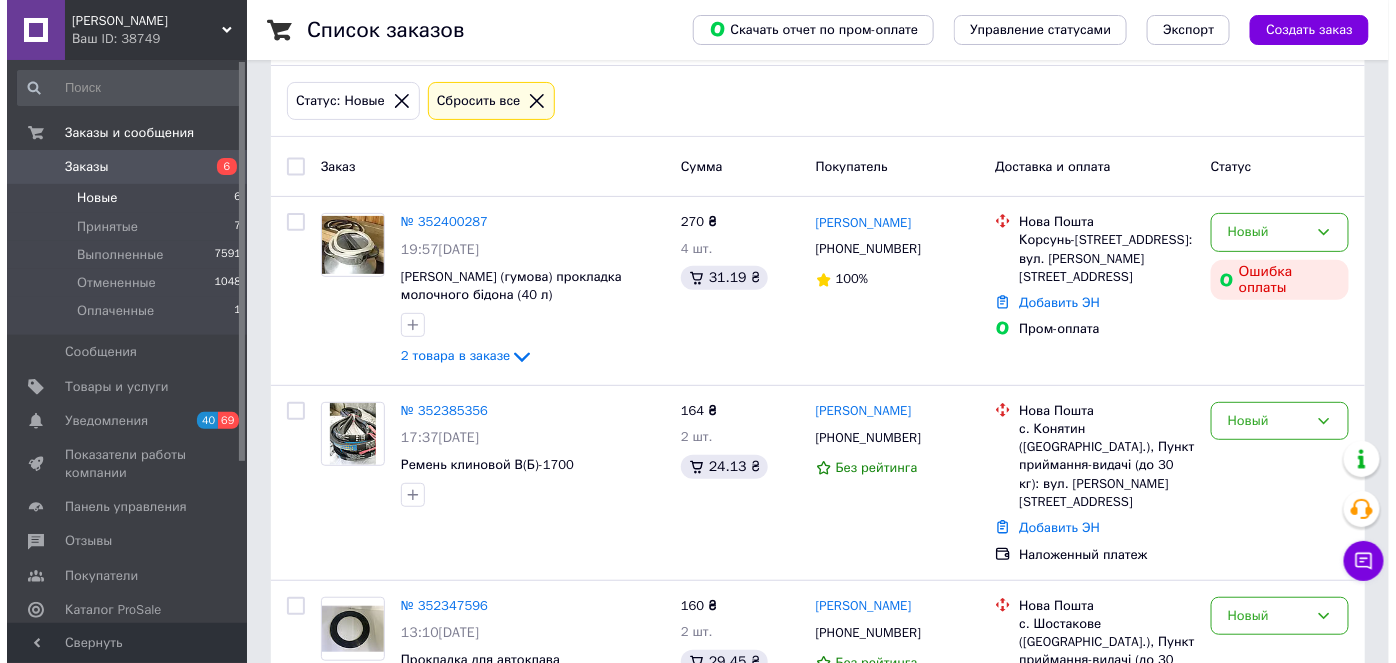 scroll, scrollTop: 0, scrollLeft: 0, axis: both 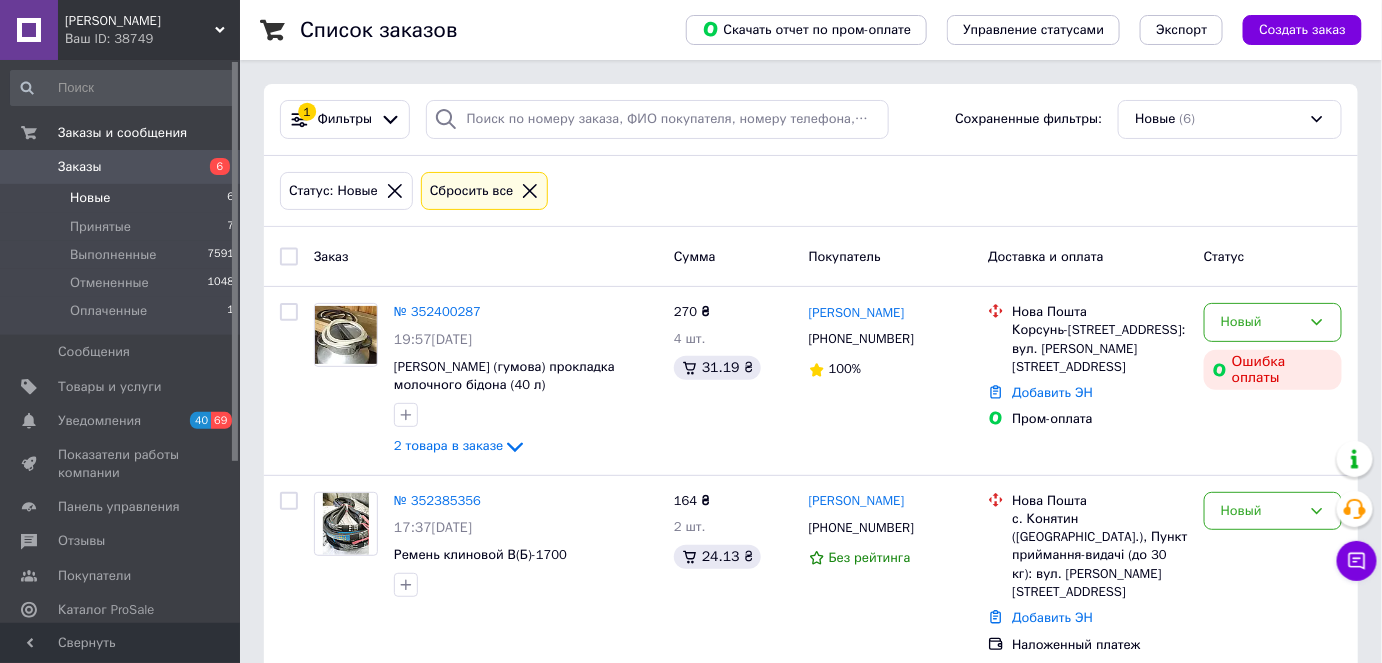 click on "Заказы" at bounding box center (121, 167) 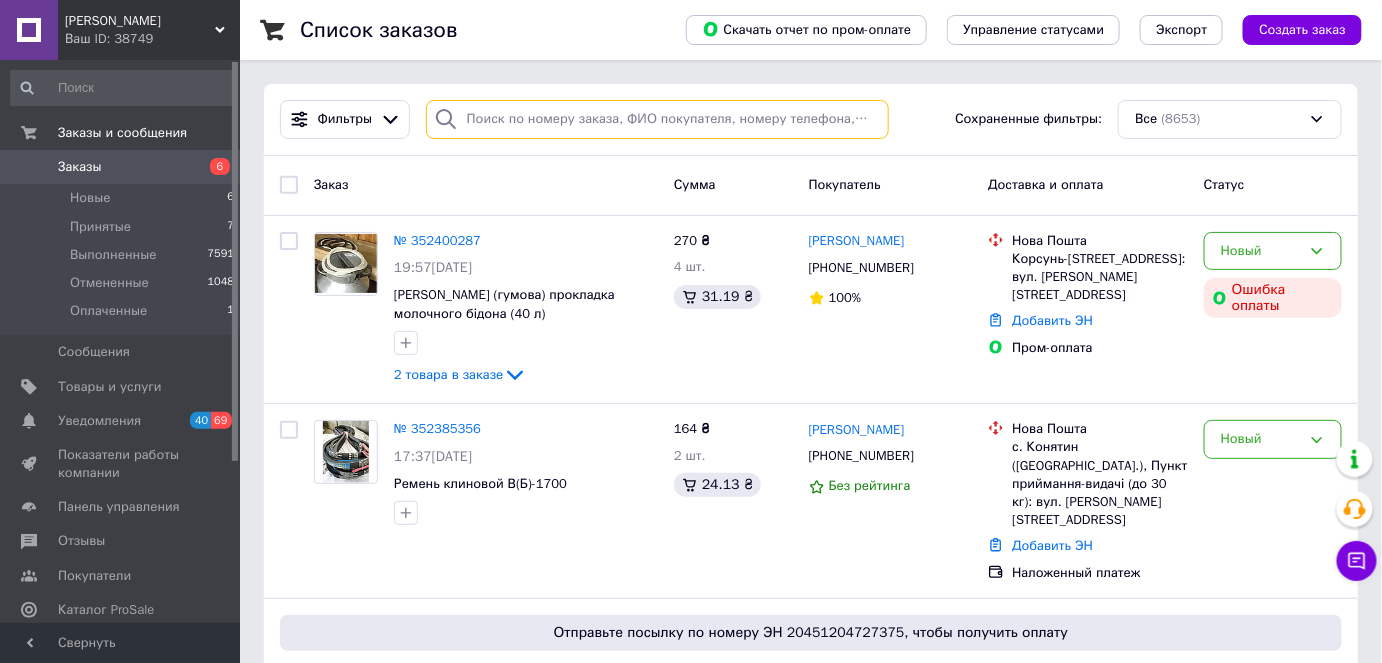 click at bounding box center (657, 119) 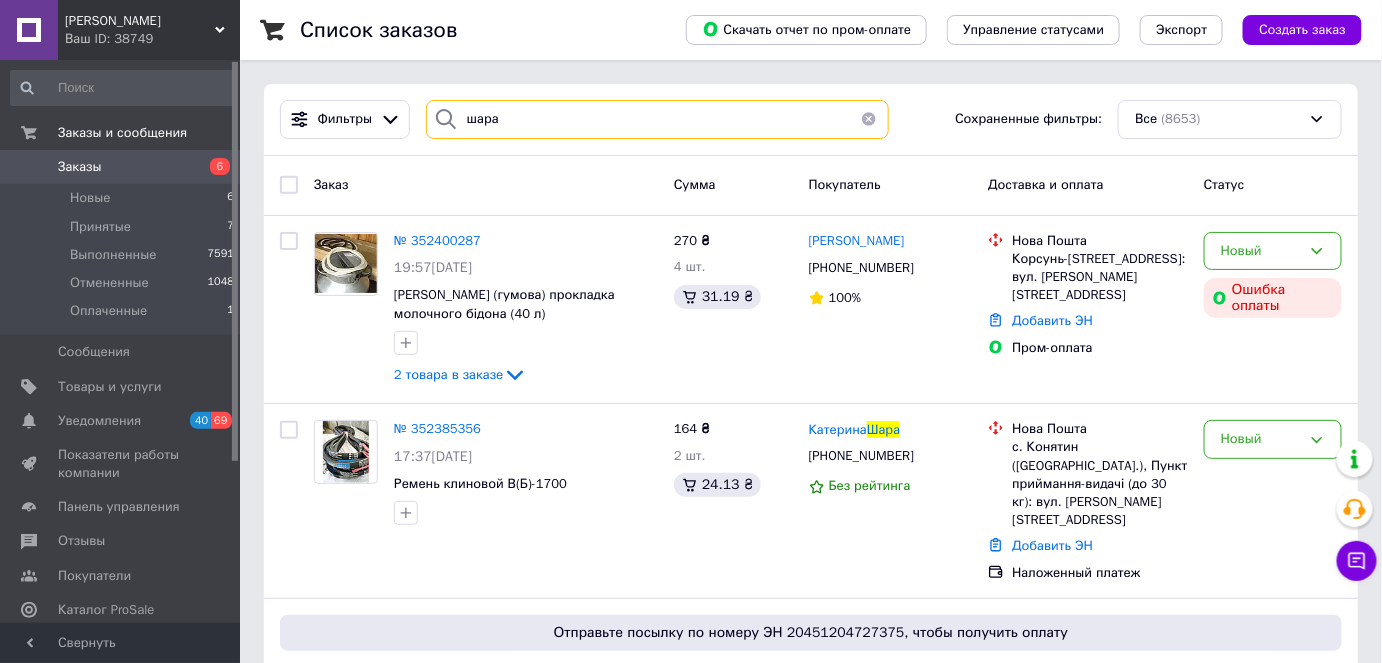 type on "шара" 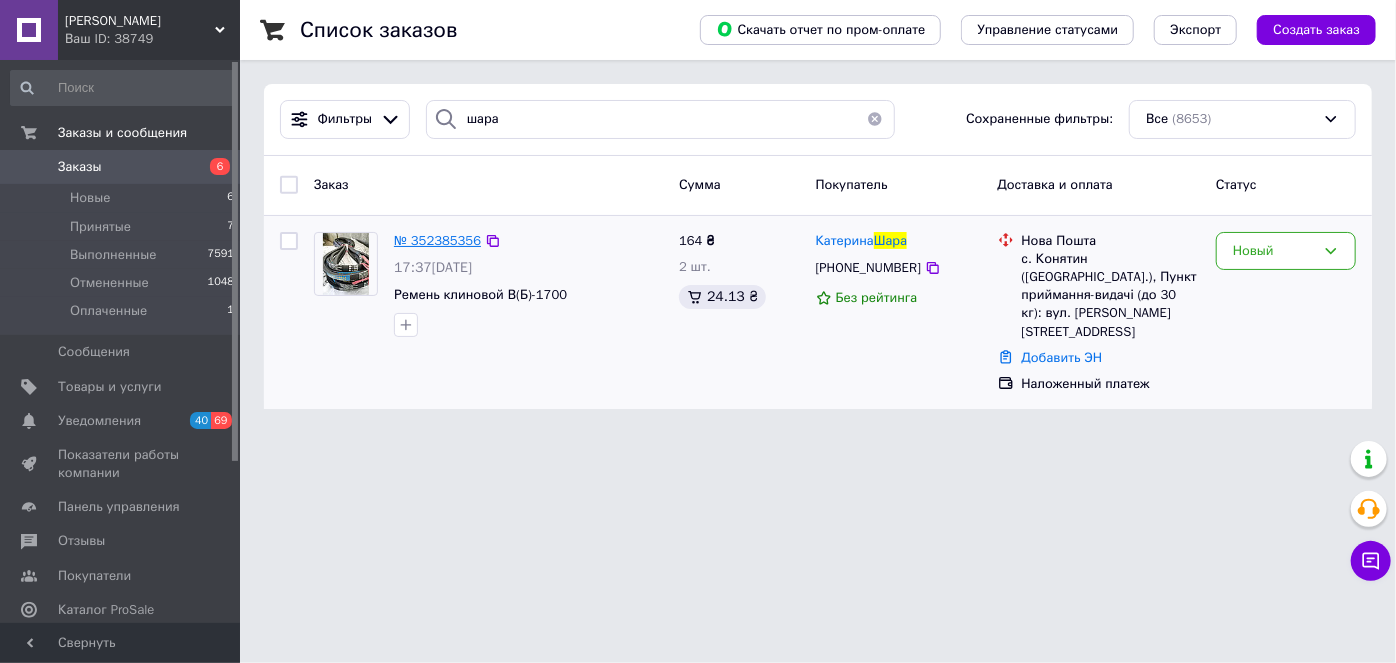 click on "№ 352385356" at bounding box center (437, 240) 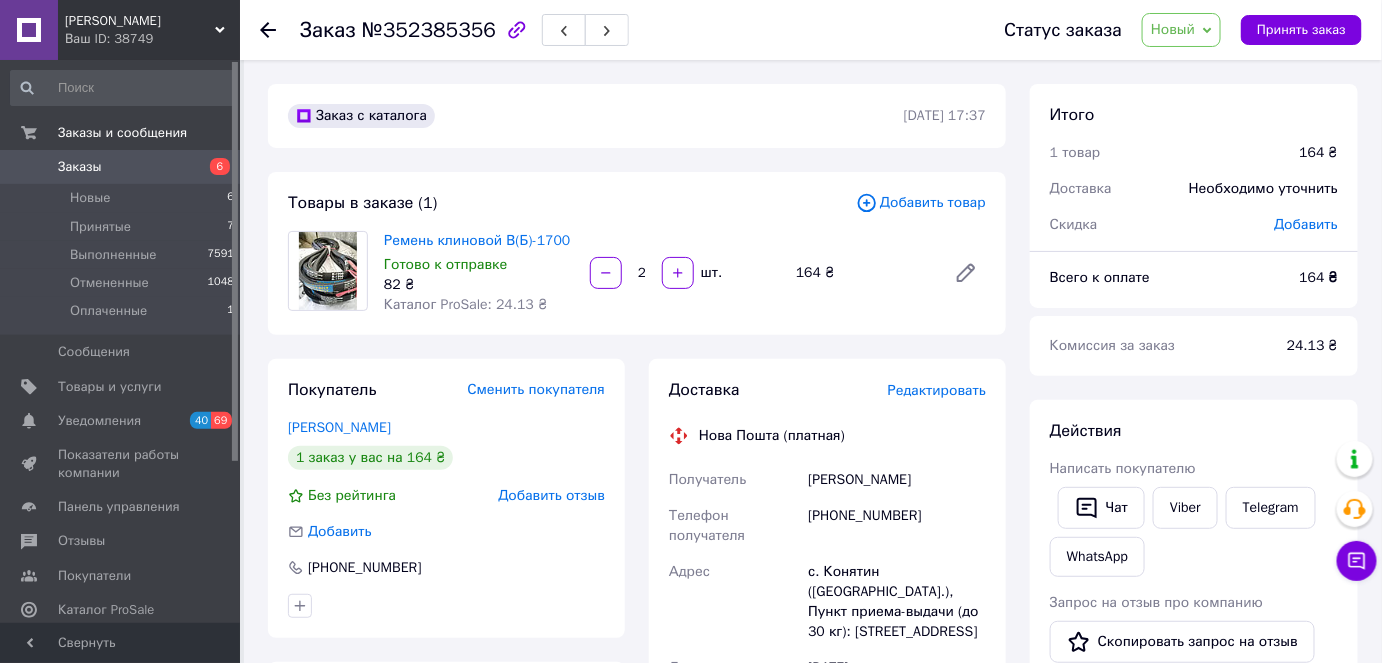 click on "Новый" at bounding box center [1173, 29] 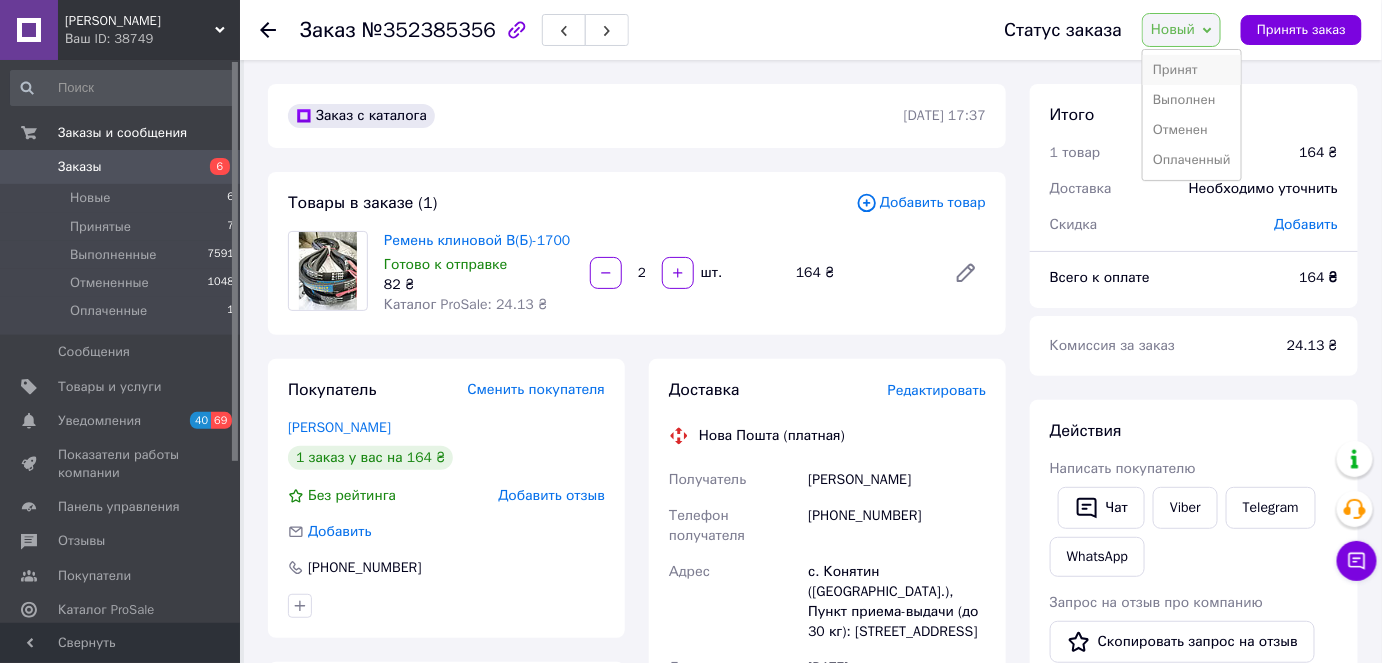 click on "Принят" at bounding box center [1192, 70] 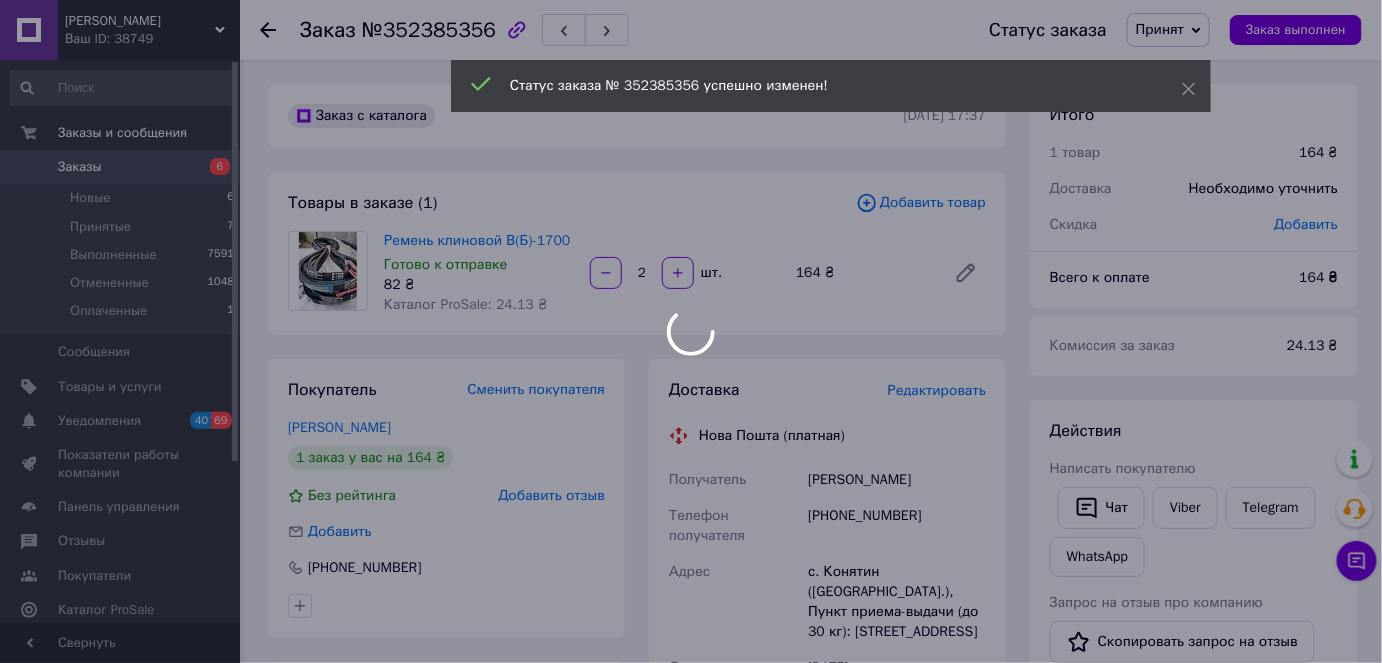 click on "Редактировать" at bounding box center (937, 390) 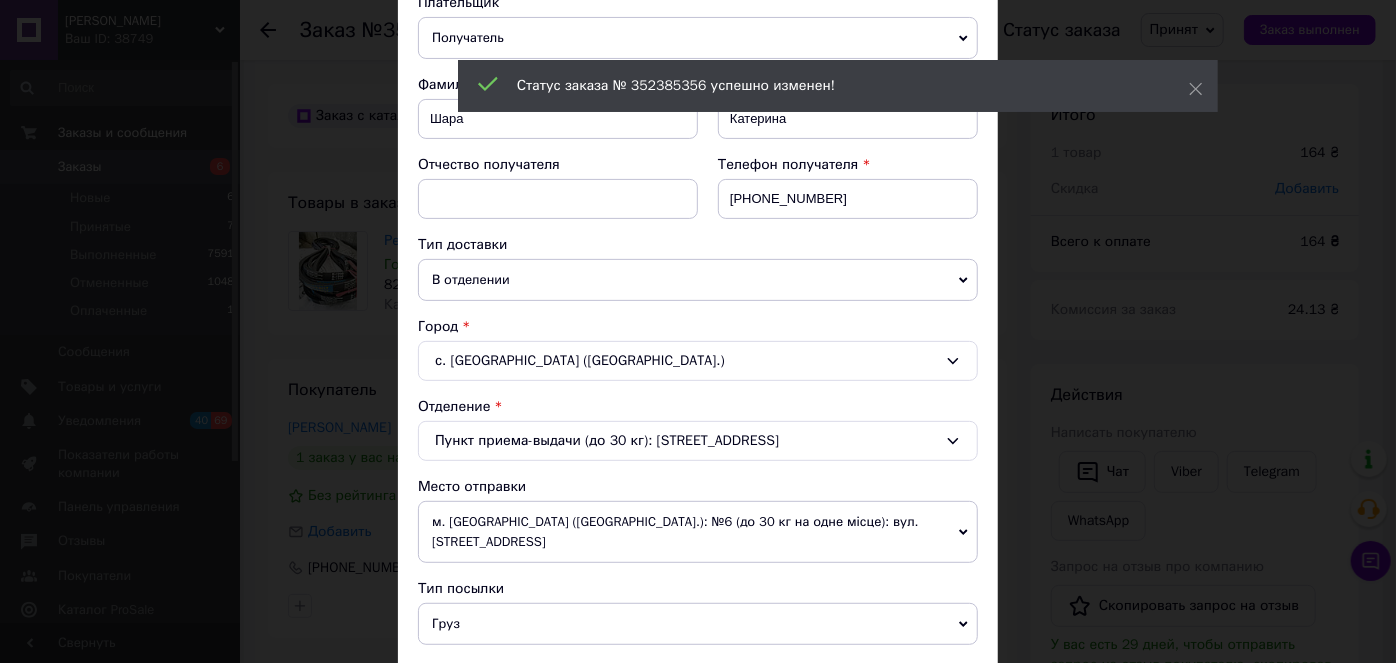 scroll, scrollTop: 363, scrollLeft: 0, axis: vertical 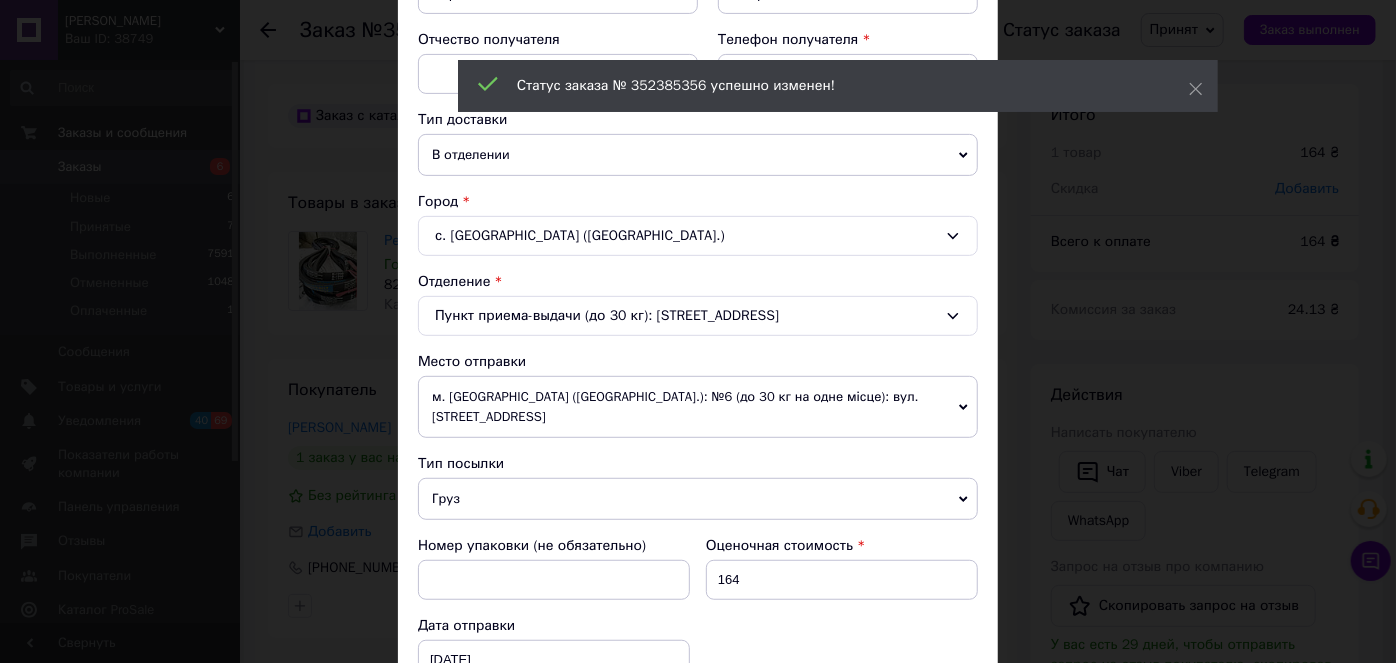 click on "м. [GEOGRAPHIC_DATA] ([GEOGRAPHIC_DATA].): №6 (до 30 кг на одне місце): вул. [STREET_ADDRESS]" at bounding box center (698, 407) 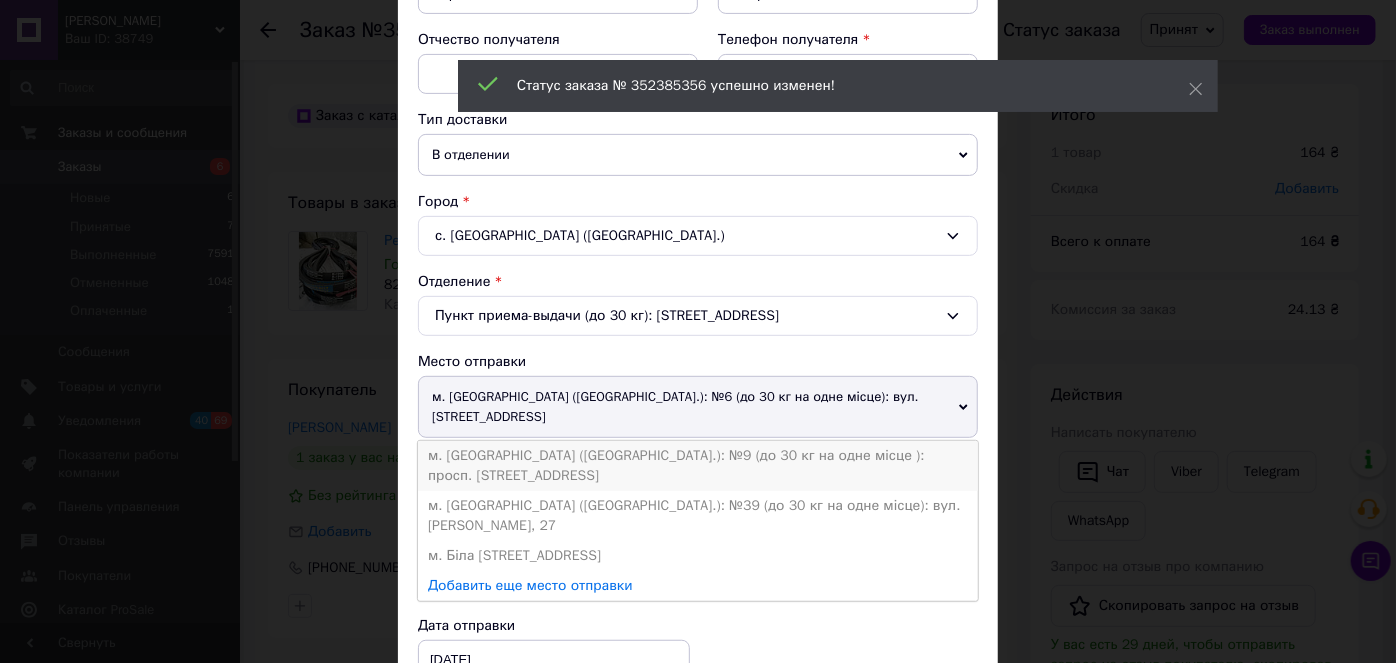 click on "м. [GEOGRAPHIC_DATA] ([GEOGRAPHIC_DATA].): №9 (до 30 кг на одне місце ): просп. [STREET_ADDRESS]" at bounding box center [698, 466] 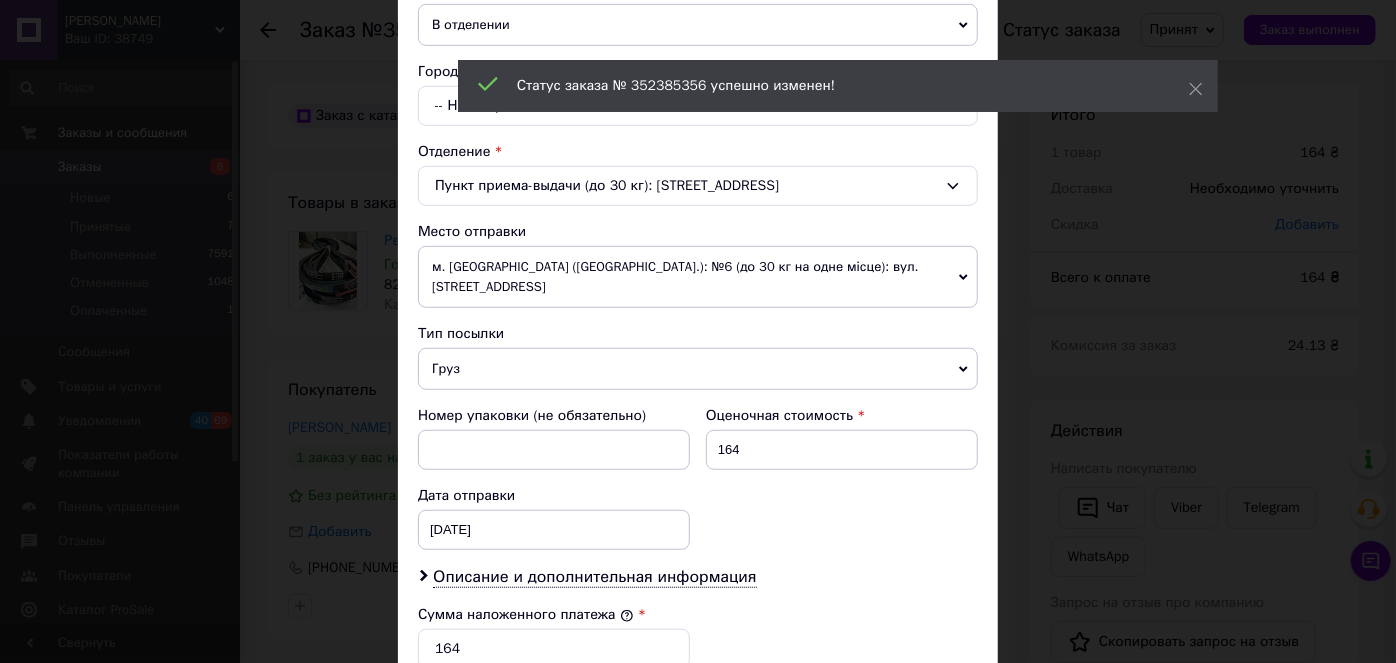 scroll, scrollTop: 545, scrollLeft: 0, axis: vertical 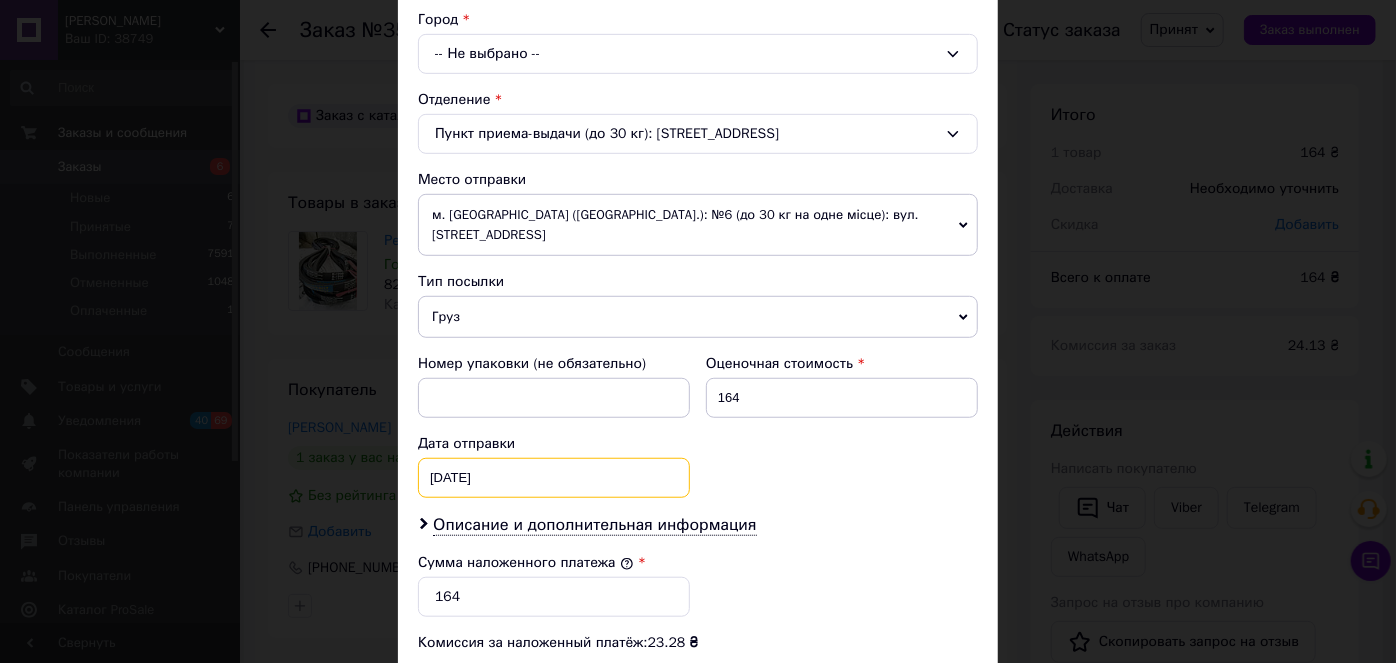 click on "[DATE] < 2025 > < Июль > Пн Вт Ср Чт Пт Сб Вс 30 1 2 3 4 5 6 7 8 9 10 11 12 13 14 15 16 17 18 19 20 21 22 23 24 25 26 27 28 29 30 31 1 2 3 4 5 6 7 8 9 10" at bounding box center (554, 478) 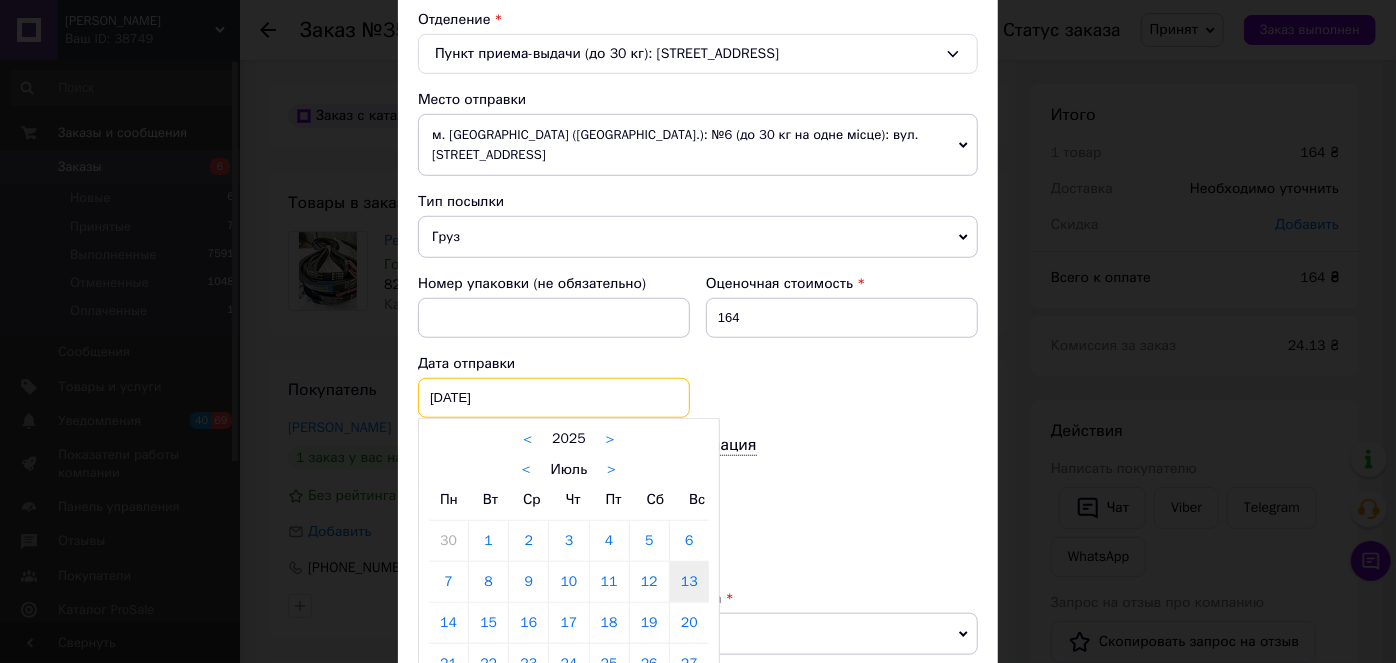 scroll, scrollTop: 727, scrollLeft: 0, axis: vertical 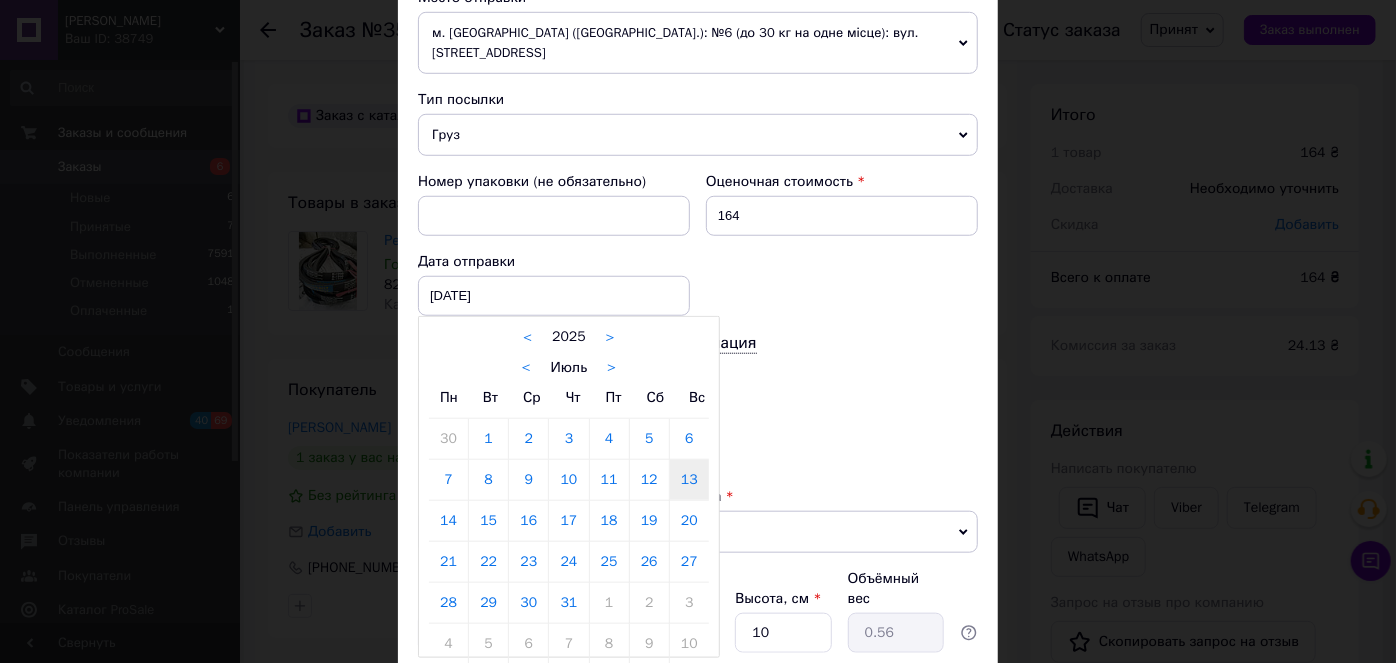 click on "14" at bounding box center [448, 521] 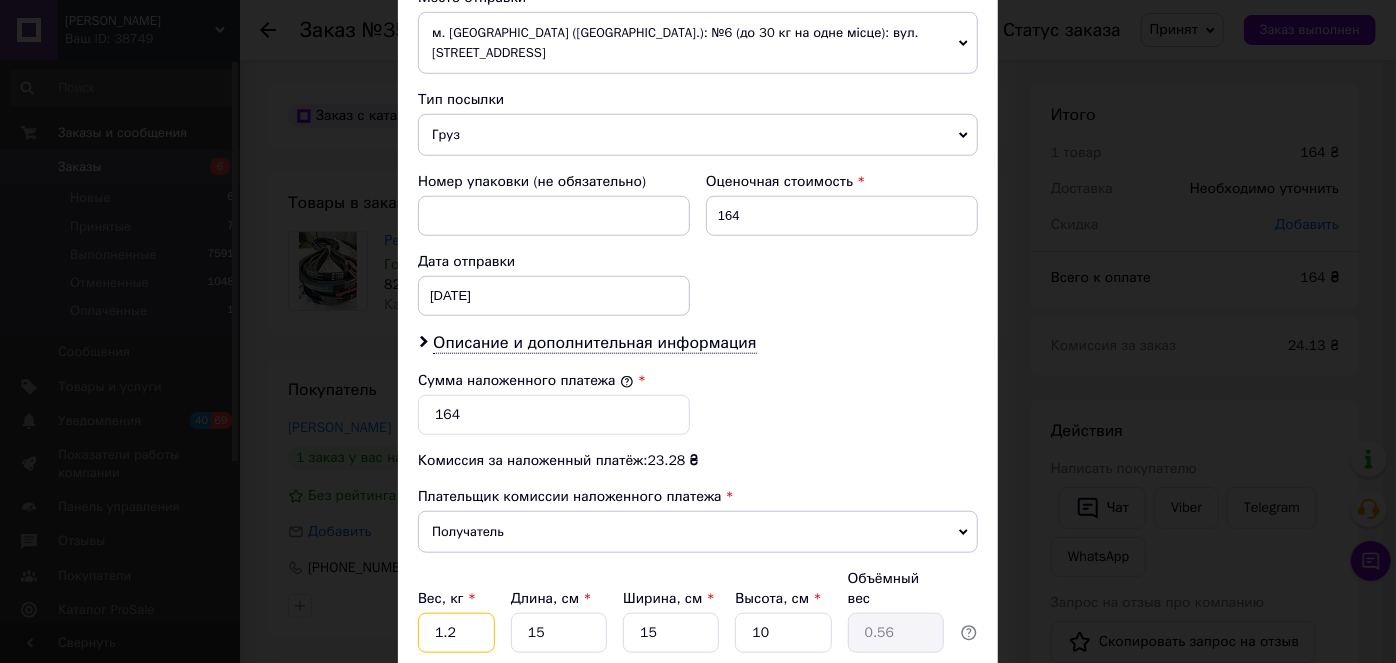 drag, startPoint x: 464, startPoint y: 595, endPoint x: 419, endPoint y: 603, distance: 45.705578 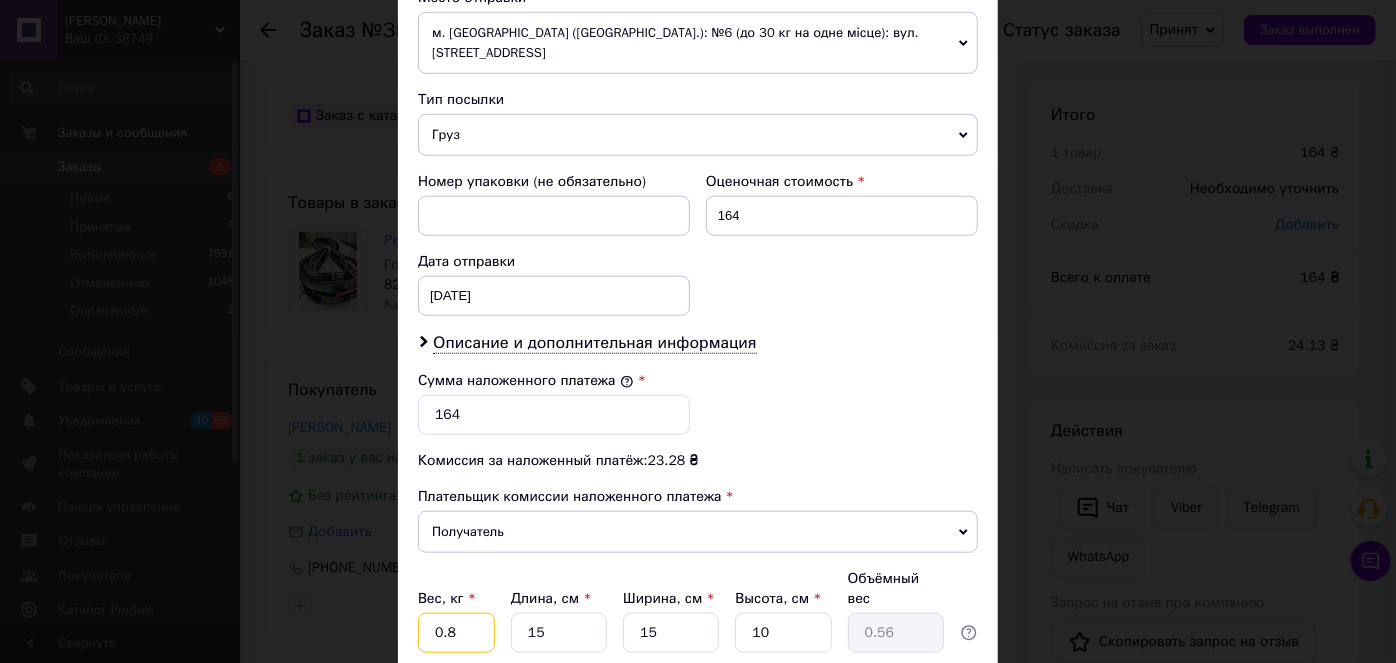type on "0.8" 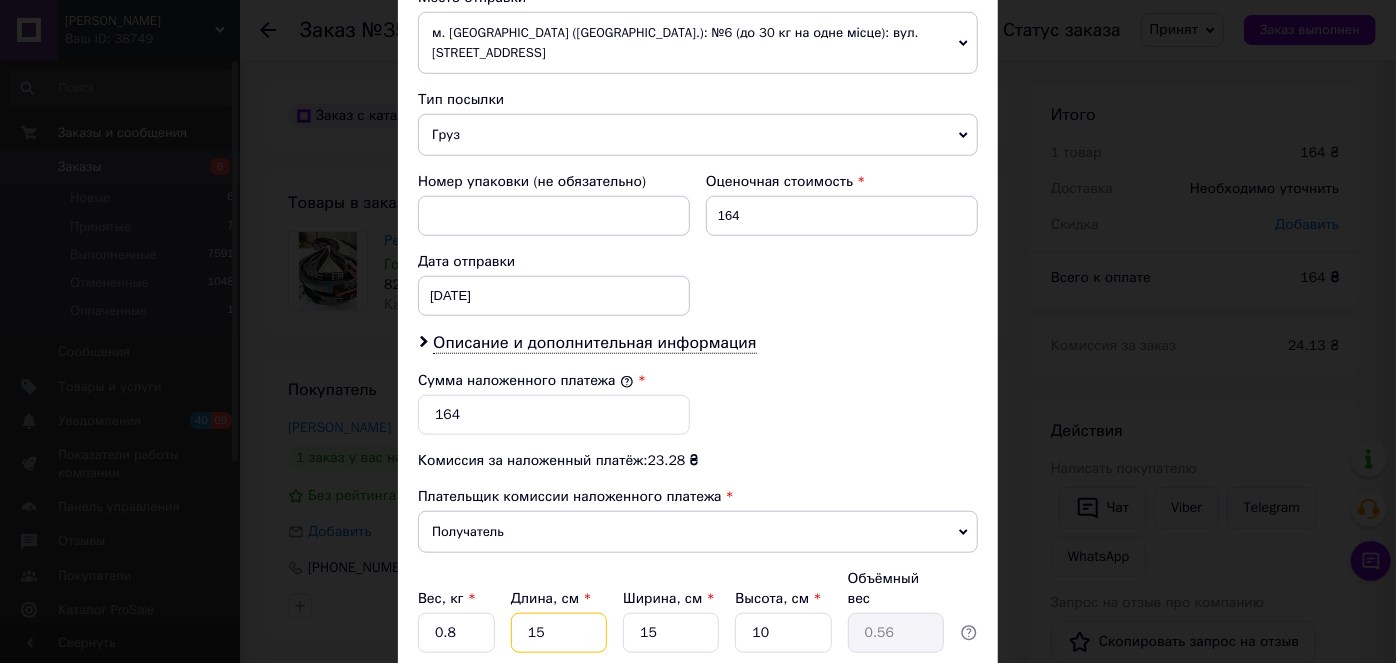 drag, startPoint x: 545, startPoint y: 595, endPoint x: 514, endPoint y: 592, distance: 31.144823 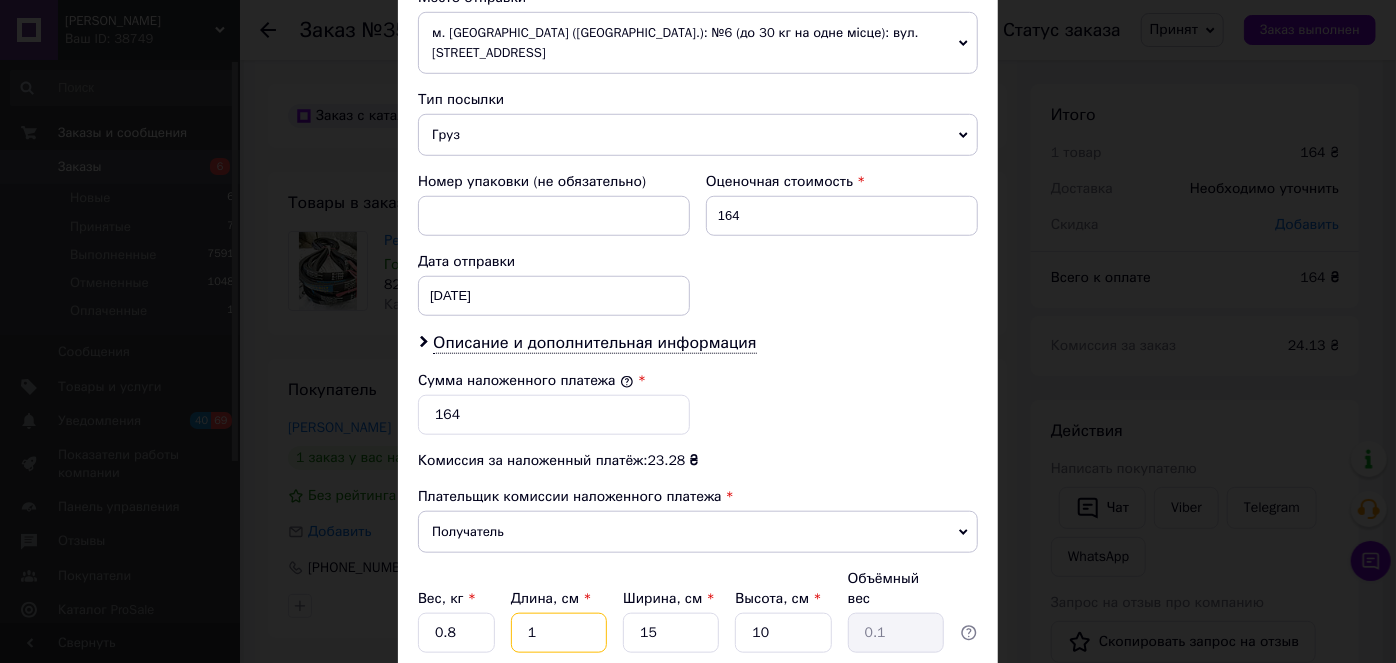 type on "17" 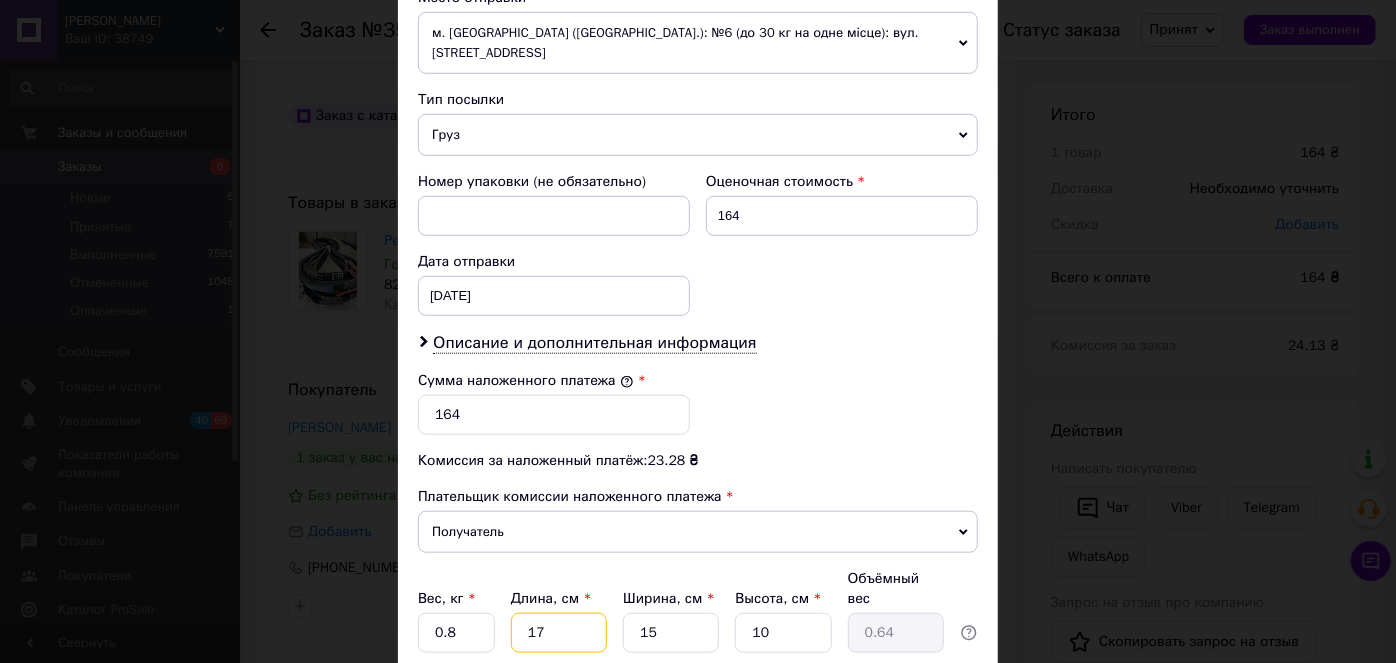 type on "17" 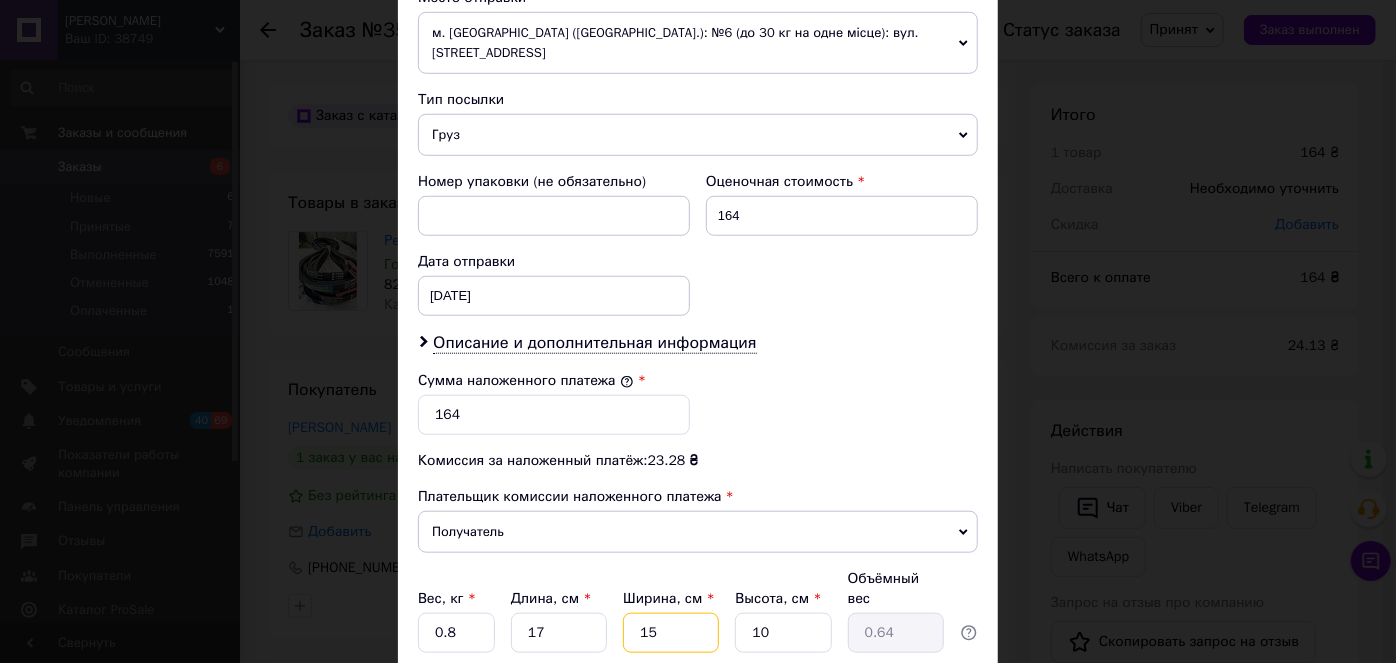 drag, startPoint x: 637, startPoint y: 590, endPoint x: 618, endPoint y: 590, distance: 19 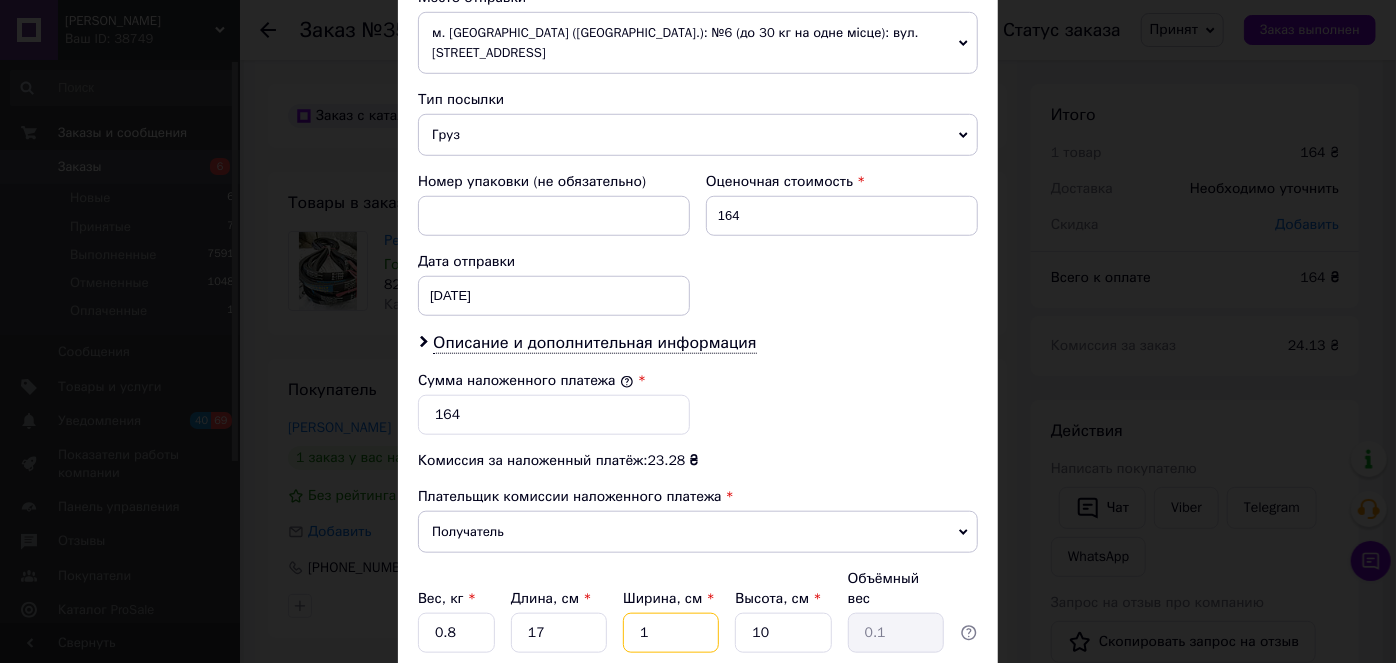 type on "14" 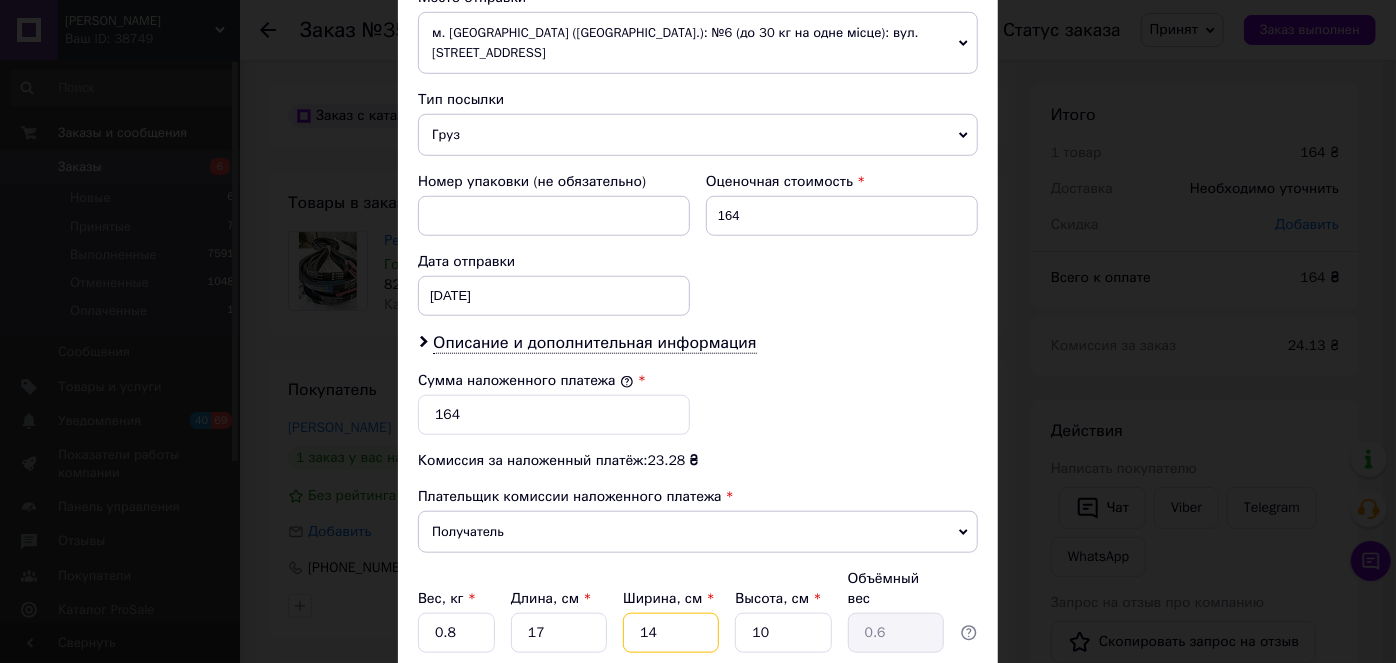 type on "14" 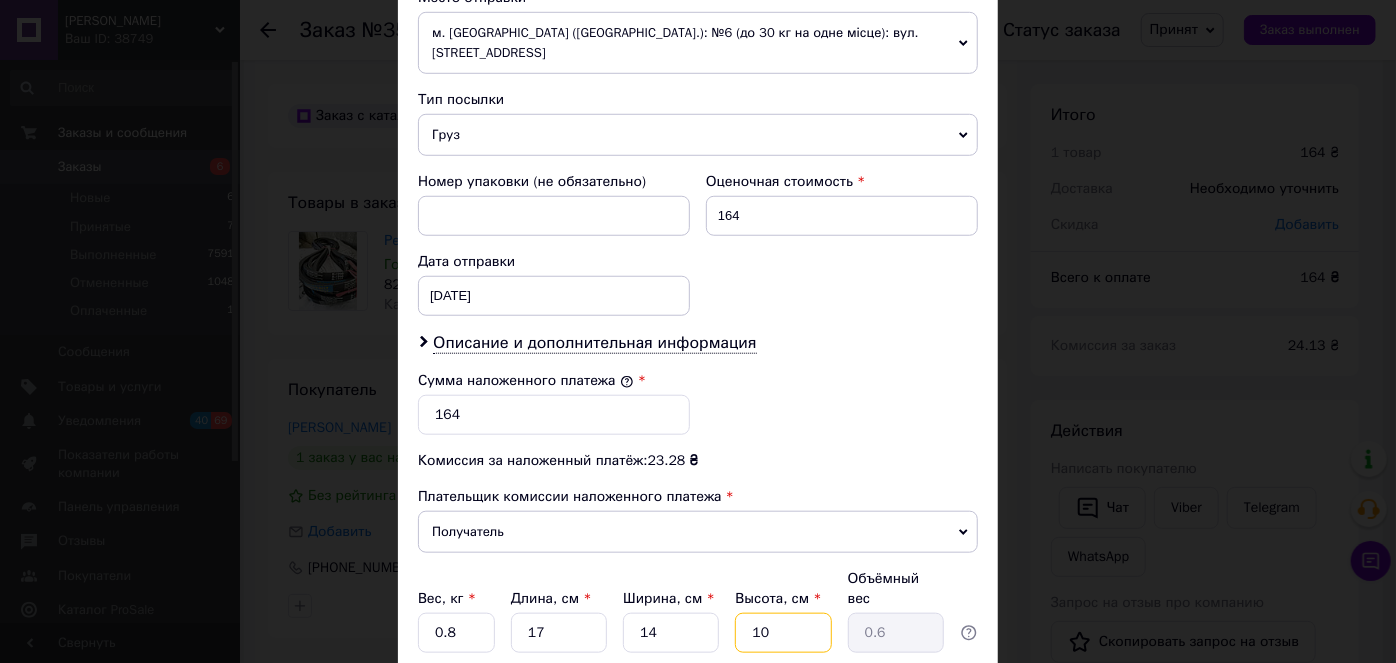 drag, startPoint x: 789, startPoint y: 590, endPoint x: 733, endPoint y: 593, distance: 56.0803 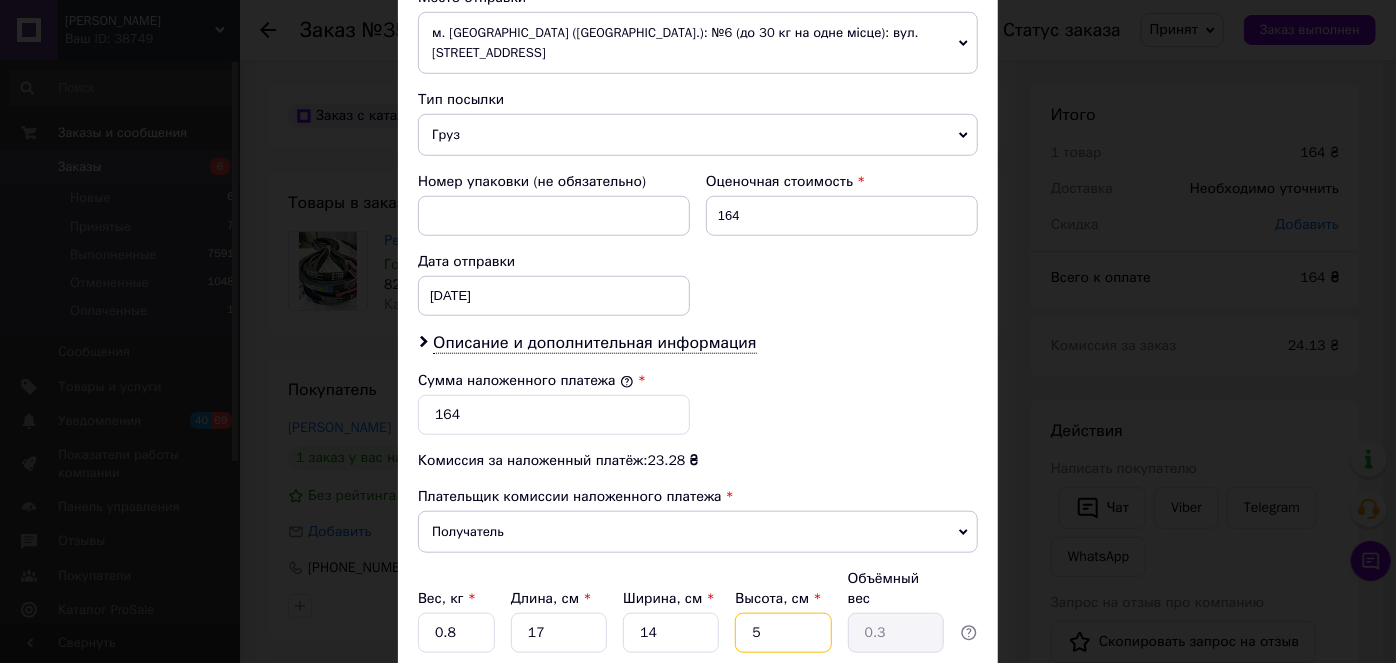 type on "5" 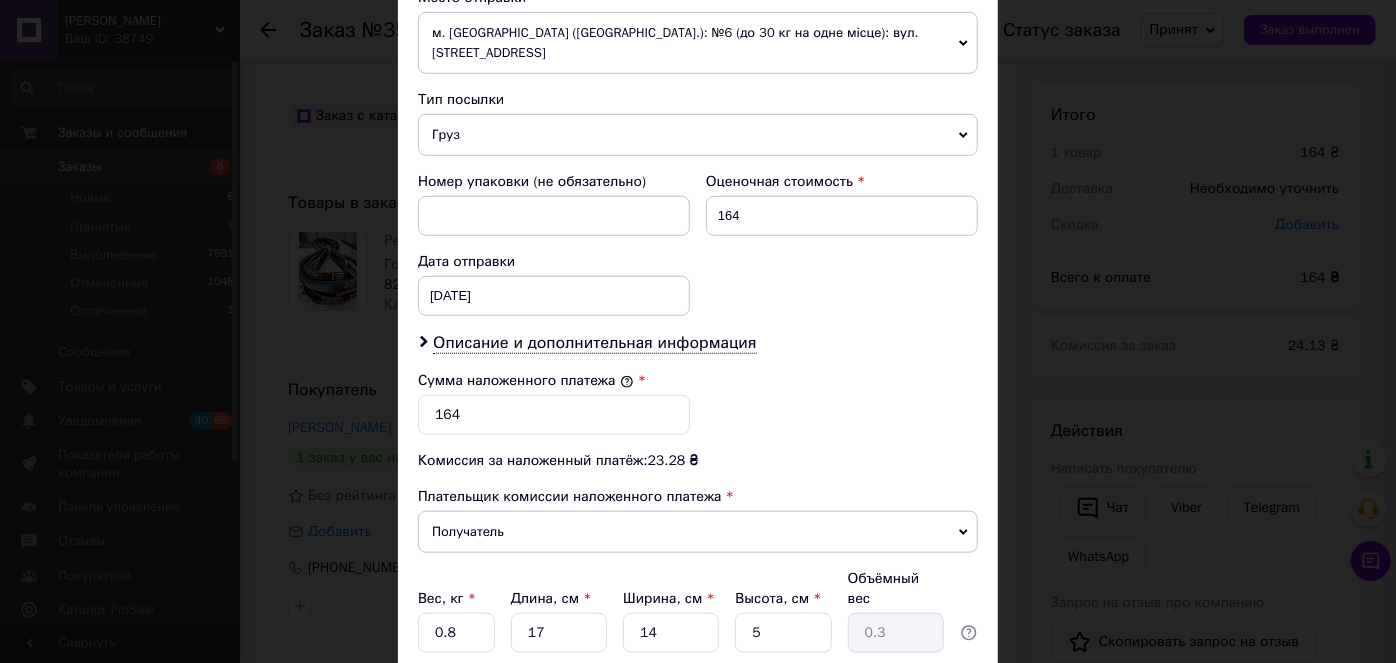 click on "Добавить место" at bounding box center (698, 679) 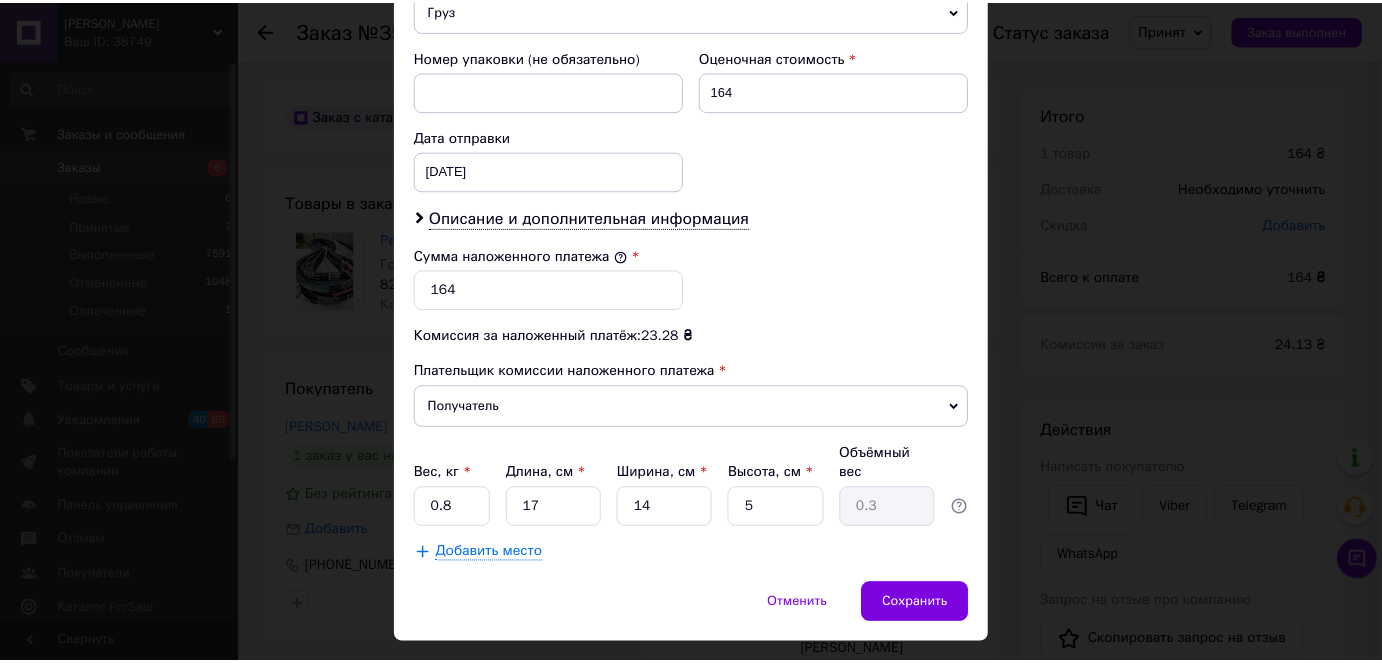 scroll, scrollTop: 854, scrollLeft: 0, axis: vertical 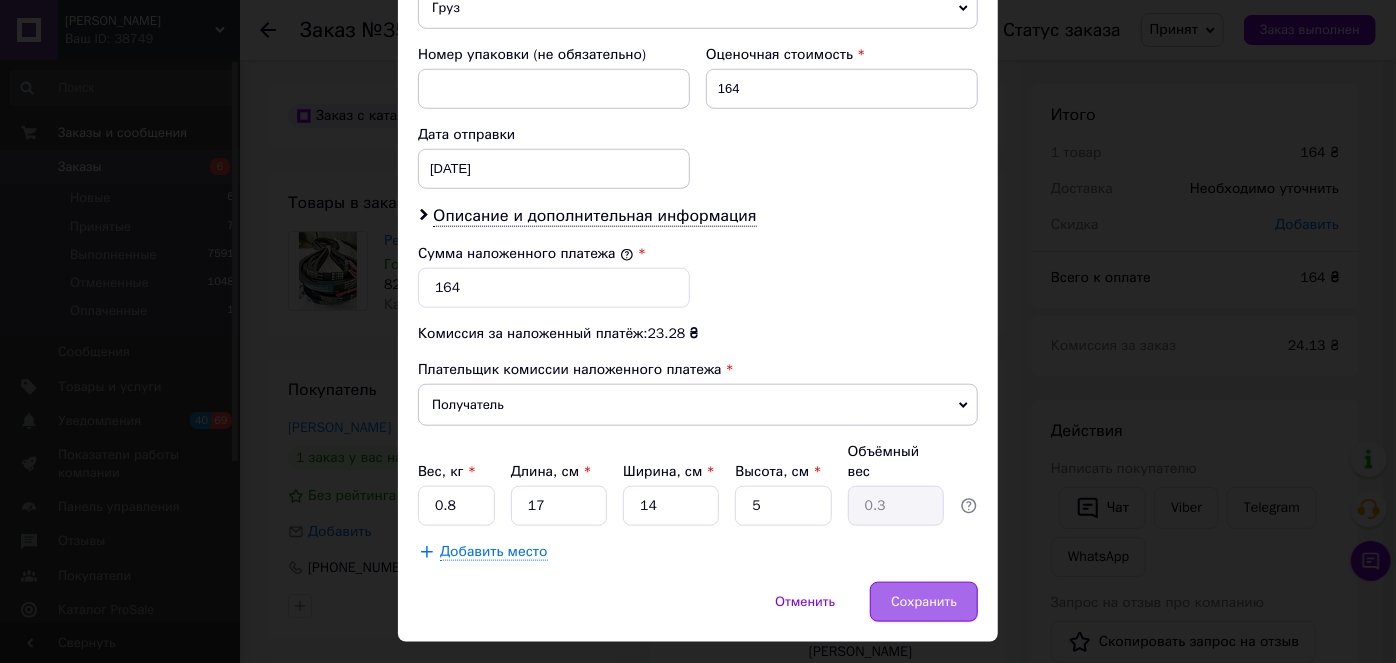click on "Сохранить" at bounding box center [924, 602] 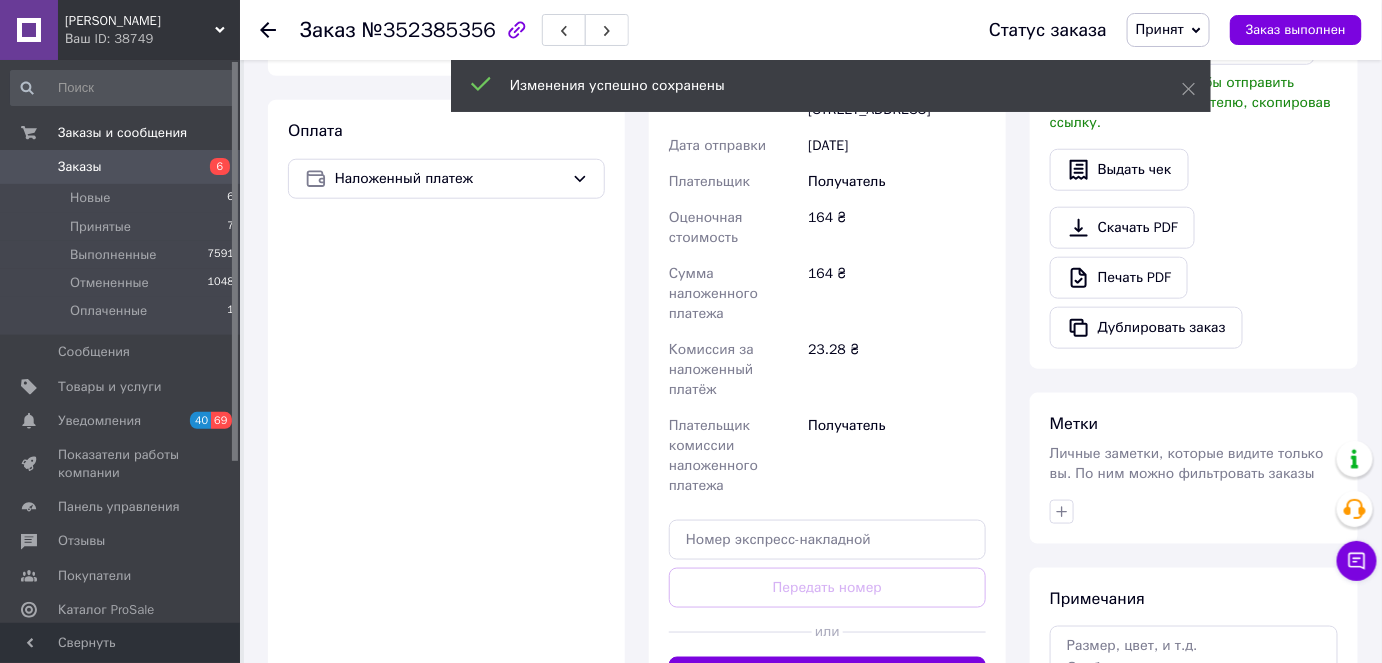 scroll, scrollTop: 636, scrollLeft: 0, axis: vertical 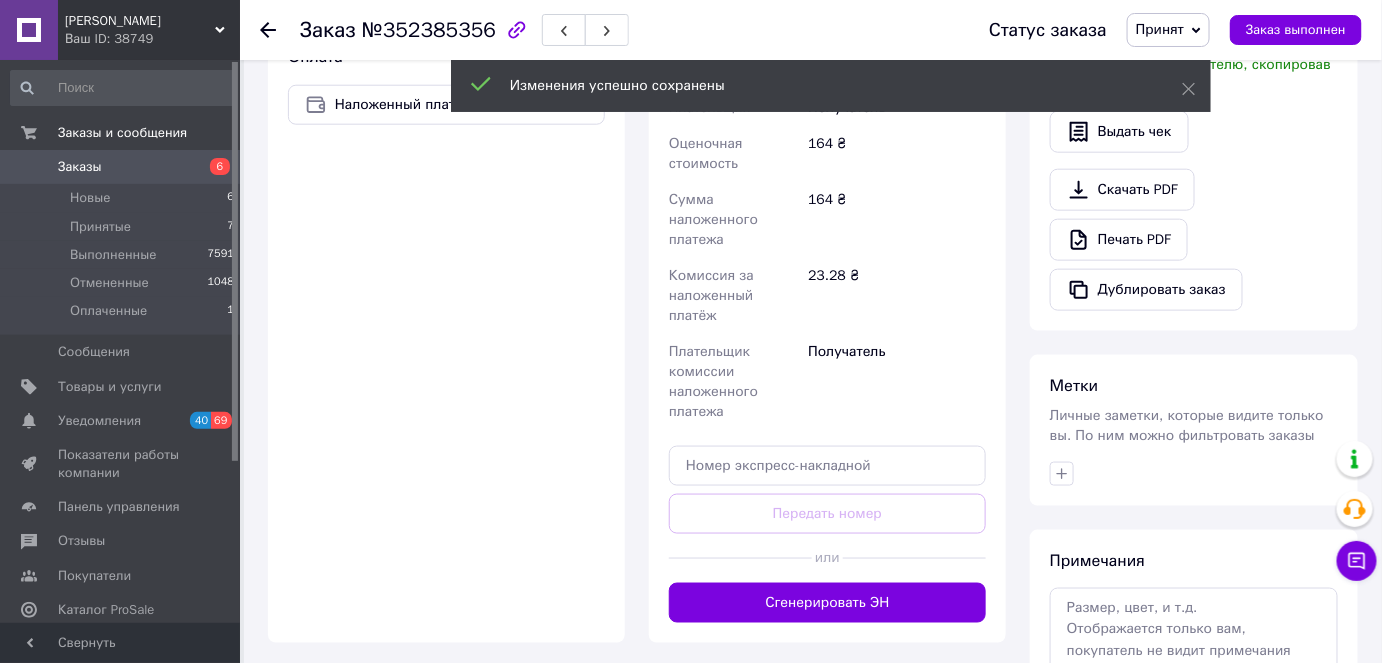 click on "Сгенерировать ЭН" at bounding box center [827, 603] 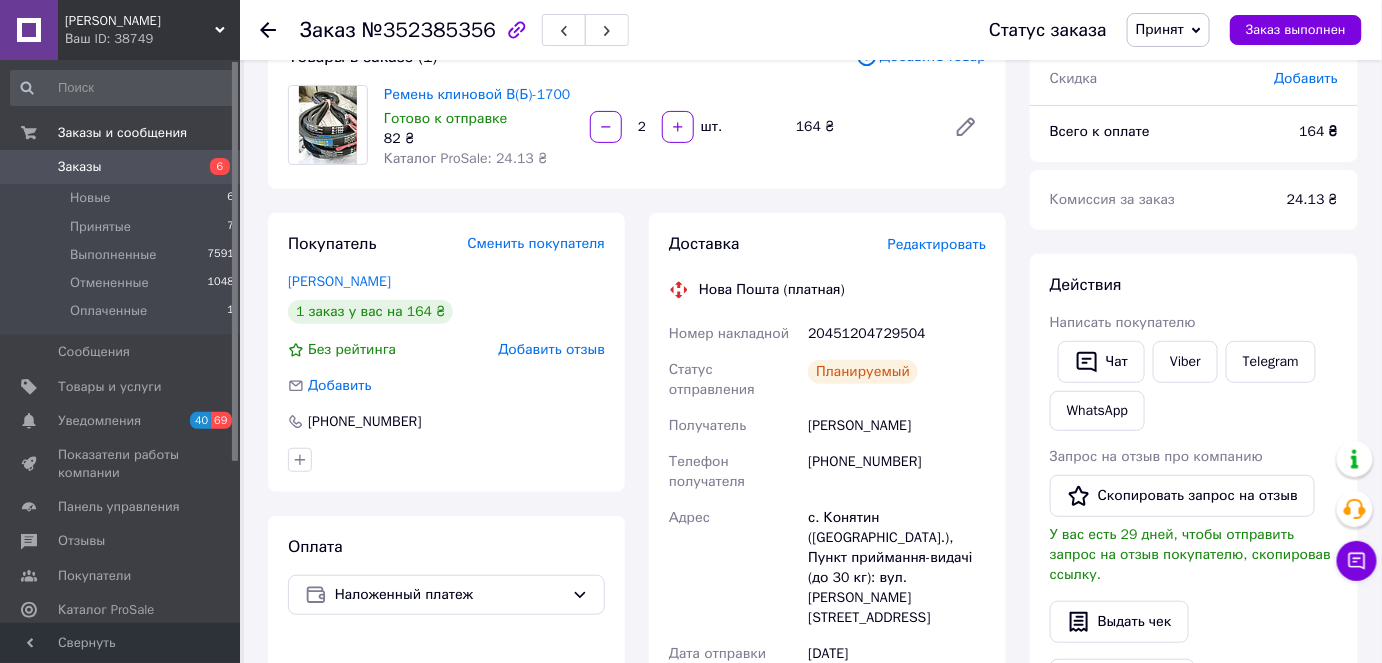 scroll, scrollTop: 0, scrollLeft: 0, axis: both 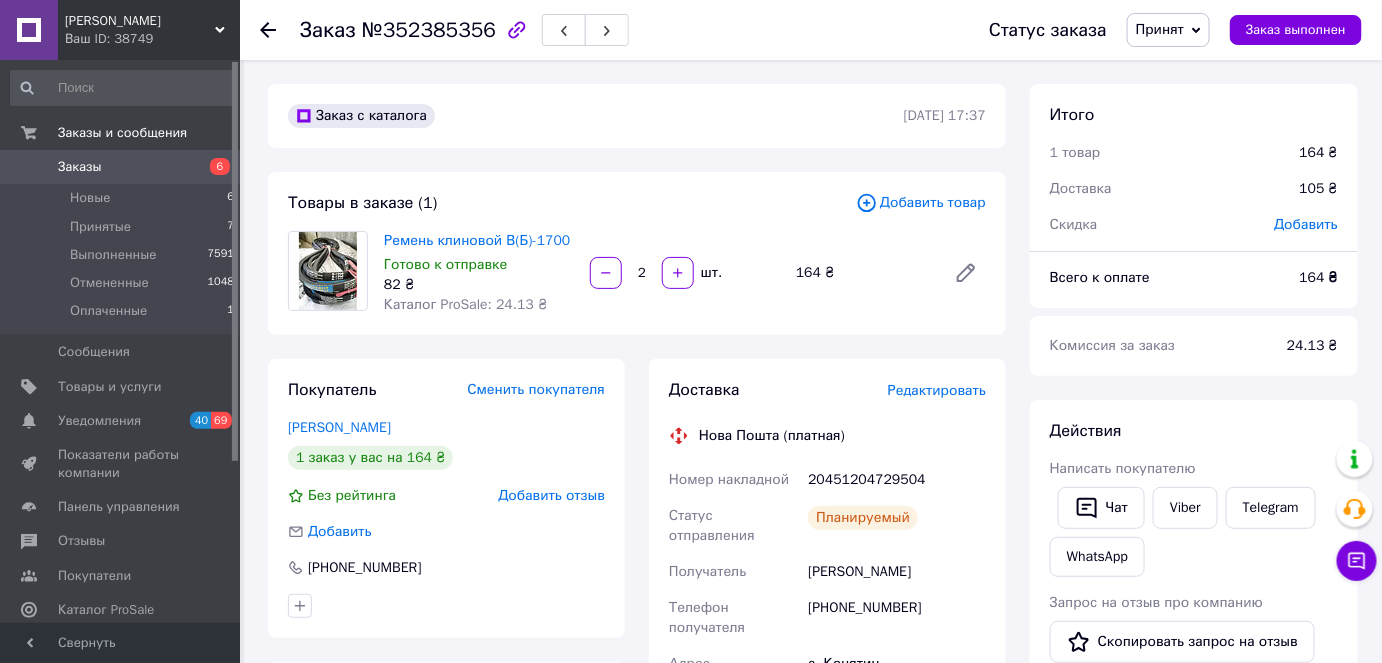 click on "Заказы" at bounding box center (121, 167) 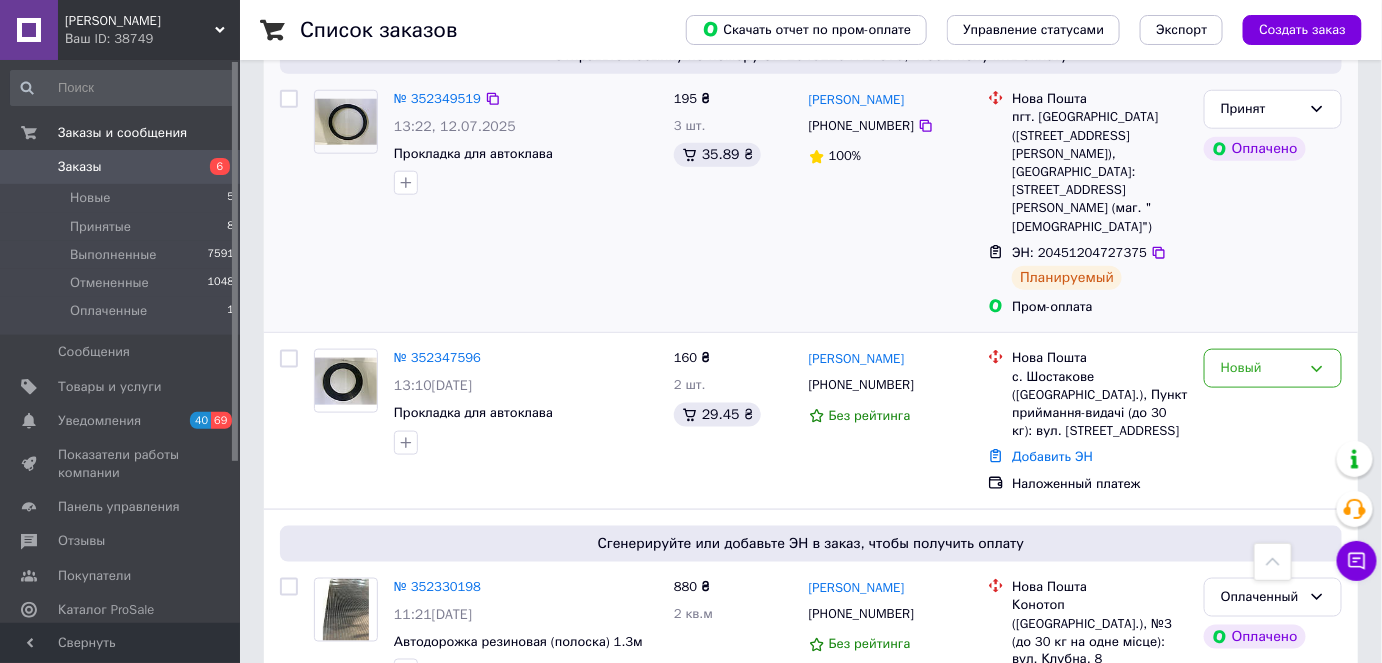 scroll, scrollTop: 636, scrollLeft: 0, axis: vertical 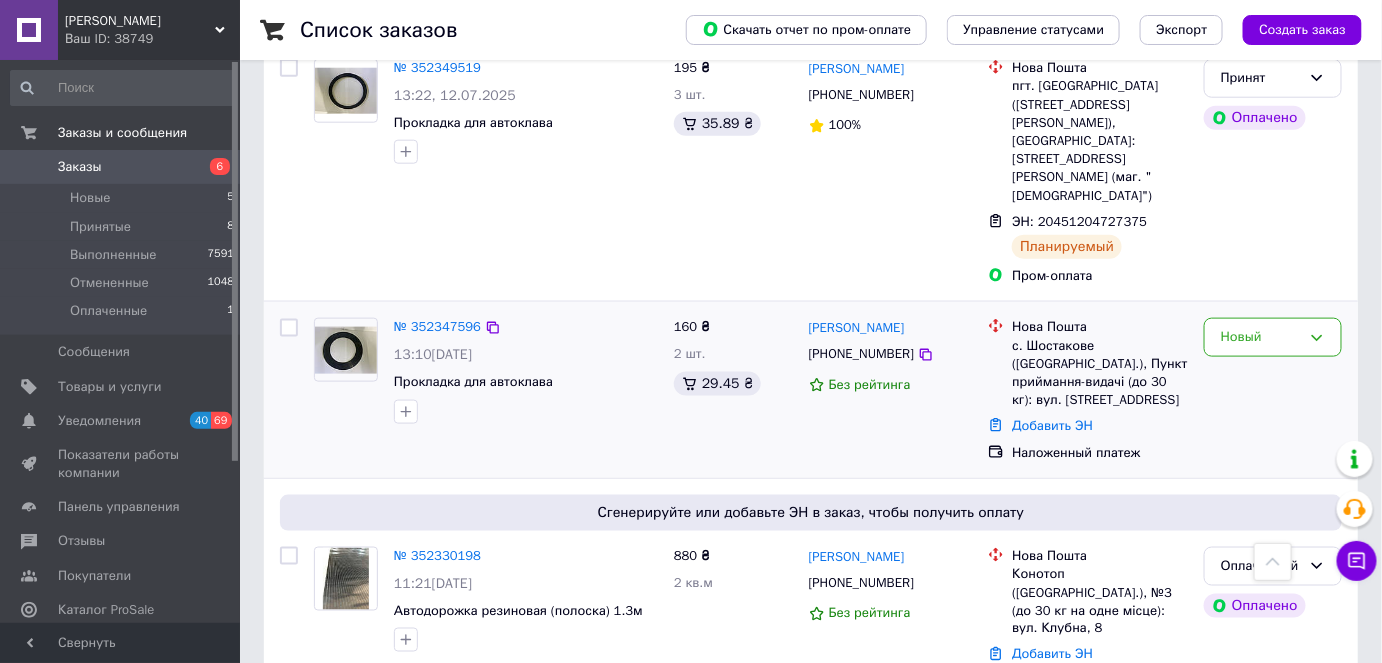 click on "№ 352347596 13:10[DATE] Прокладка для автоклава" at bounding box center (526, 370) 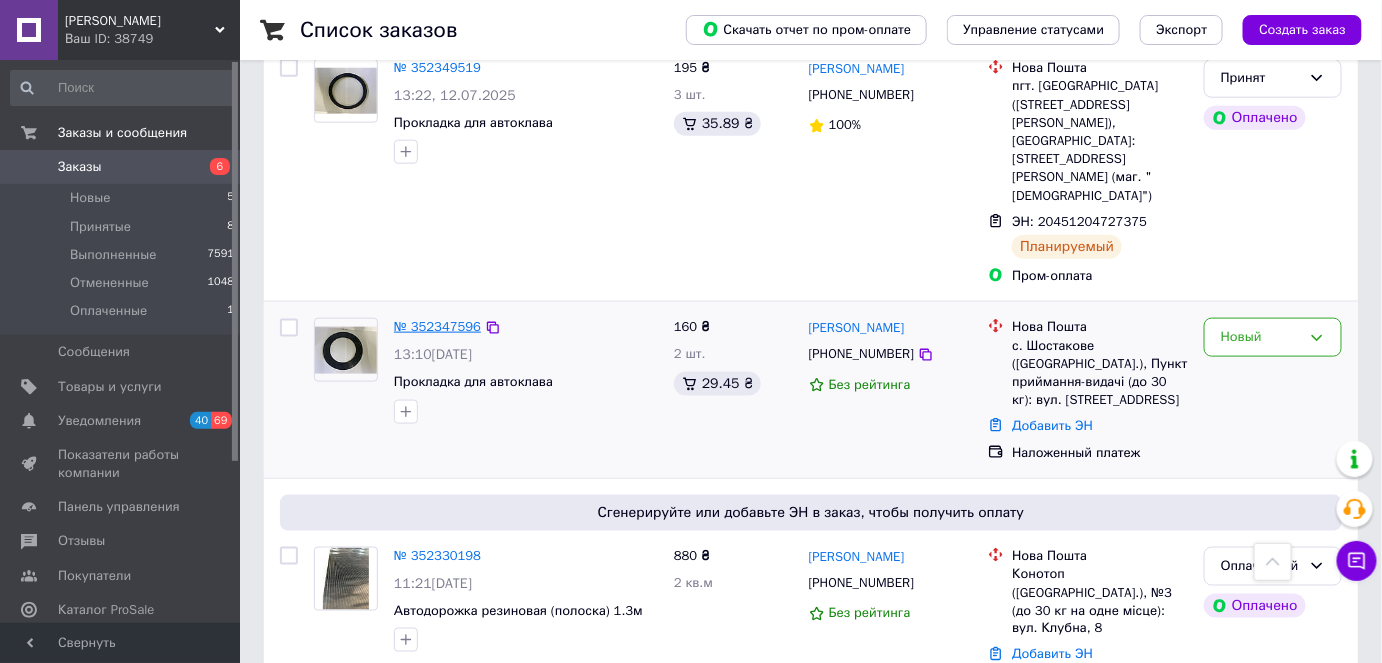 click on "№ 352347596" at bounding box center [437, 326] 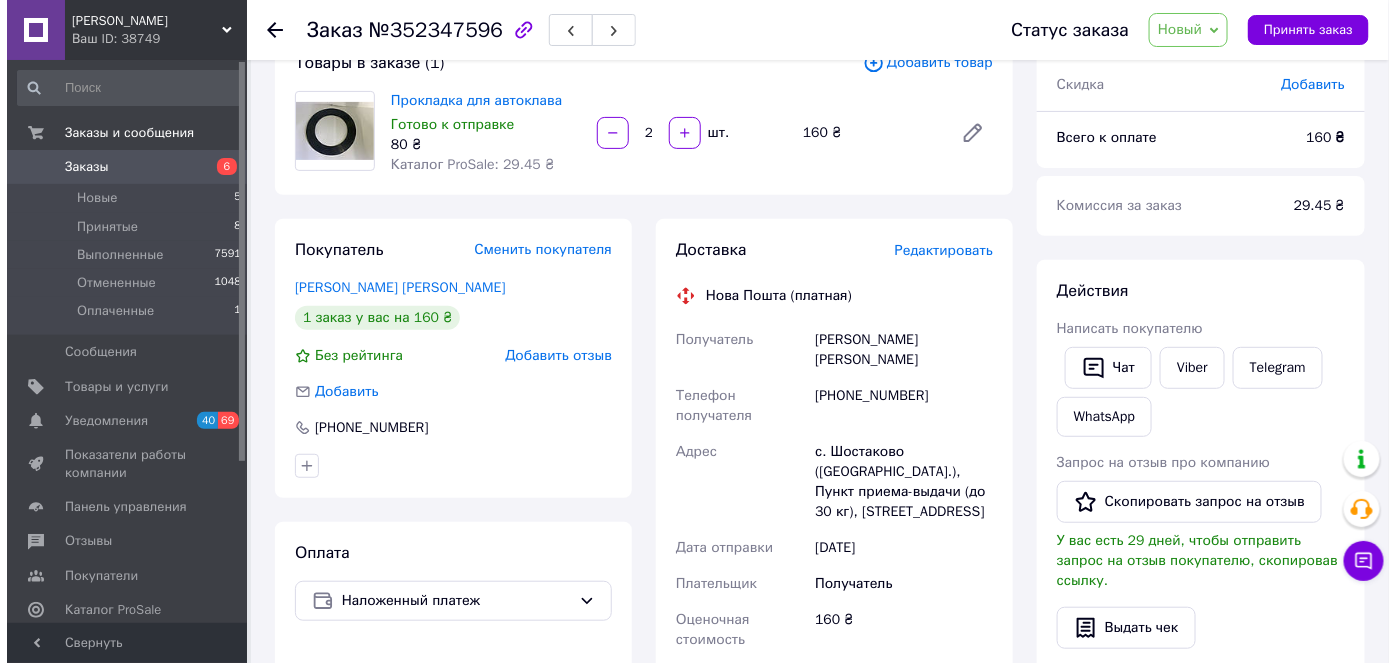 scroll, scrollTop: 0, scrollLeft: 0, axis: both 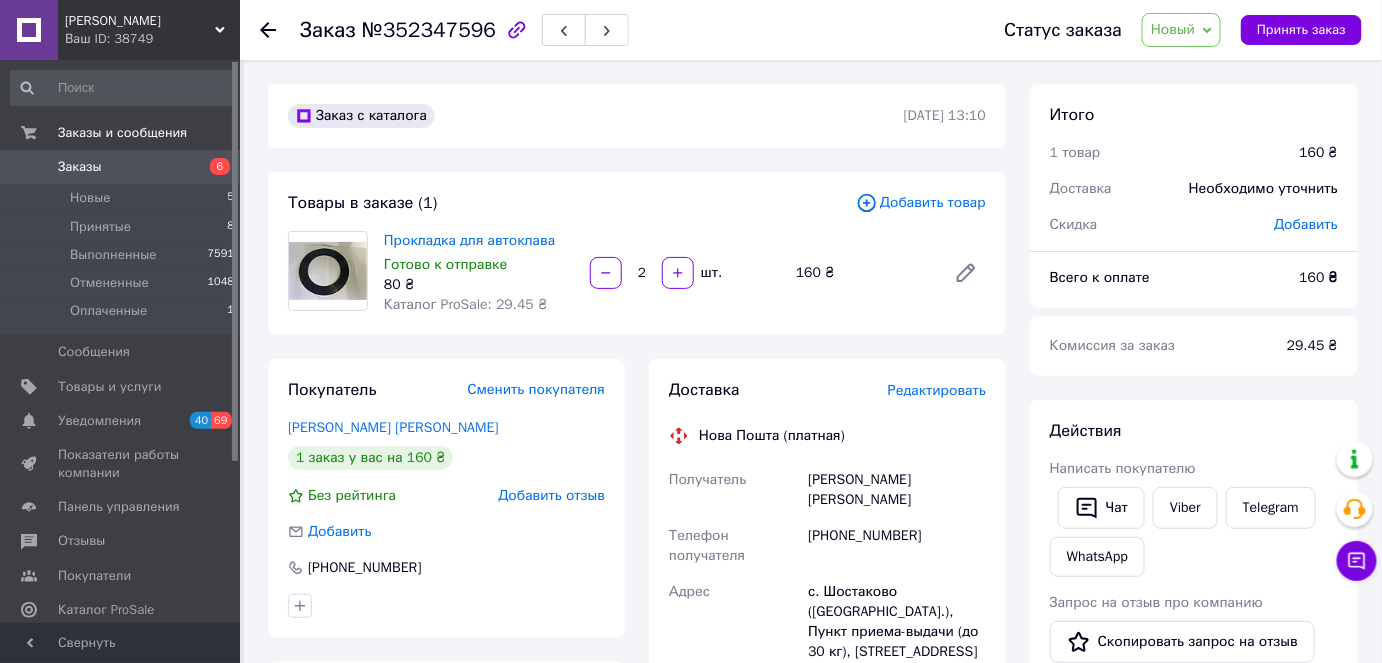 click on "Новый" at bounding box center (1173, 29) 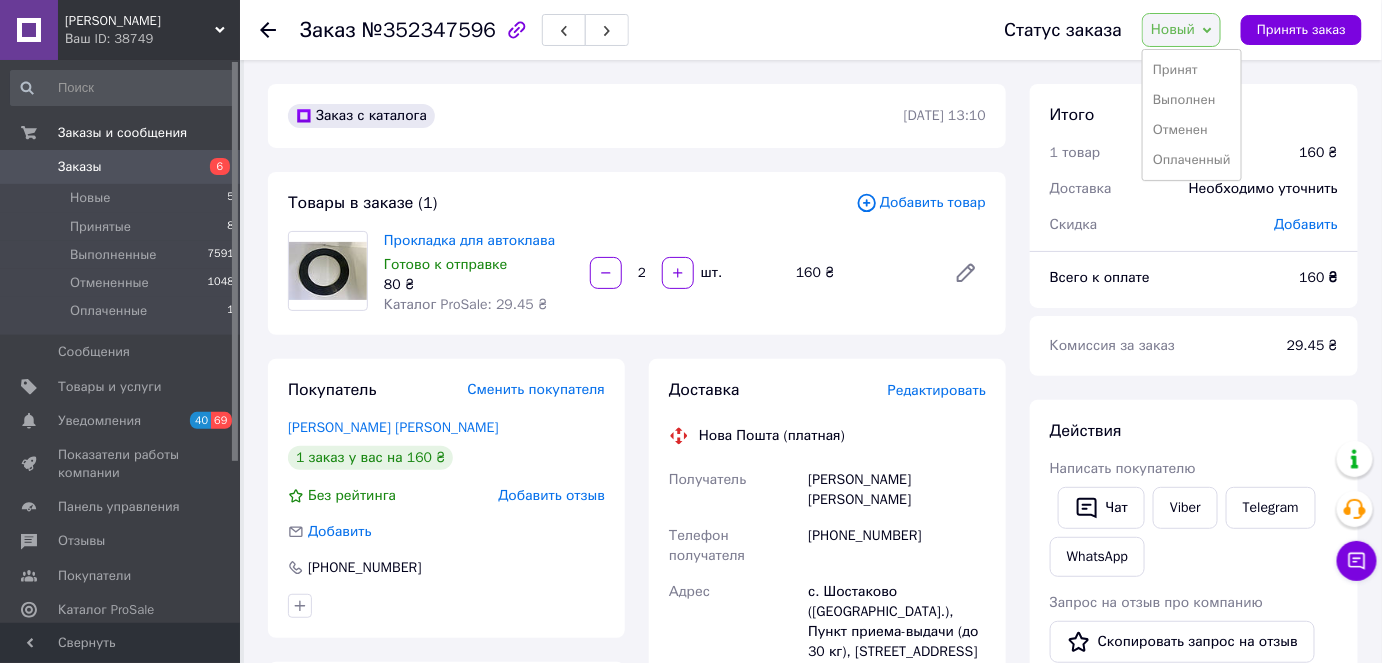 click on "Принят" at bounding box center (1192, 70) 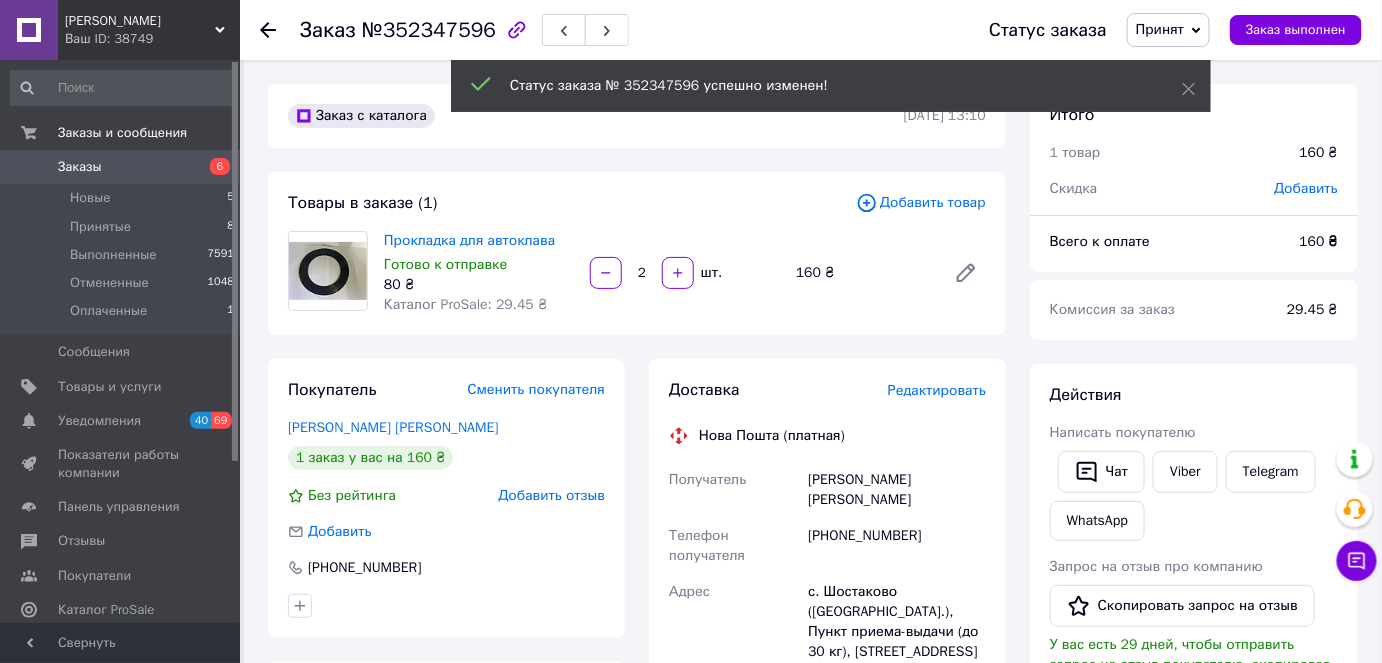 click on "Редактировать" at bounding box center [937, 390] 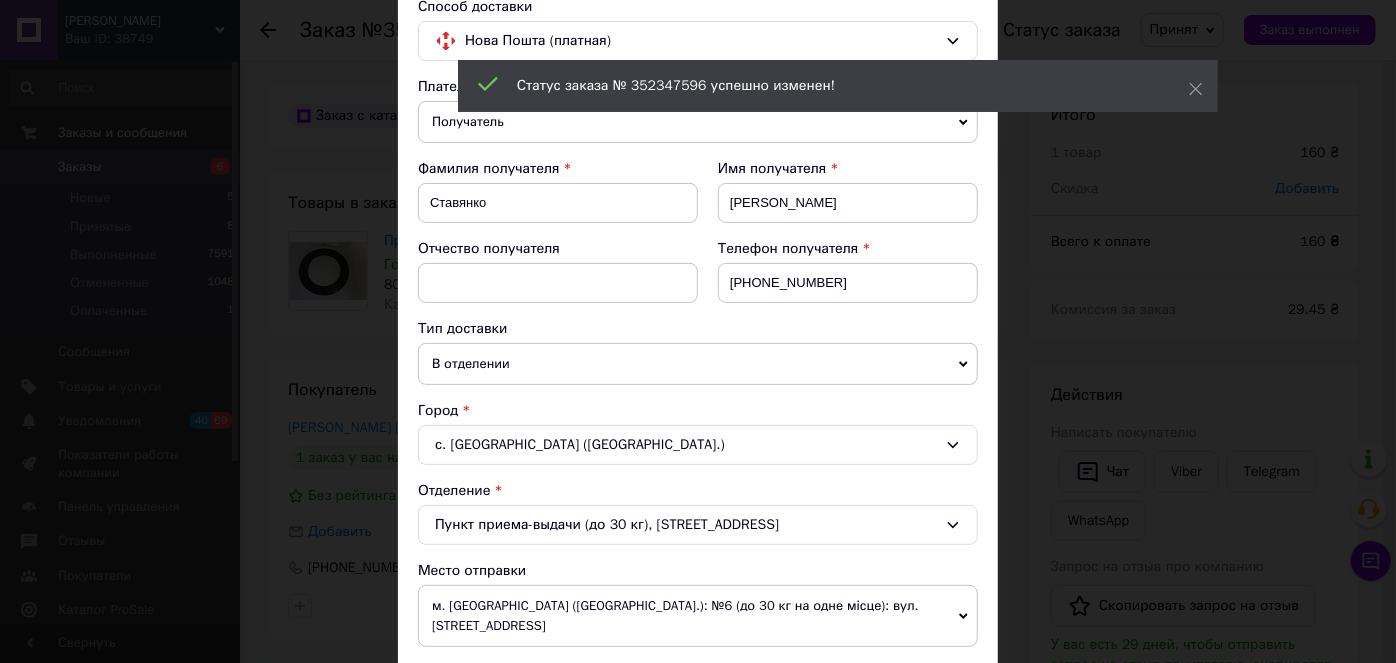 scroll, scrollTop: 272, scrollLeft: 0, axis: vertical 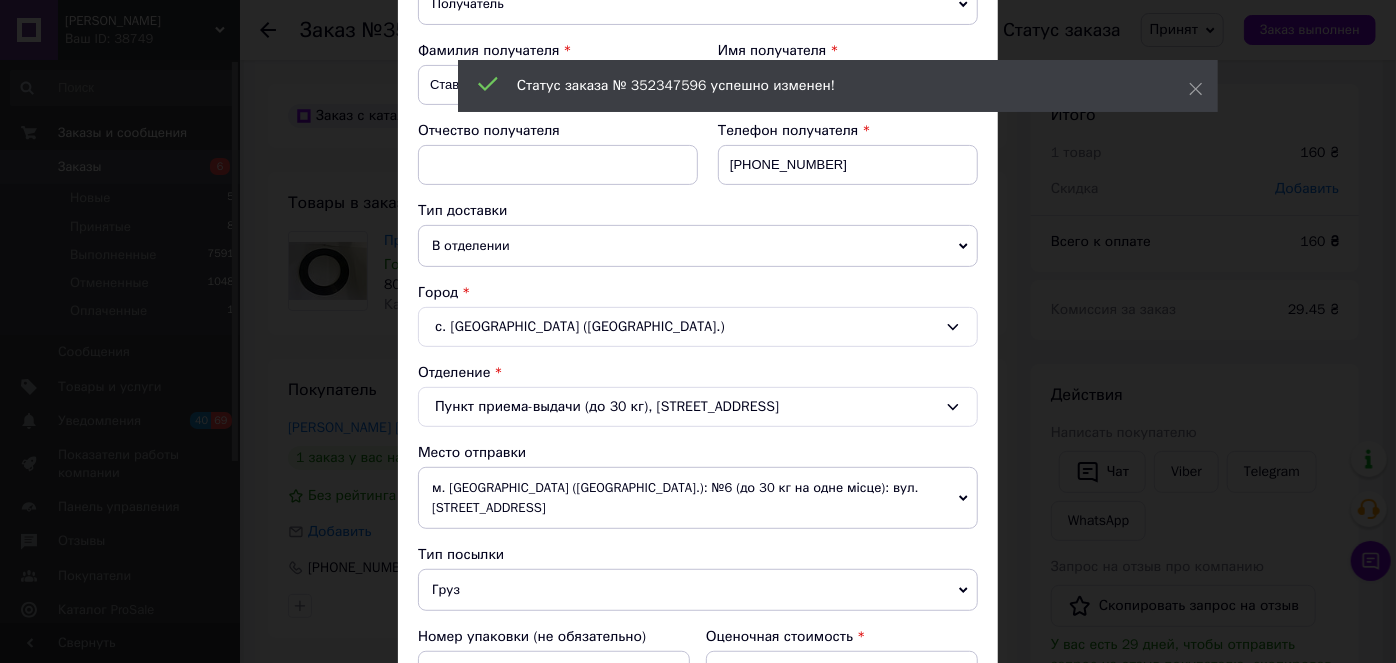 drag, startPoint x: 674, startPoint y: 476, endPoint x: 672, endPoint y: 491, distance: 15.132746 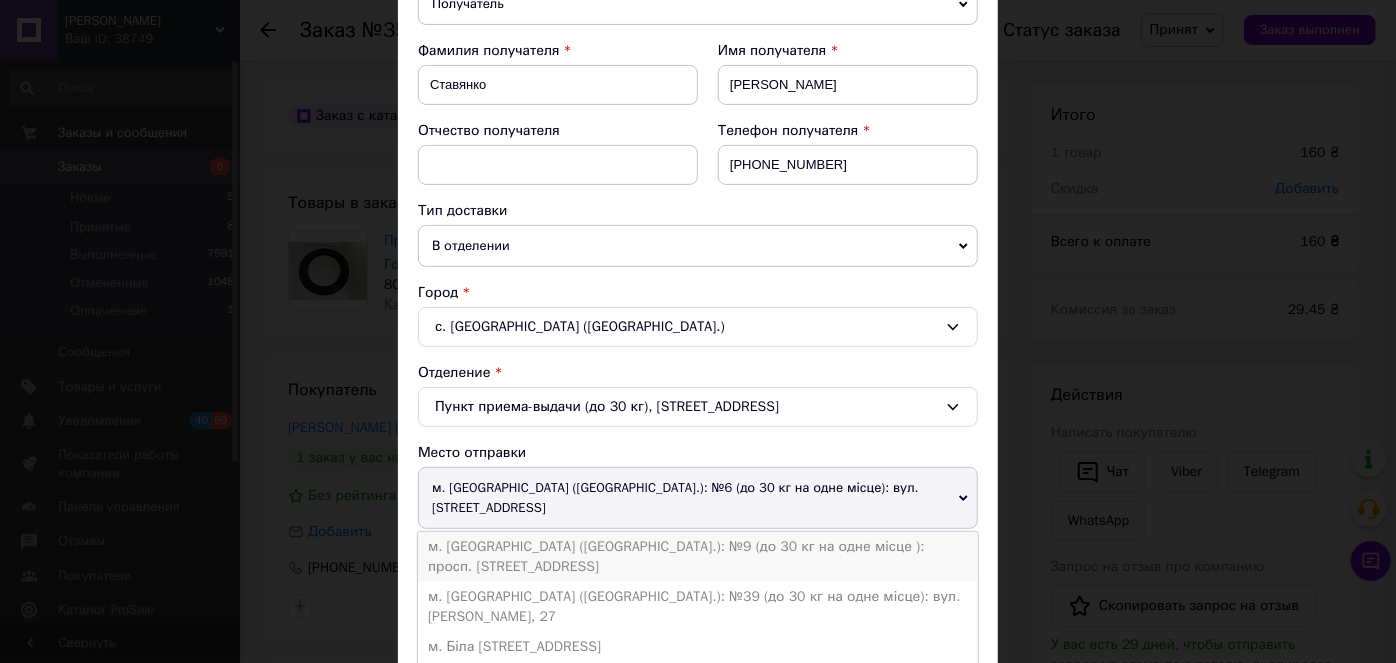 click on "м. [GEOGRAPHIC_DATA] ([GEOGRAPHIC_DATA].): №9 (до 30 кг на одне місце ): просп. [STREET_ADDRESS]" at bounding box center [698, 557] 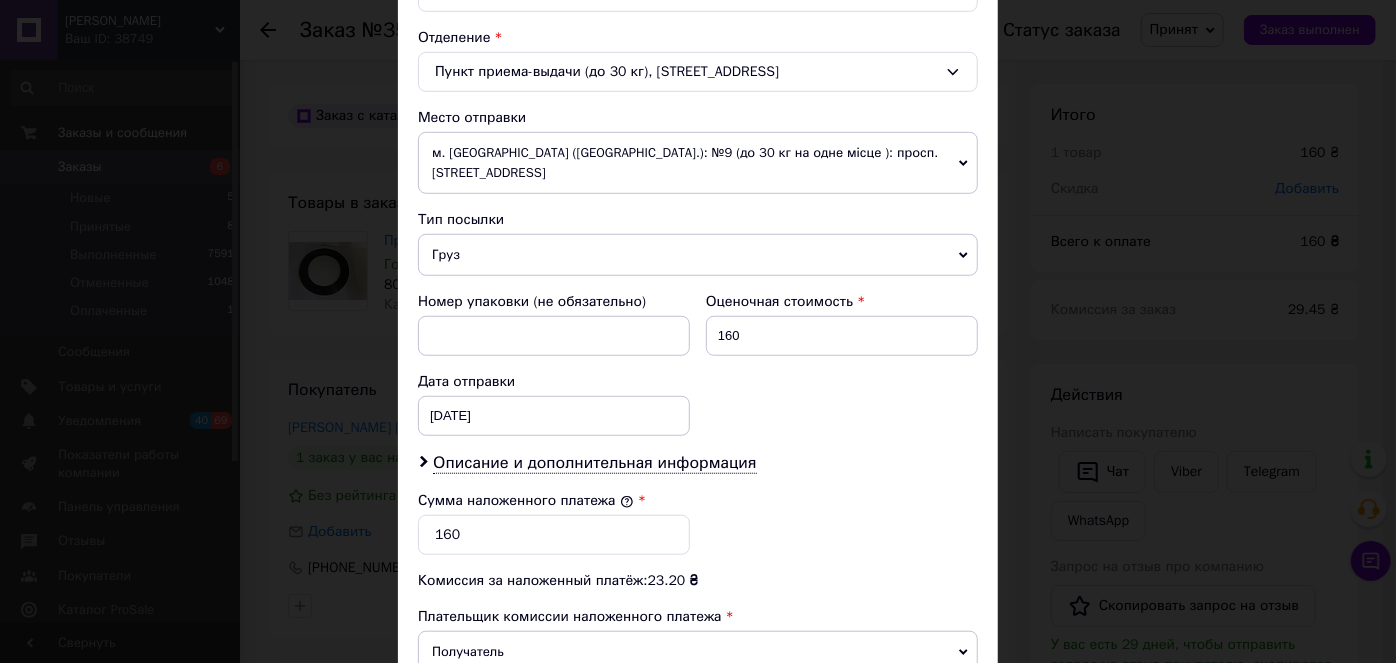 scroll, scrollTop: 636, scrollLeft: 0, axis: vertical 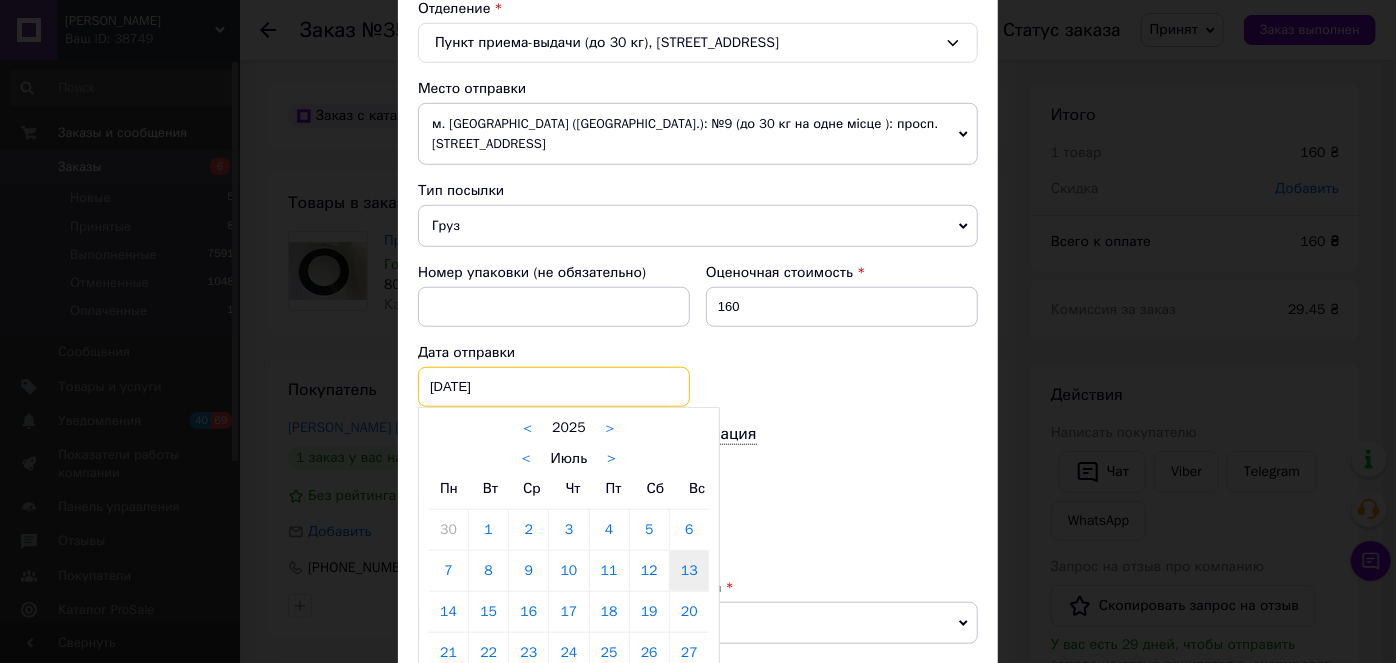 click on "[DATE] < 2025 > < Июль > Пн Вт Ср Чт Пт Сб Вс 30 1 2 3 4 5 6 7 8 9 10 11 12 13 14 15 16 17 18 19 20 21 22 23 24 25 26 27 28 29 30 31 1 2 3 4 5 6 7 8 9 10" at bounding box center (554, 387) 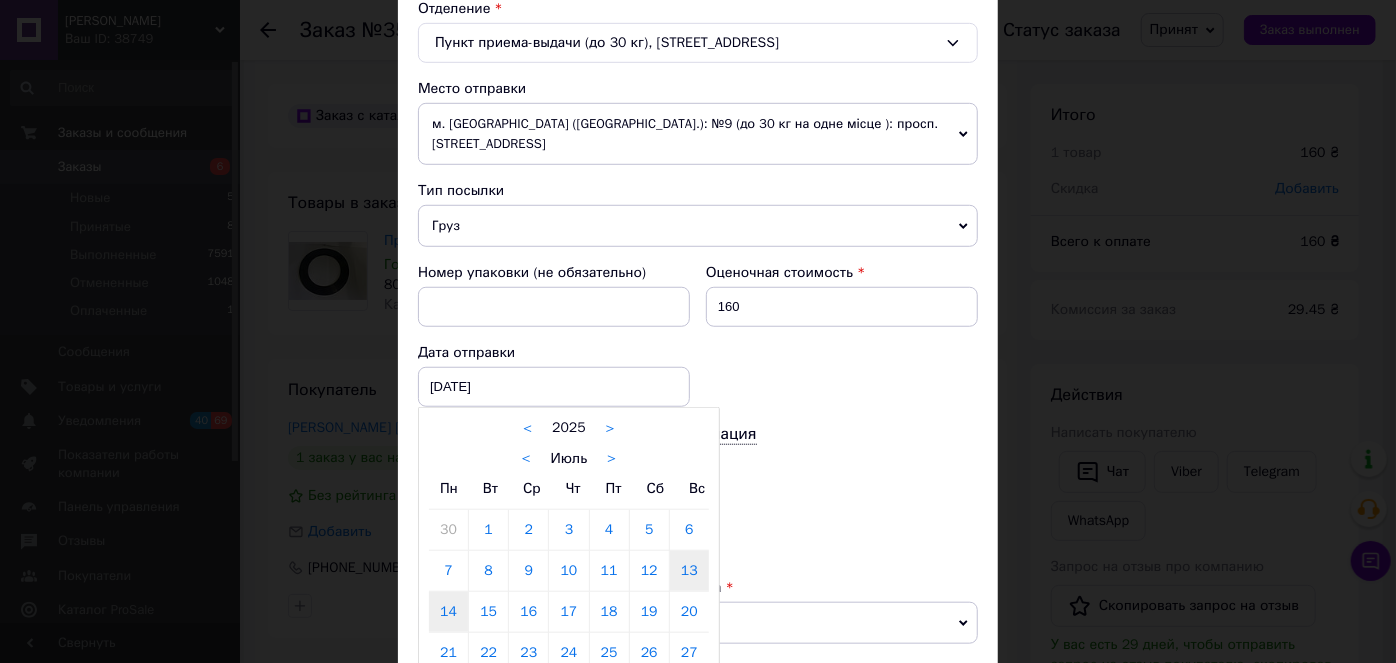 click on "14" at bounding box center (448, 612) 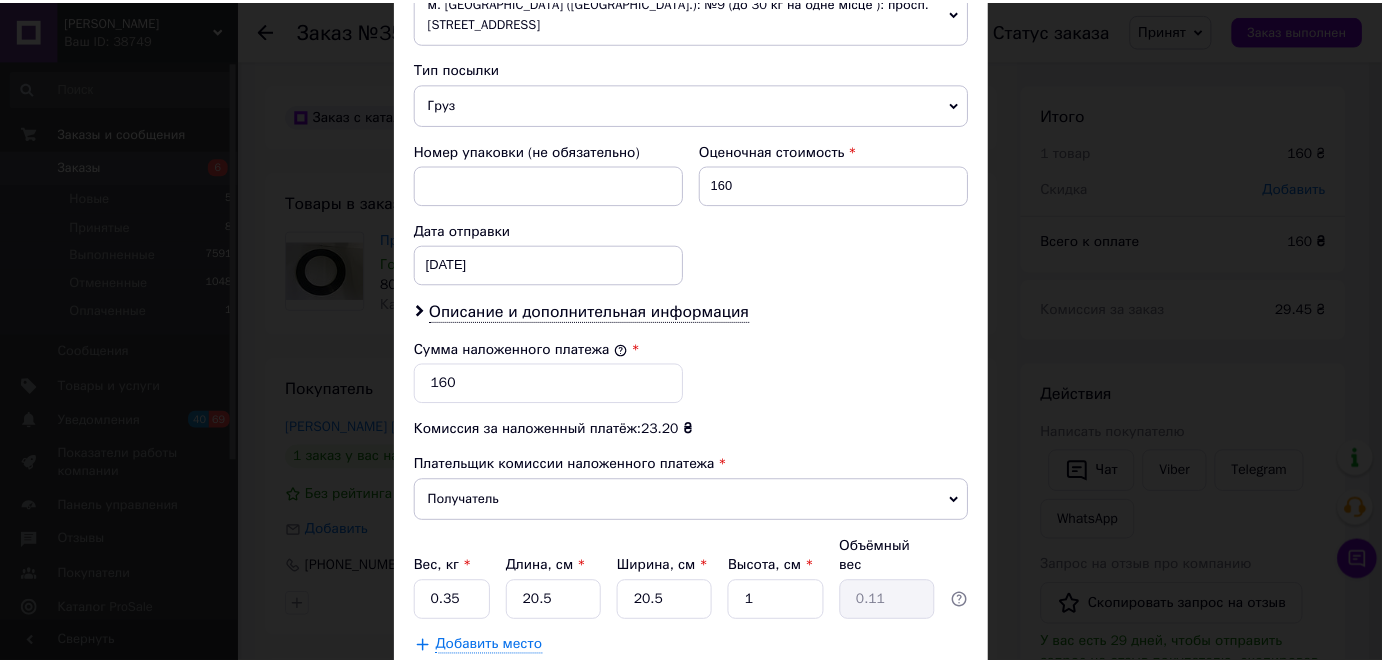 scroll, scrollTop: 874, scrollLeft: 0, axis: vertical 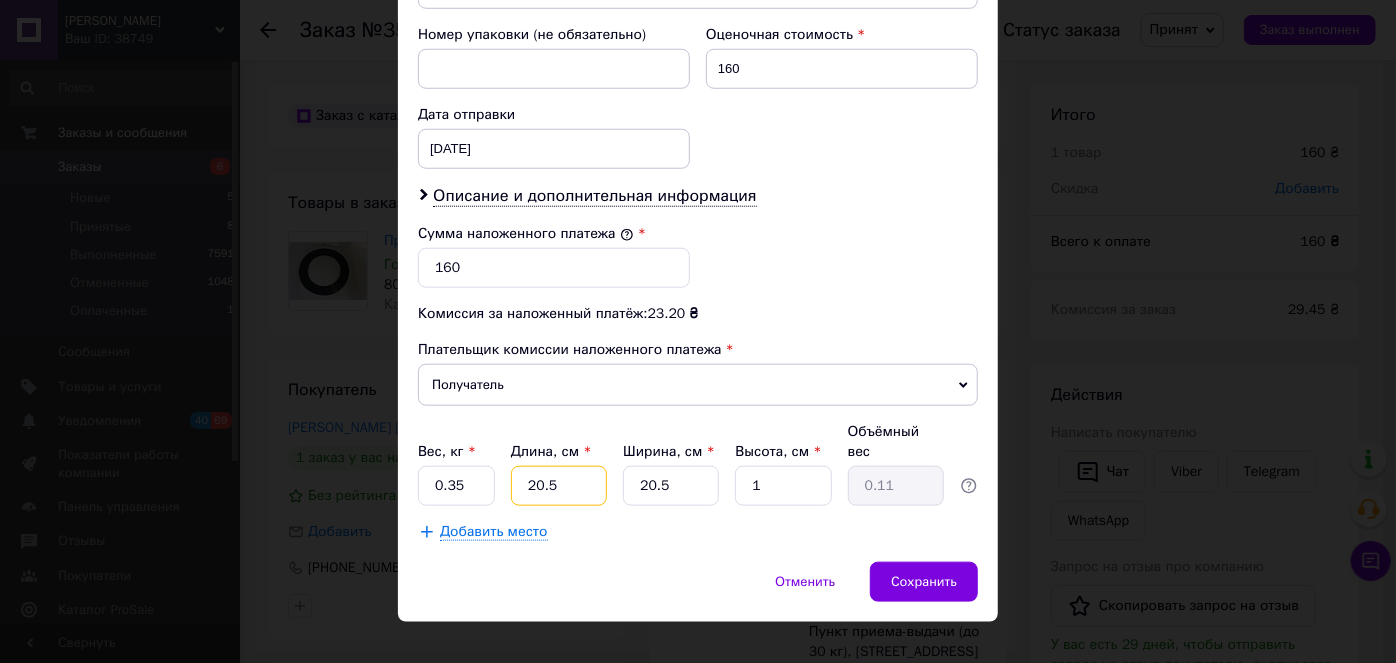 drag, startPoint x: 560, startPoint y: 459, endPoint x: 701, endPoint y: 466, distance: 141.17365 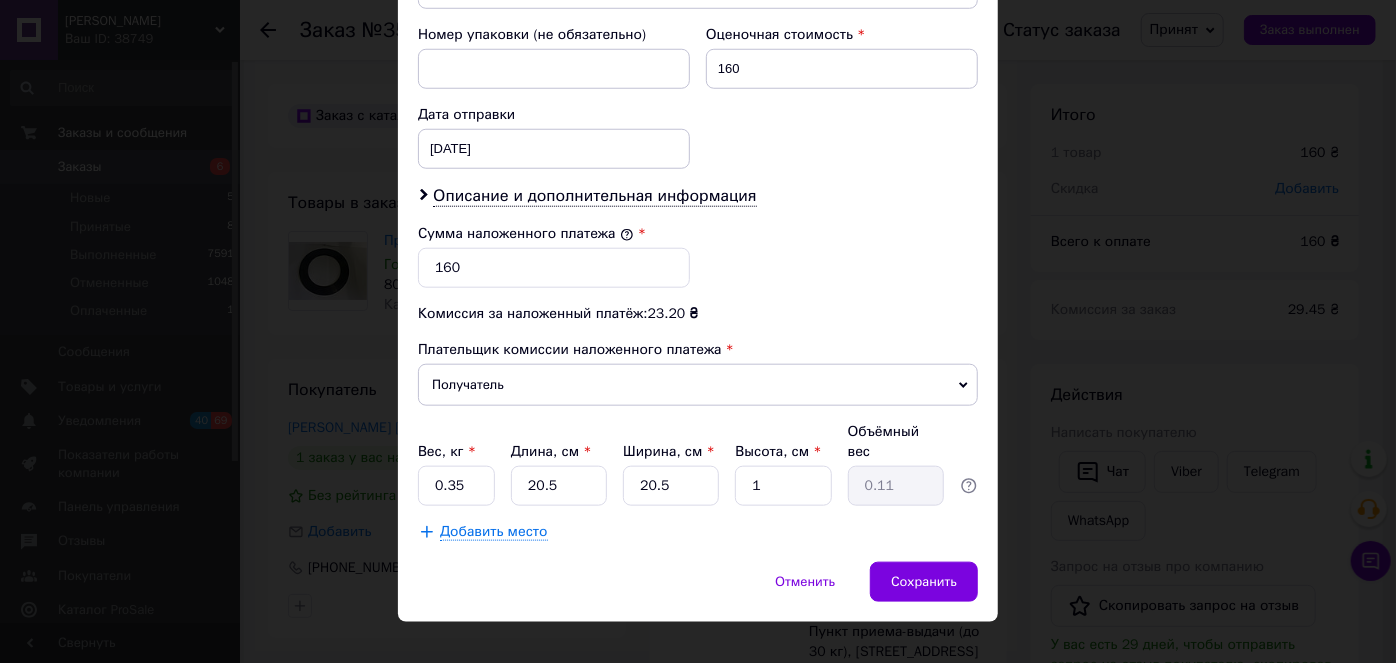 click on "Сумма наложенного платежа     * 160" at bounding box center (698, 256) 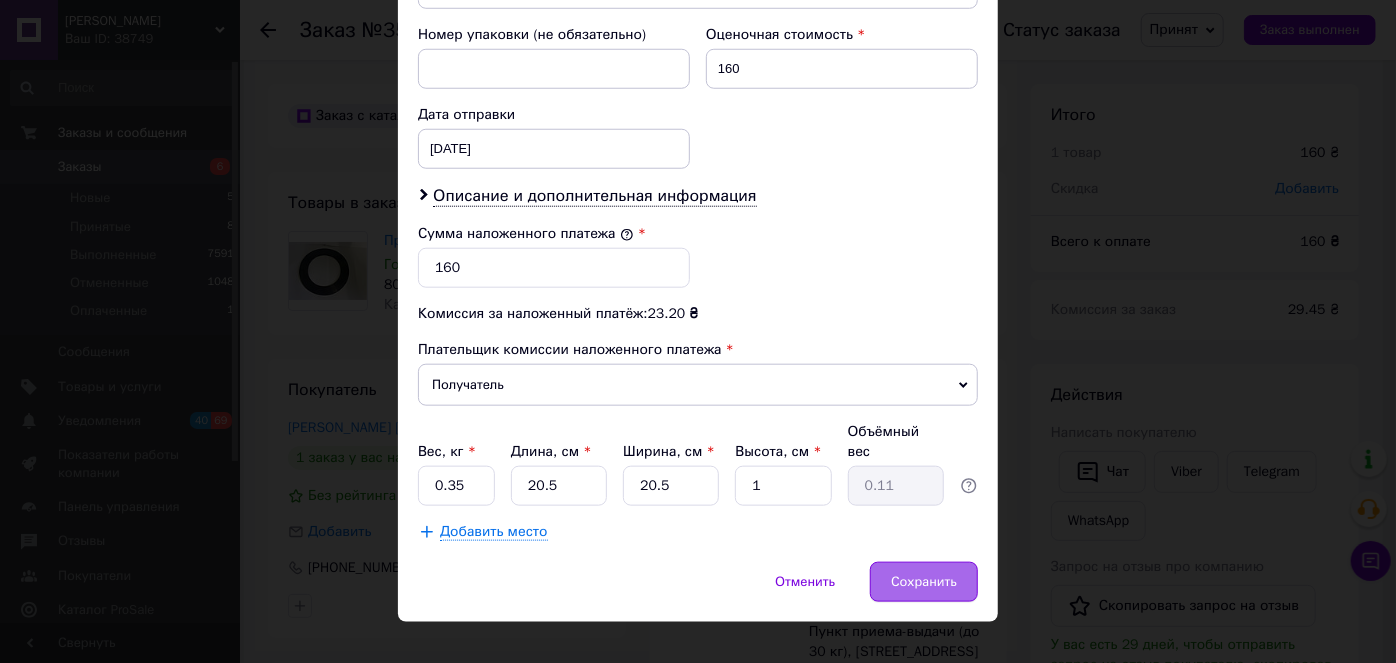 click on "Сохранить" at bounding box center (924, 582) 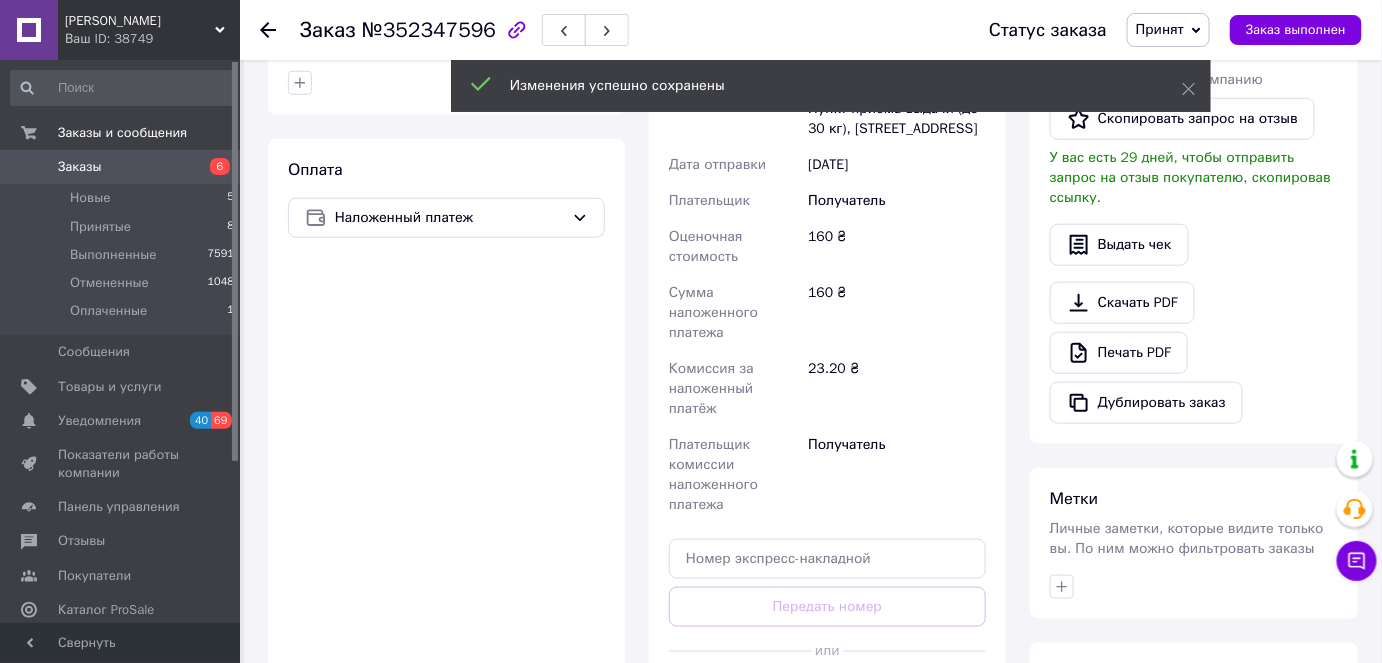 scroll, scrollTop: 636, scrollLeft: 0, axis: vertical 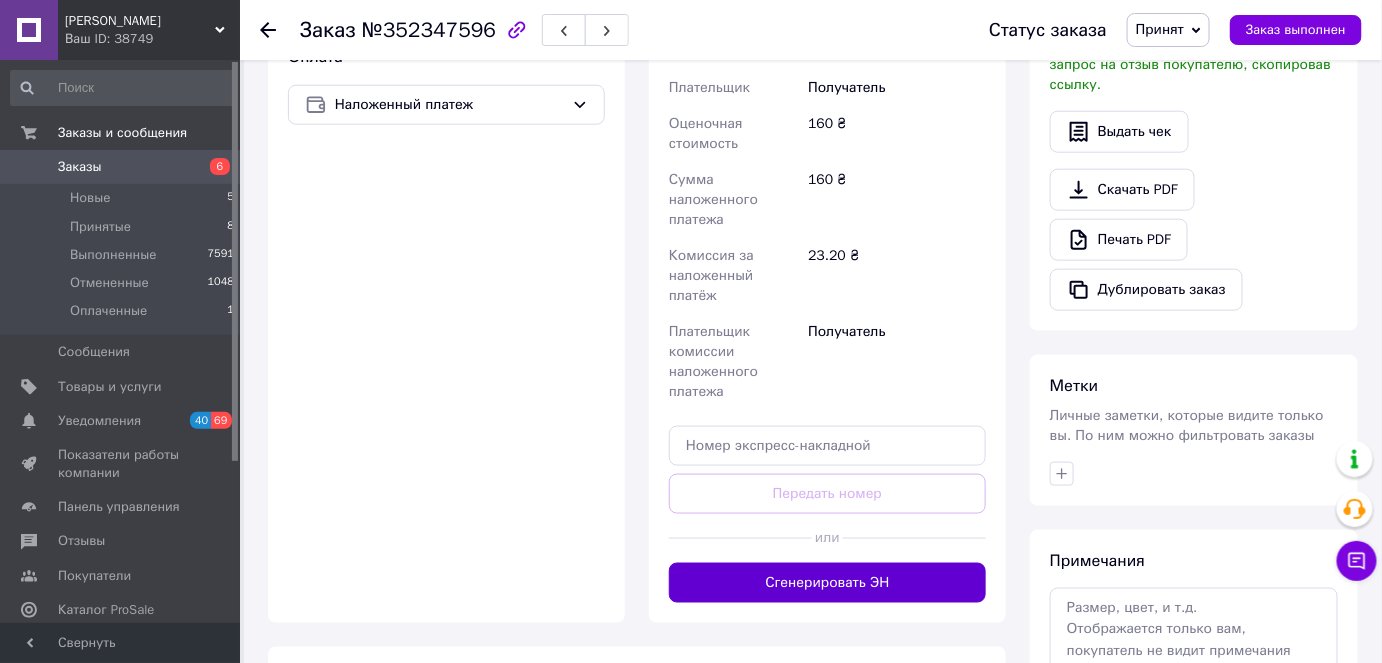 click on "Сгенерировать ЭН" at bounding box center [827, 583] 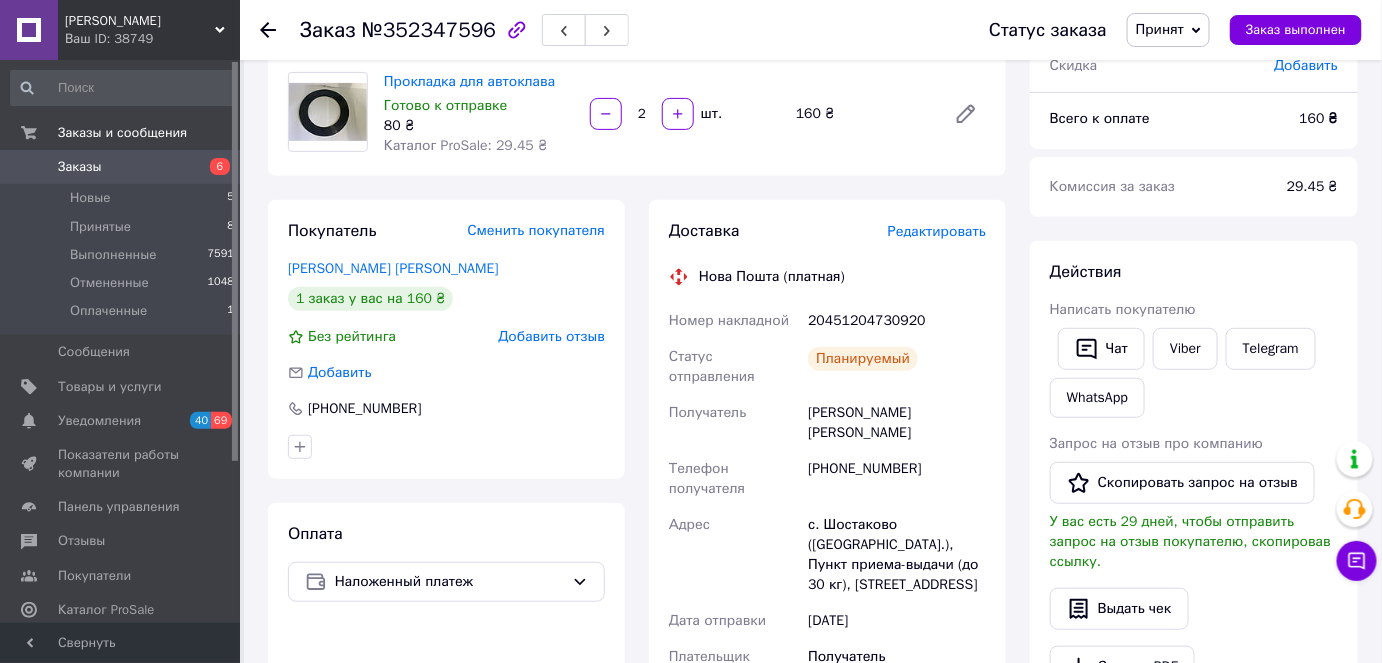 scroll, scrollTop: 90, scrollLeft: 0, axis: vertical 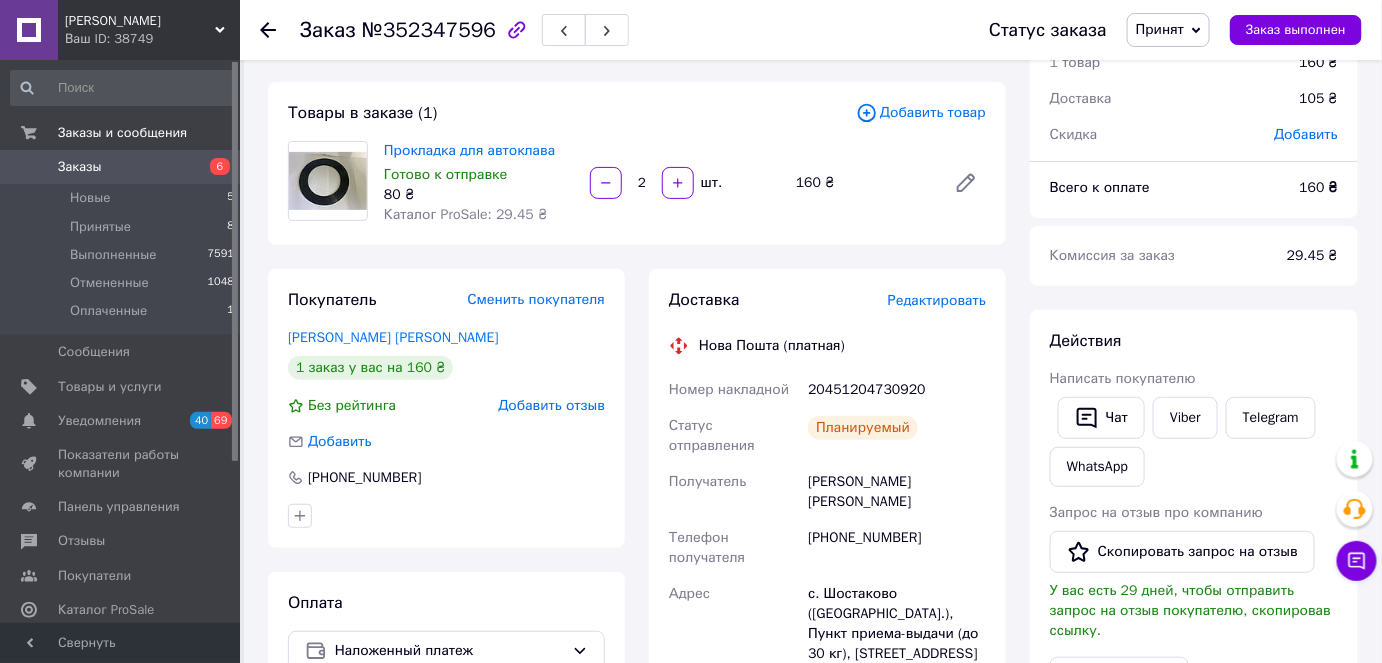 click on "Заказы" at bounding box center (121, 167) 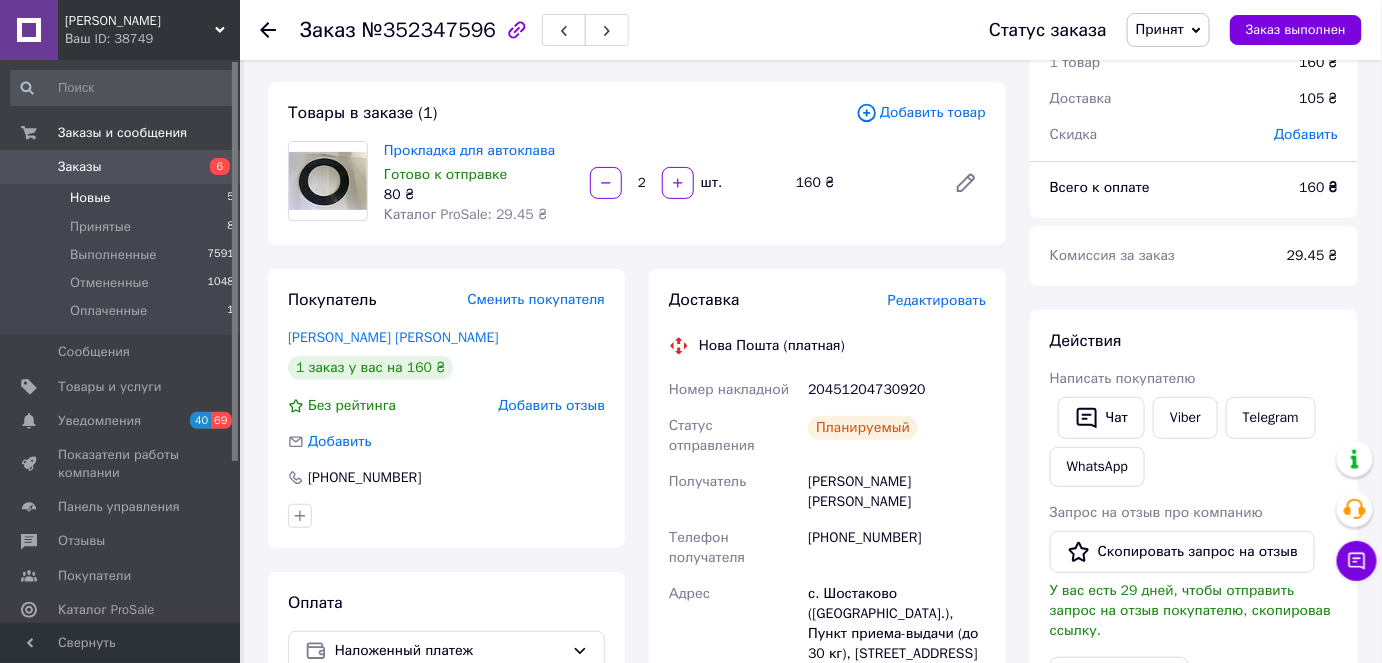 scroll, scrollTop: 0, scrollLeft: 0, axis: both 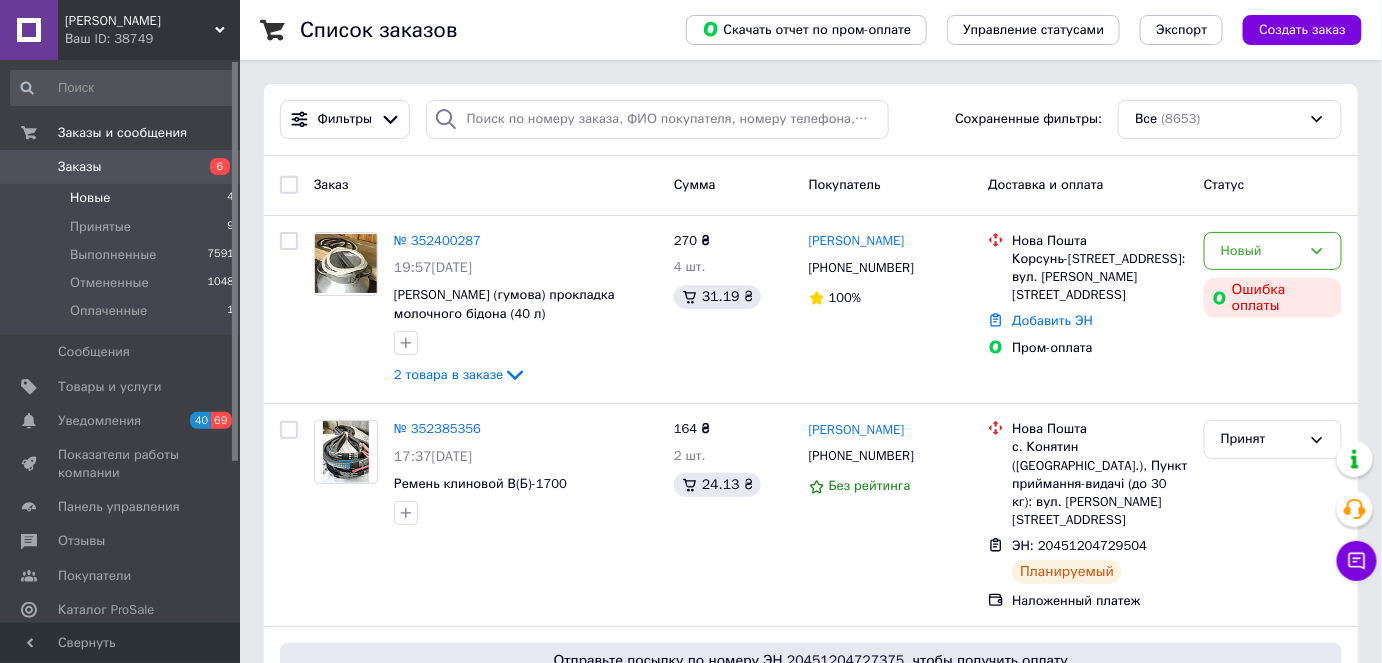 click on "Новые" at bounding box center [90, 198] 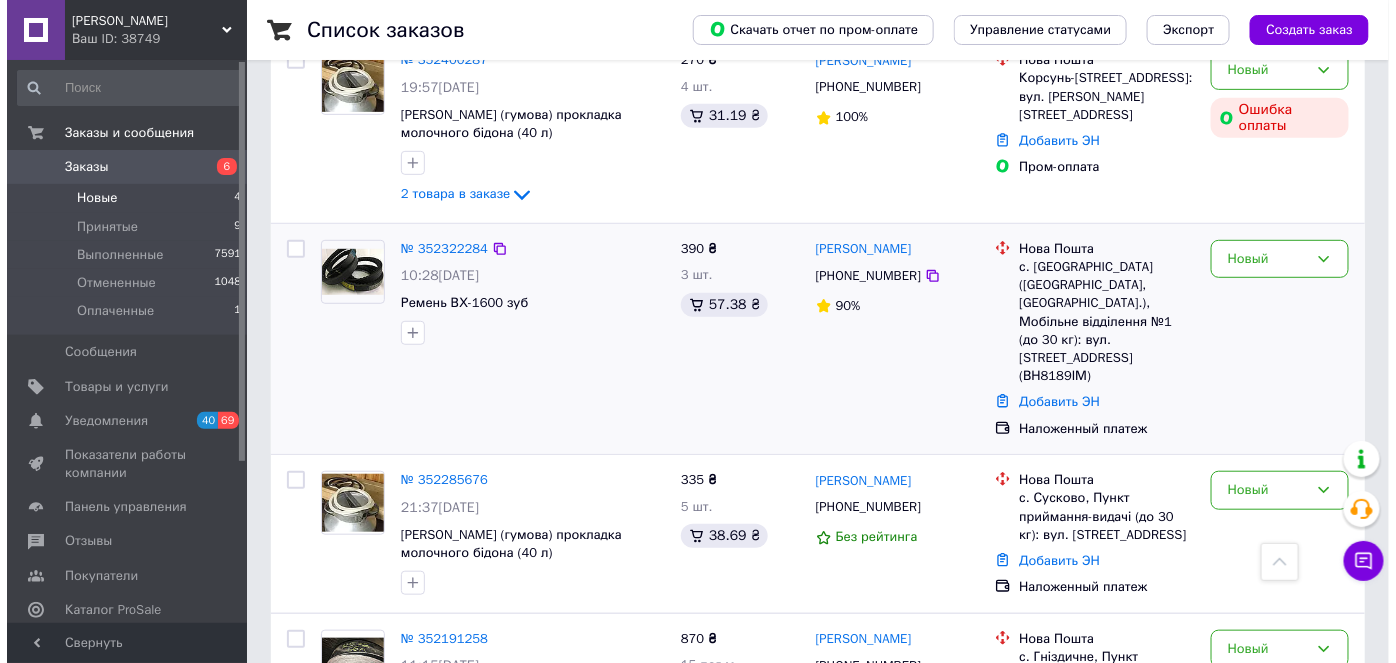 scroll, scrollTop: 163, scrollLeft: 0, axis: vertical 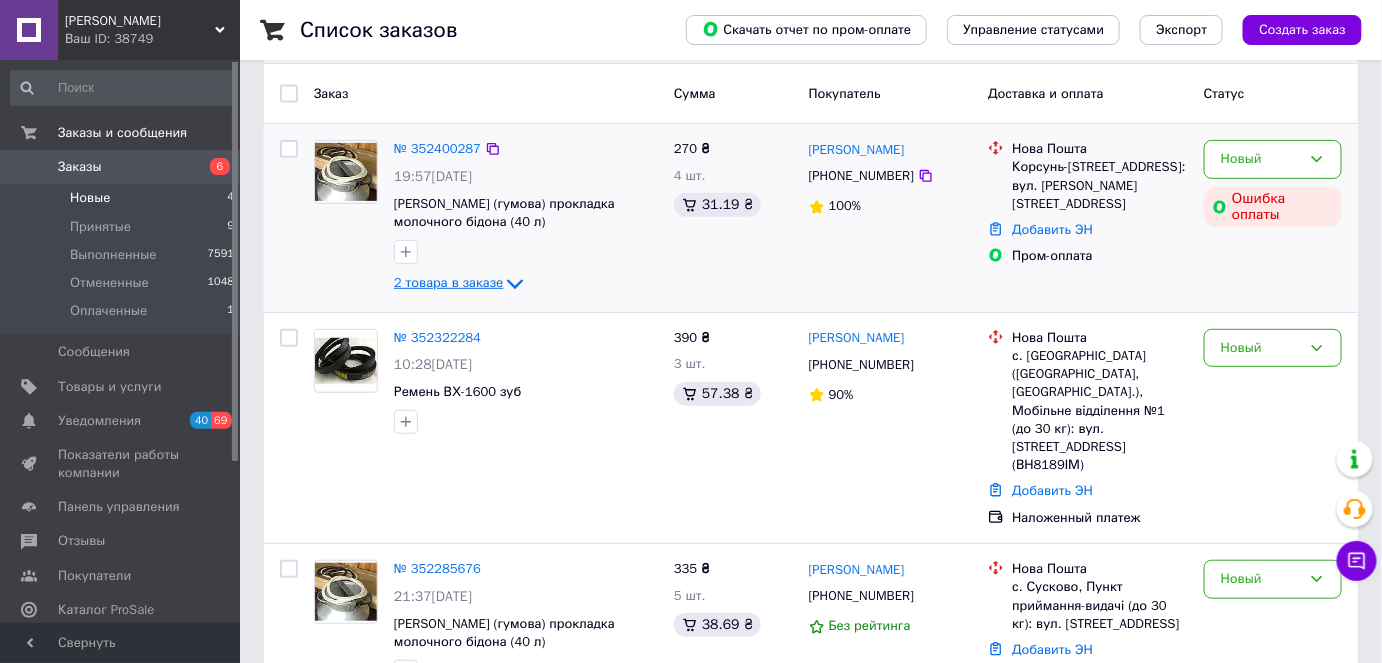 click on "2 товара в заказе" at bounding box center (448, 283) 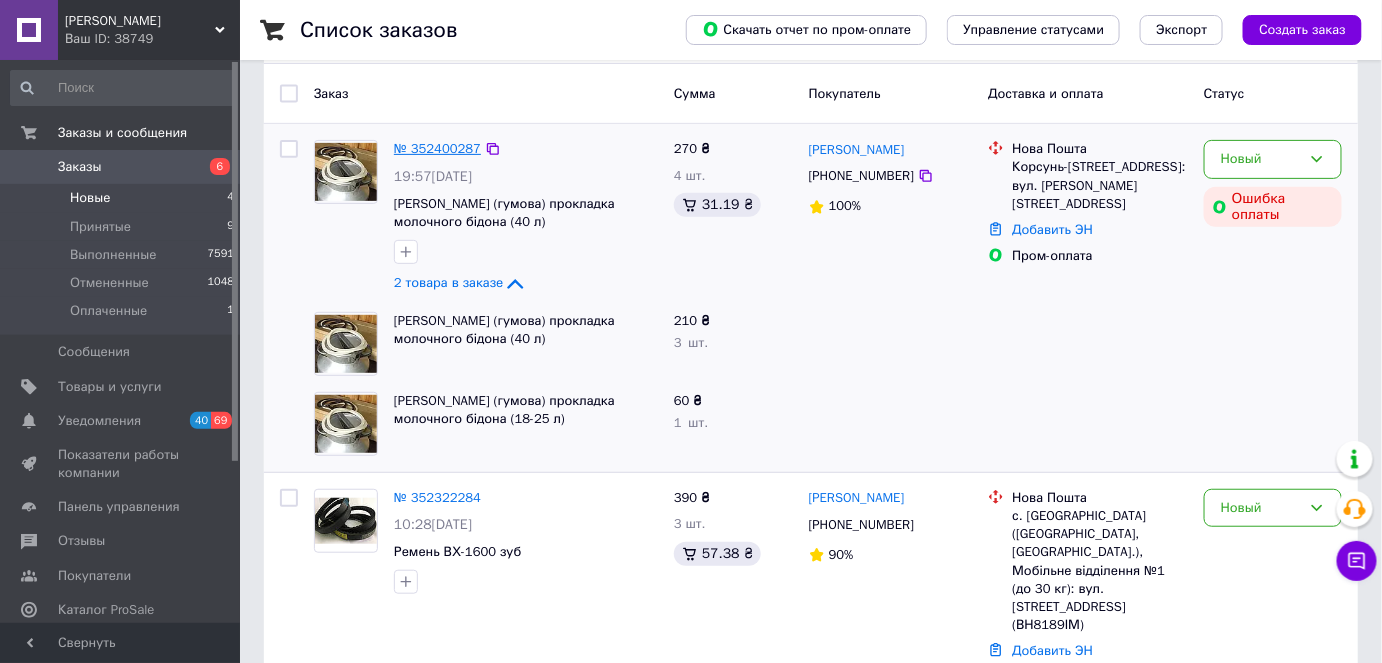 click on "№ 352400287" at bounding box center [437, 148] 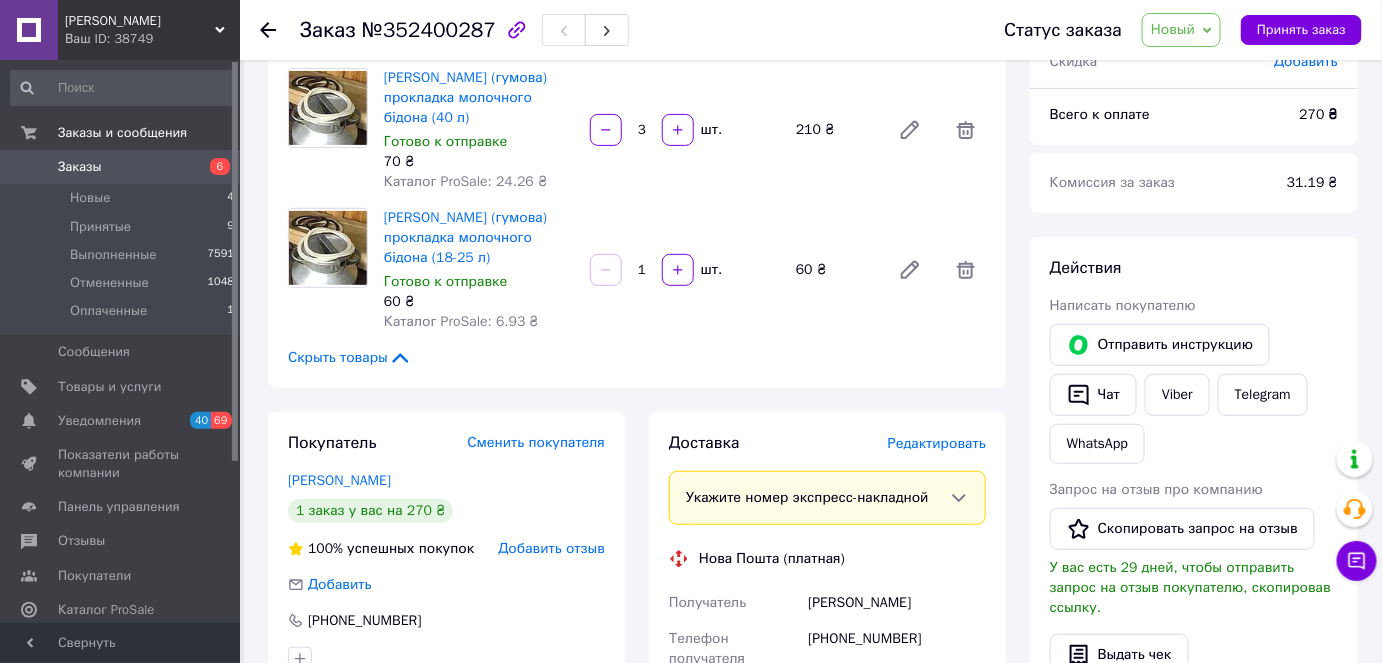 click on "Новый" at bounding box center (1173, 29) 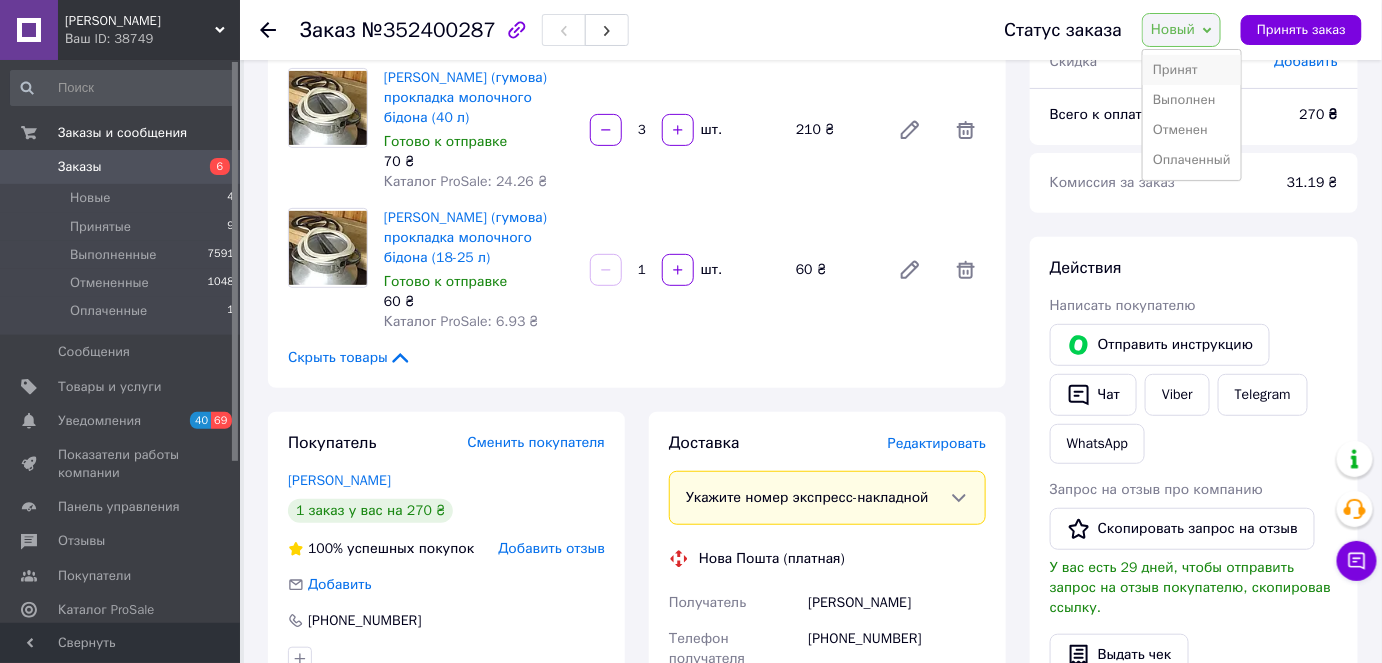 click on "Принят" at bounding box center [1192, 70] 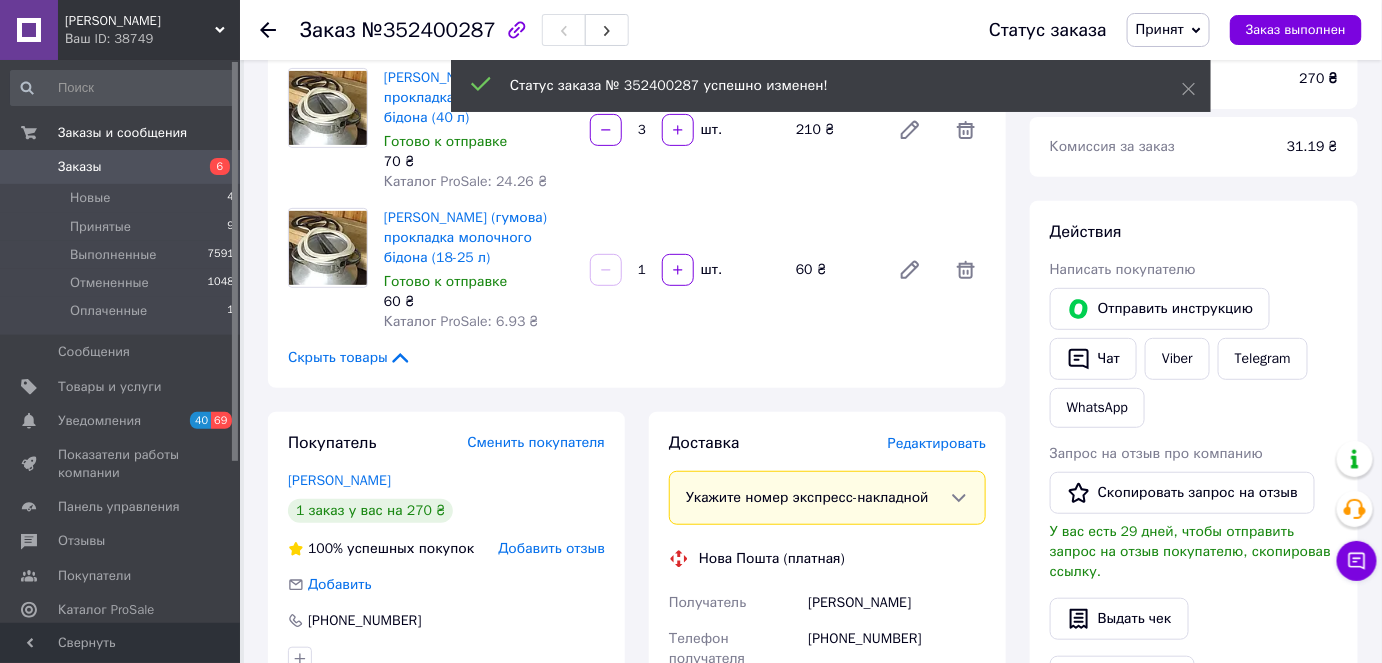 click on "Редактировать" at bounding box center (937, 443) 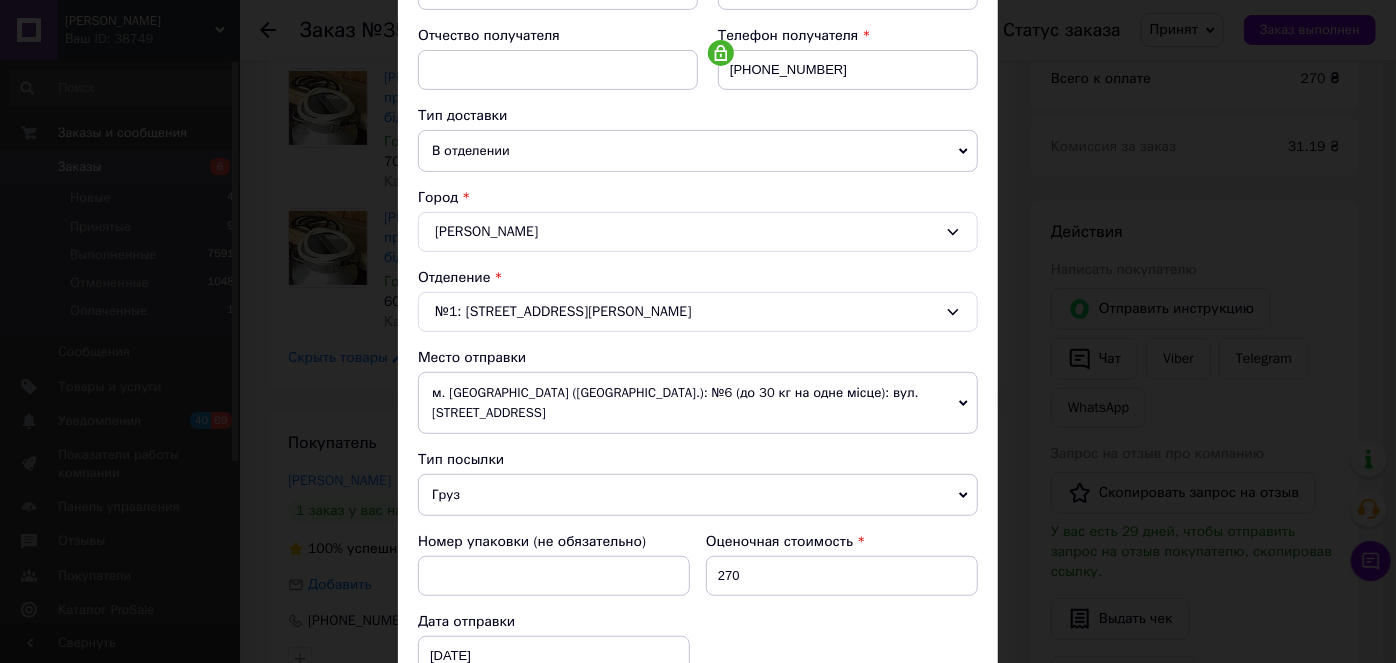 scroll, scrollTop: 454, scrollLeft: 0, axis: vertical 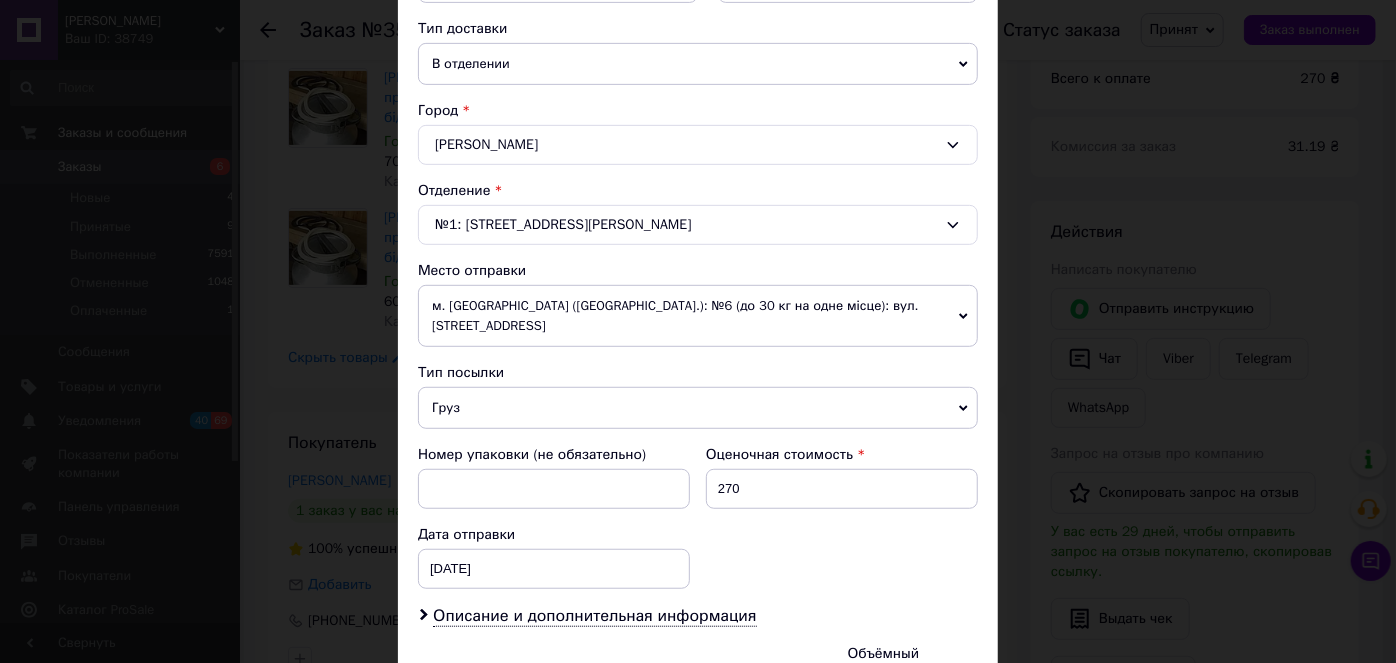 click on "м. [GEOGRAPHIC_DATA] ([GEOGRAPHIC_DATA].): №6 (до 30 кг на одне місце): вул. [STREET_ADDRESS]" at bounding box center (698, 316) 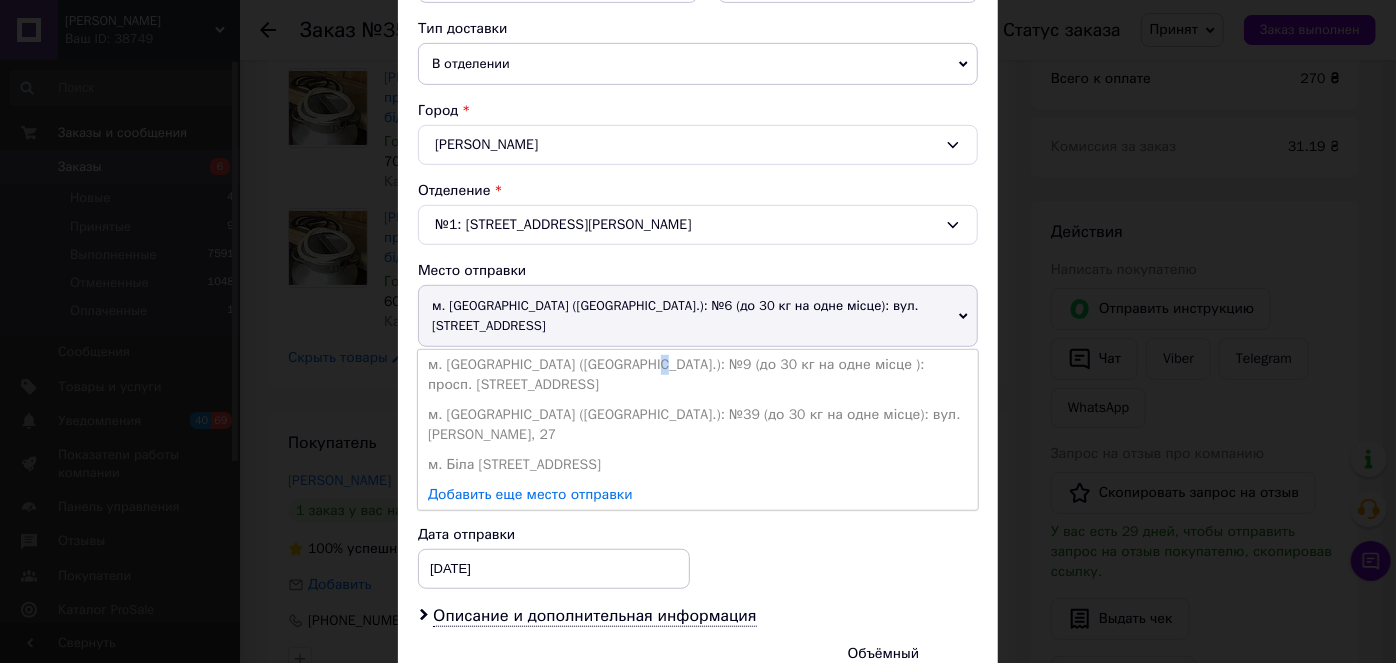 click on "м. [GEOGRAPHIC_DATA] ([GEOGRAPHIC_DATA].): №9 (до 30 кг на одне місце ): просп. [STREET_ADDRESS]" at bounding box center [698, 375] 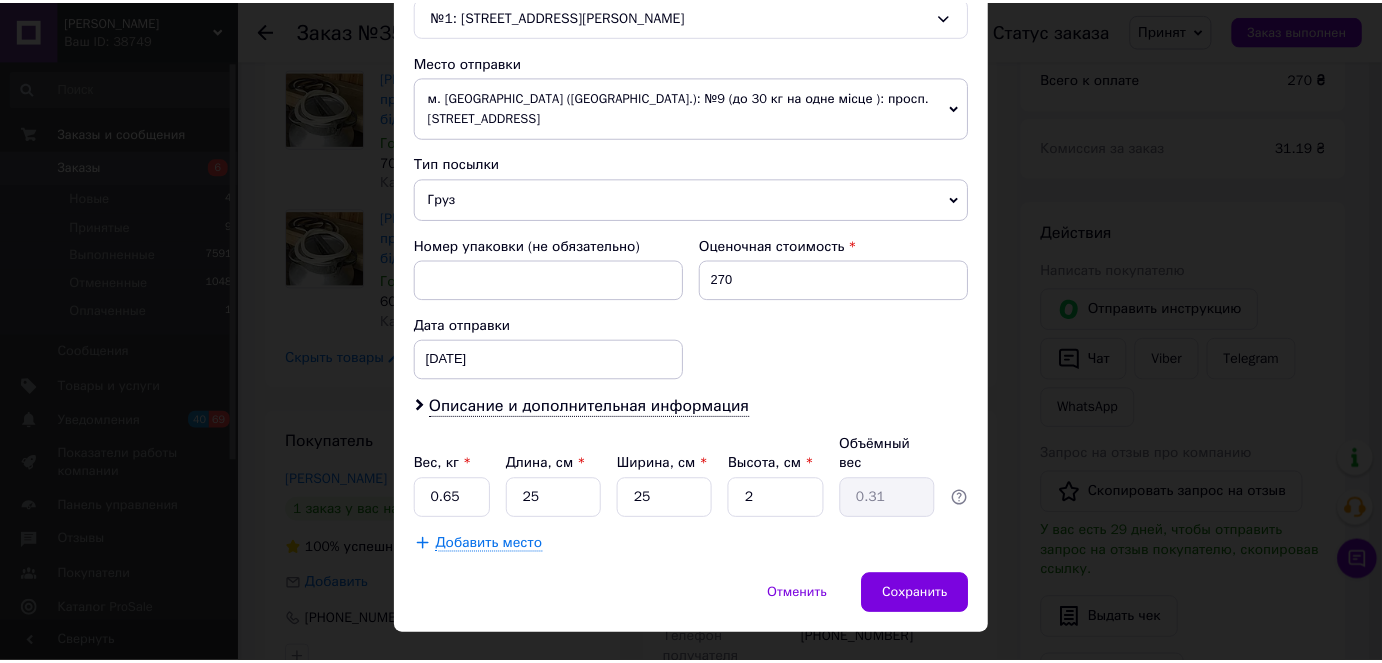 scroll, scrollTop: 677, scrollLeft: 0, axis: vertical 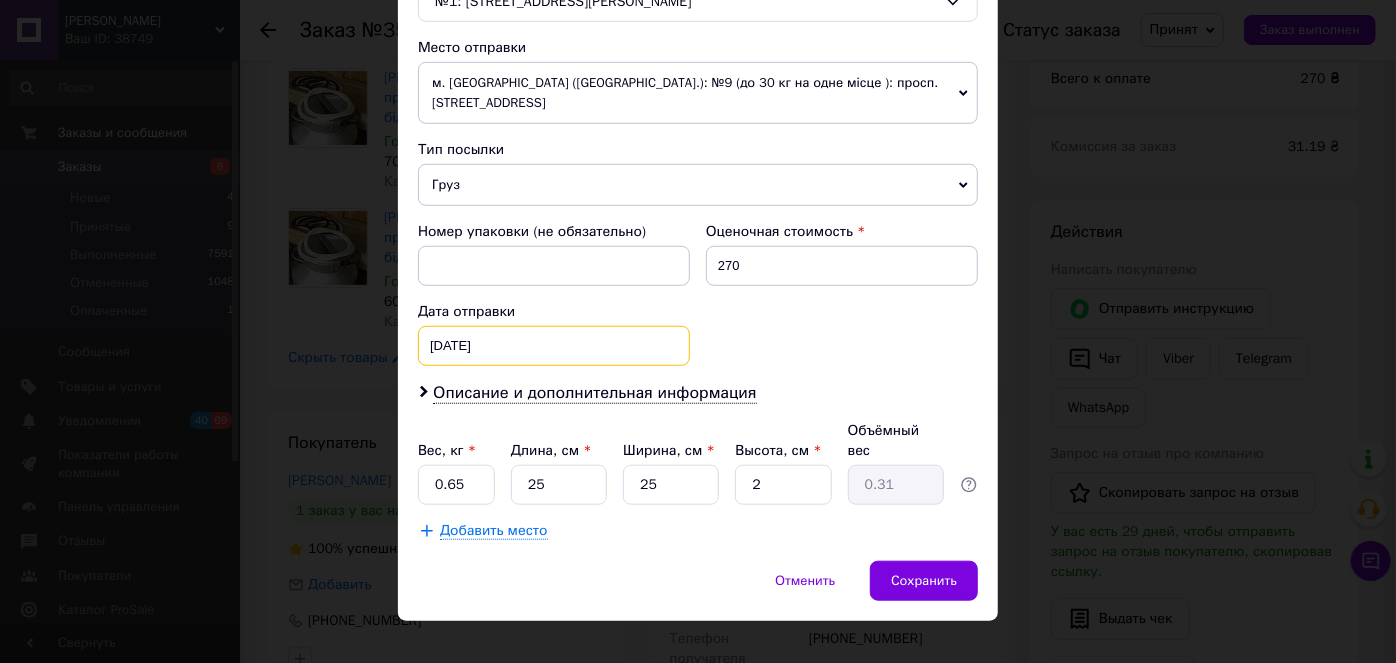 click on "[DATE] < 2025 > < Июль > Пн Вт Ср Чт Пт Сб Вс 30 1 2 3 4 5 6 7 8 9 10 11 12 13 14 15 16 17 18 19 20 21 22 23 24 25 26 27 28 29 30 31 1 2 3 4 5 6 7 8 9 10" at bounding box center [554, 346] 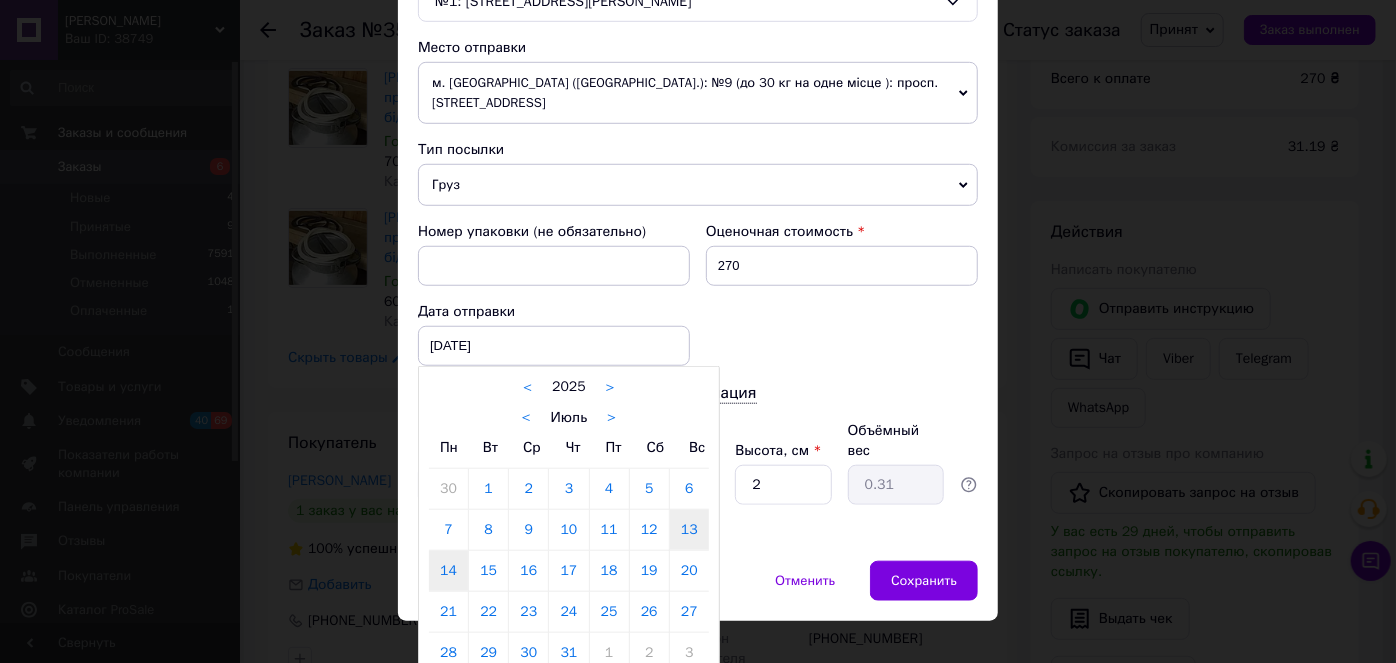 click on "14" at bounding box center (448, 571) 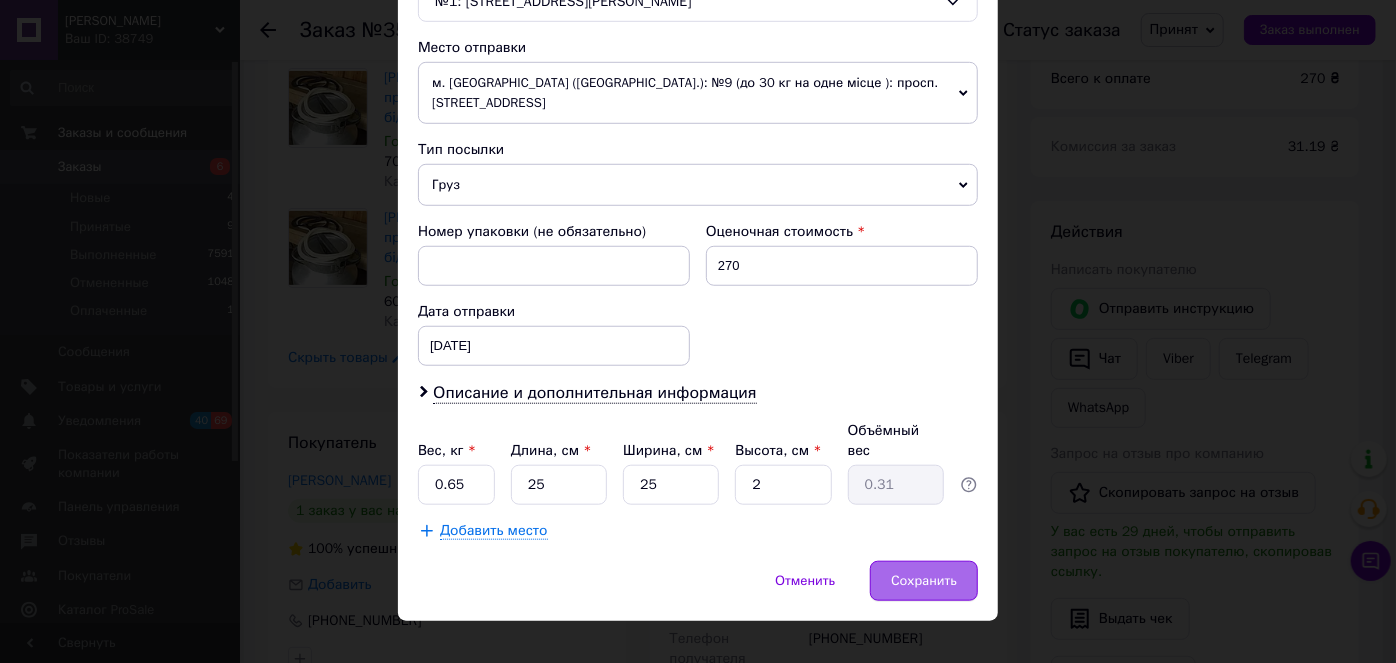 click on "Сохранить" at bounding box center [924, 581] 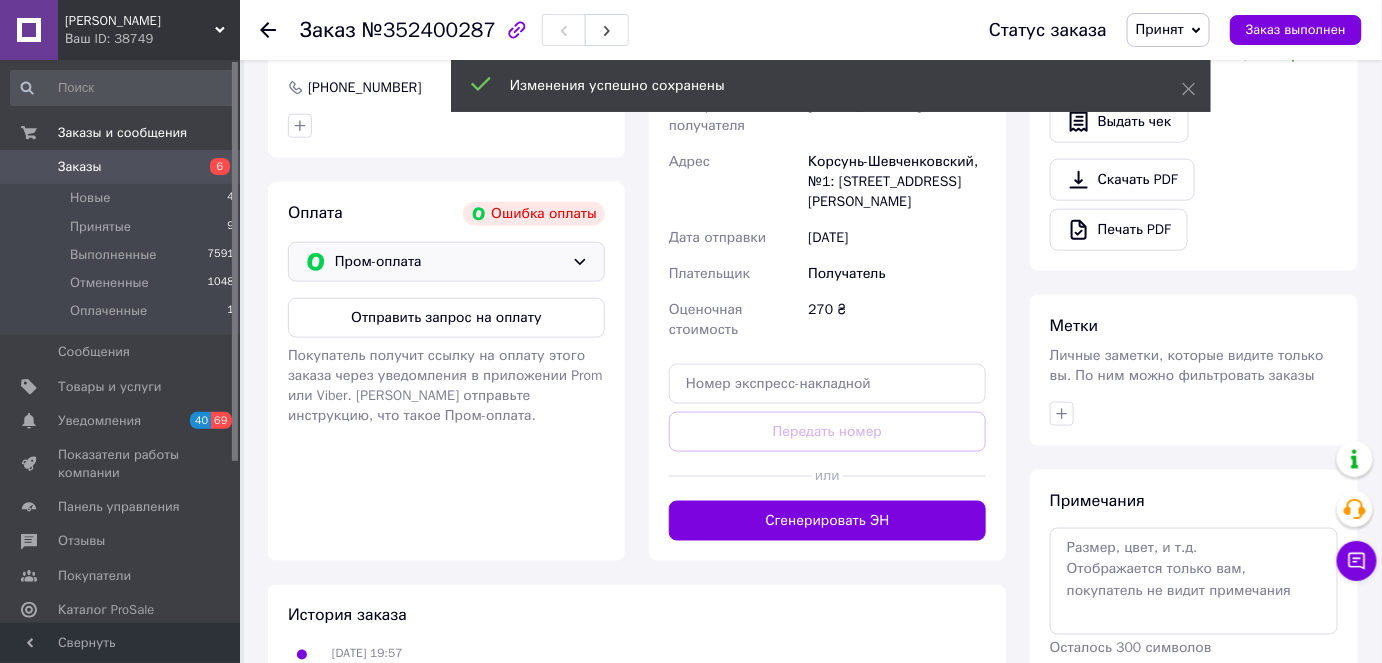 scroll, scrollTop: 527, scrollLeft: 0, axis: vertical 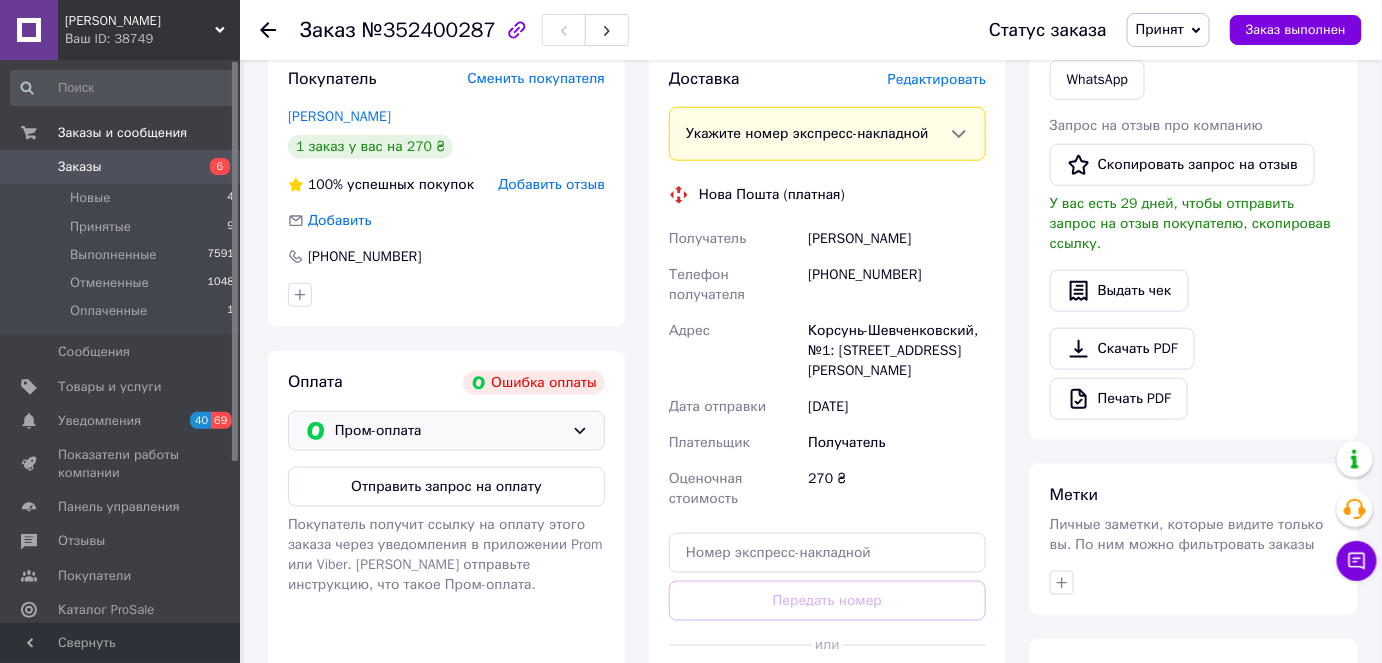 click on "Пром-оплата" at bounding box center [449, 431] 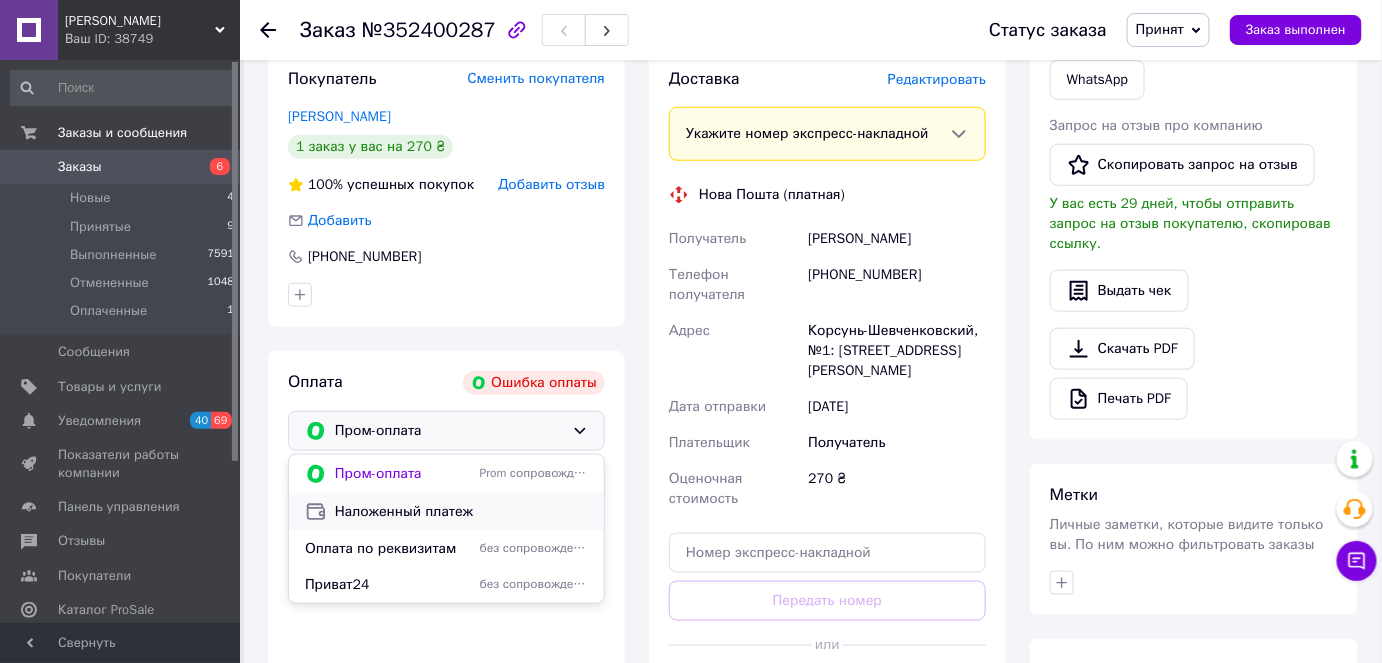 click on "Наложенный платеж" at bounding box center (461, 512) 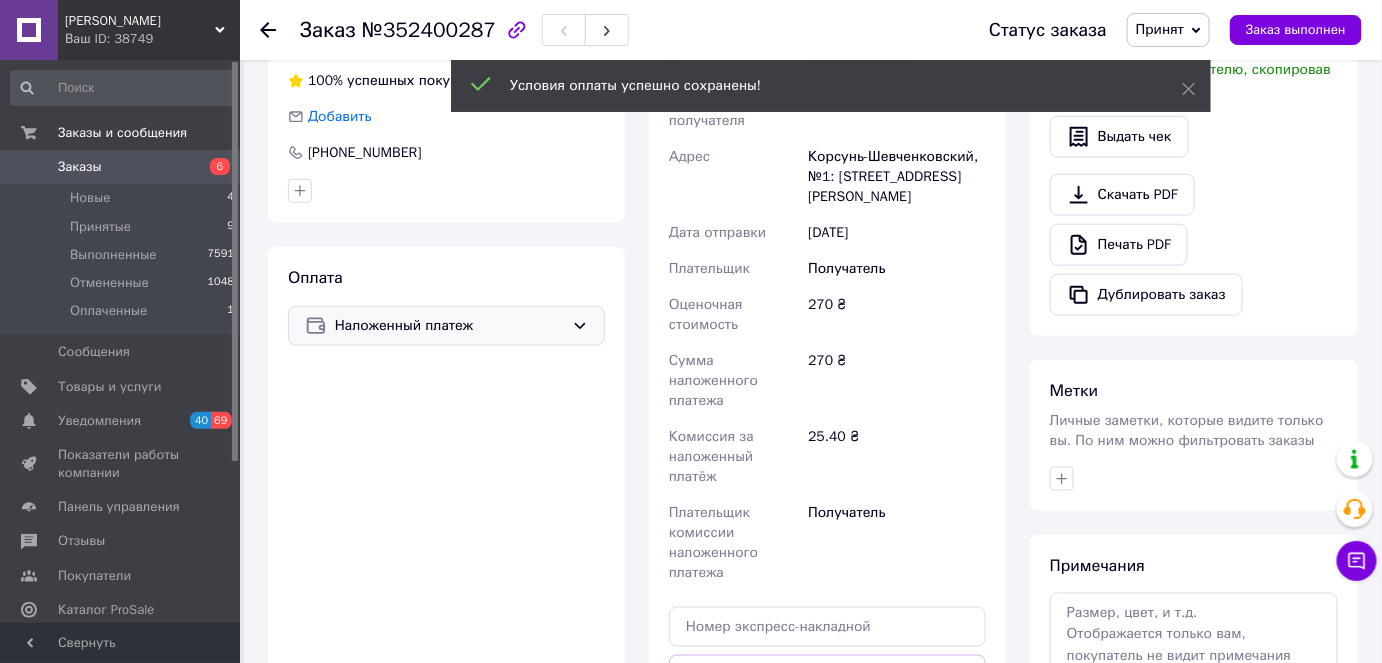 scroll, scrollTop: 800, scrollLeft: 0, axis: vertical 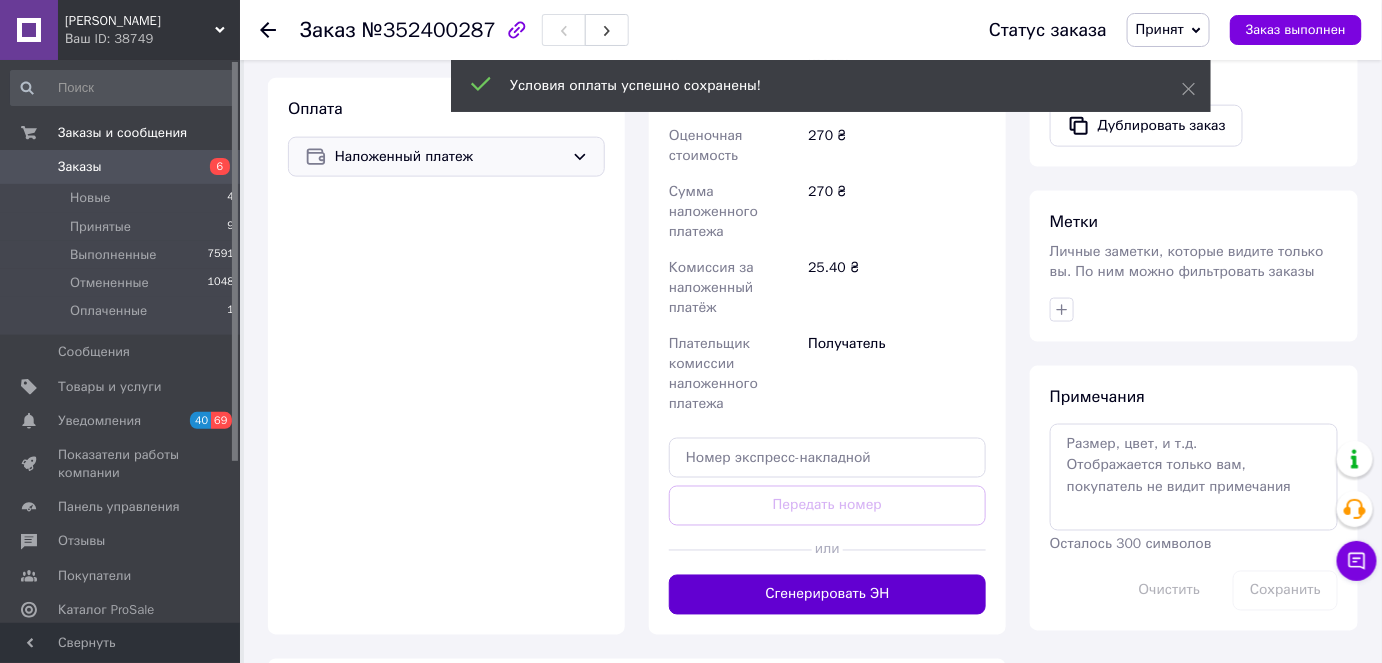 click on "Сгенерировать ЭН" at bounding box center (827, 595) 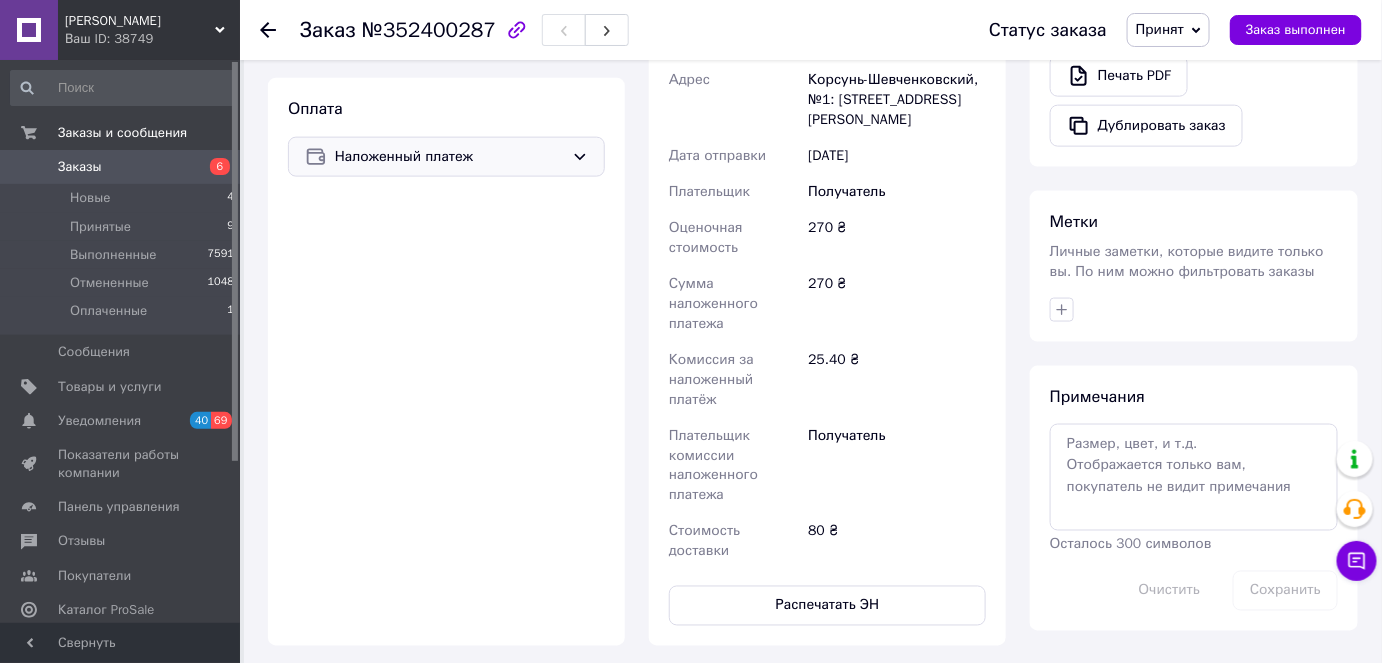 scroll, scrollTop: 80, scrollLeft: 0, axis: vertical 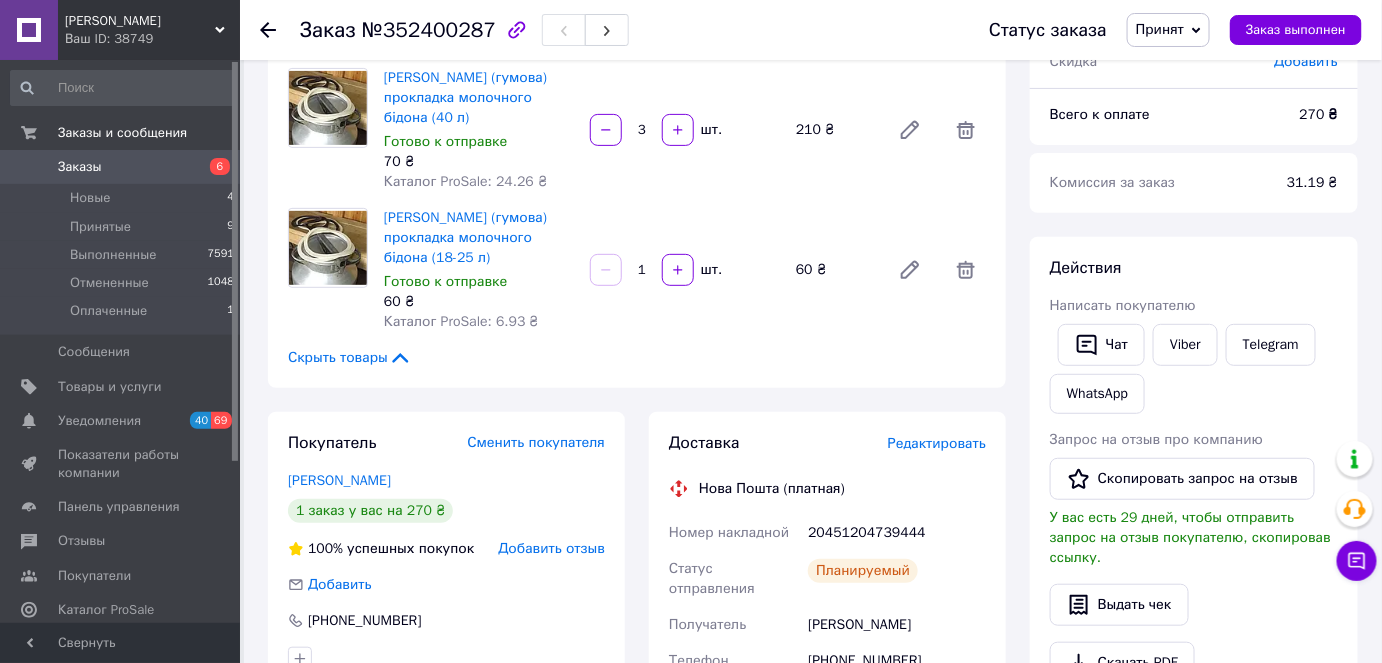 click on "Заказы" at bounding box center [80, 167] 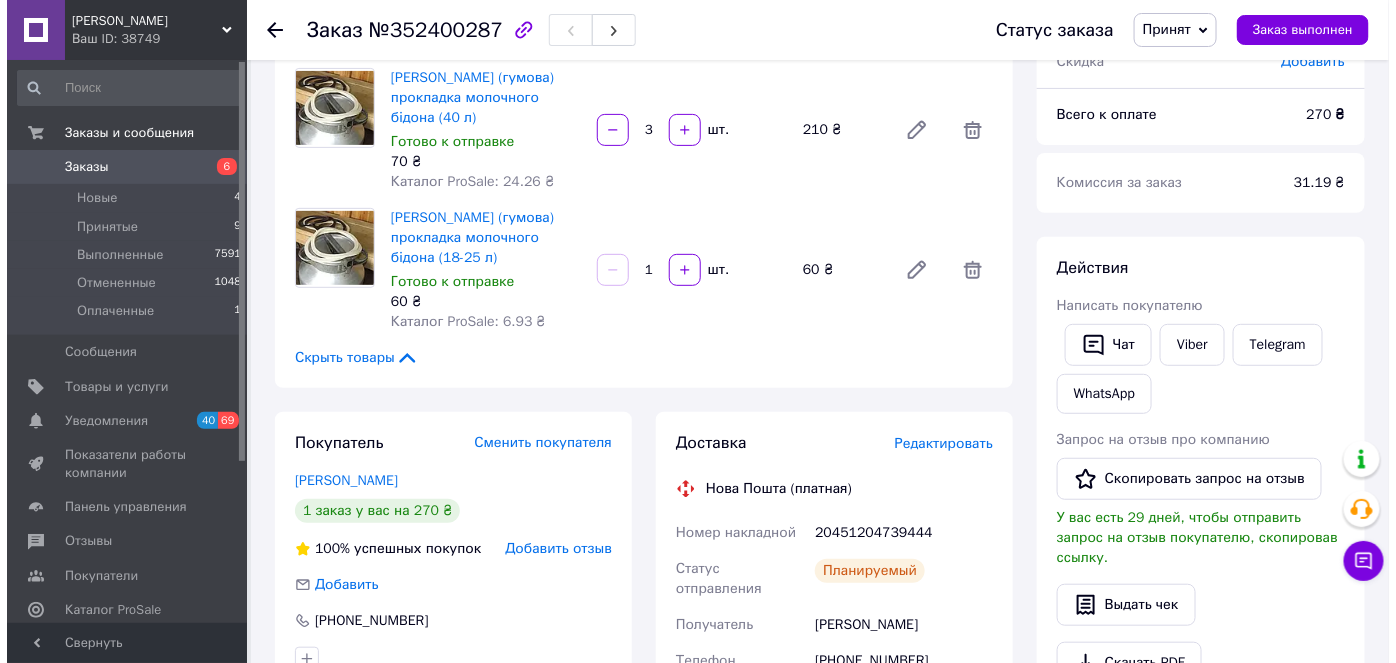 scroll, scrollTop: 0, scrollLeft: 0, axis: both 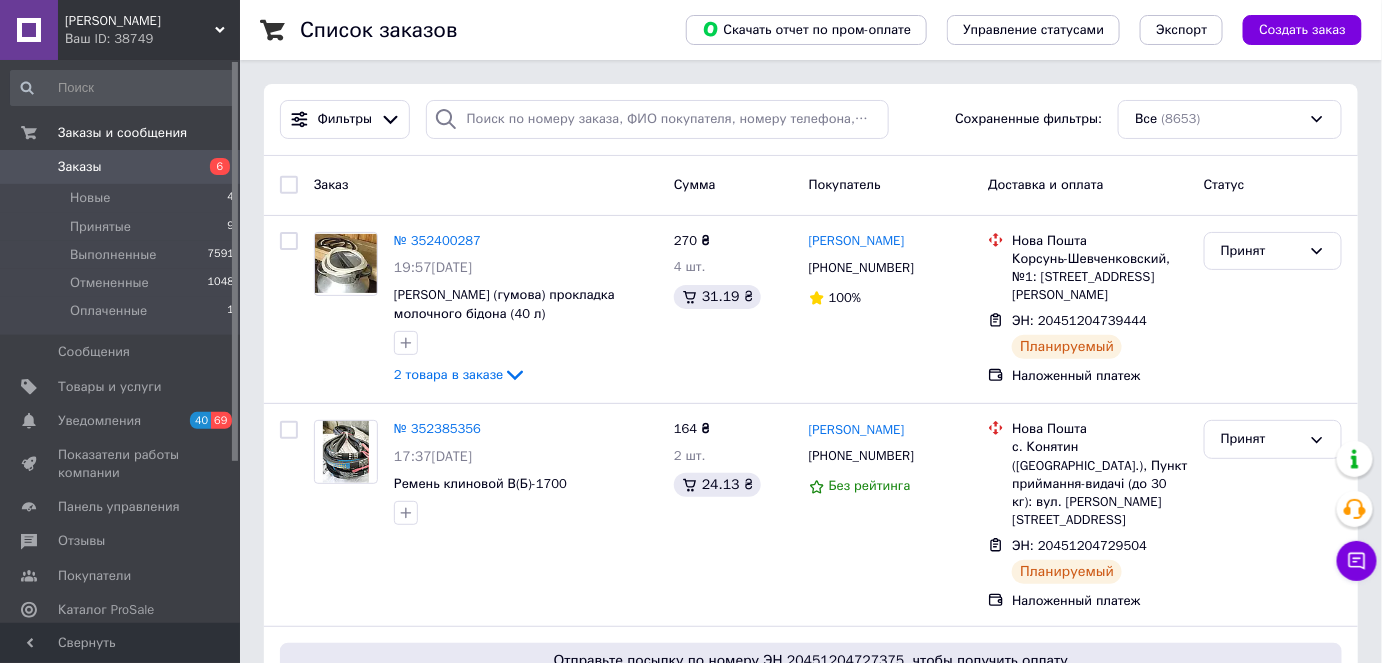drag, startPoint x: 1313, startPoint y: 27, endPoint x: 1284, endPoint y: 48, distance: 35.805027 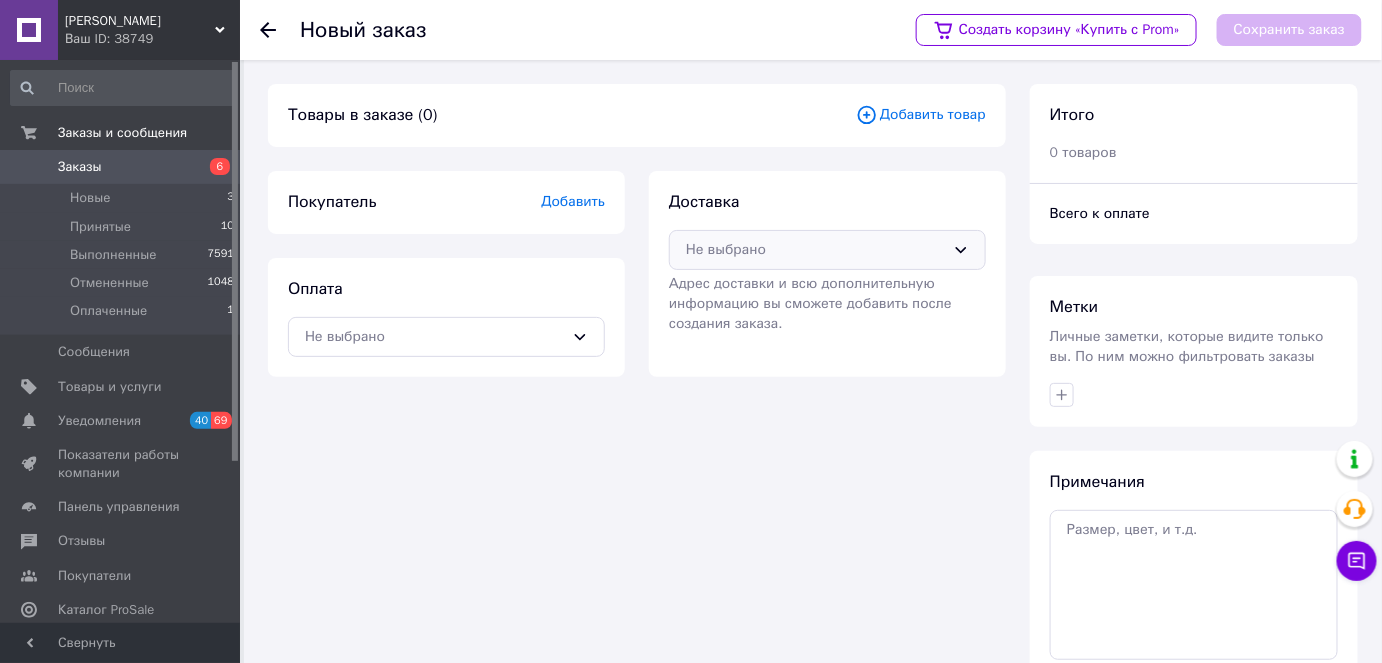click on "Не выбрано" at bounding box center (815, 250) 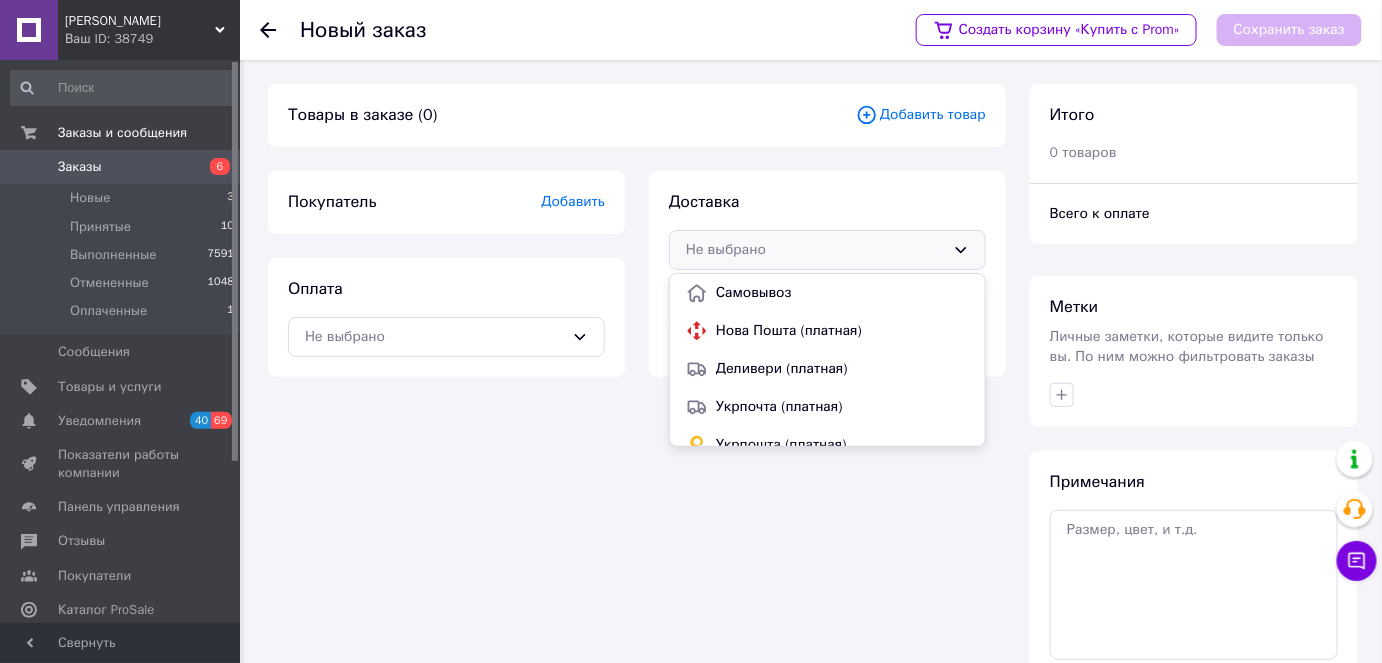 click on "Нова Пошта (платная)" at bounding box center (842, 331) 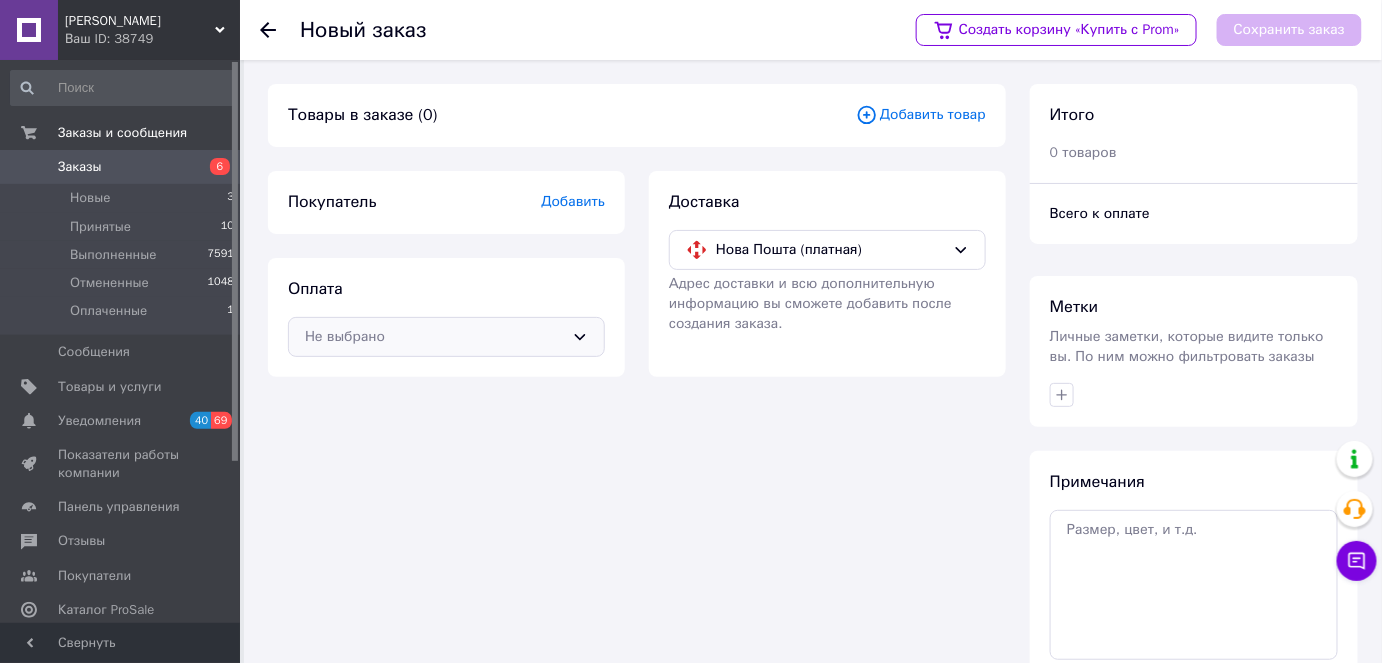 click on "Не выбрано" at bounding box center [434, 337] 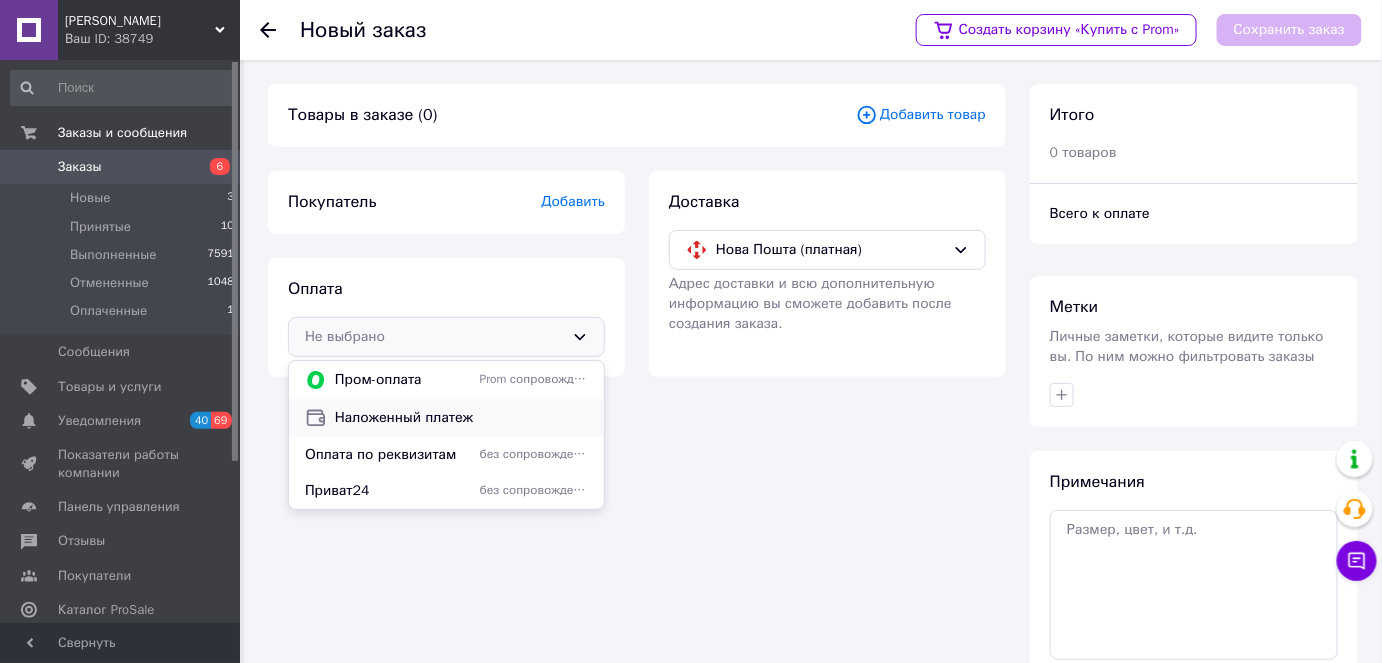 click on "Наложенный платеж" at bounding box center [461, 418] 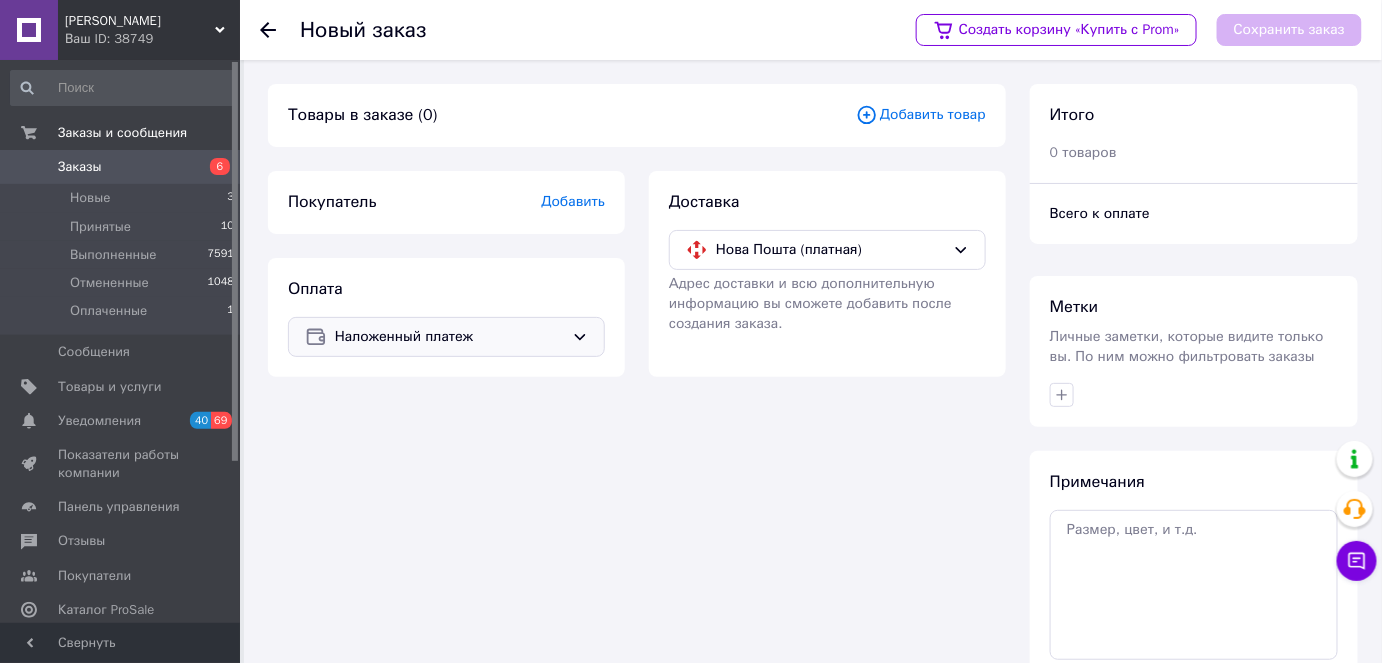 click on "Добавить товар" at bounding box center (921, 115) 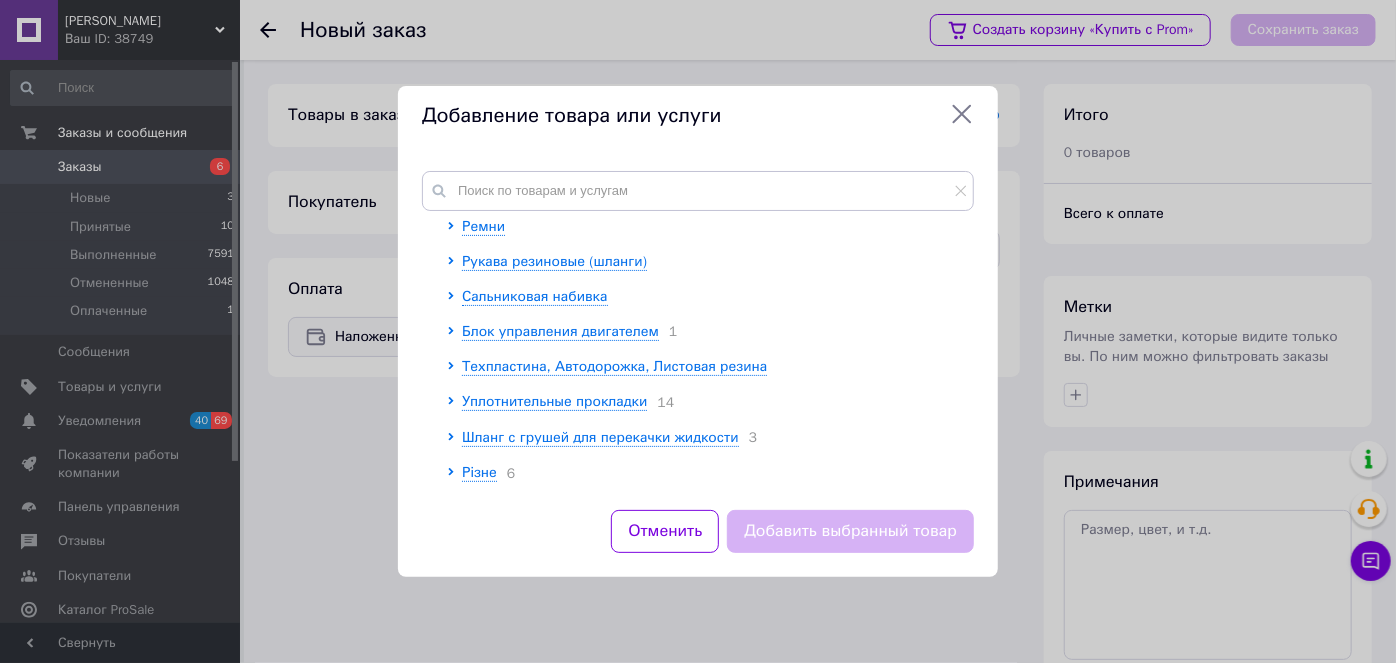 scroll, scrollTop: 454, scrollLeft: 0, axis: vertical 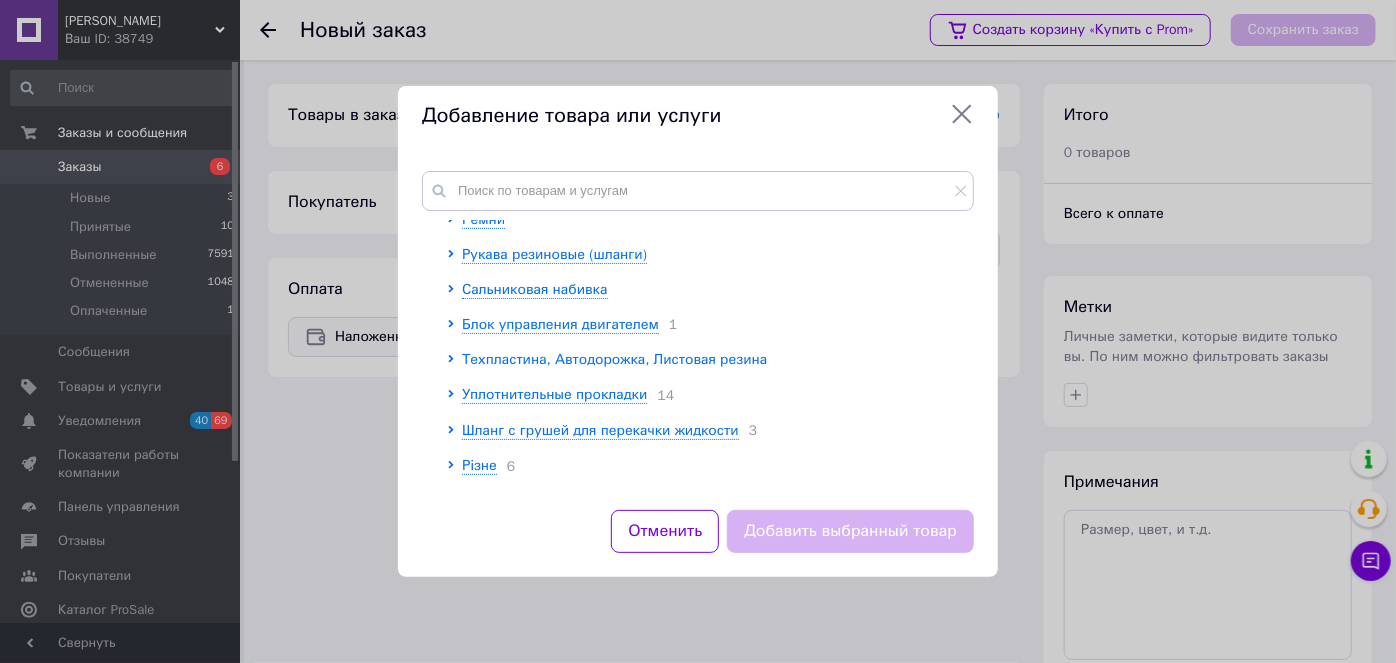 click on "Техпластина, Автодорожка, Листовая резина" at bounding box center [614, 359] 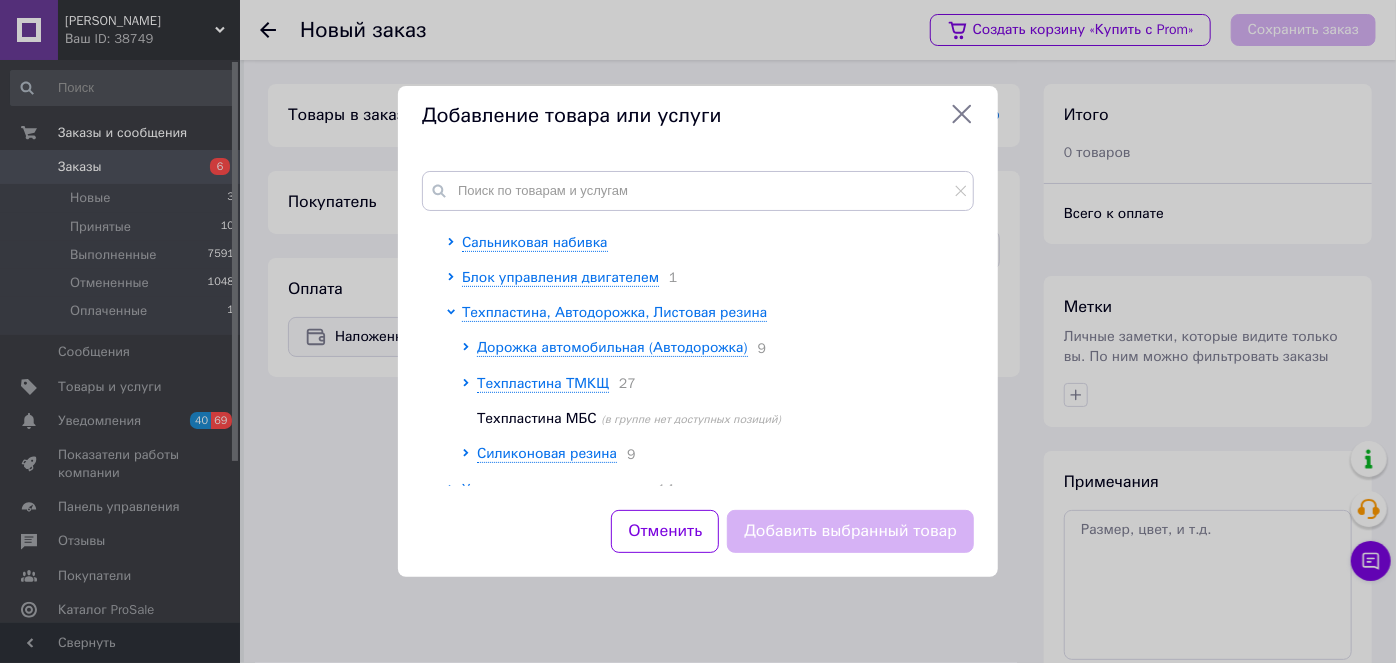 scroll, scrollTop: 545, scrollLeft: 0, axis: vertical 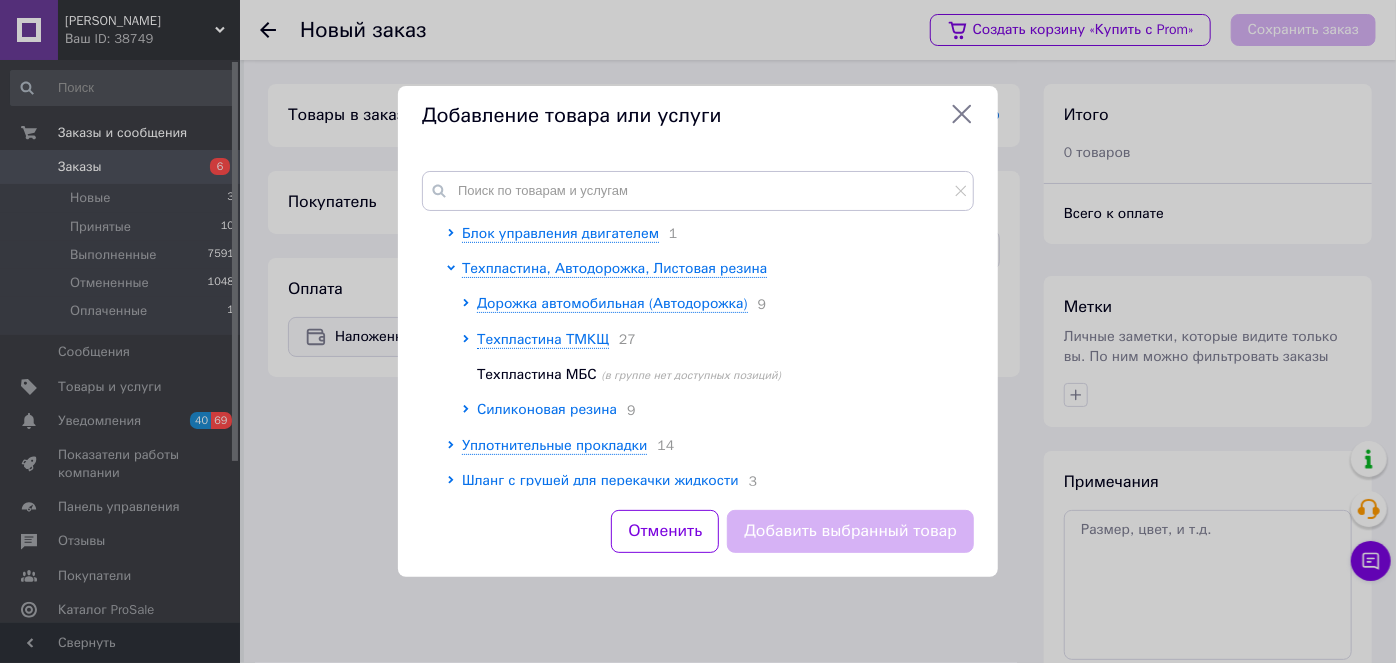click on "Силиконовая резина" at bounding box center (547, 409) 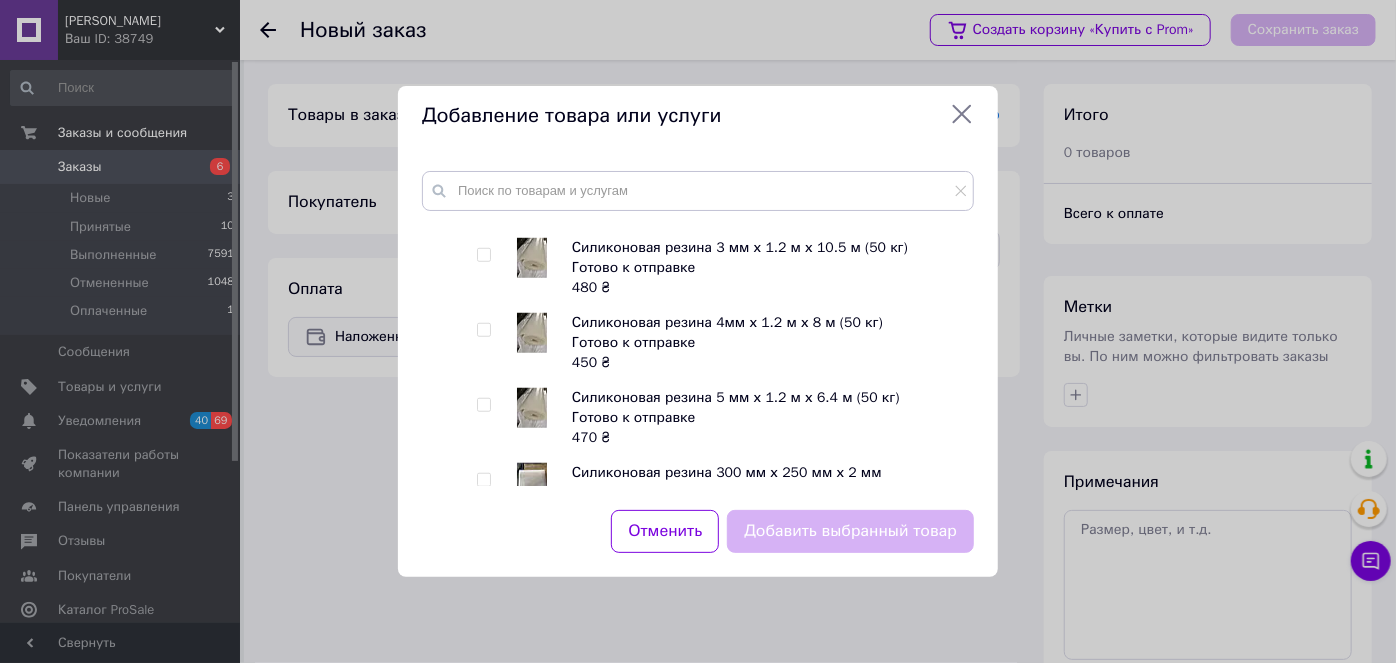 scroll, scrollTop: 1000, scrollLeft: 0, axis: vertical 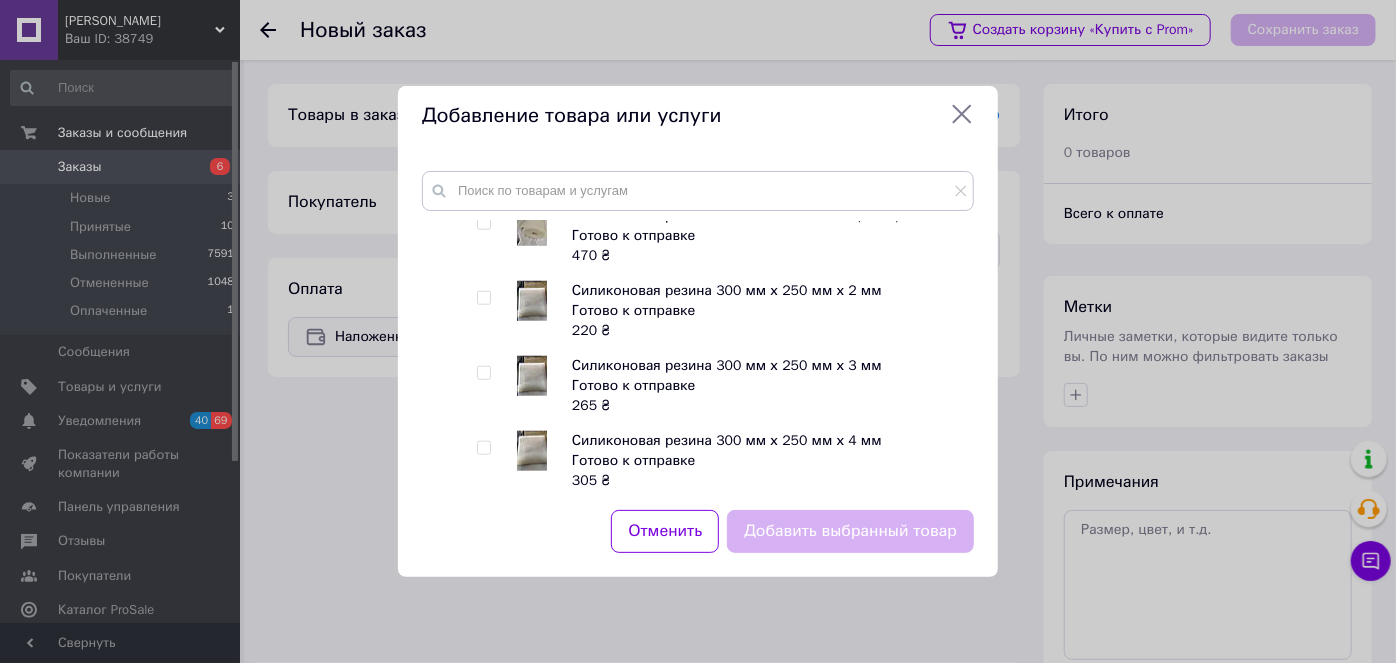 click at bounding box center (483, 373) 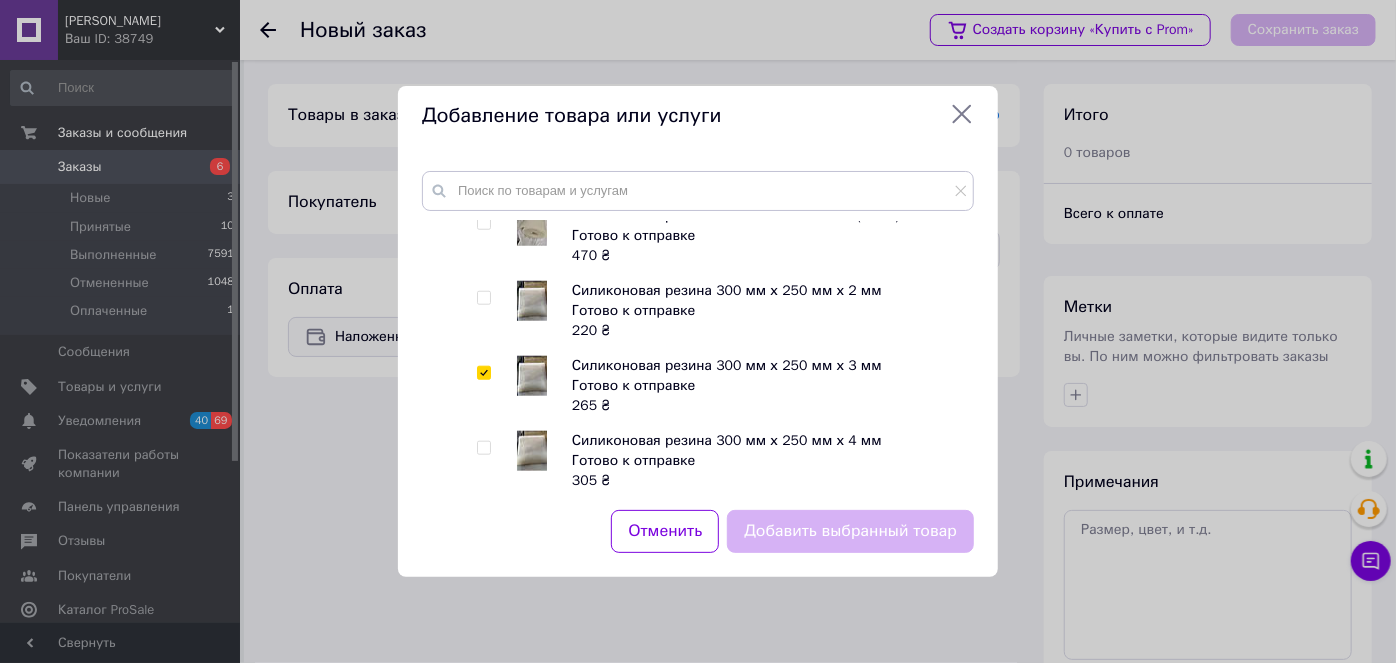 checkbox on "true" 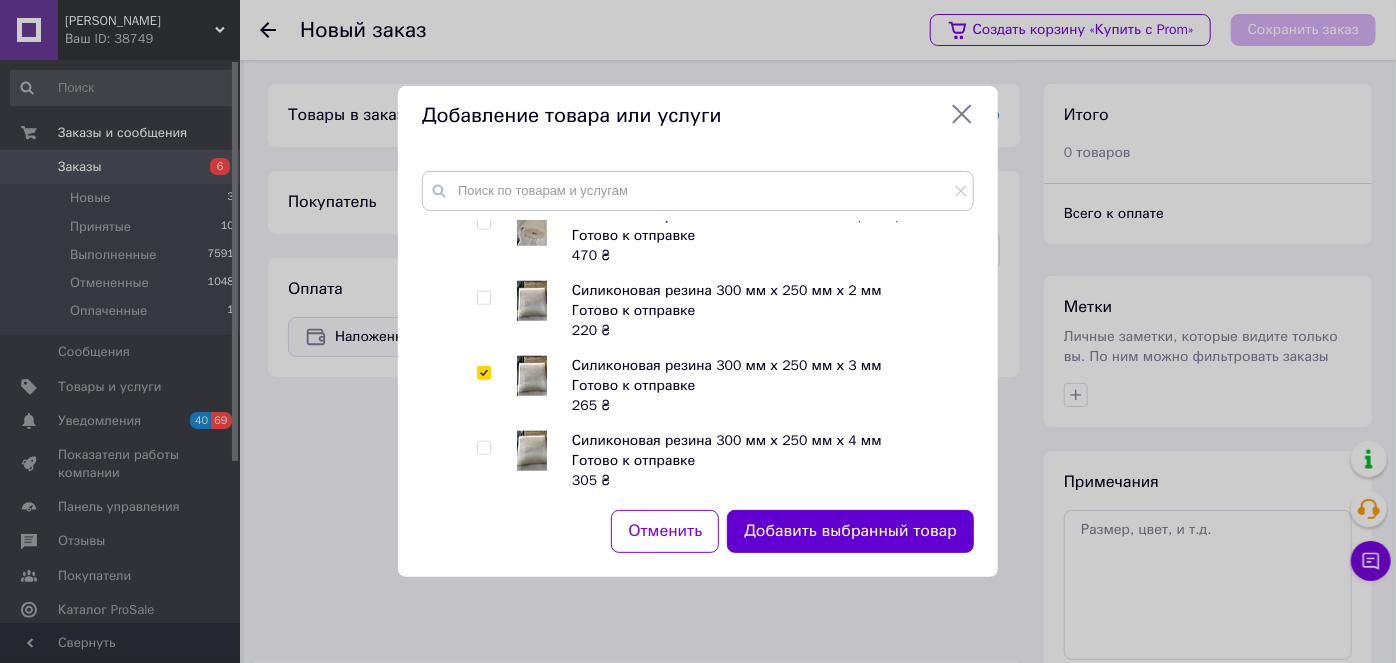 click on "Добавить выбранный товар" at bounding box center [850, 531] 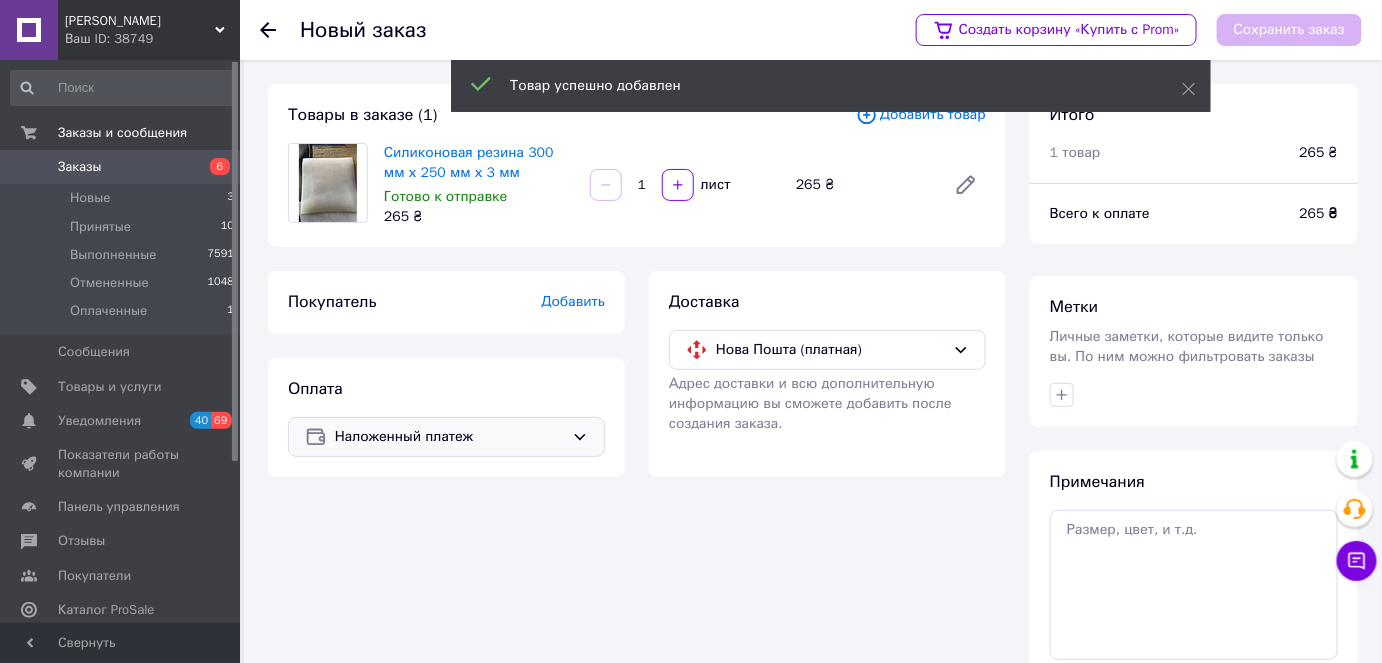 click on "Добавить" at bounding box center [573, 301] 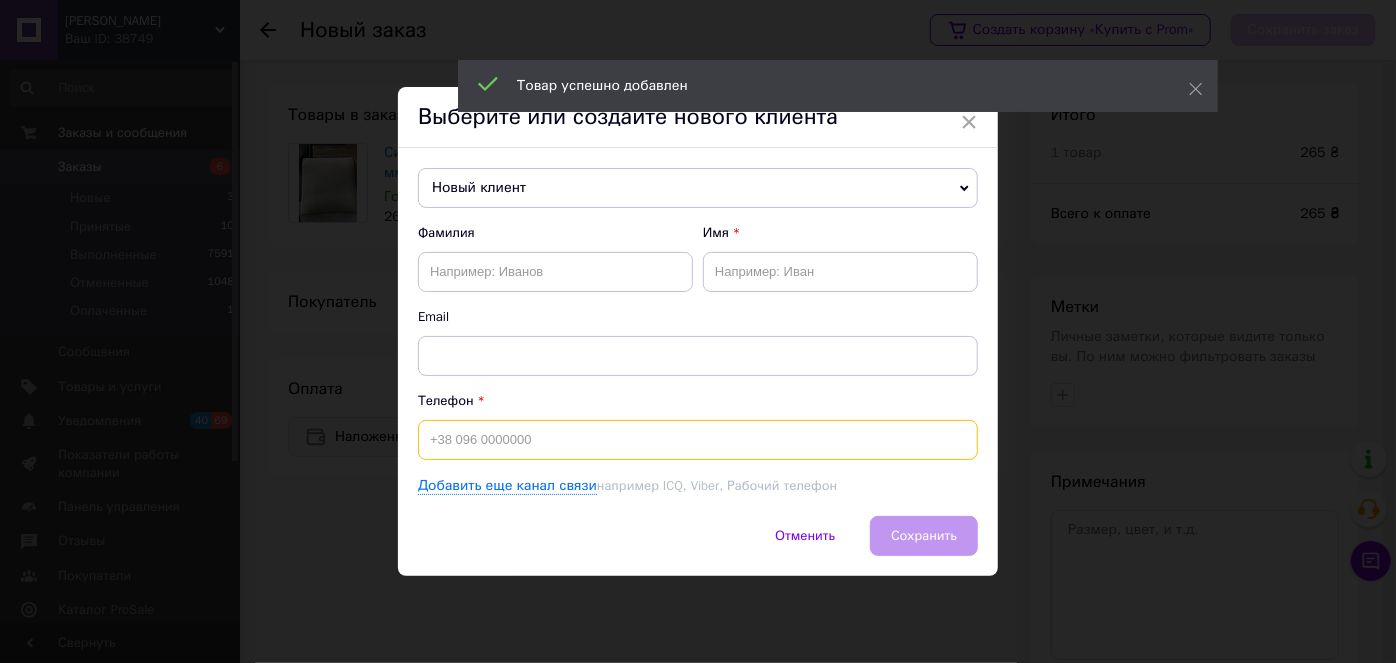 click at bounding box center (698, 440) 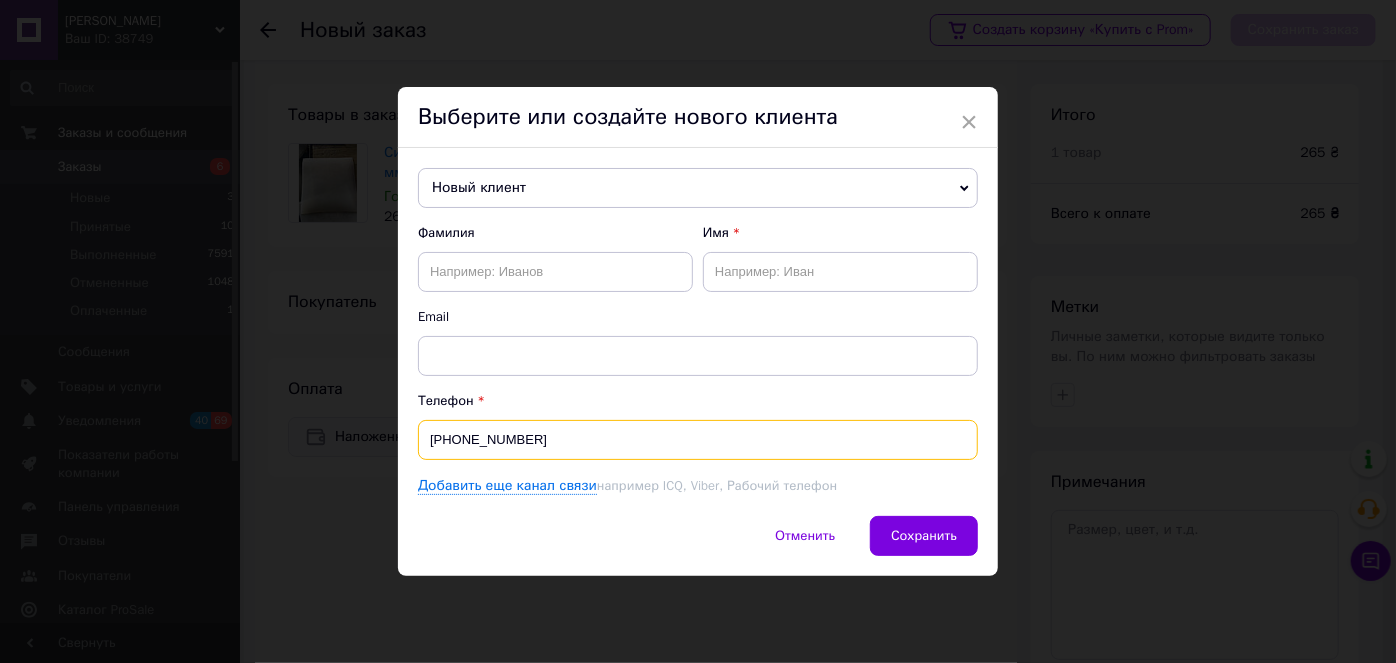 type on "[PHONE_NUMBER]" 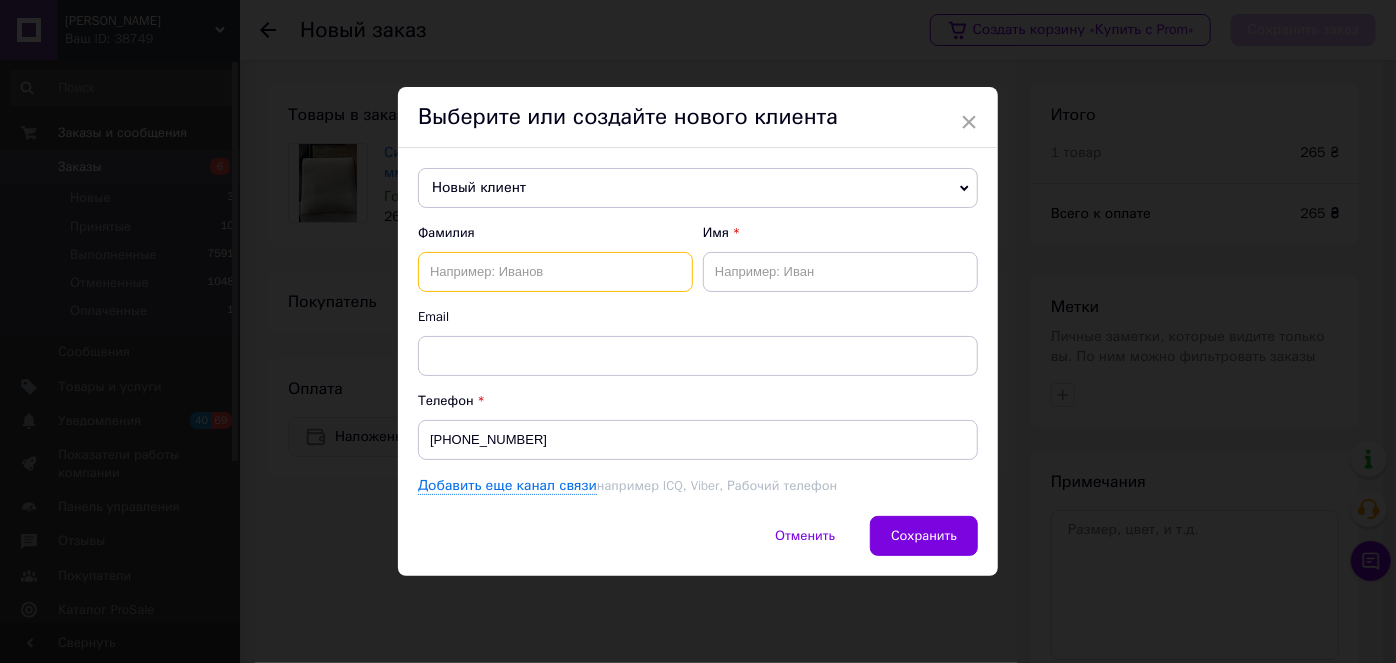 click at bounding box center (555, 272) 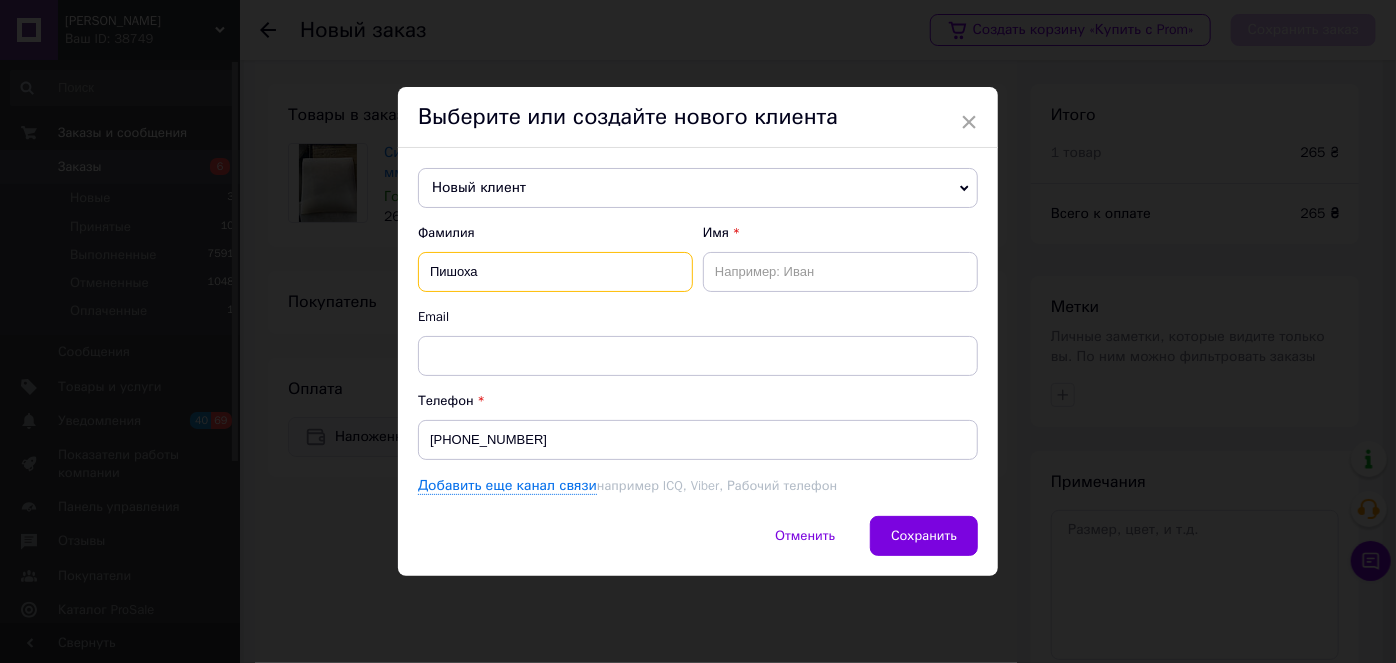 type on "Пишоха" 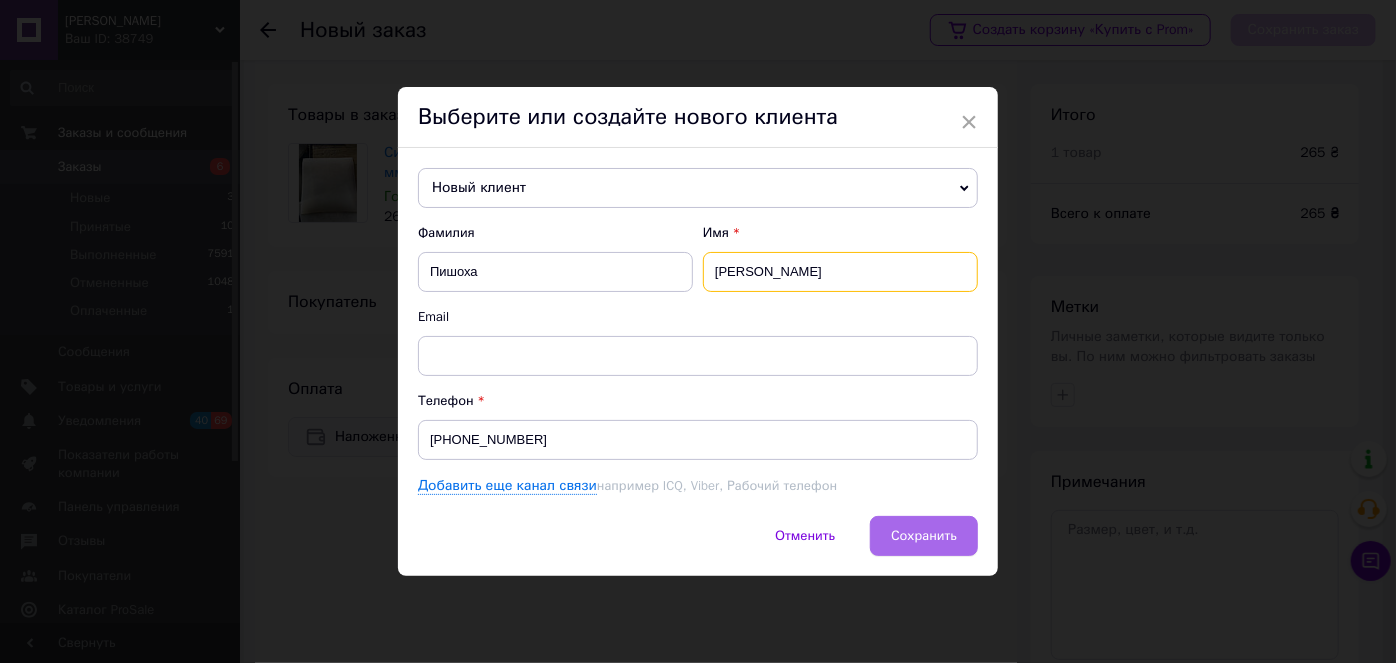 type on "[PERSON_NAME]" 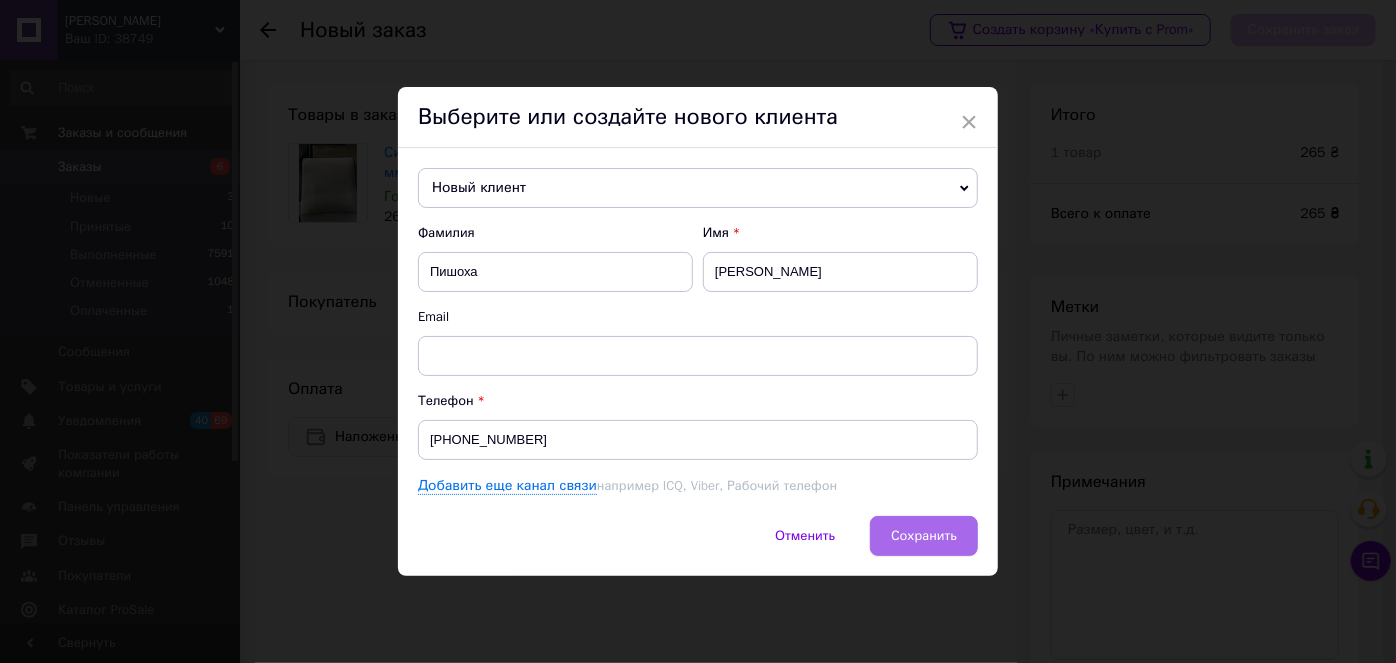 click on "Сохранить" at bounding box center [924, 536] 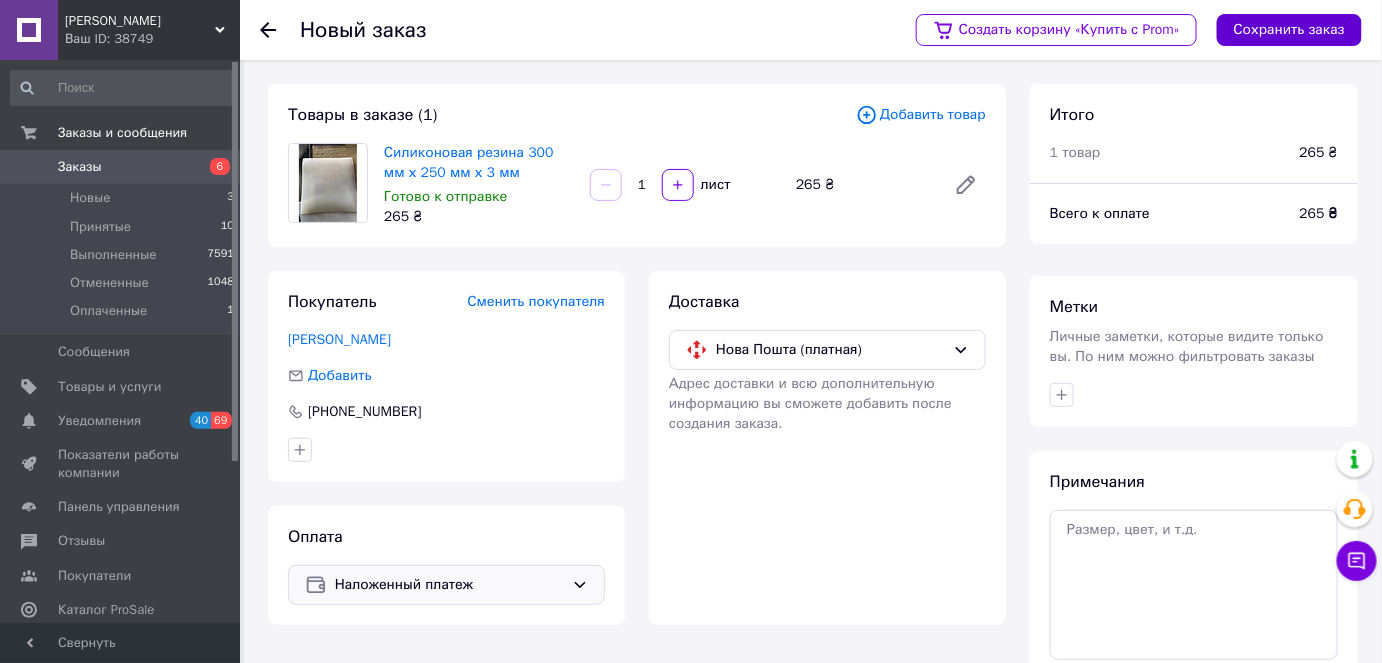 click on "Сохранить заказ" at bounding box center (1289, 30) 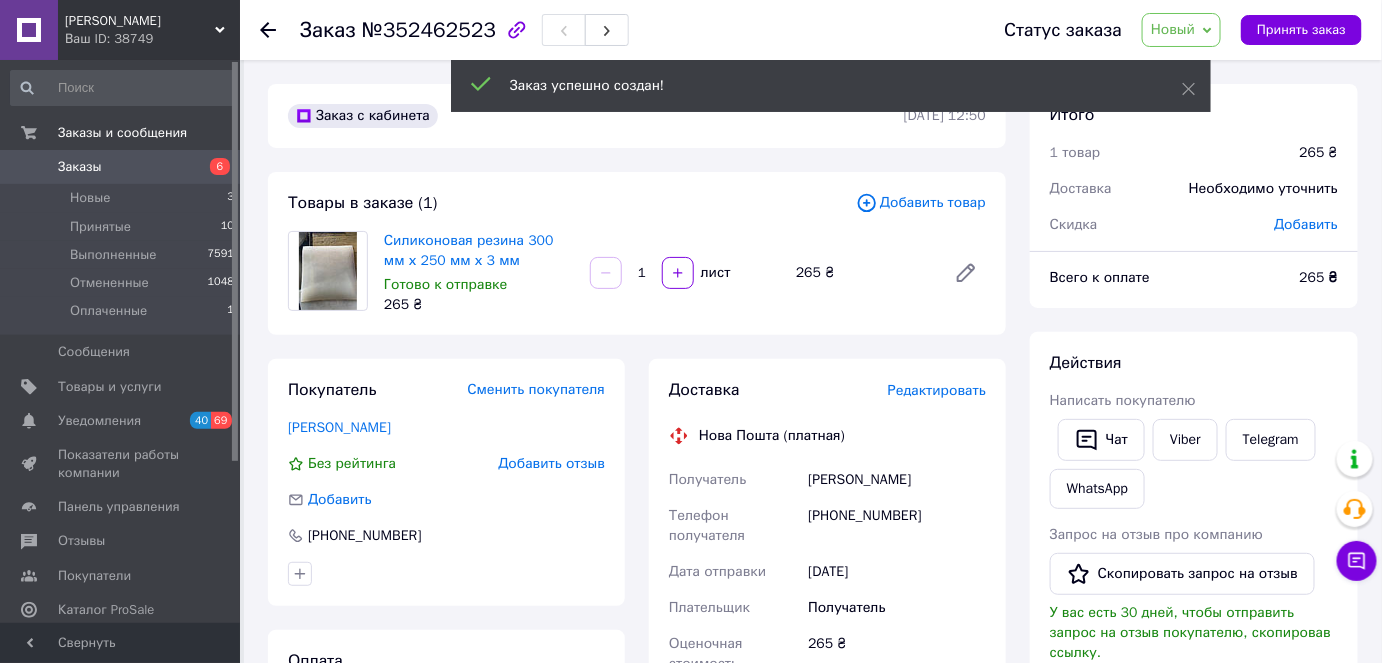 click on "Редактировать" at bounding box center [937, 390] 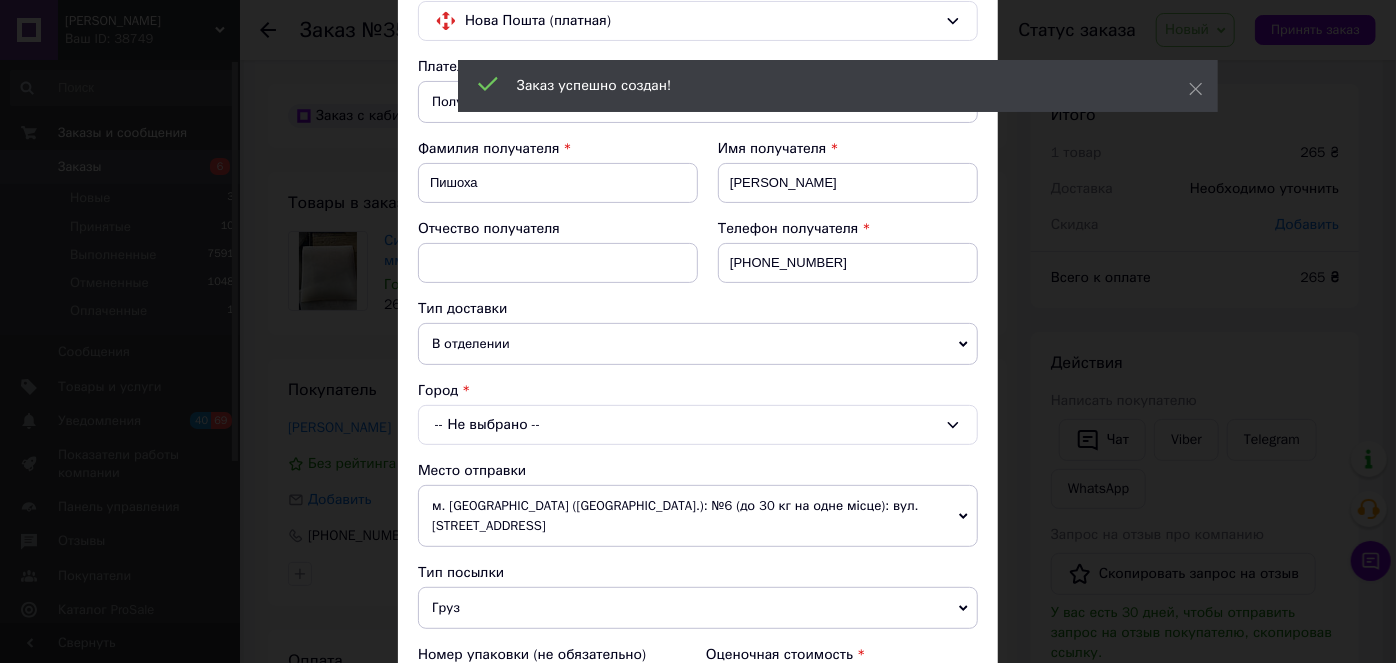 scroll, scrollTop: 363, scrollLeft: 0, axis: vertical 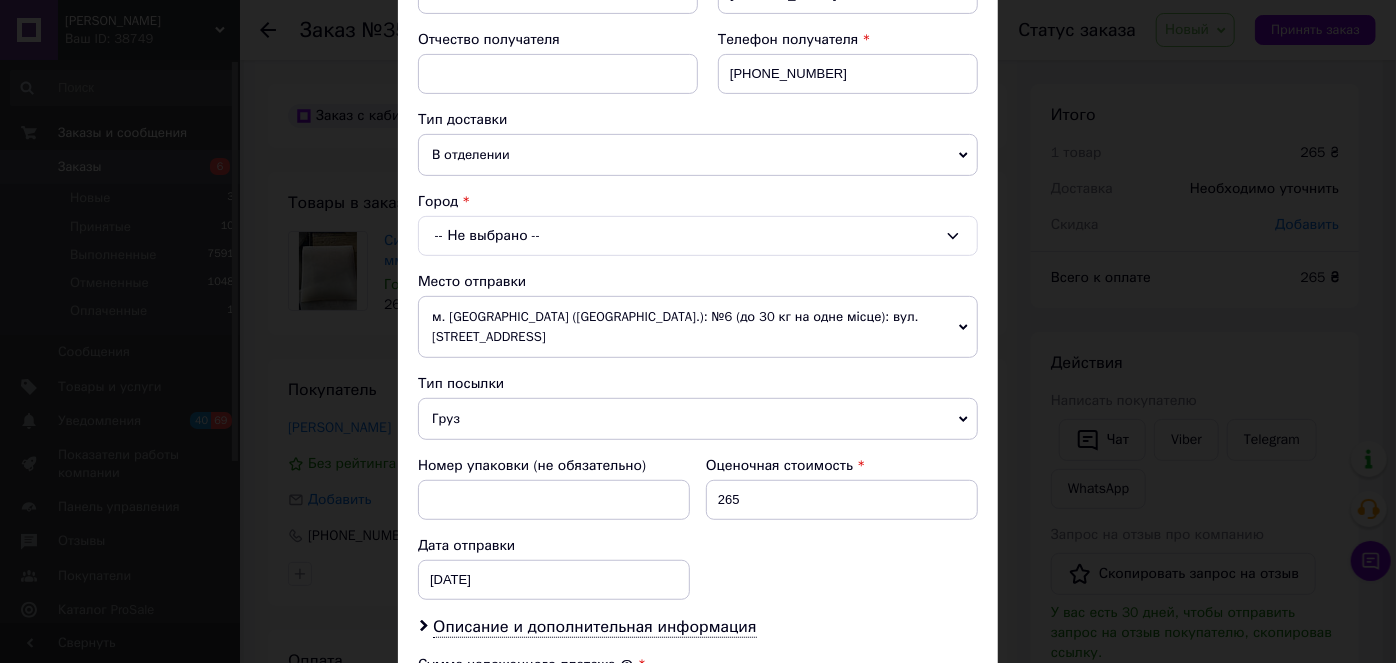 click on "м. [GEOGRAPHIC_DATA] ([GEOGRAPHIC_DATA].): №6 (до 30 кг на одне місце): вул. [STREET_ADDRESS]" at bounding box center (698, 327) 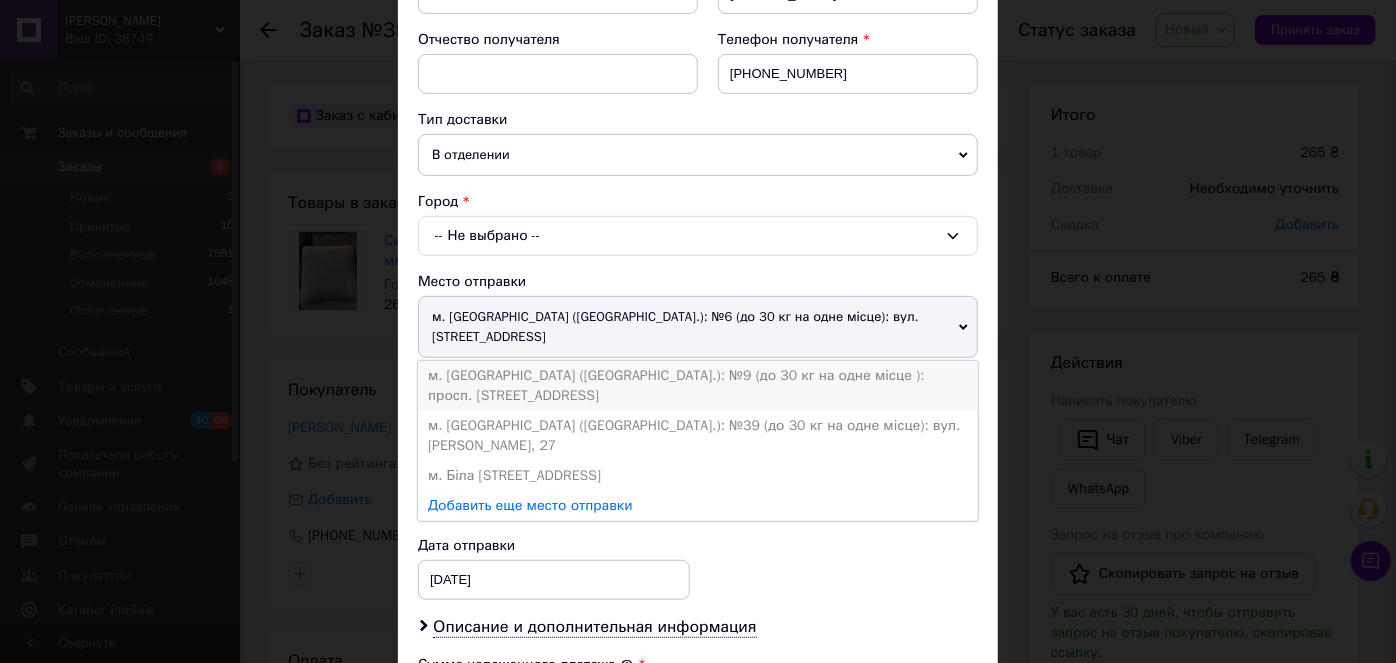 click on "м. [GEOGRAPHIC_DATA] ([GEOGRAPHIC_DATA].): №9 (до 30 кг на одне місце ): просп. [STREET_ADDRESS]" at bounding box center [698, 386] 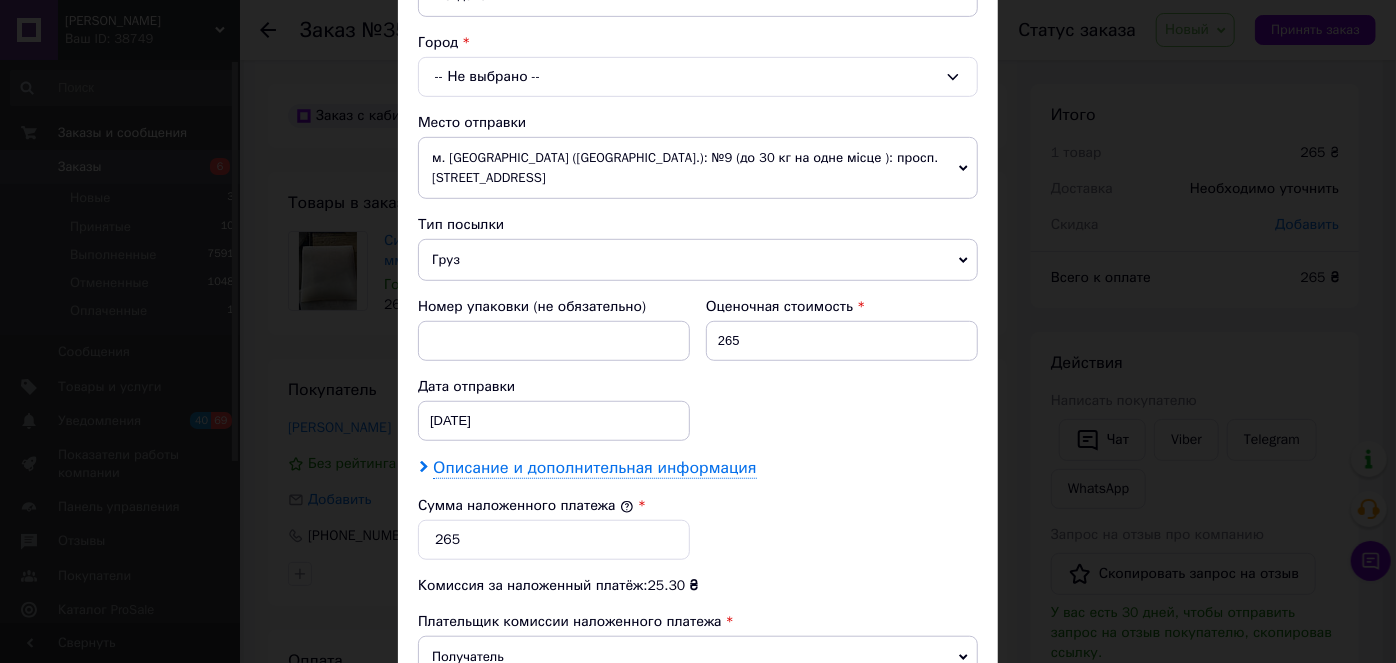 scroll, scrollTop: 636, scrollLeft: 0, axis: vertical 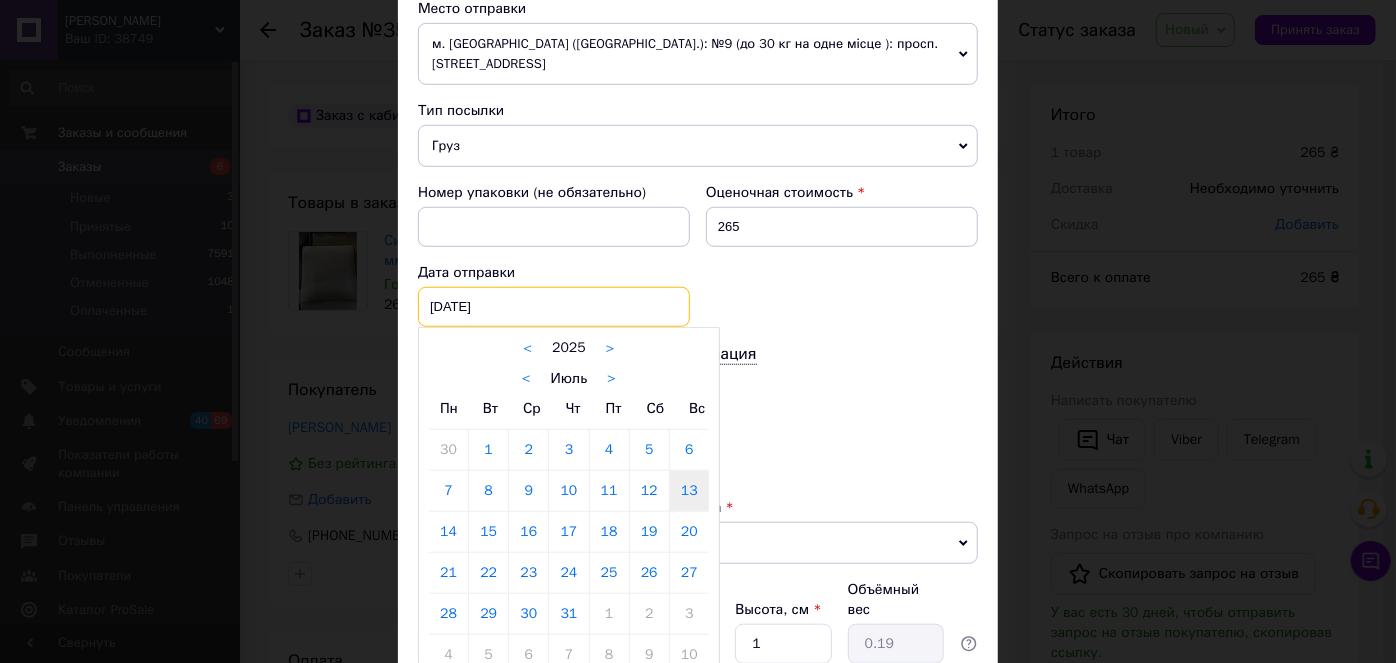 click on "[DATE] < 2025 > < Июль > Пн Вт Ср Чт Пт Сб Вс 30 1 2 3 4 5 6 7 8 9 10 11 12 13 14 15 16 17 18 19 20 21 22 23 24 25 26 27 28 29 30 31 1 2 3 4 5 6 7 8 9 10" at bounding box center (554, 307) 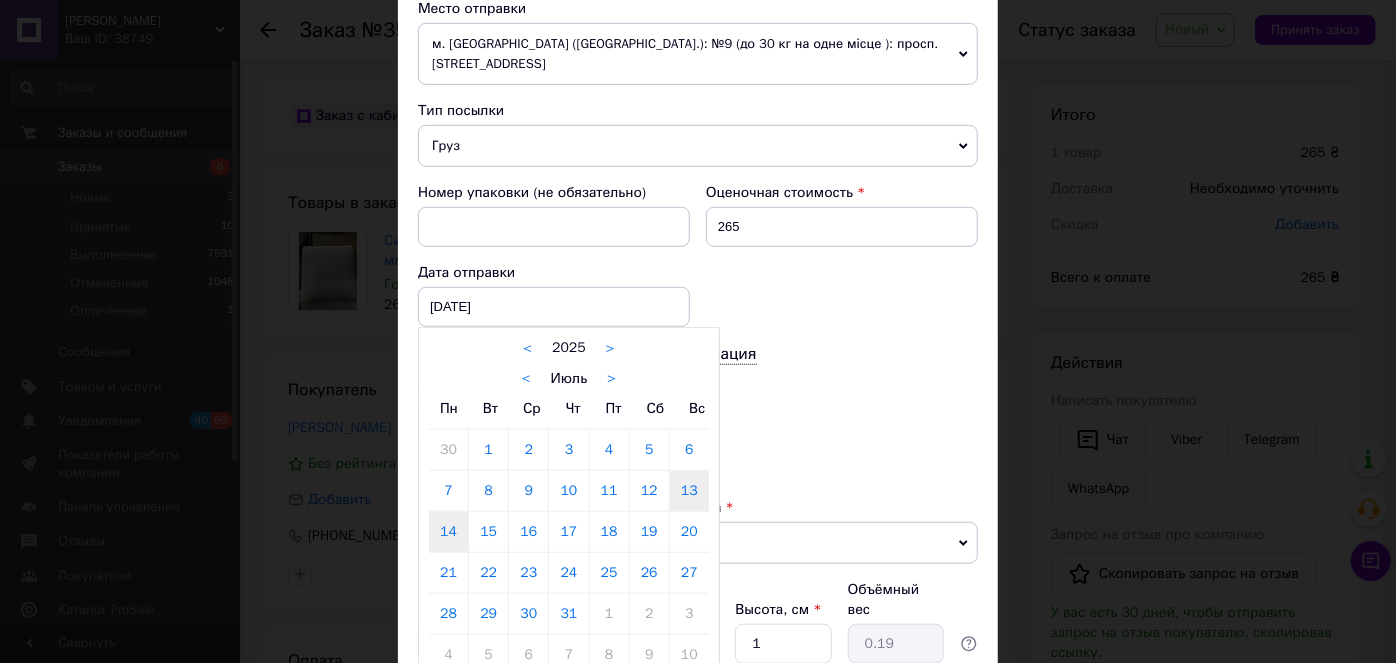 click on "14" at bounding box center (448, 532) 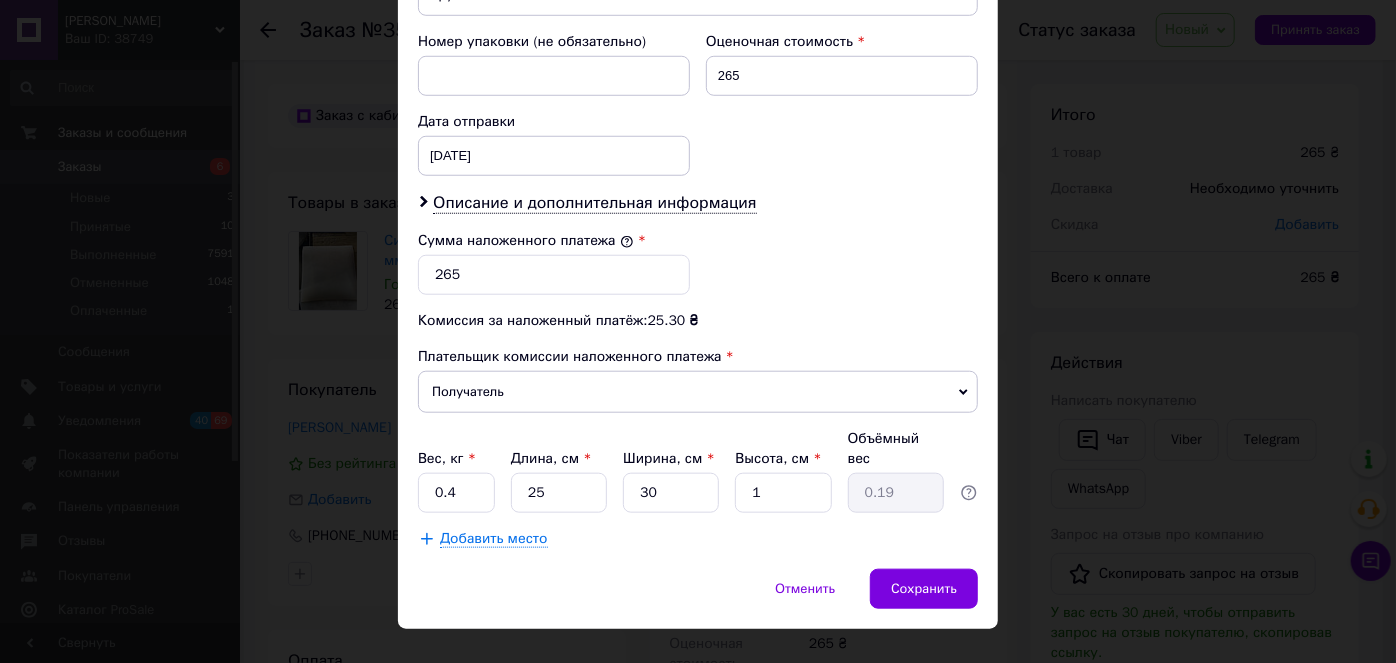 scroll, scrollTop: 794, scrollLeft: 0, axis: vertical 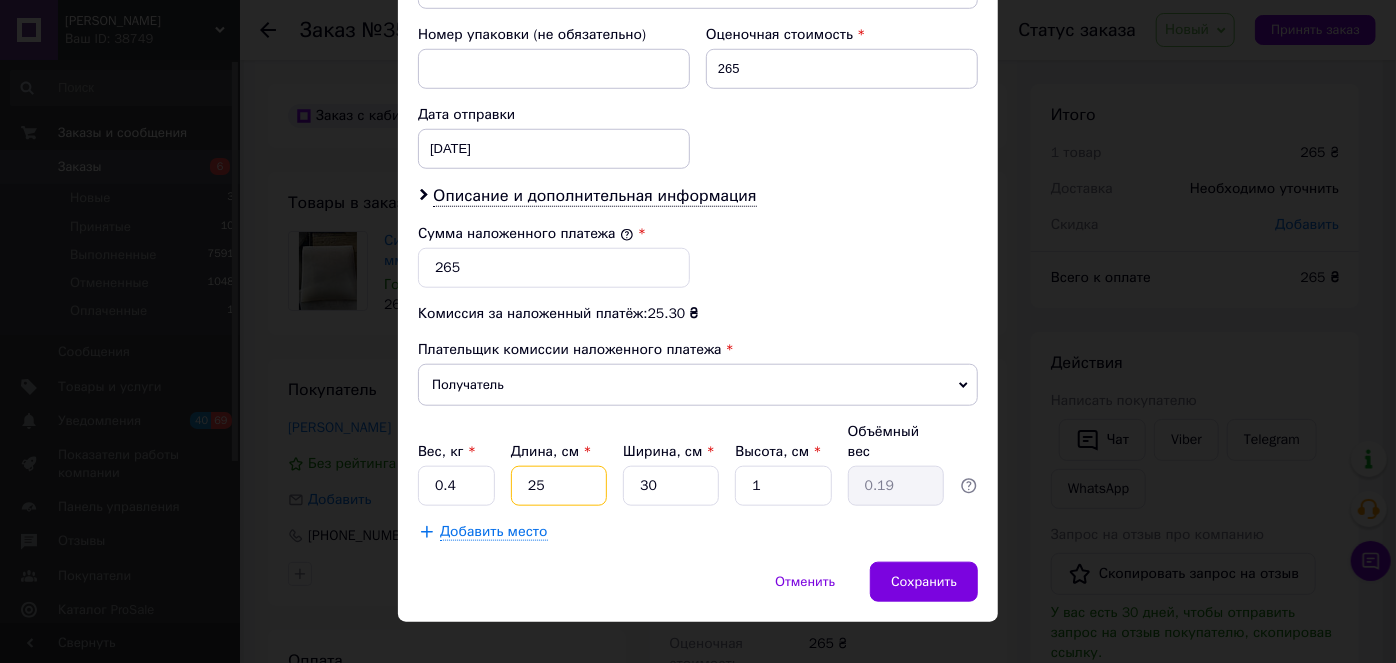 drag, startPoint x: 571, startPoint y: 464, endPoint x: 501, endPoint y: 460, distance: 70.11419 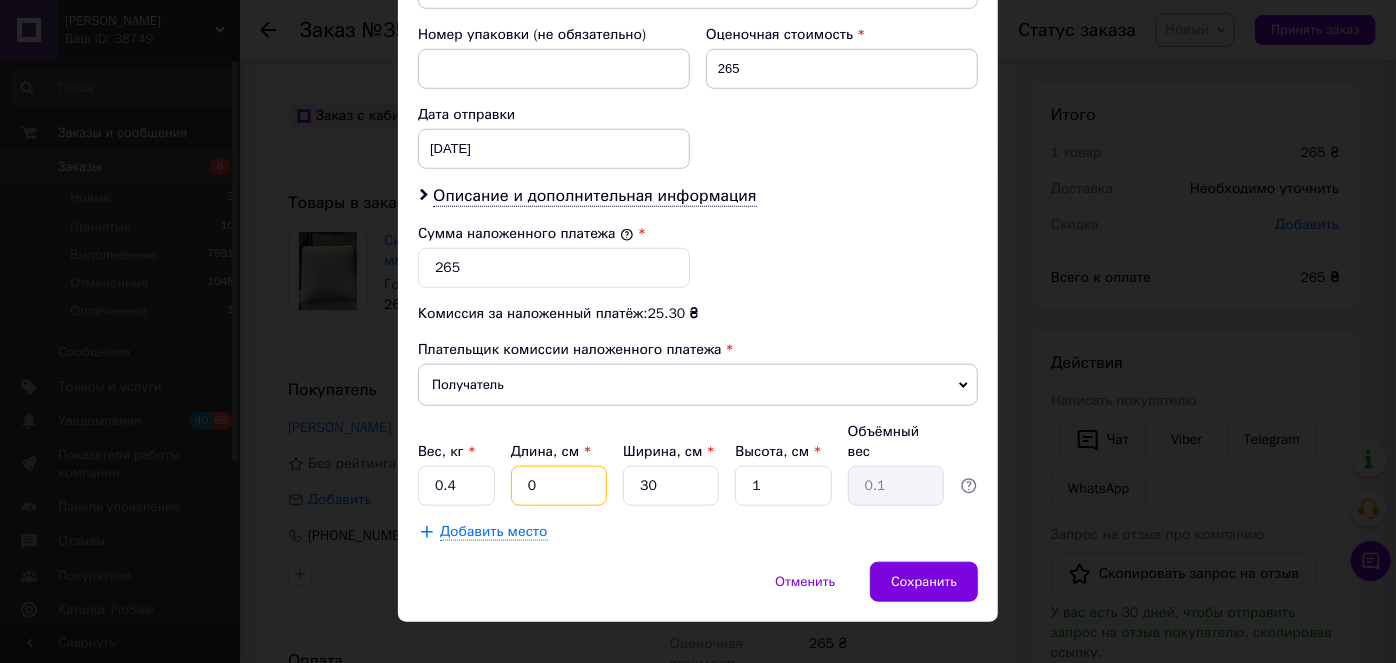 type 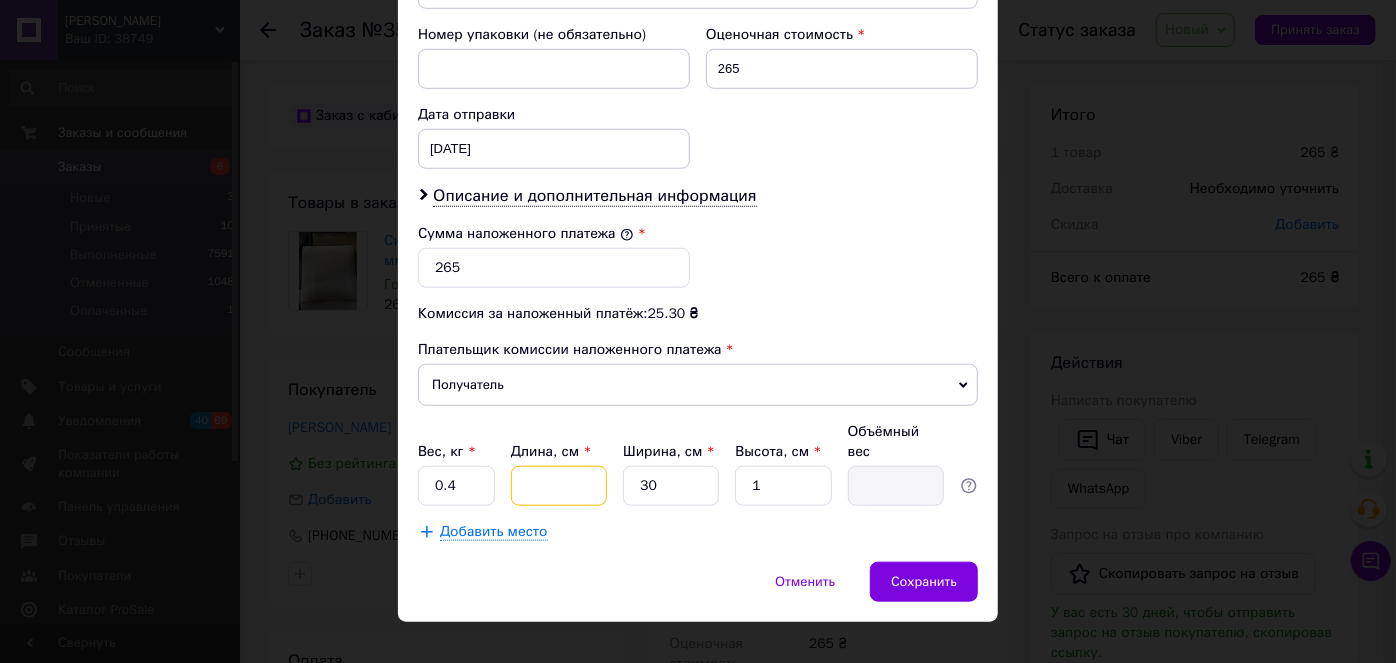 type on "2" 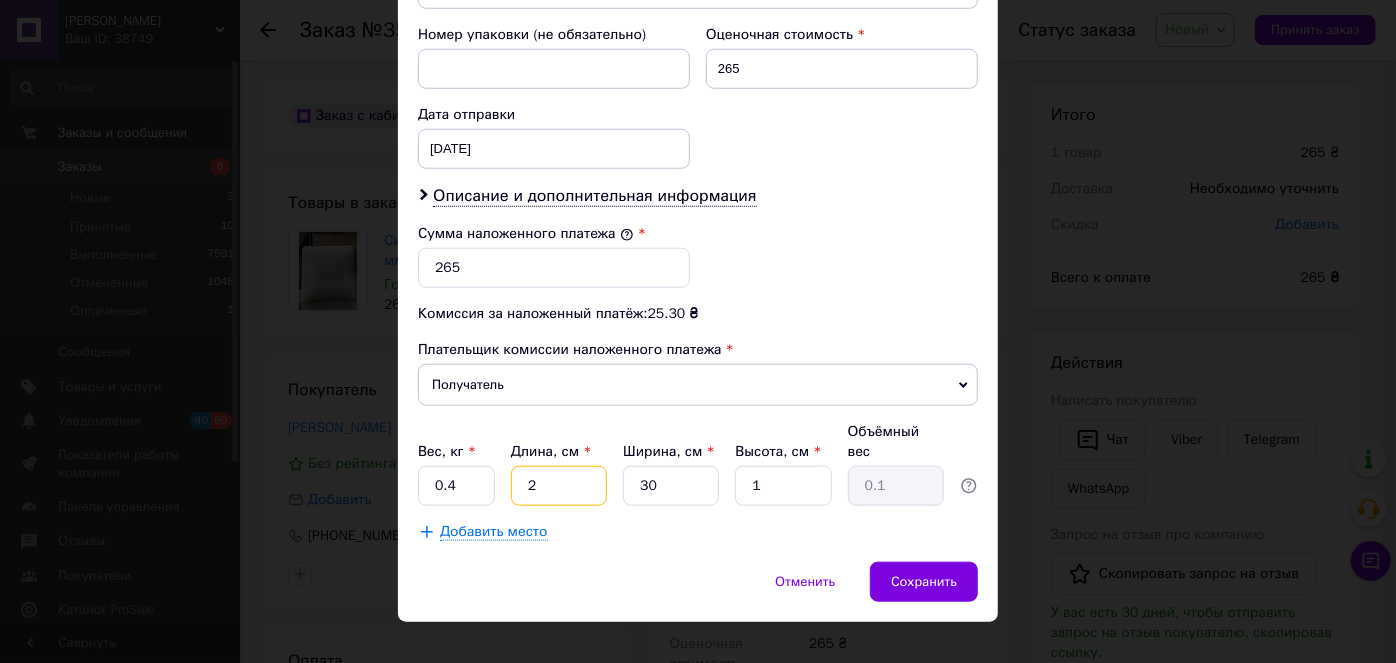 type on "24" 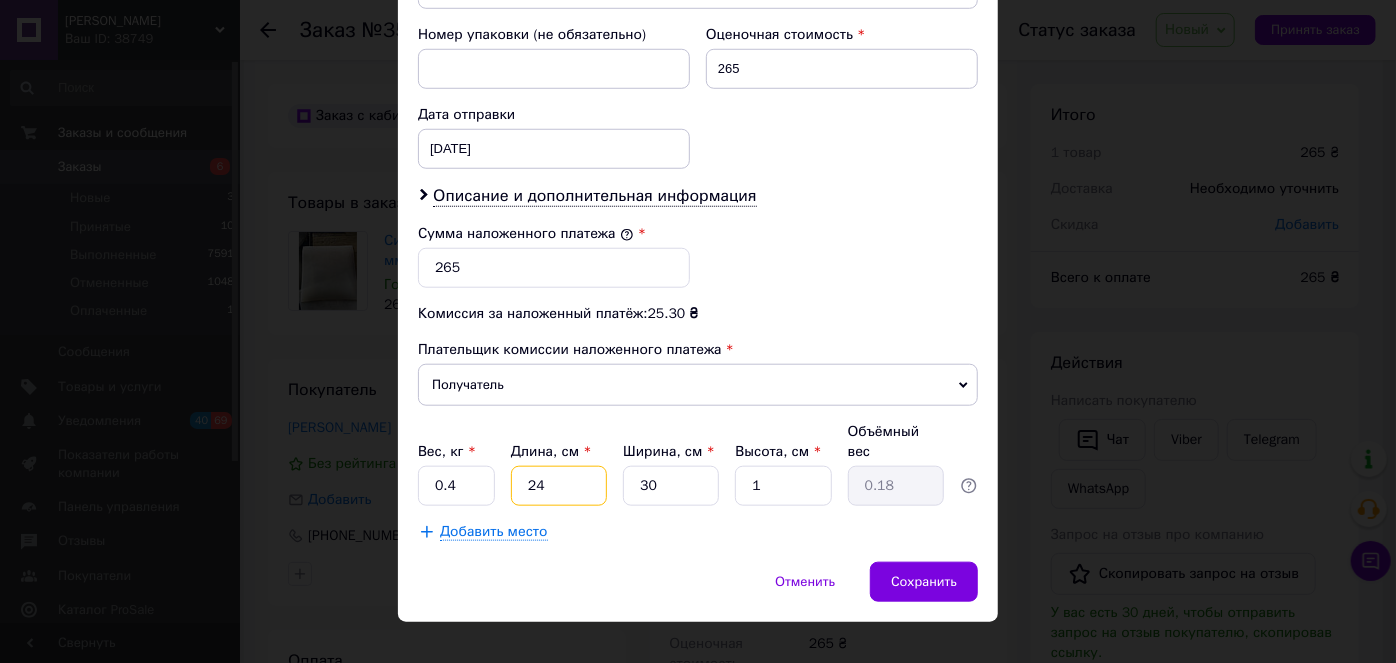 type on "2" 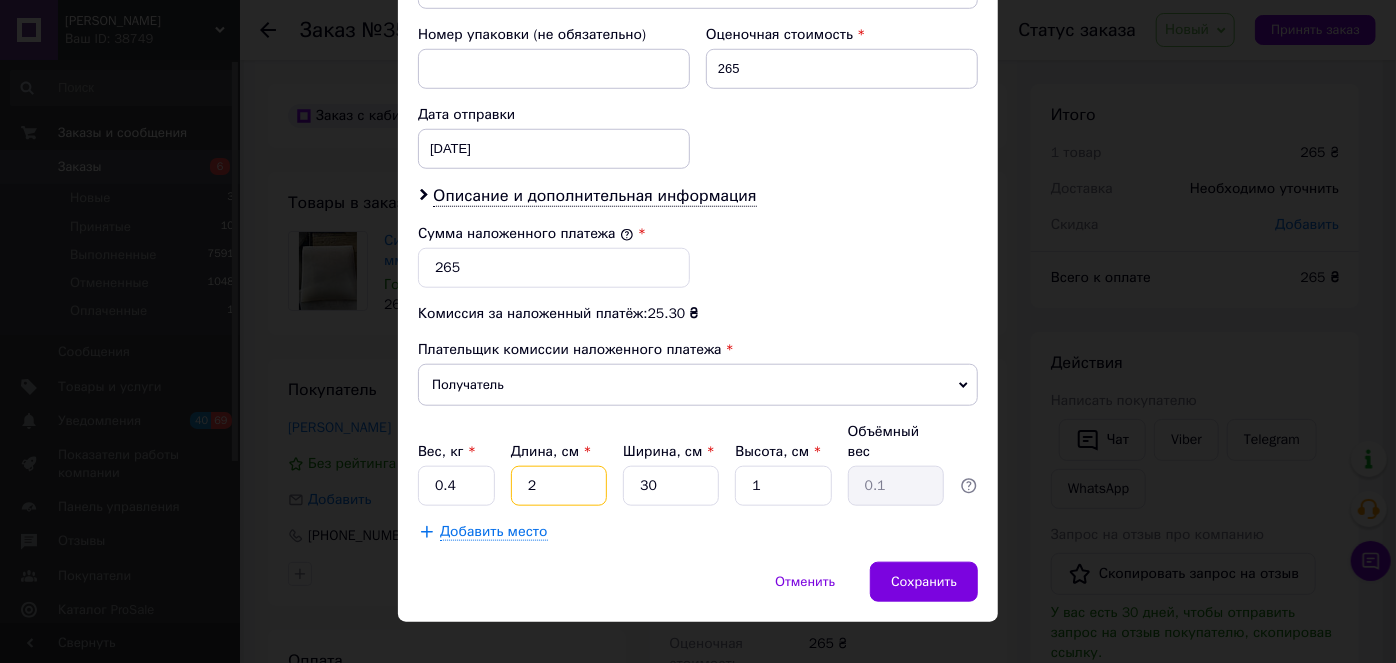 type on "25" 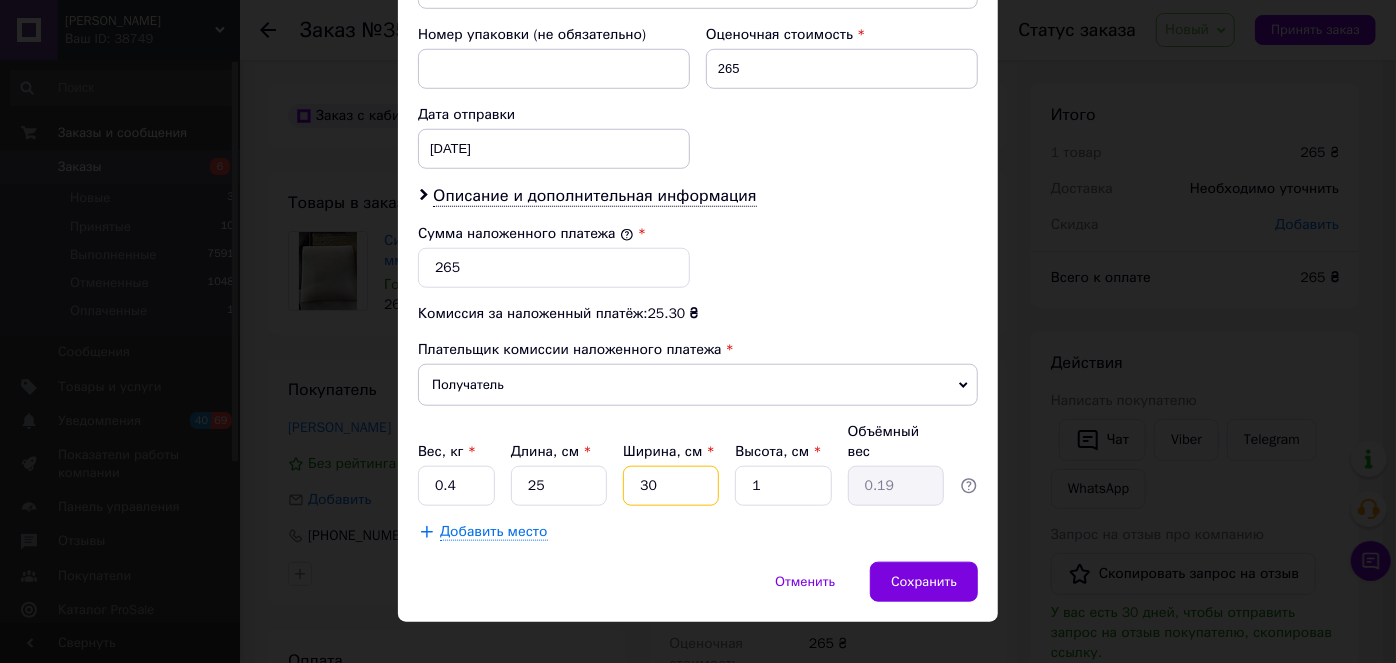 type on "4" 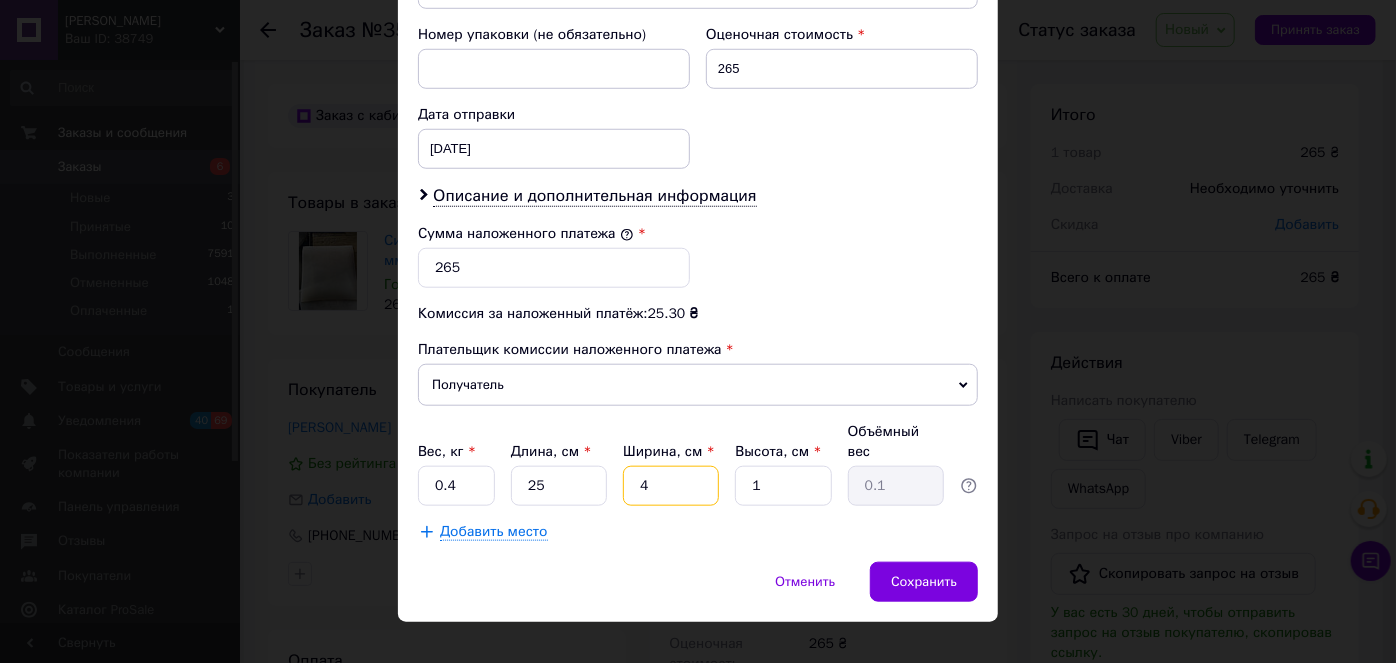 type on "4" 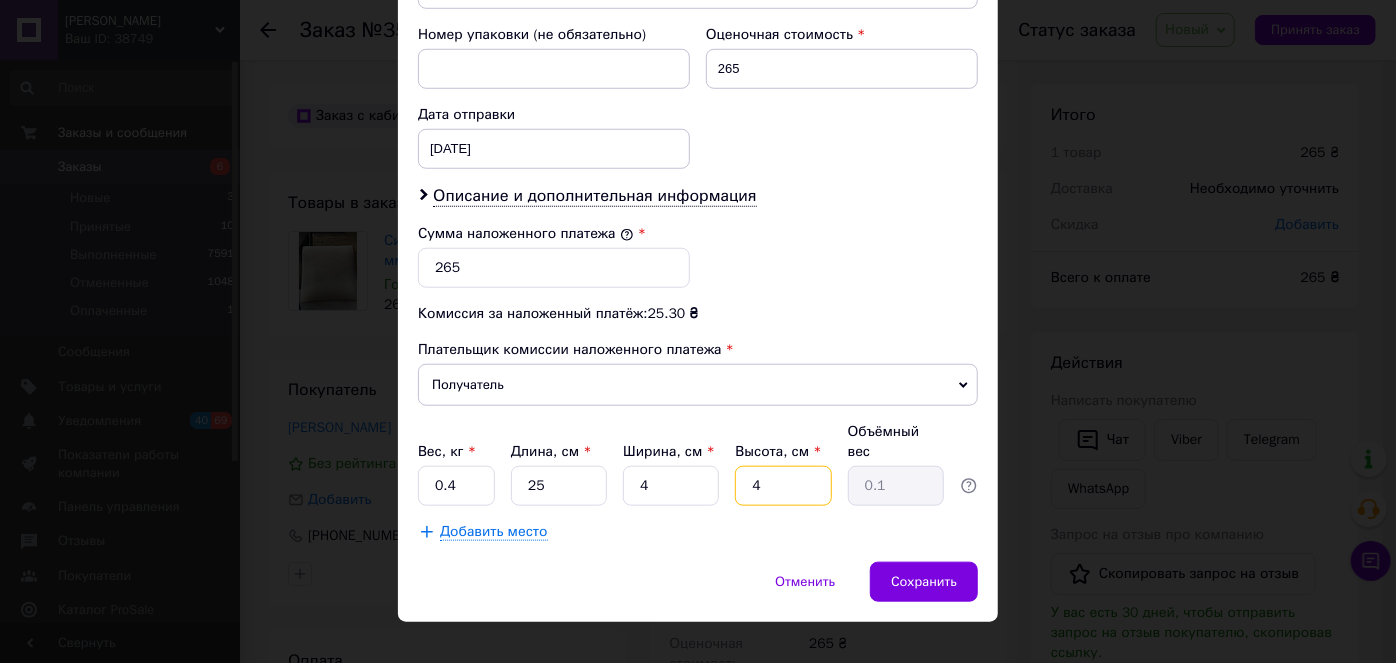 type on "4" 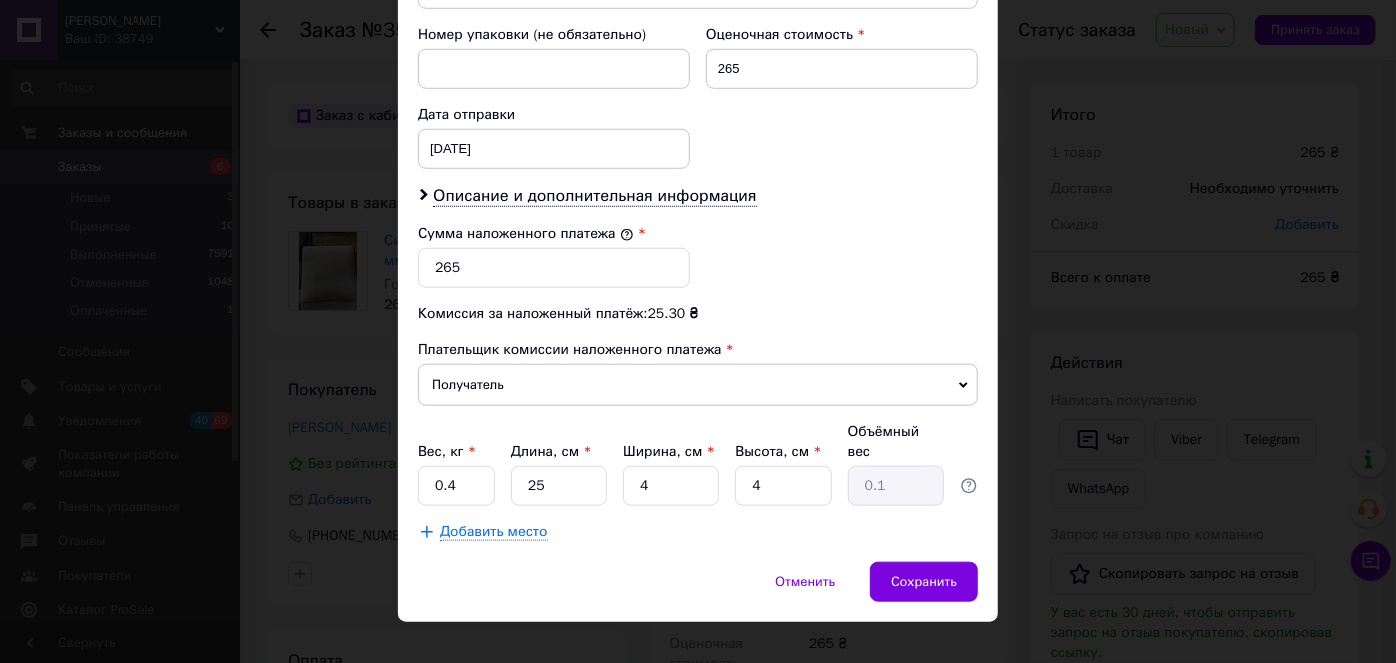 click on "Добавить место" at bounding box center (698, 532) 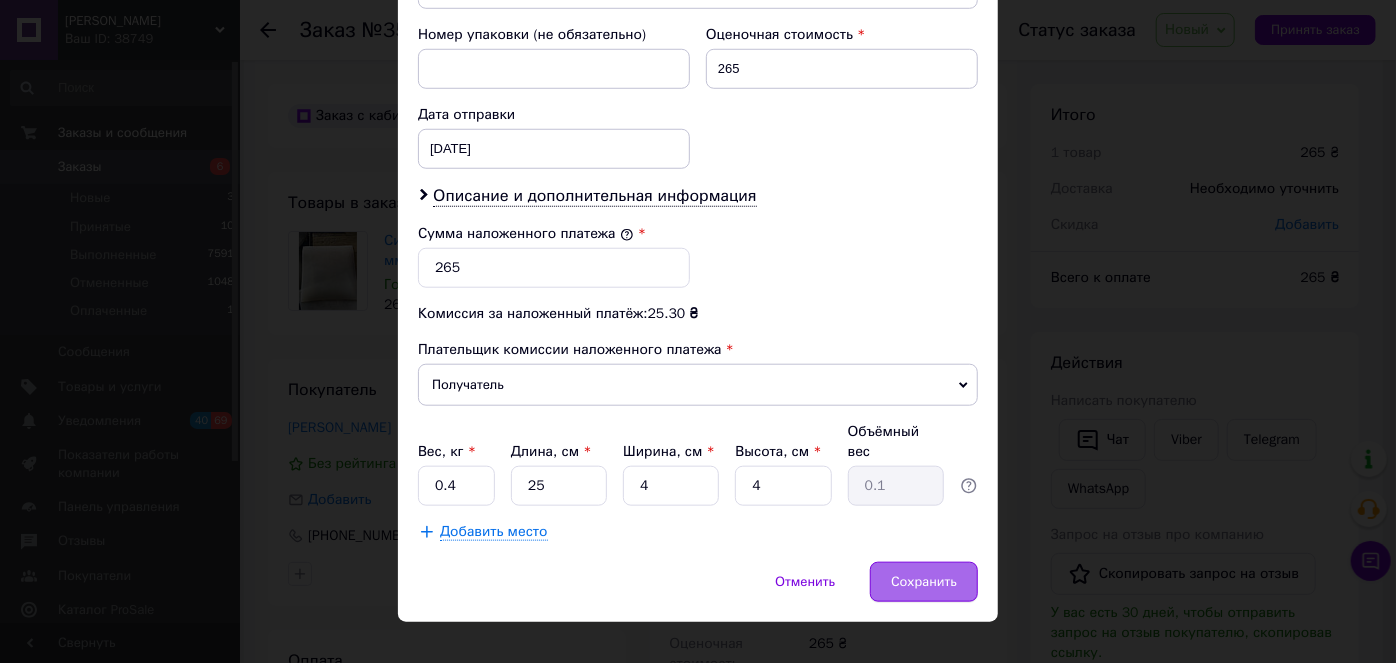 click on "Сохранить" at bounding box center [924, 582] 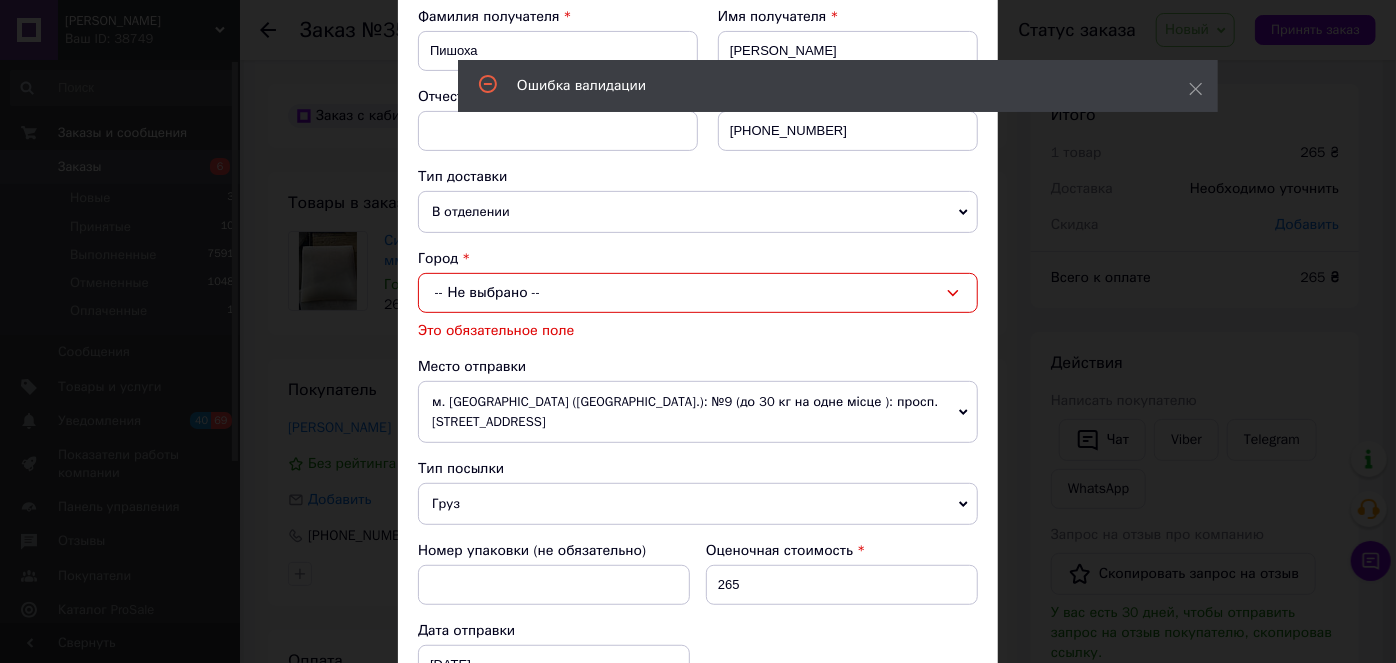 scroll, scrollTop: 277, scrollLeft: 0, axis: vertical 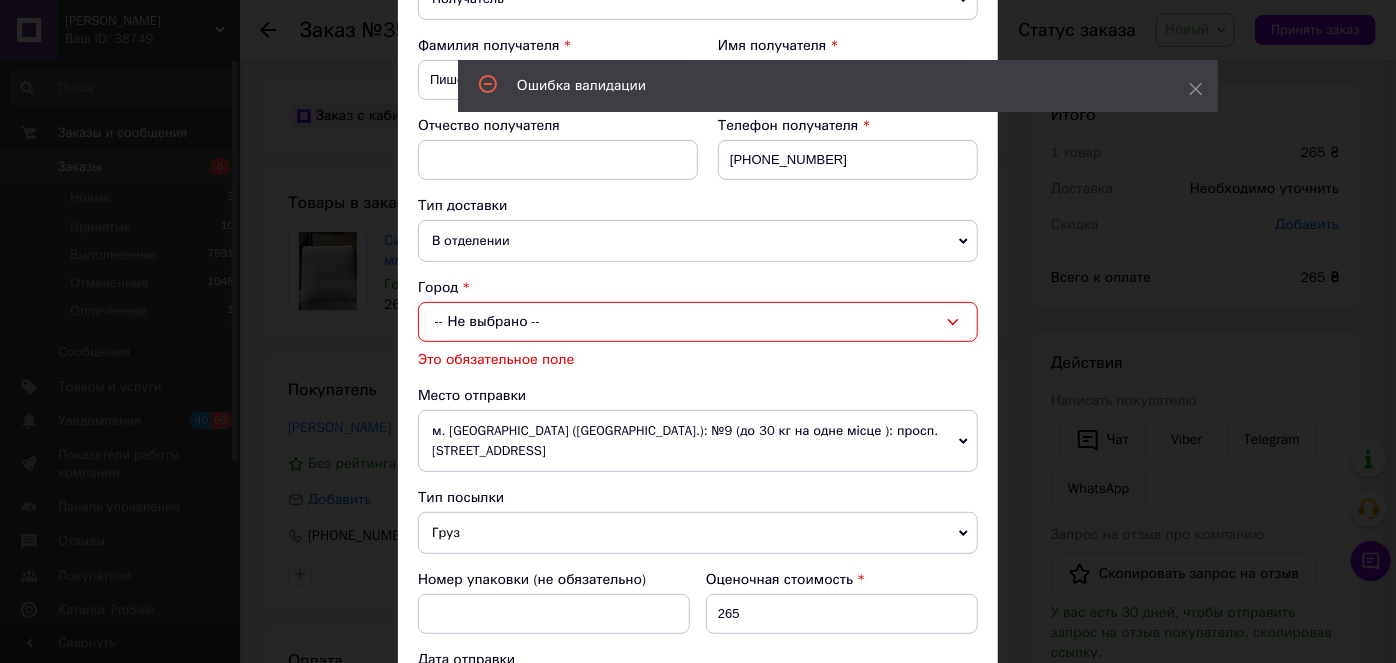 click on "-- Не выбрано --" at bounding box center [698, 322] 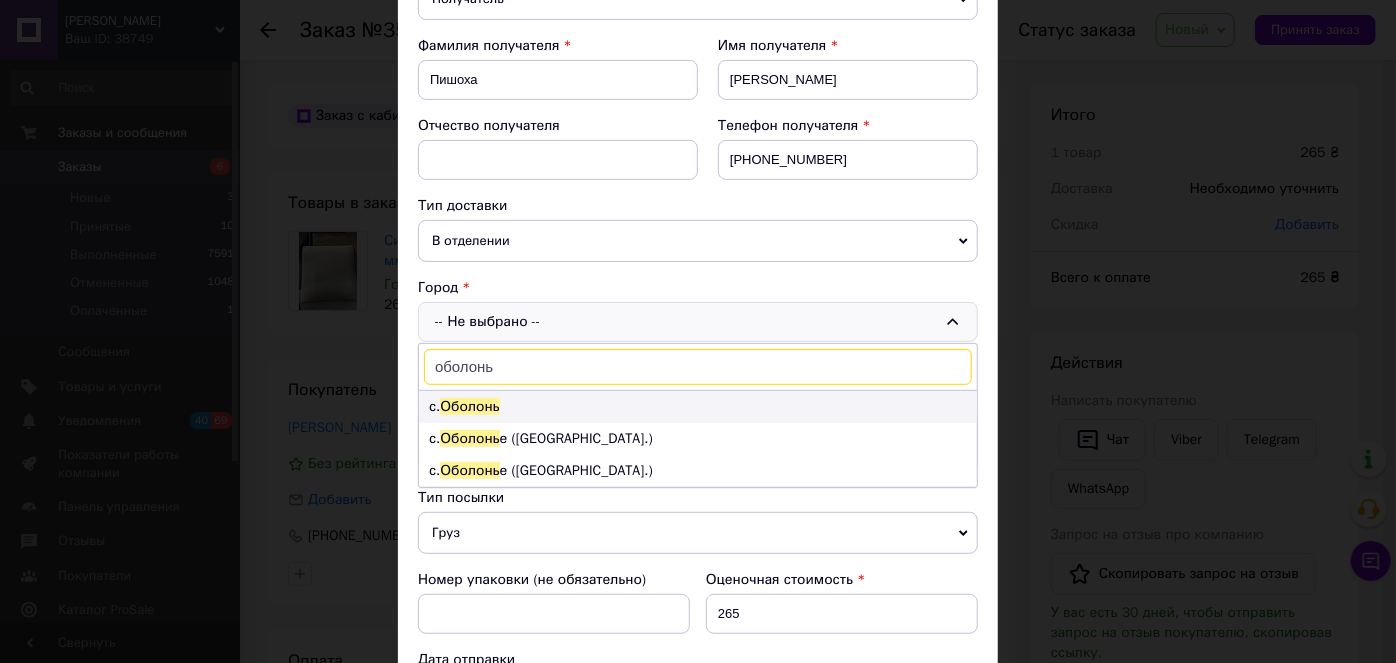 type on "оболонь" 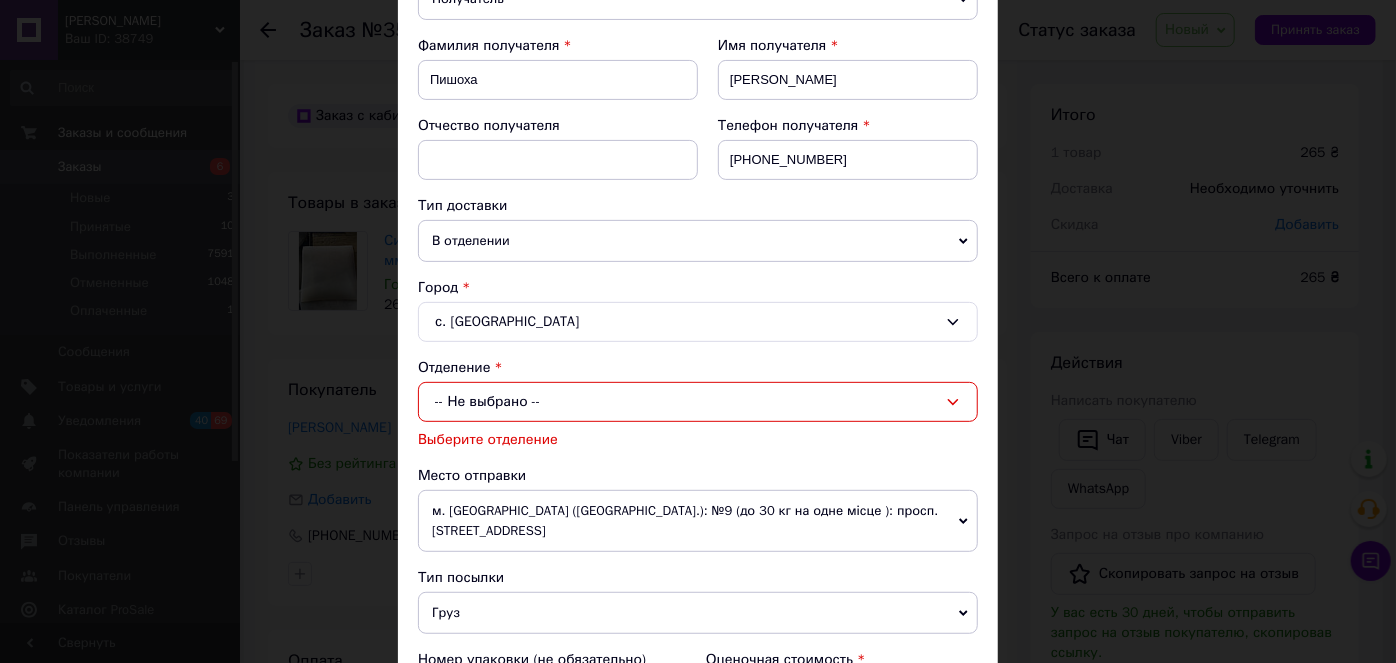 click on "-- Не выбрано --" at bounding box center (698, 402) 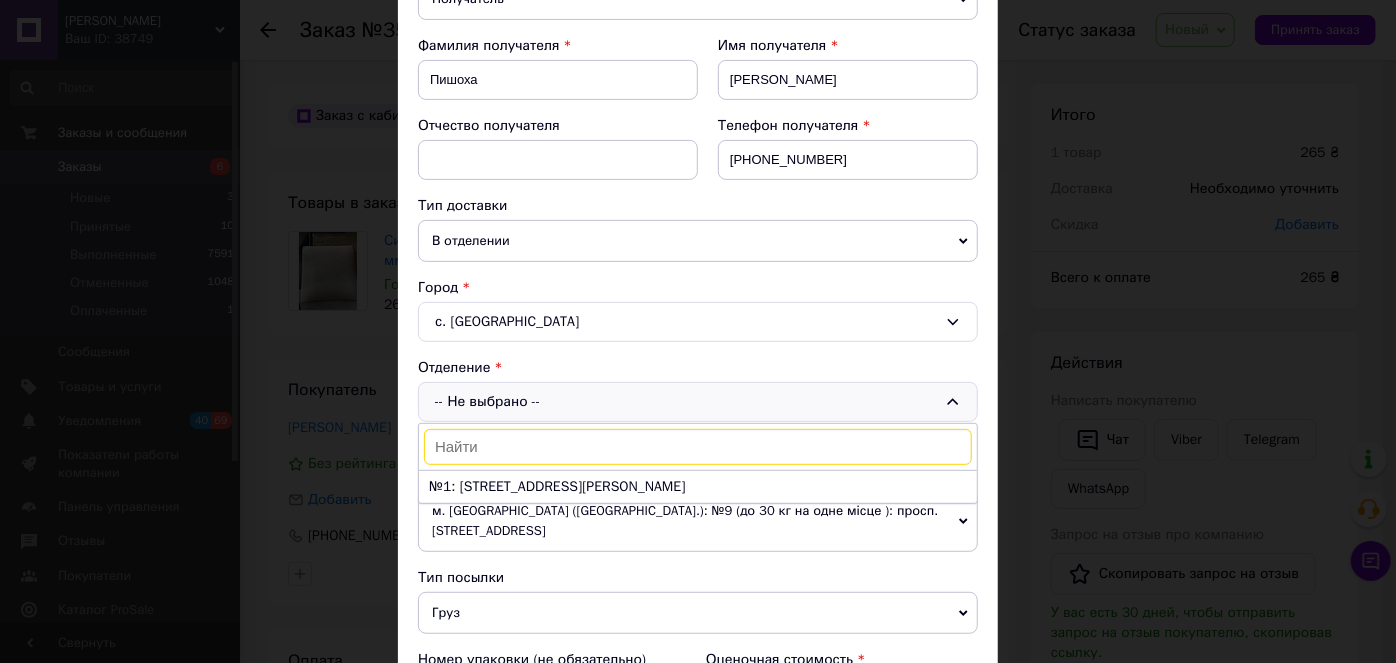 click on "№1: [STREET_ADDRESS][PERSON_NAME]" at bounding box center (698, 487) 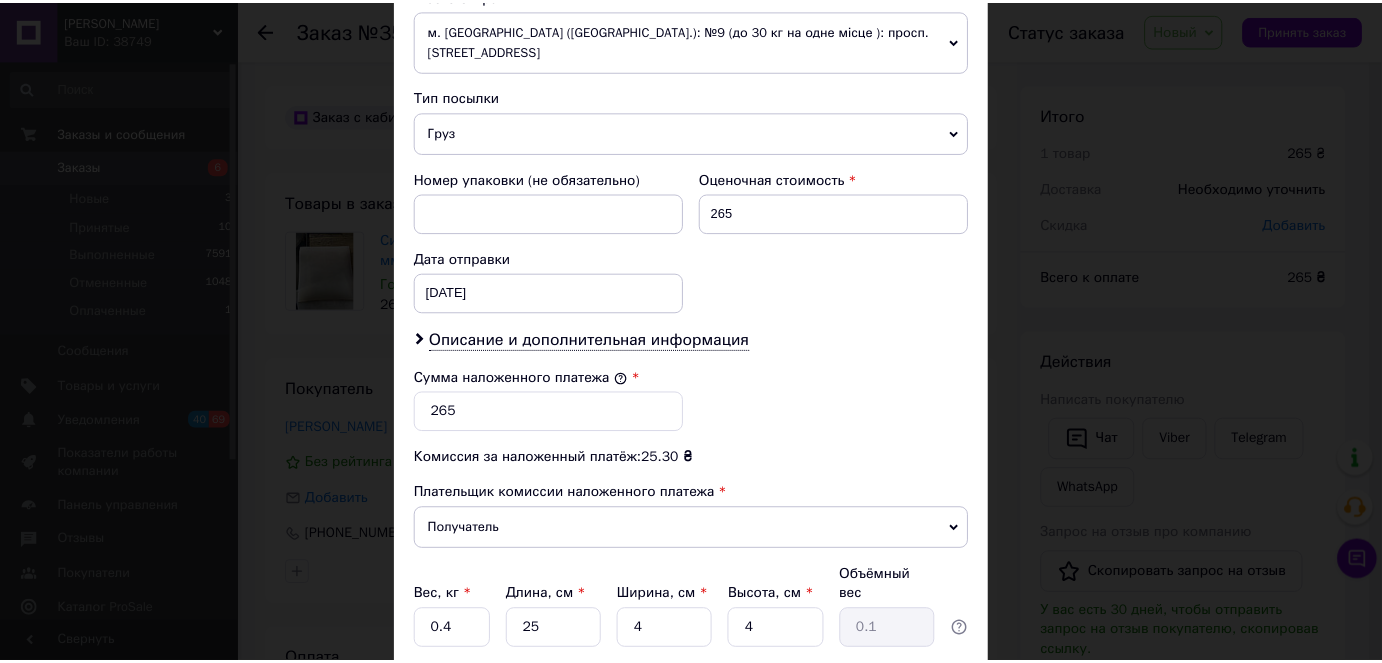 scroll, scrollTop: 874, scrollLeft: 0, axis: vertical 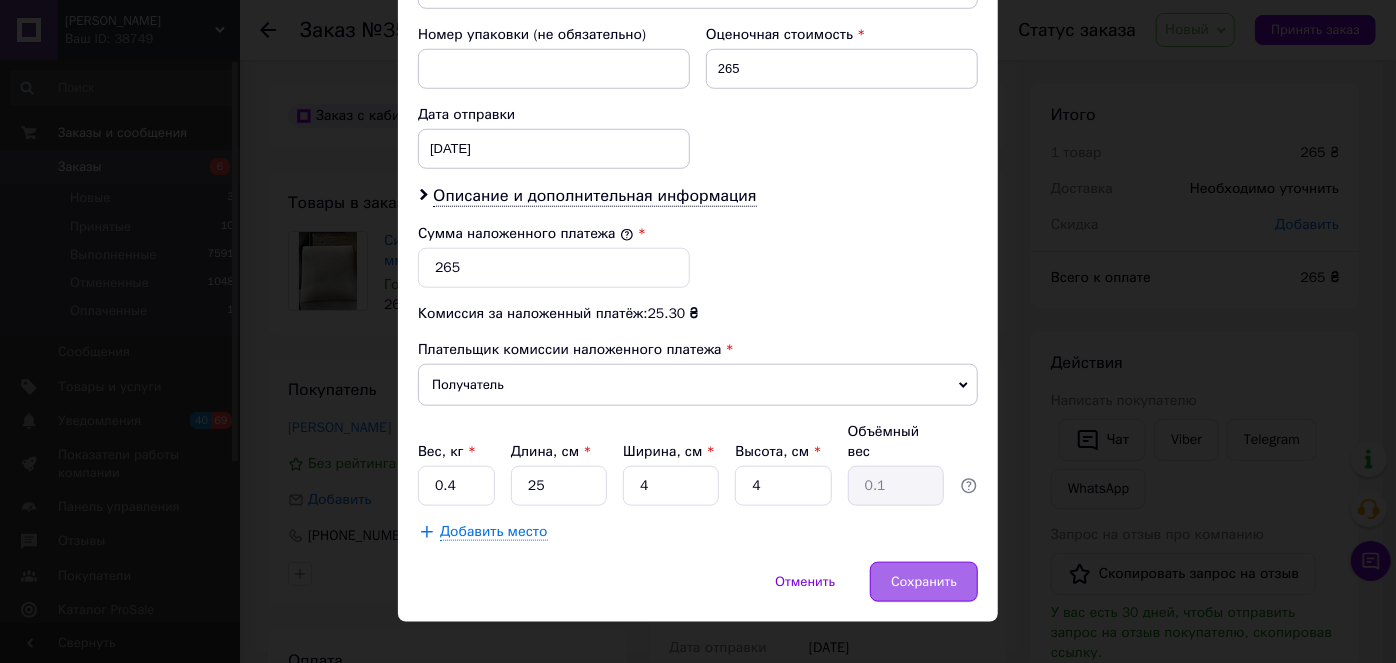 click on "Сохранить" at bounding box center [924, 582] 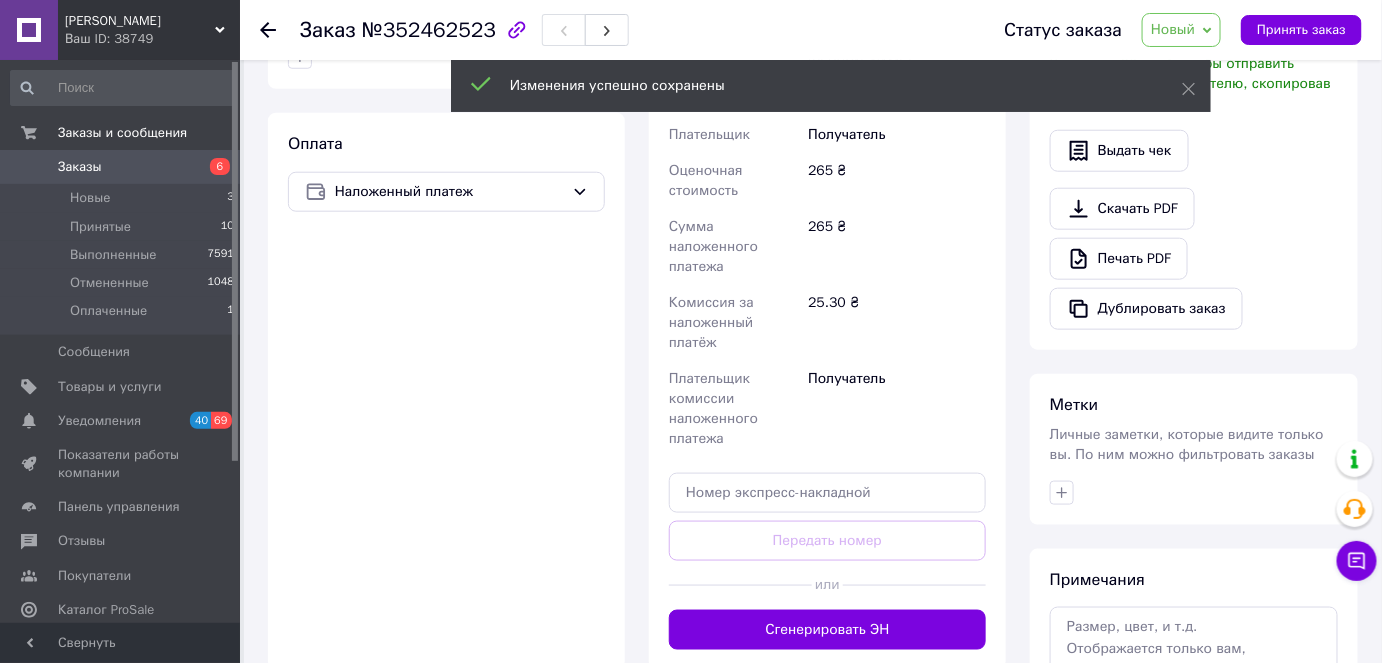 scroll, scrollTop: 636, scrollLeft: 0, axis: vertical 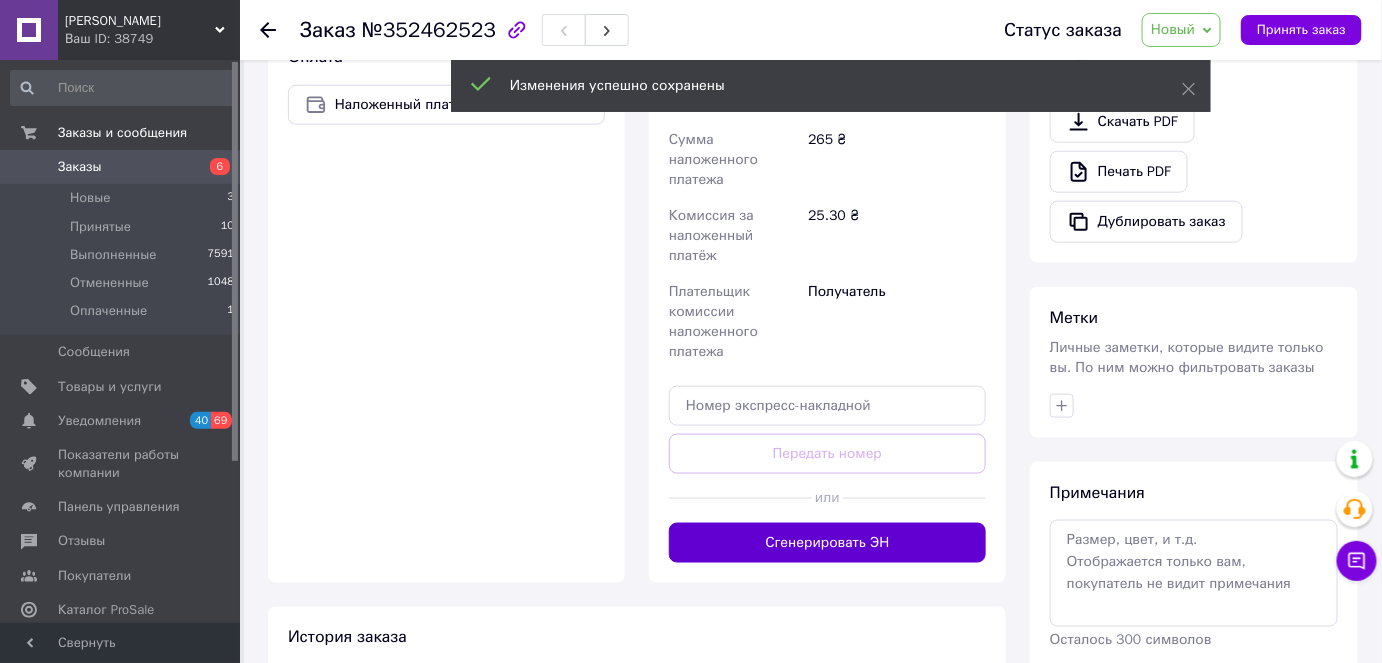 click on "Сгенерировать ЭН" at bounding box center [827, 543] 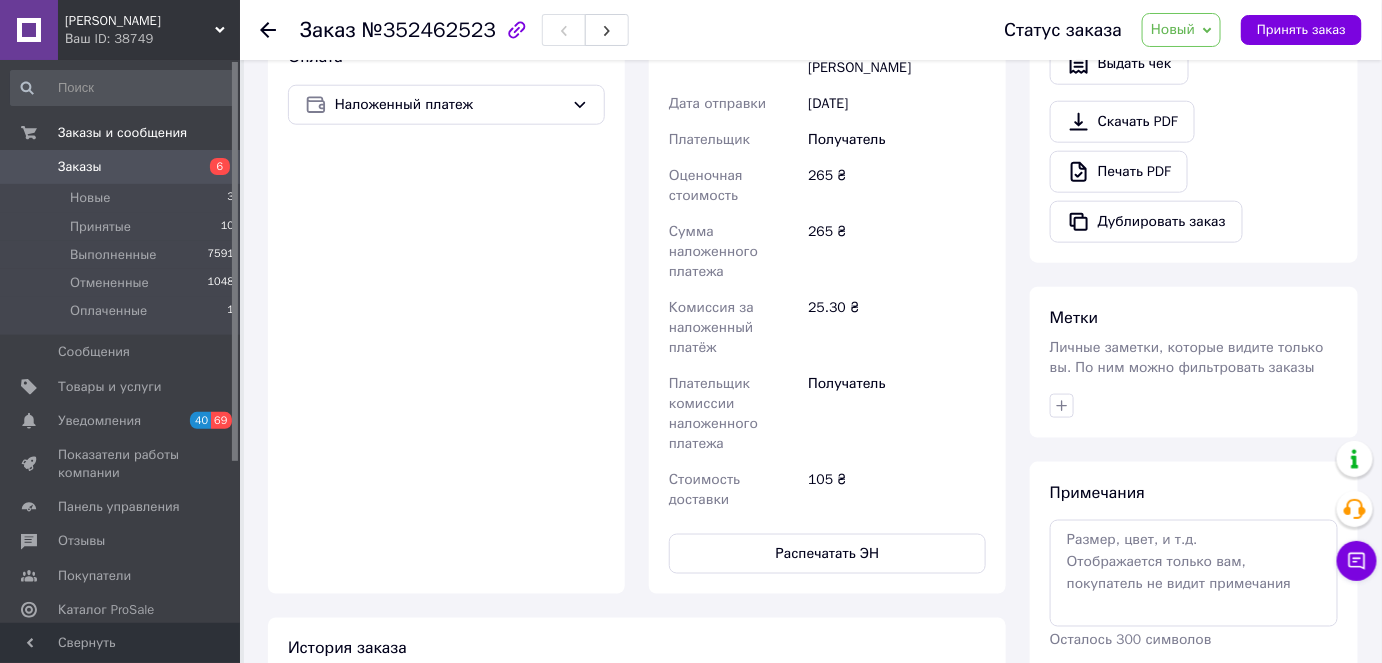 click on "Новый" at bounding box center [1173, 29] 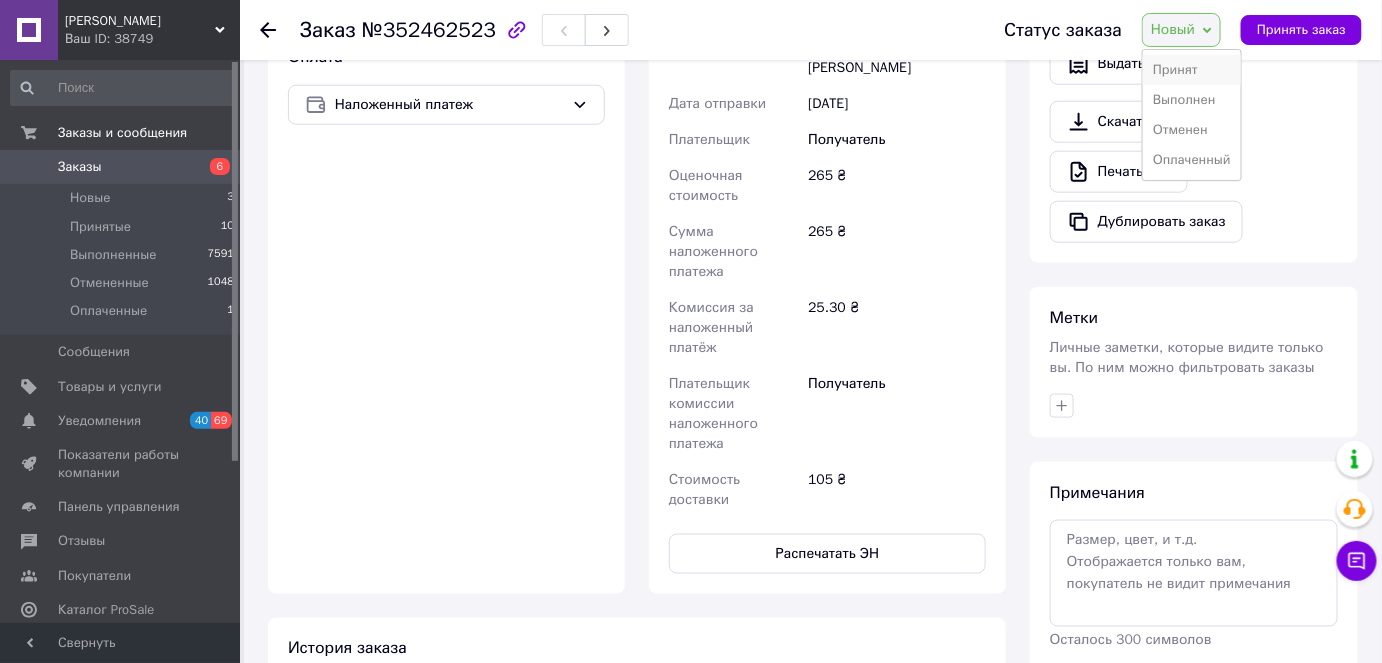 click on "Принят" at bounding box center (1192, 70) 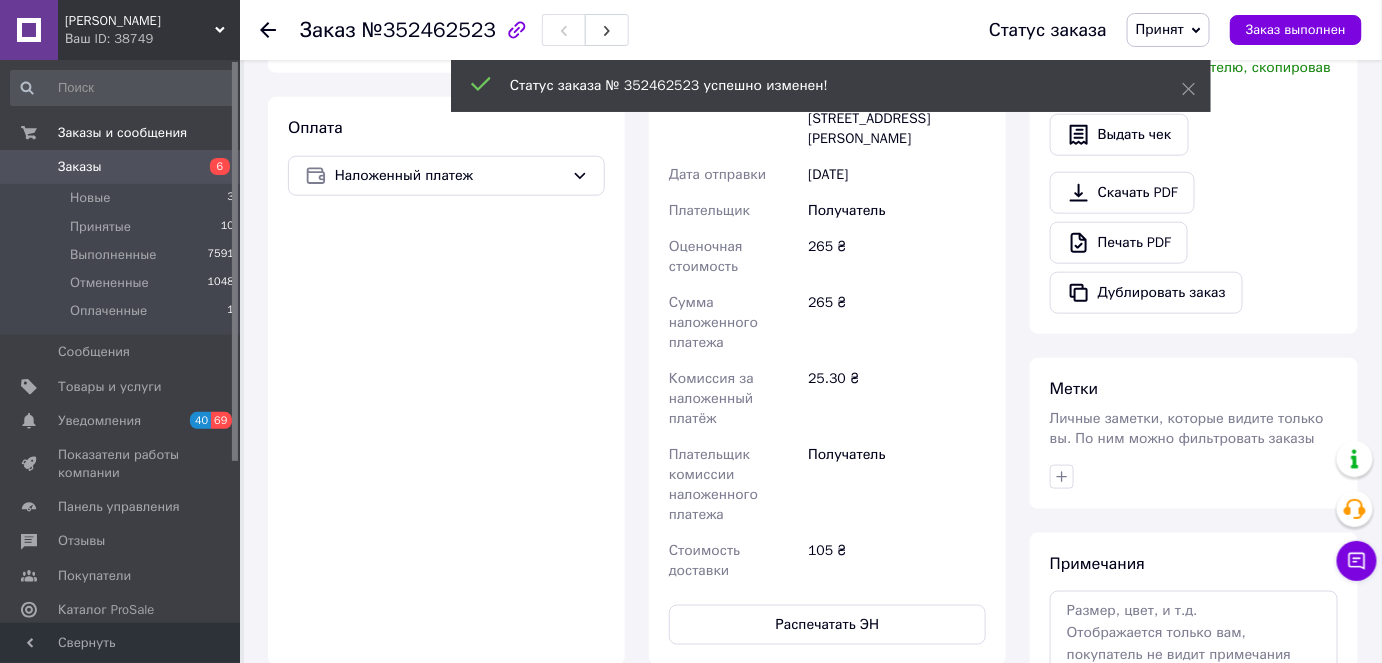 scroll, scrollTop: 454, scrollLeft: 0, axis: vertical 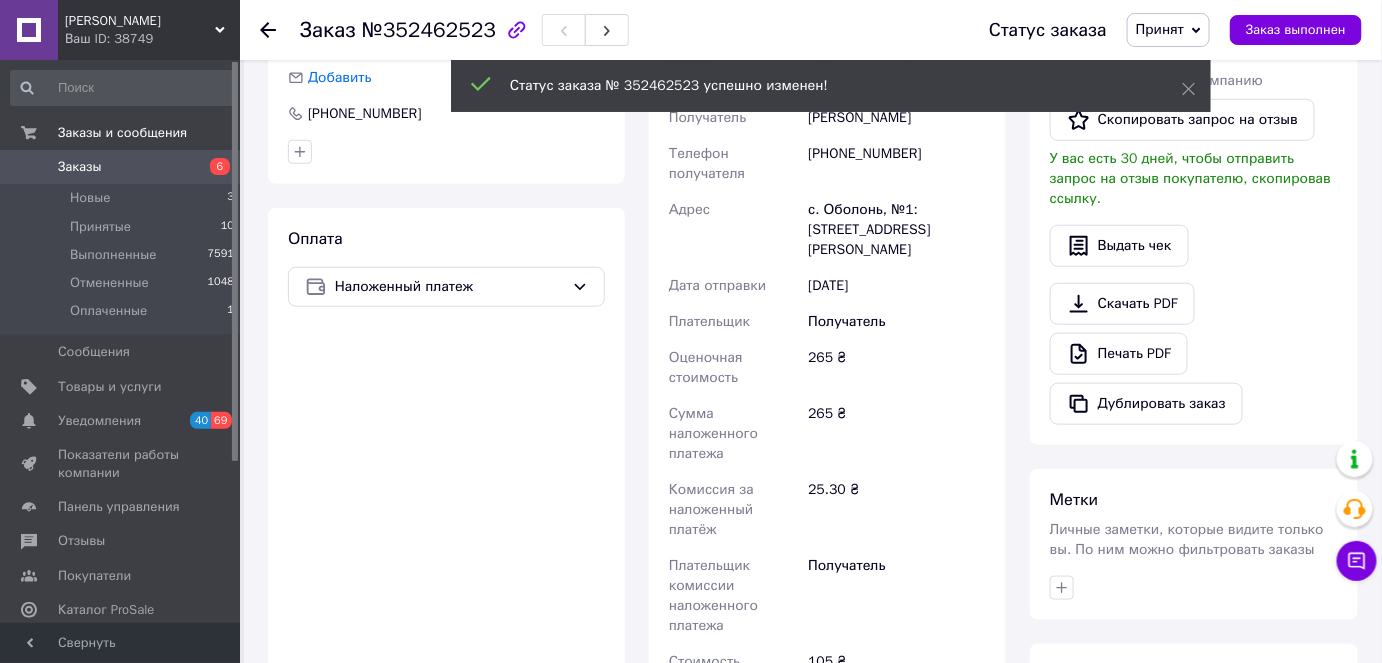 click on "Заказы" at bounding box center [80, 167] 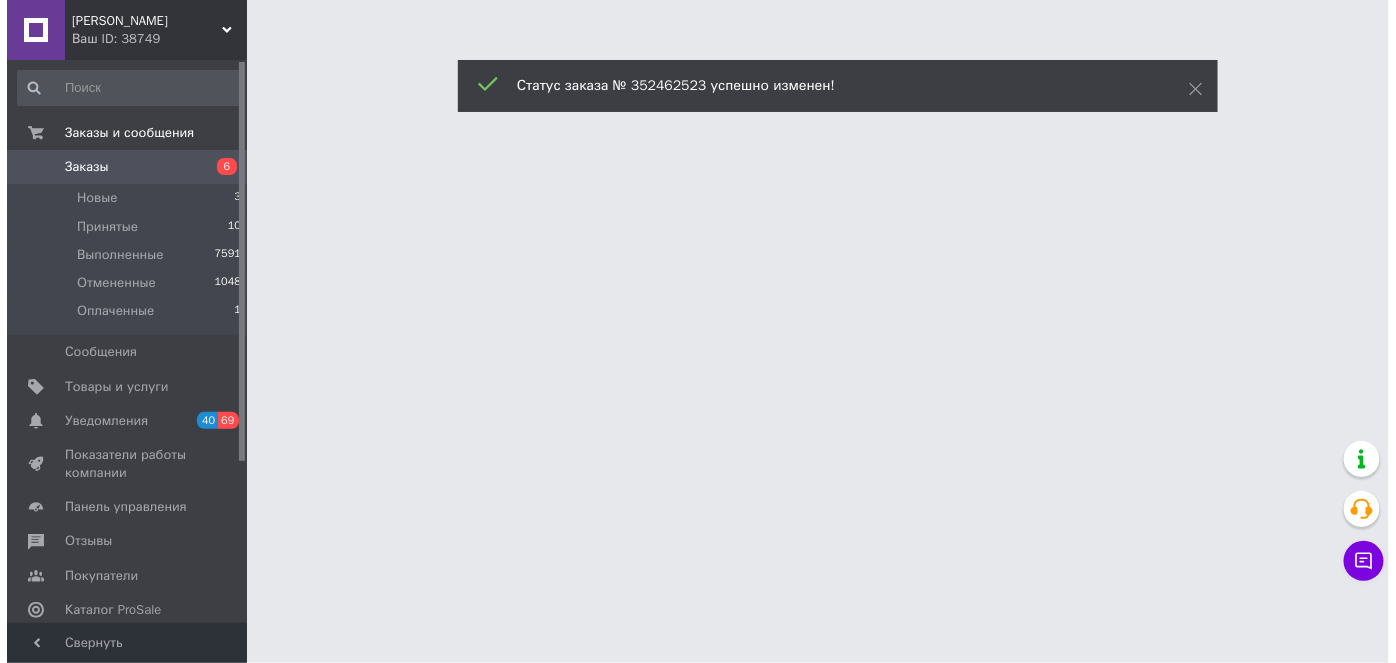 scroll, scrollTop: 0, scrollLeft: 0, axis: both 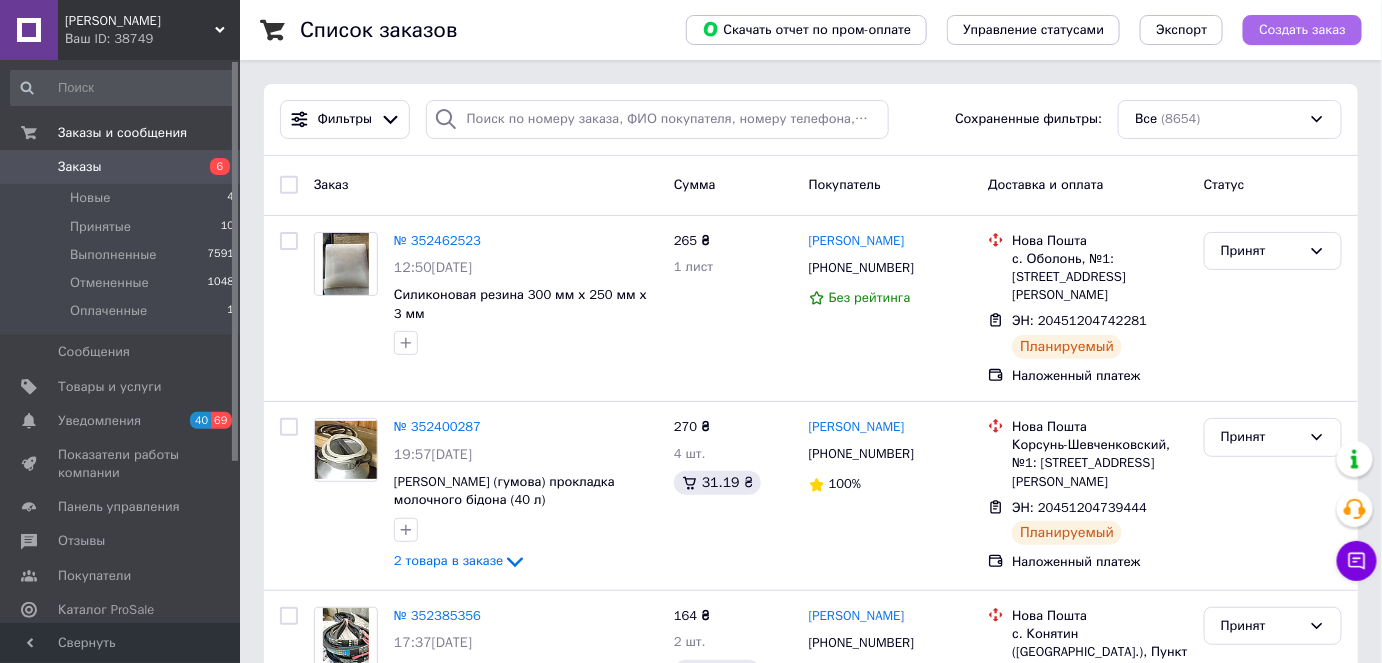 click on "Создать заказ" at bounding box center [1302, 30] 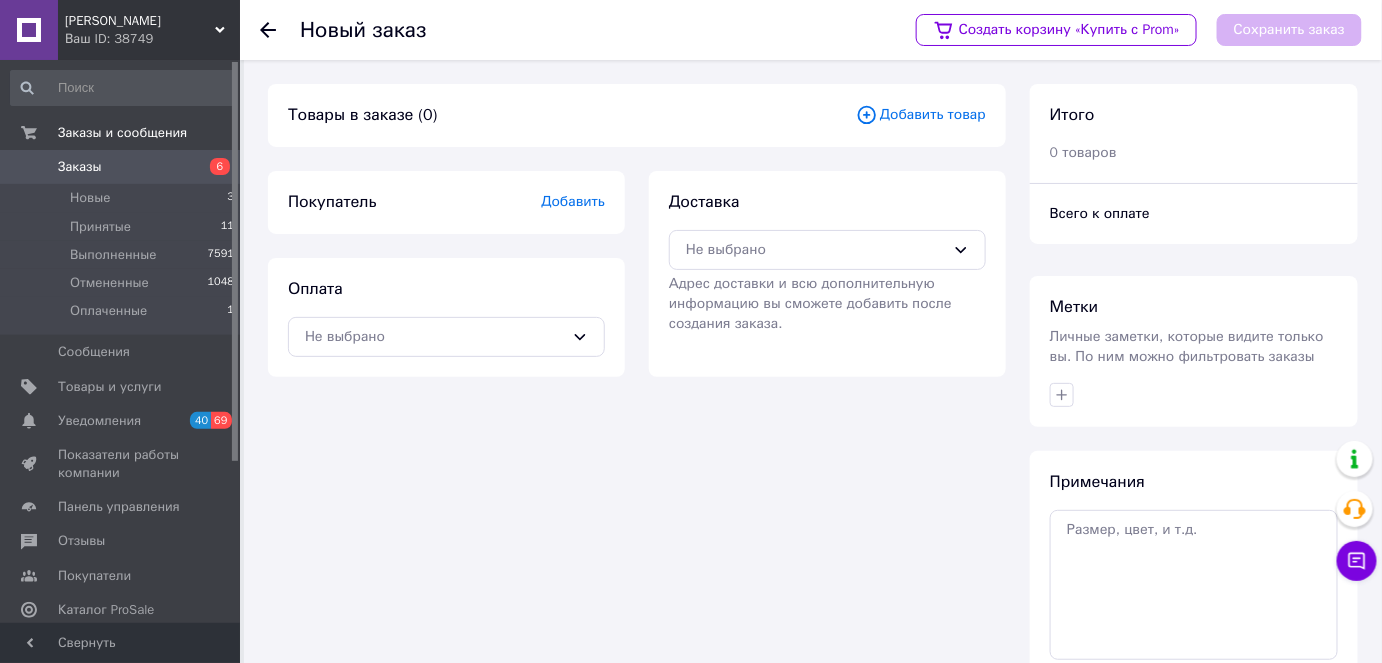 drag, startPoint x: 992, startPoint y: 118, endPoint x: 964, endPoint y: 112, distance: 28.635643 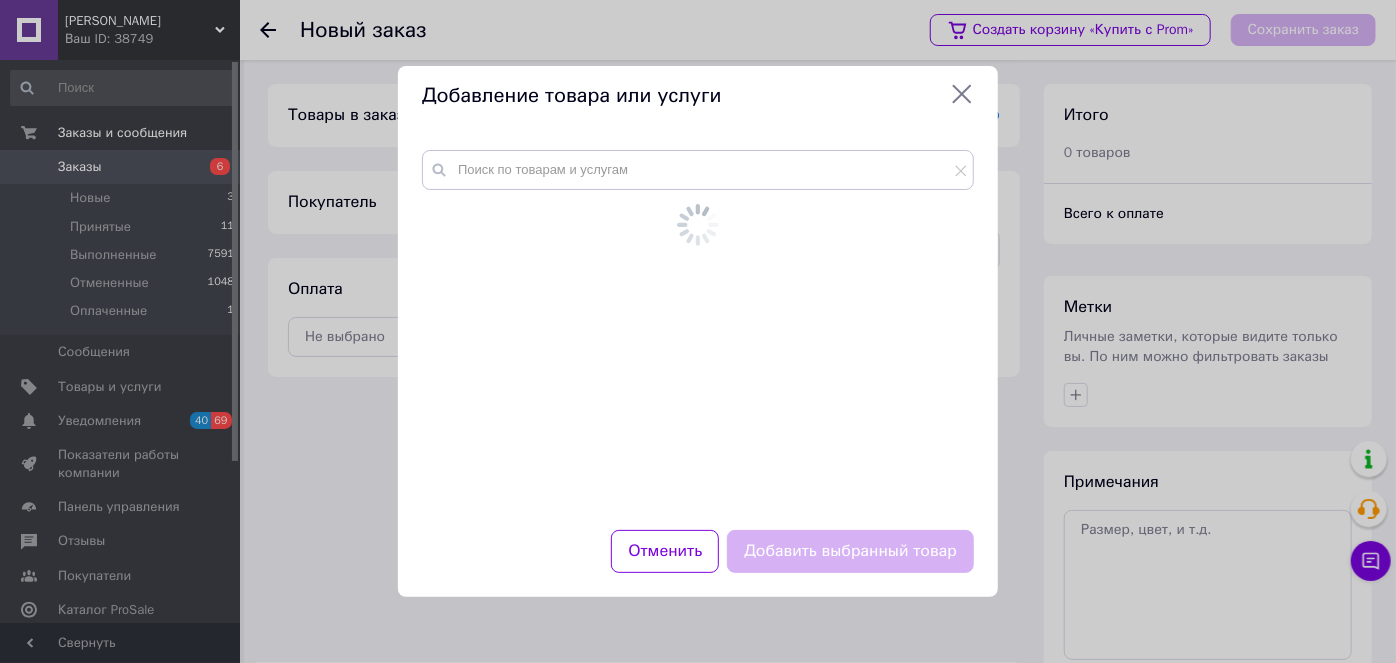 click at bounding box center (697, 225) 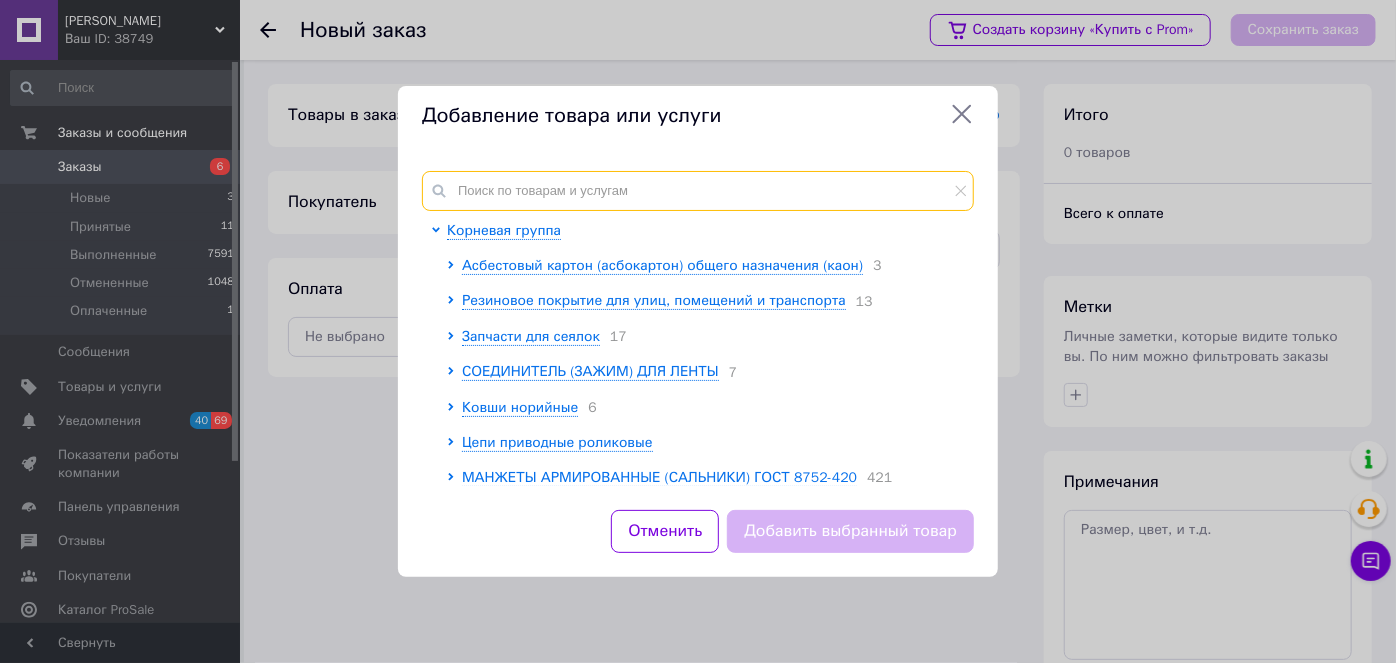 click at bounding box center [698, 191] 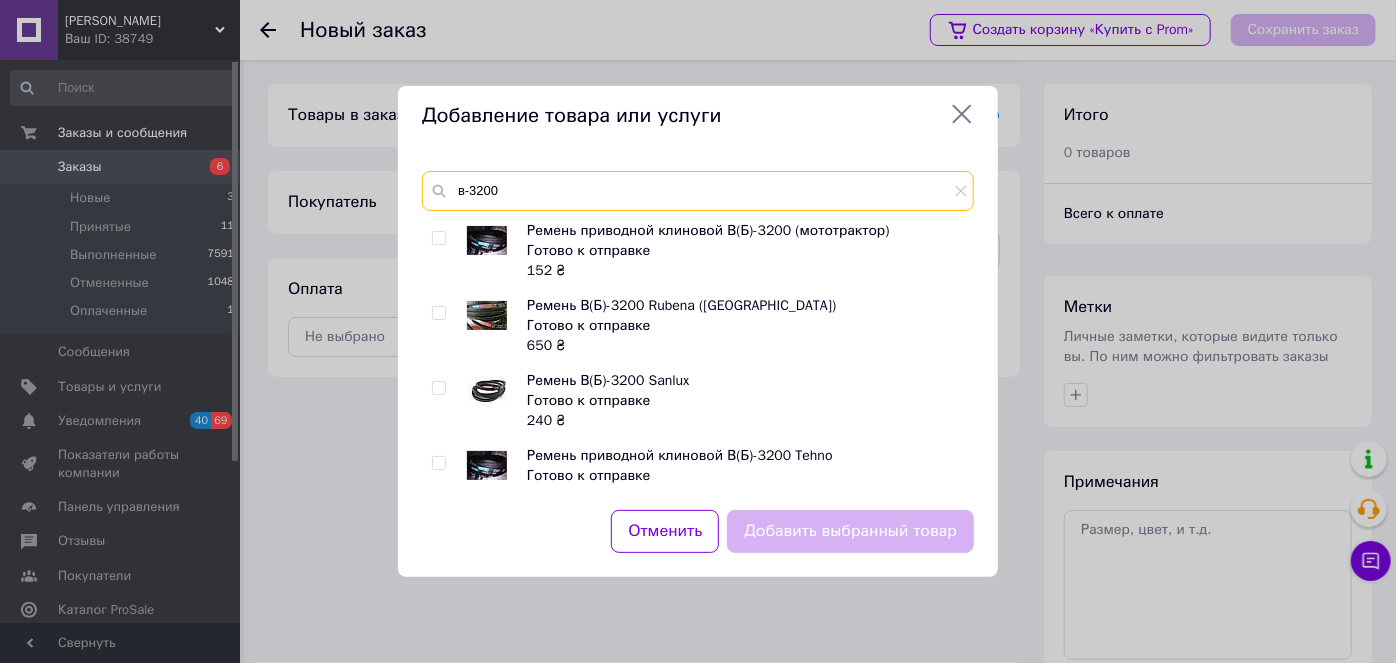 type on "в-3200" 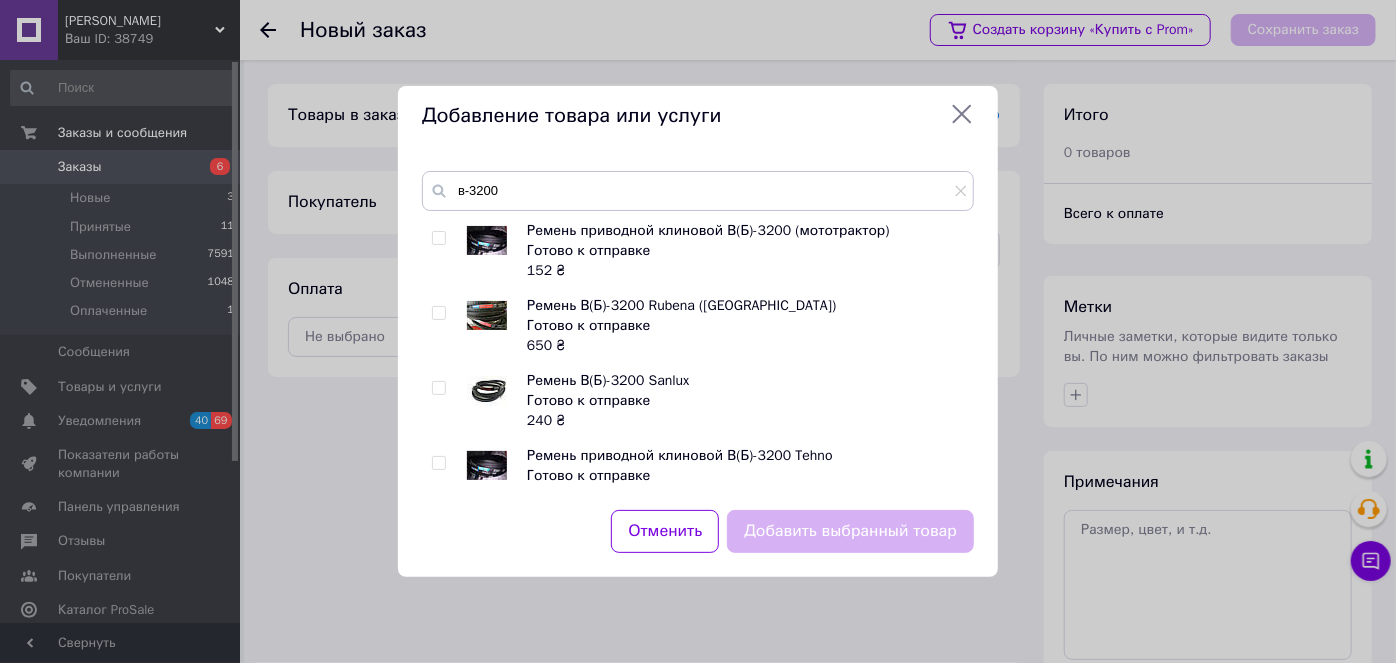 click at bounding box center (438, 238) 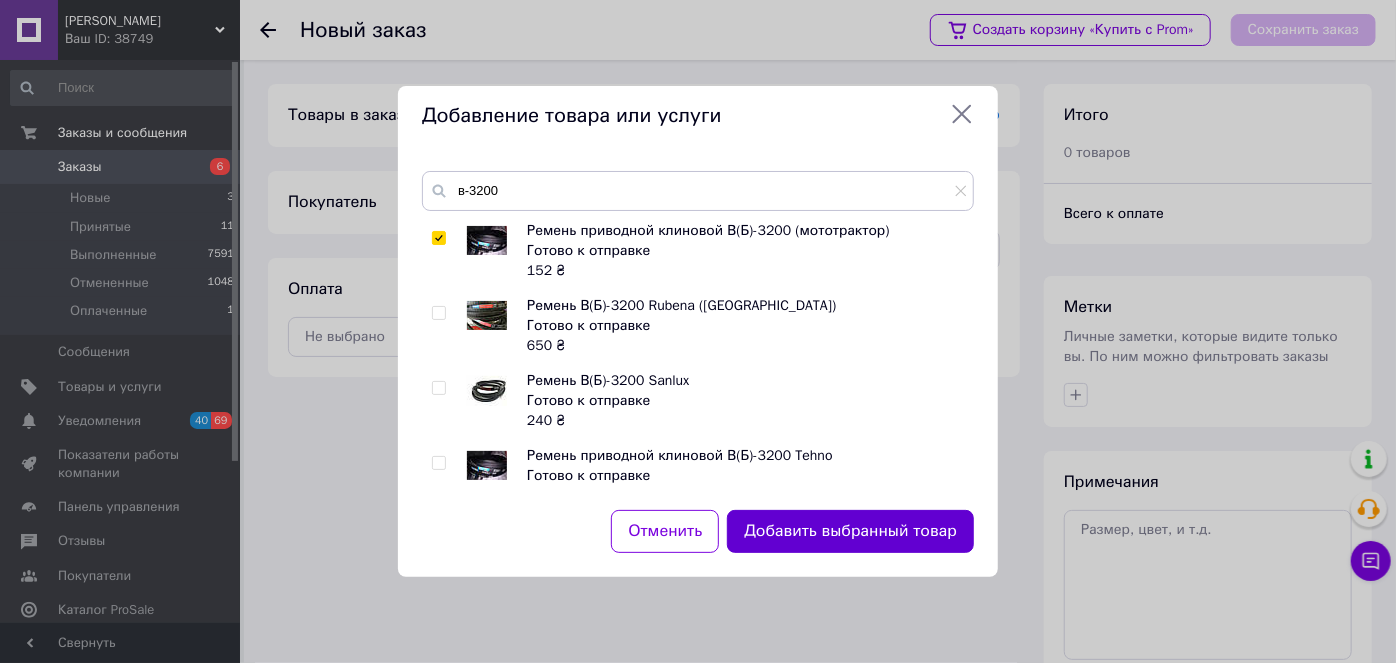 click on "Добавить выбранный товар" at bounding box center [850, 531] 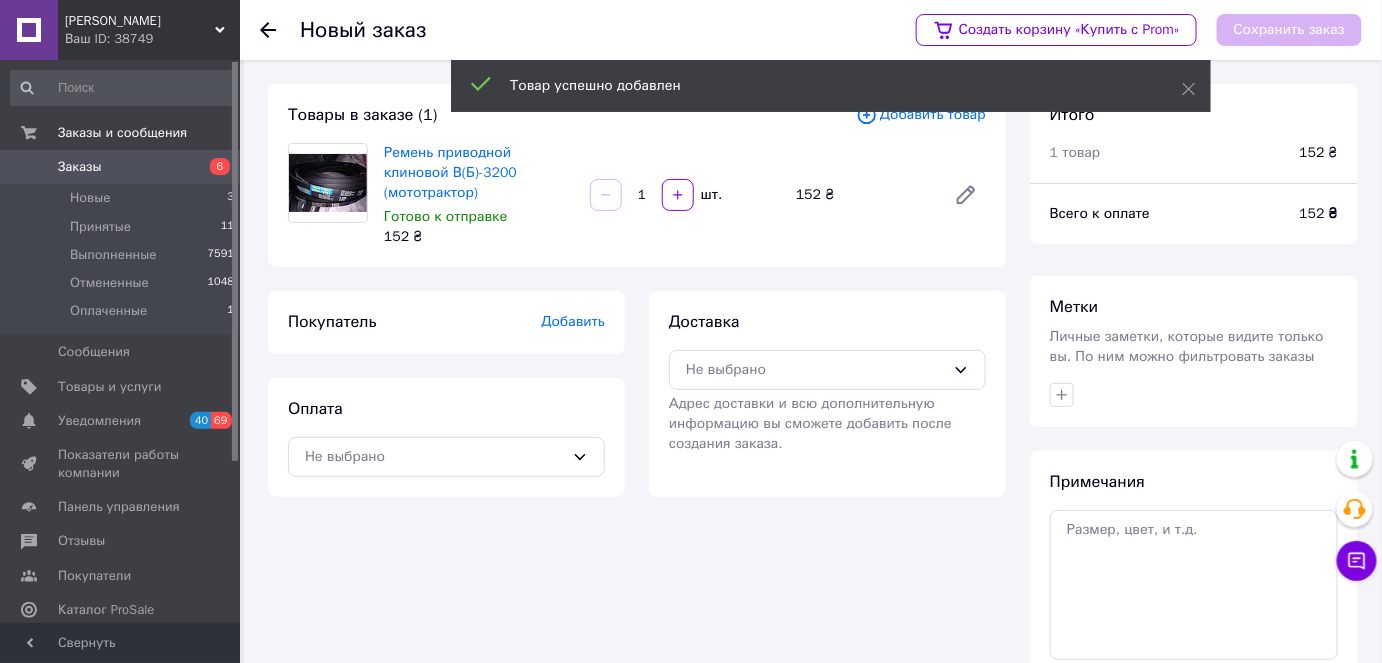 click on "Добавить товар" at bounding box center (921, 115) 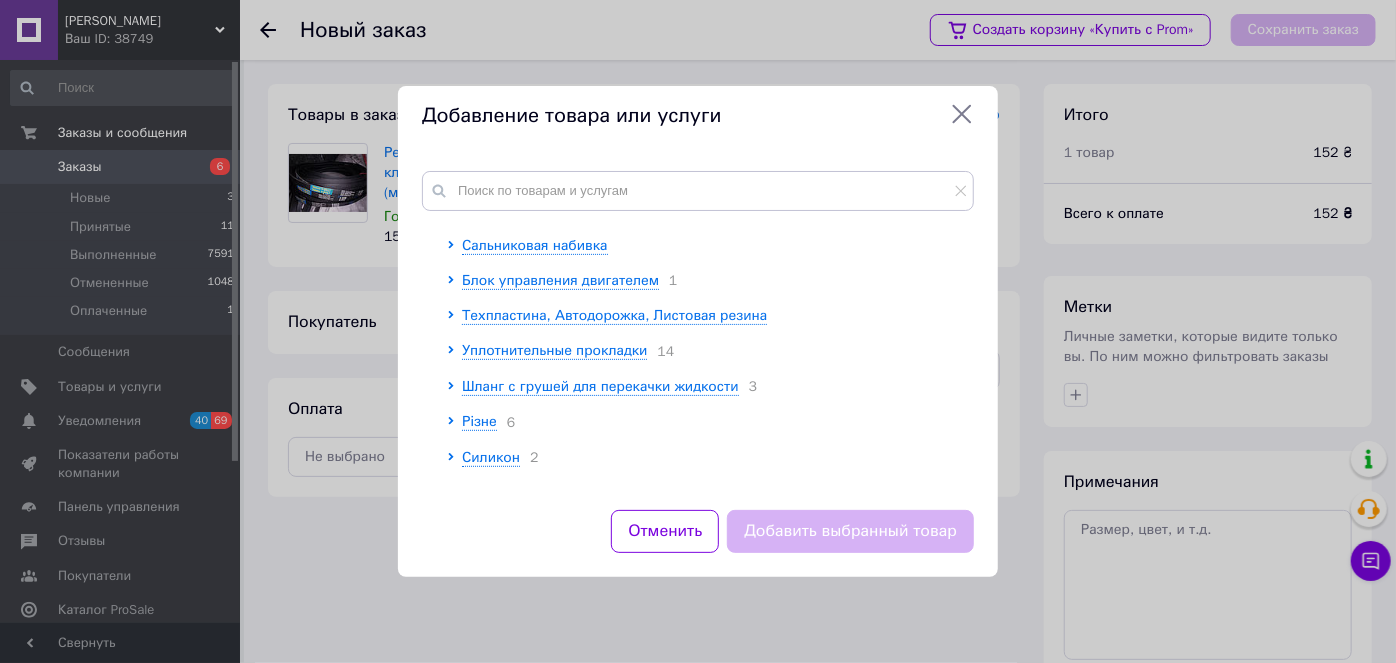 scroll, scrollTop: 534, scrollLeft: 0, axis: vertical 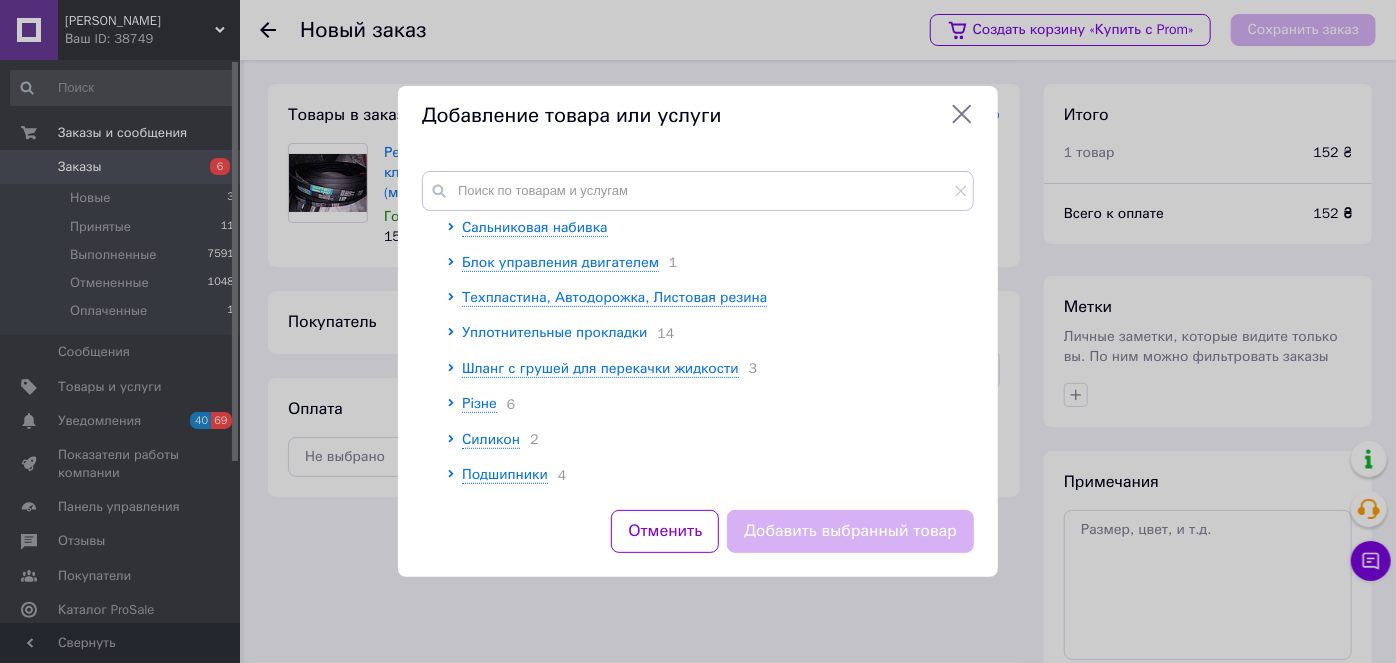 click on "Уплотнительные прокладки" at bounding box center [554, 333] 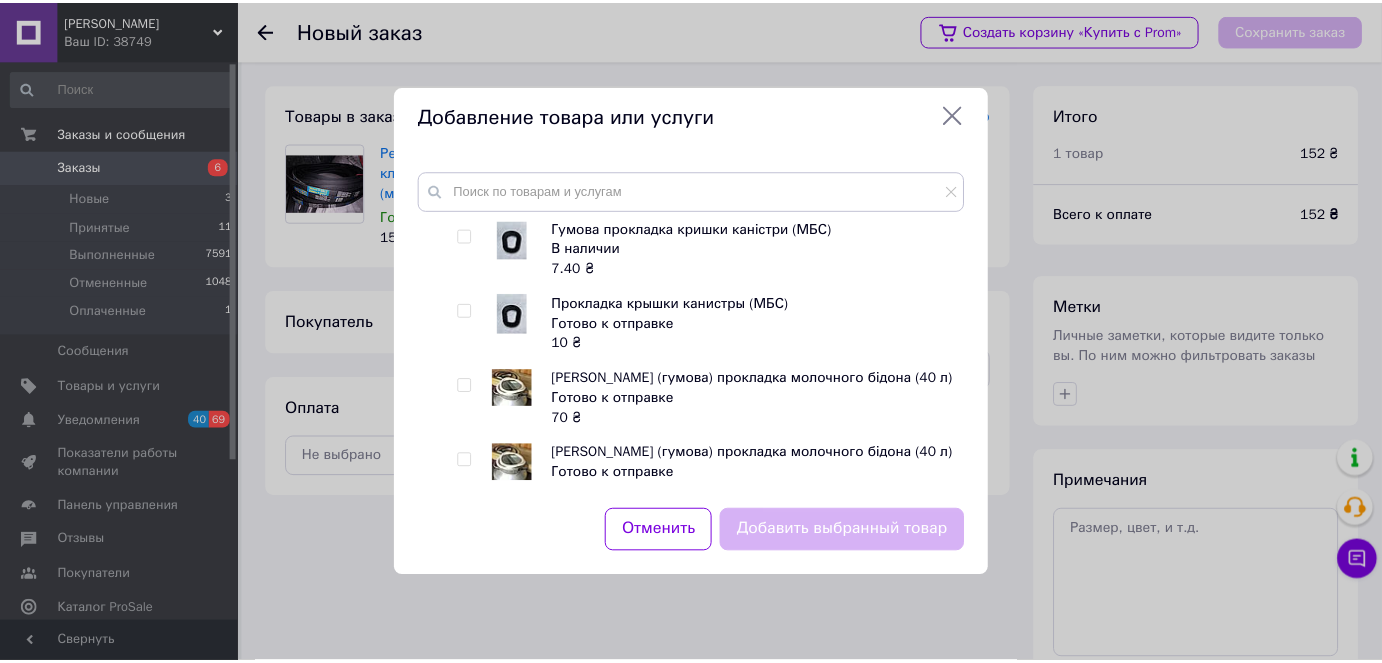 scroll, scrollTop: 625, scrollLeft: 0, axis: vertical 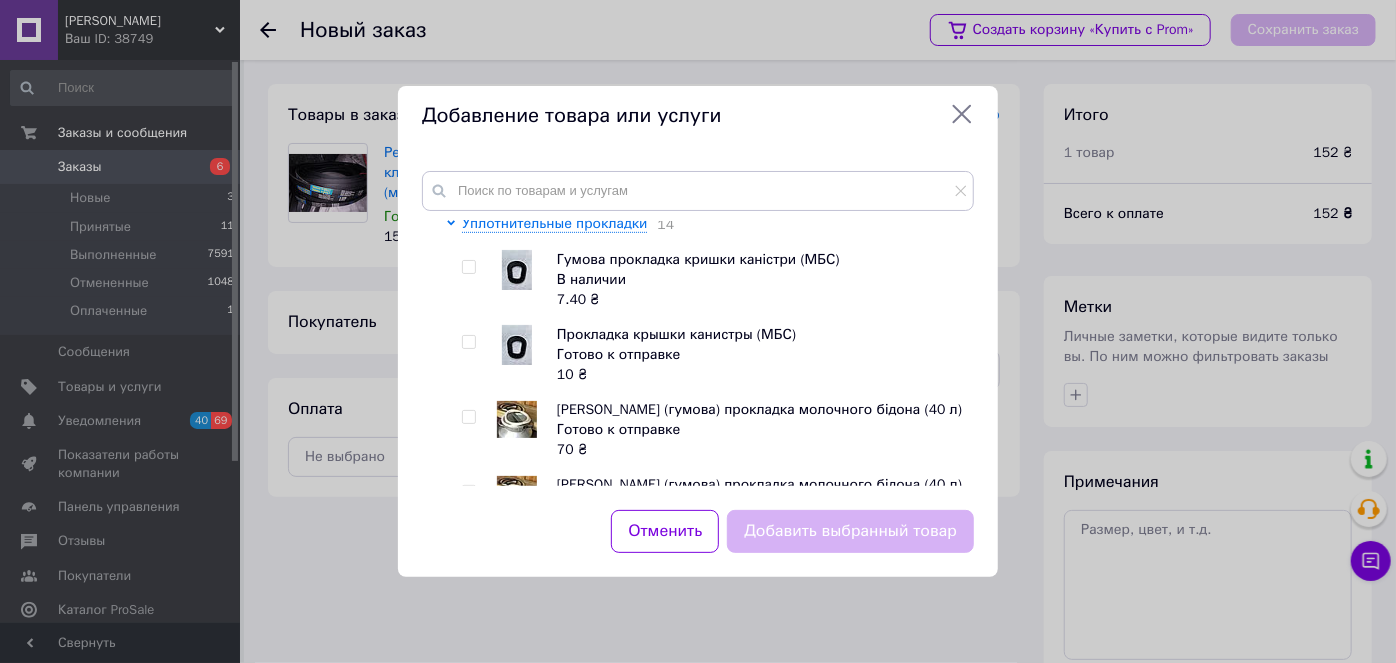 click at bounding box center [468, 342] 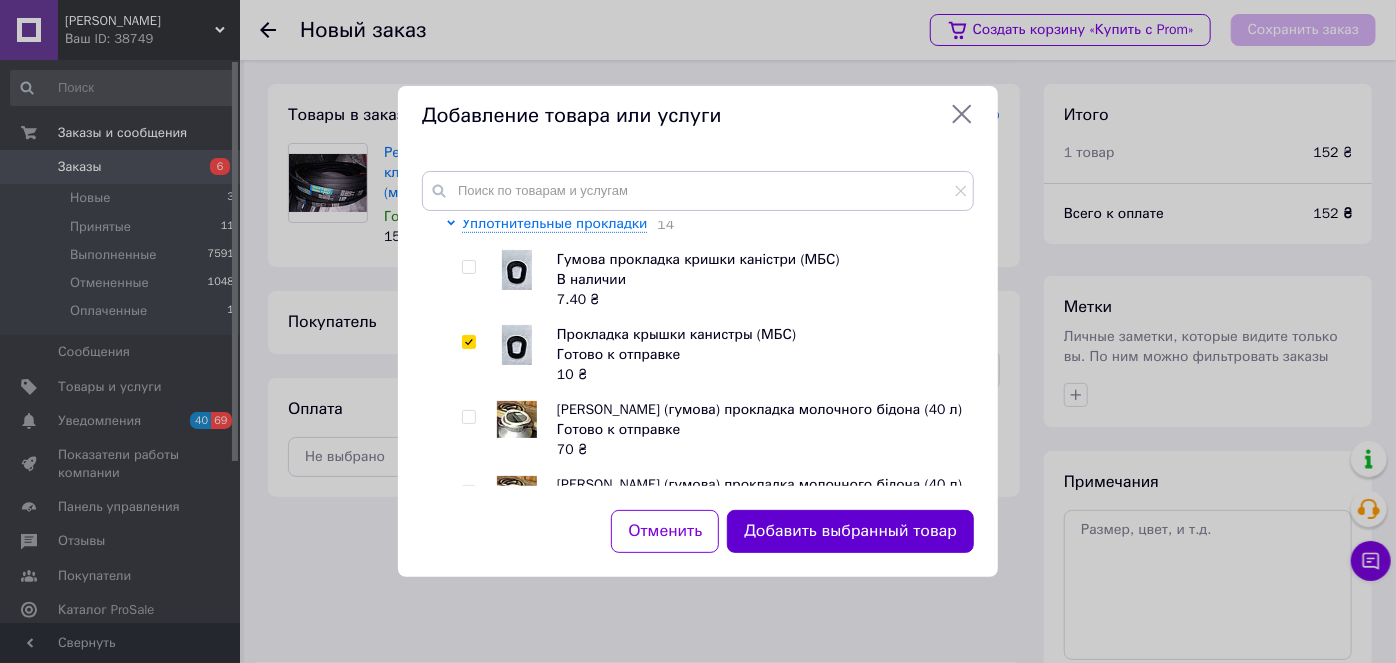 click on "Добавить выбранный товар" at bounding box center (850, 531) 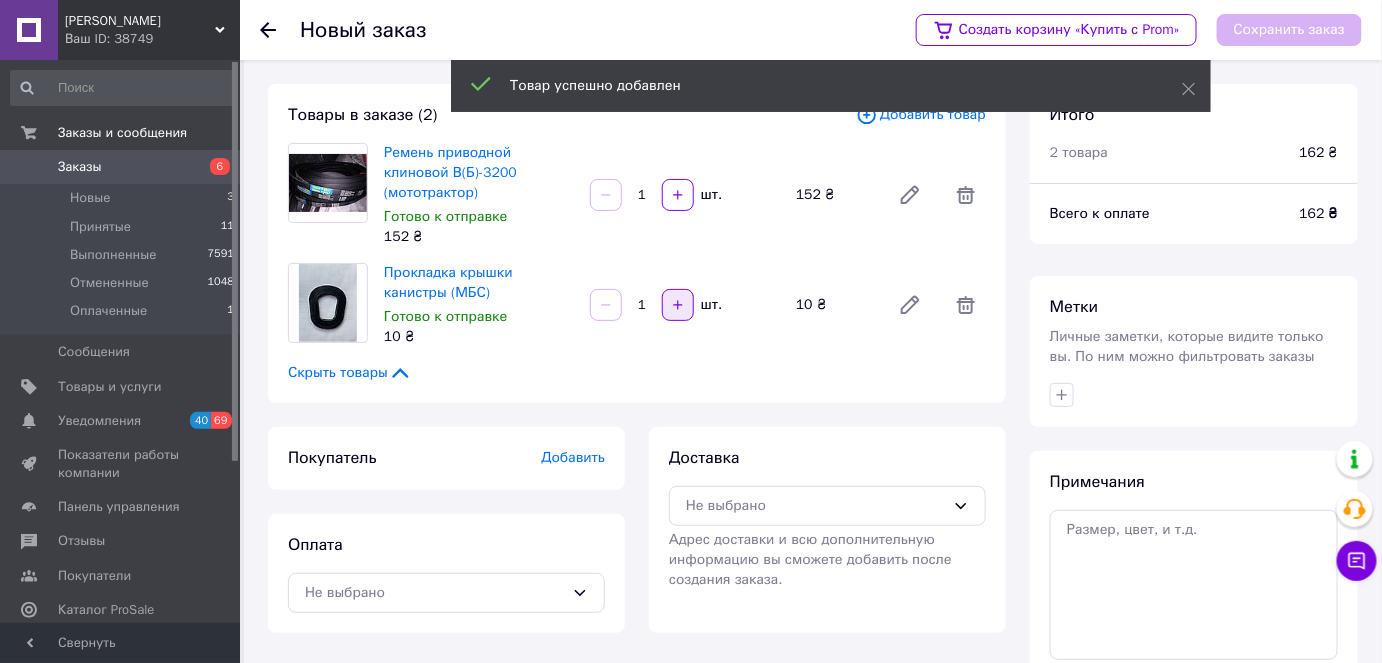 click at bounding box center (678, 305) 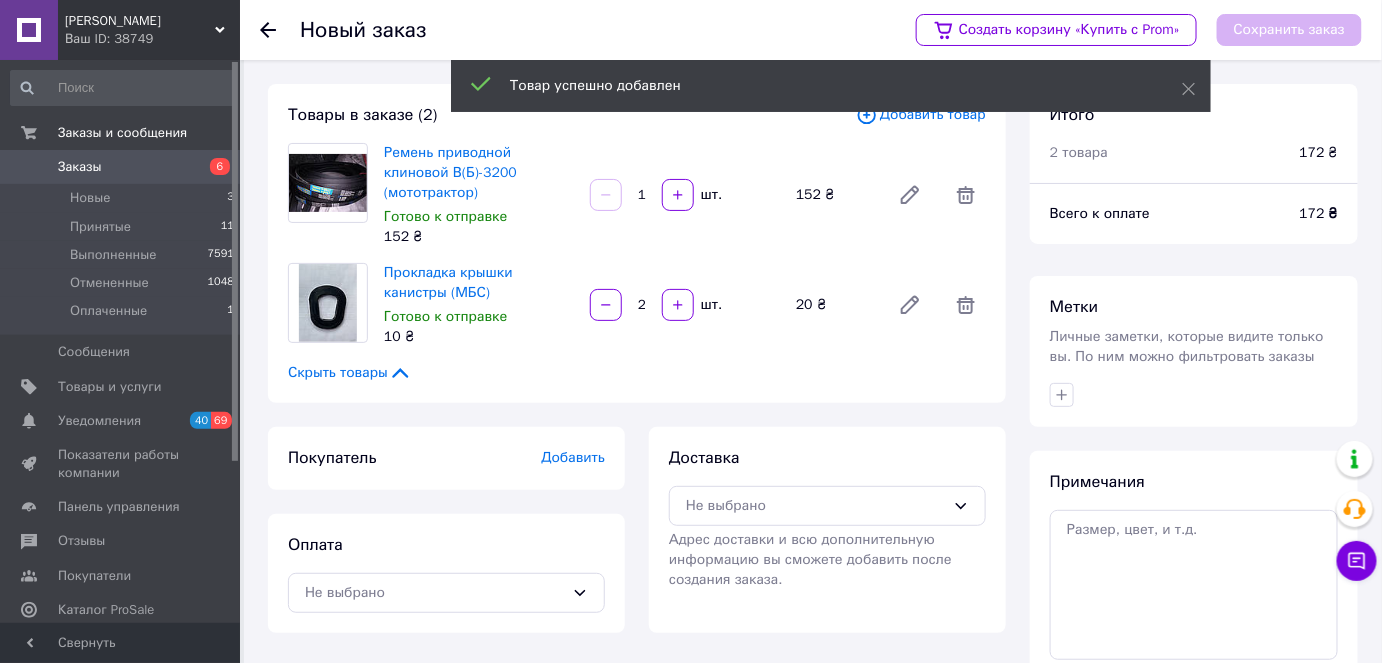 click on "1" at bounding box center [642, 195] 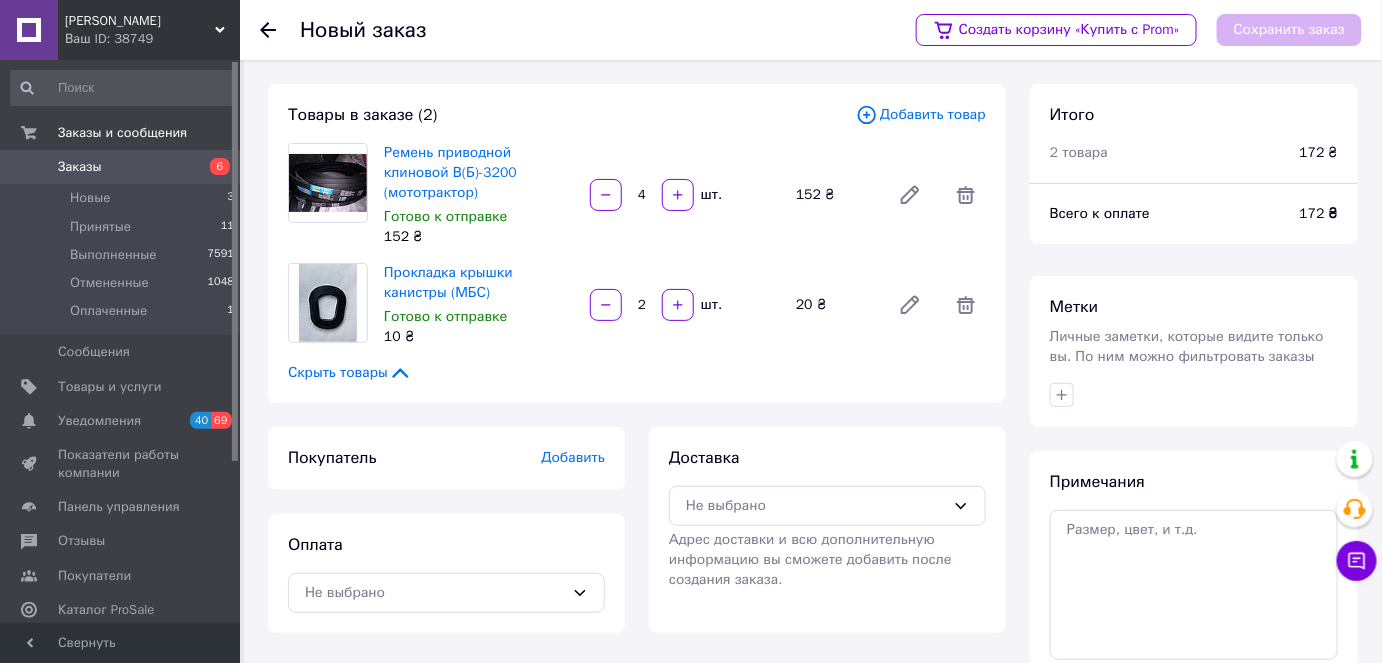 type on "4" 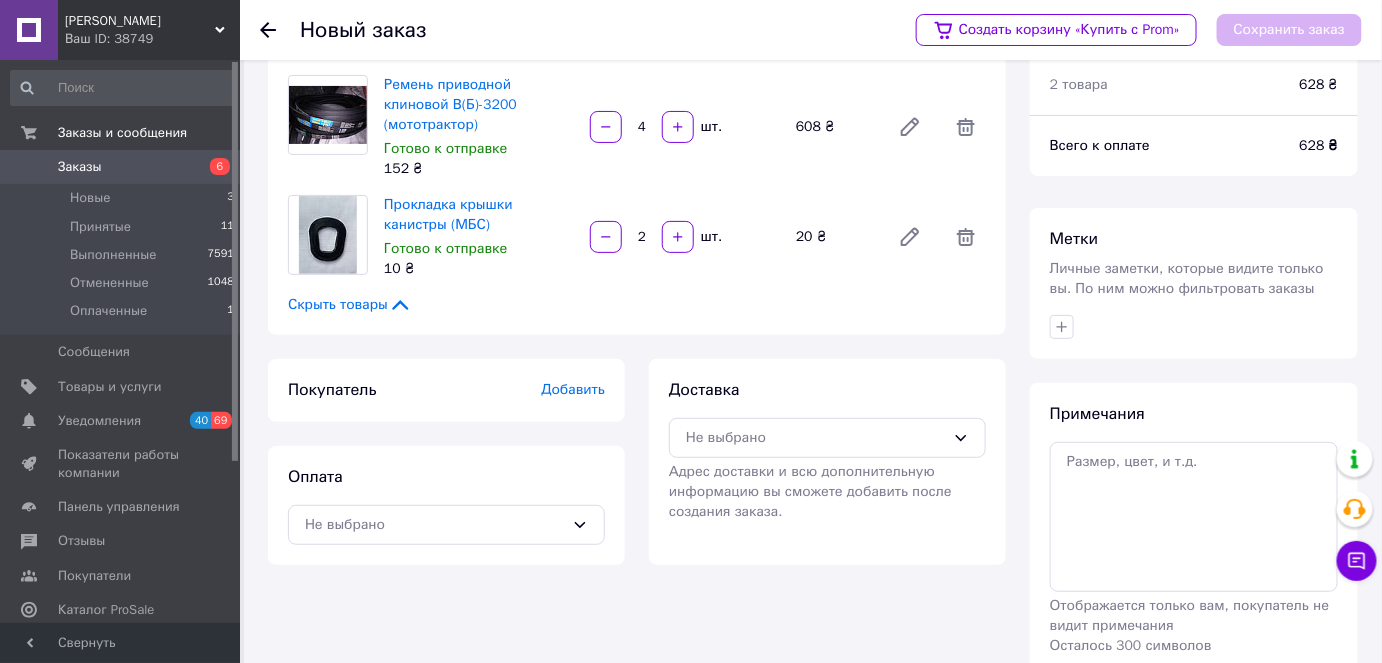 scroll, scrollTop: 159, scrollLeft: 0, axis: vertical 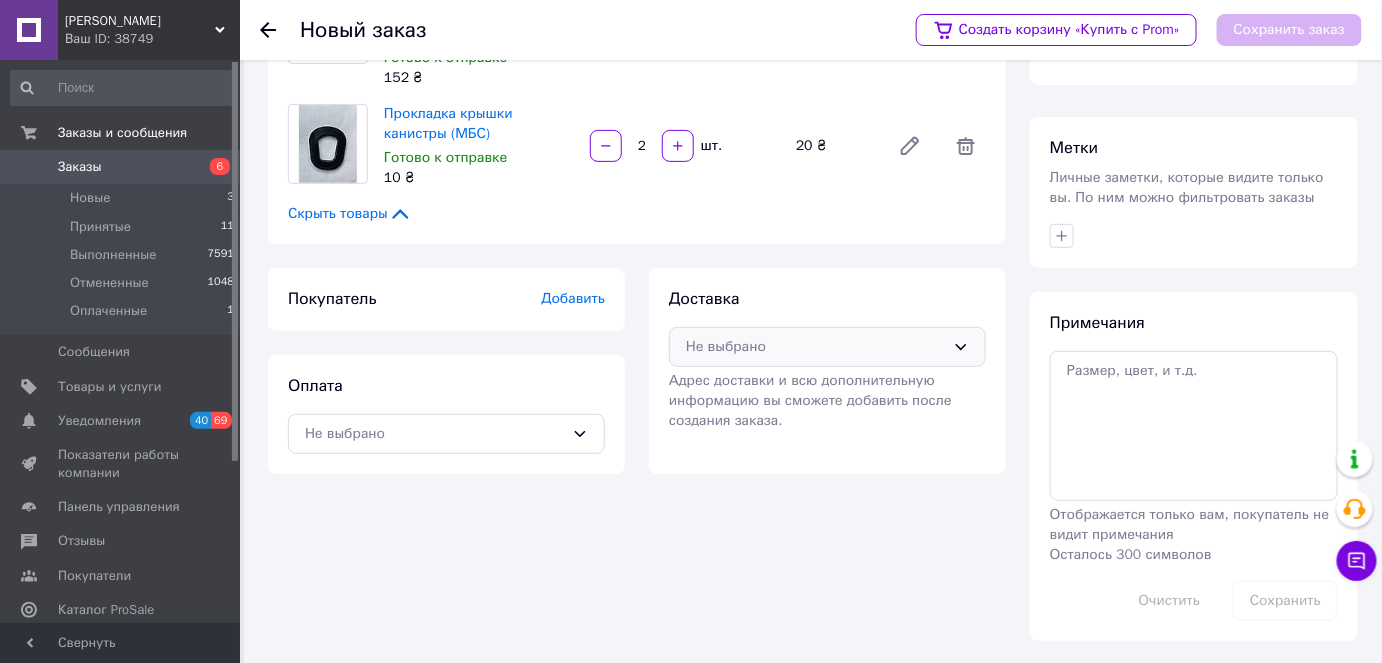 click on "Не выбрано" at bounding box center [815, 347] 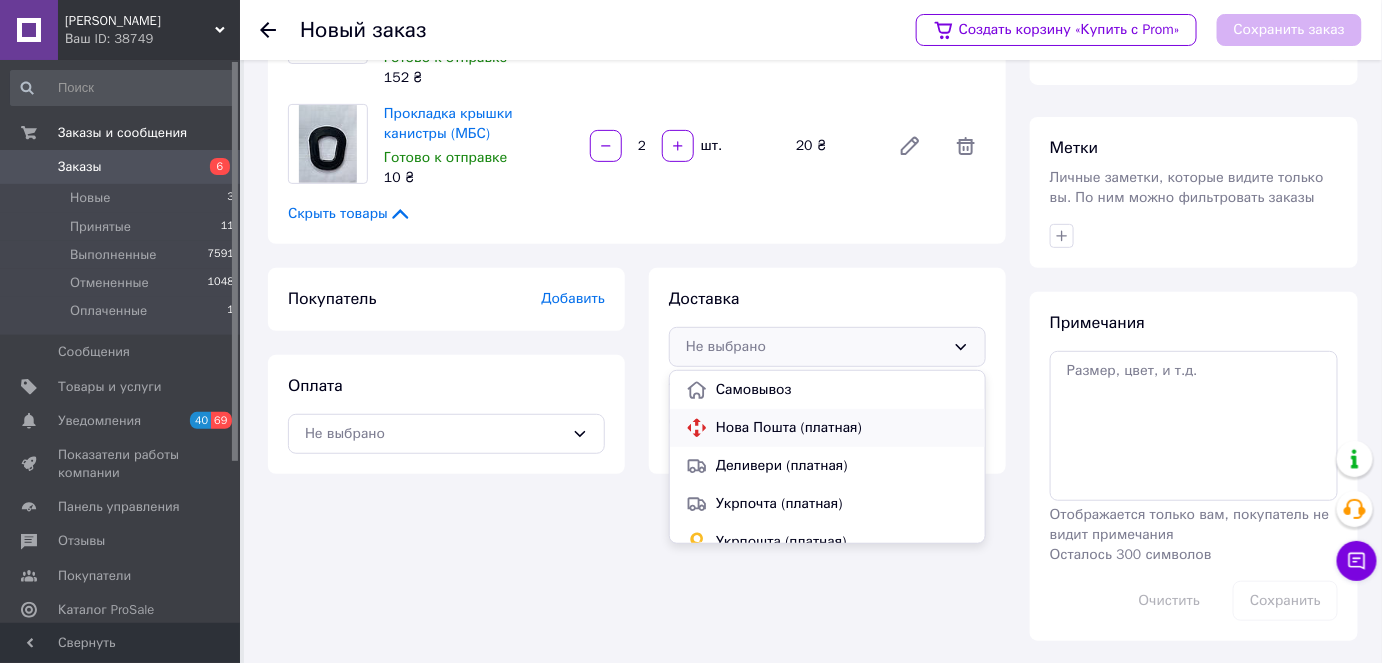click on "Нова Пошта (платная)" at bounding box center [842, 428] 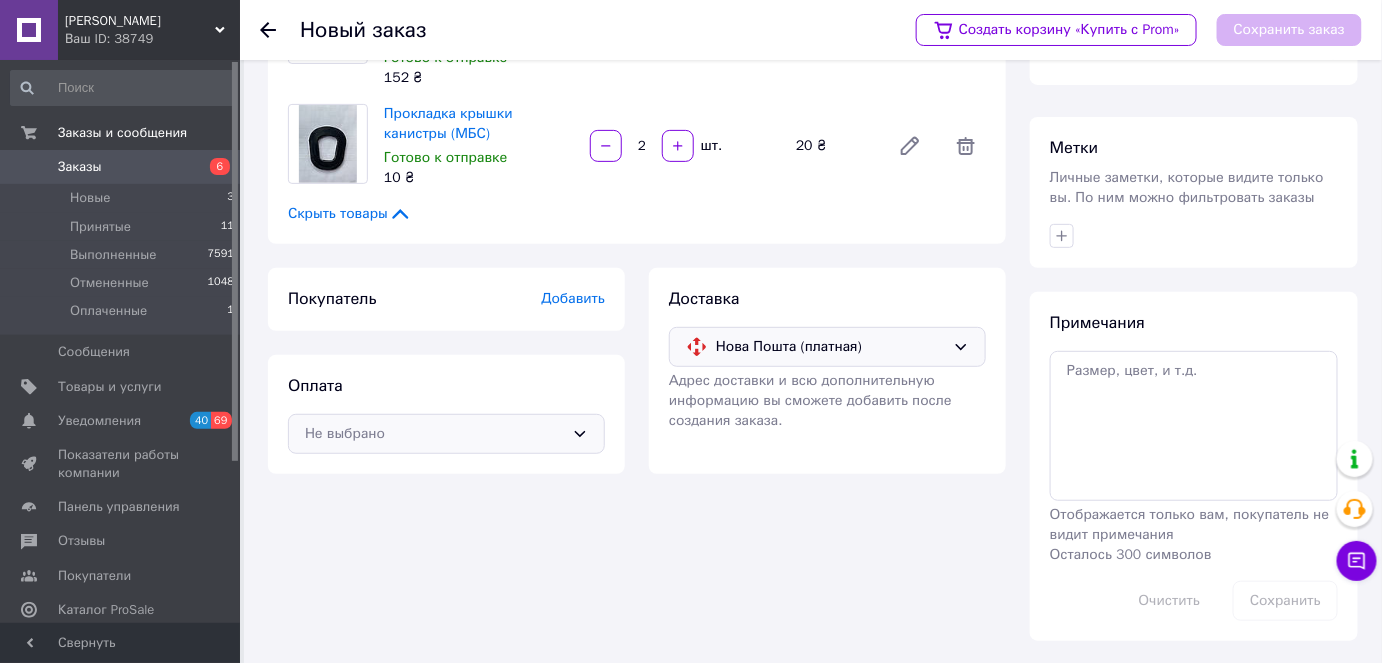 click on "Не выбрано" at bounding box center (434, 434) 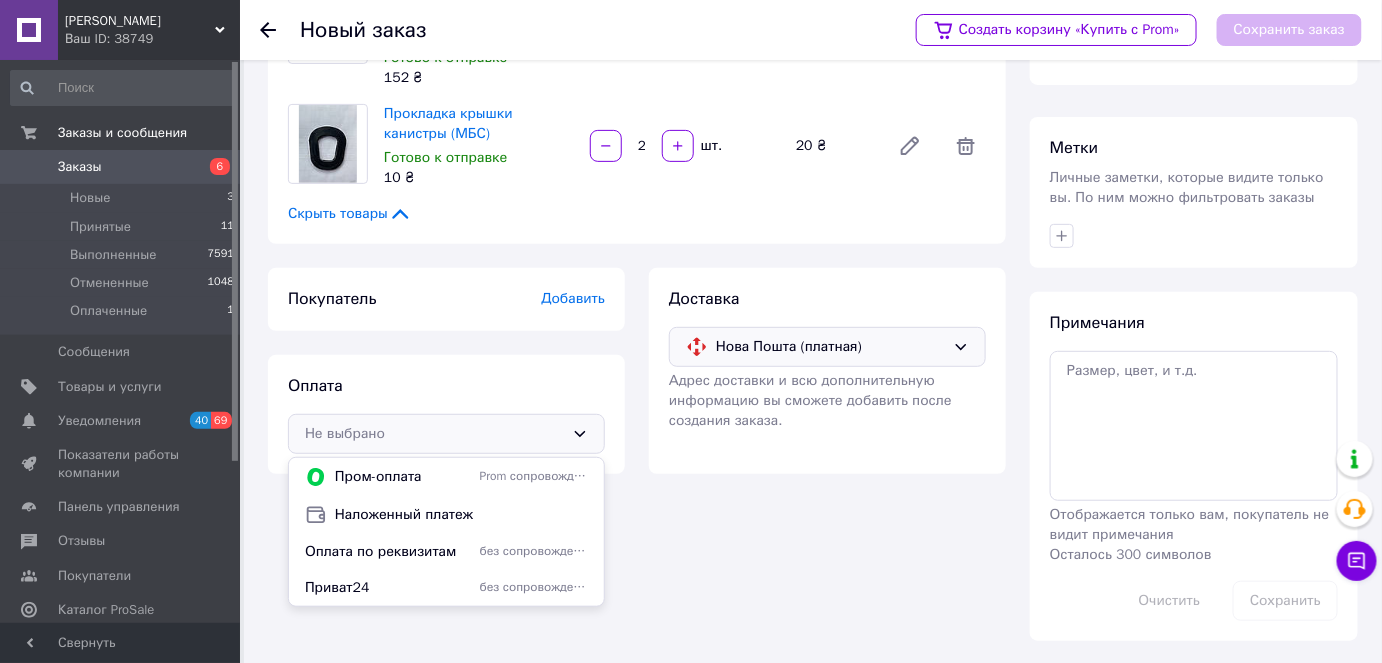 click on "Наложенный платеж" at bounding box center [461, 515] 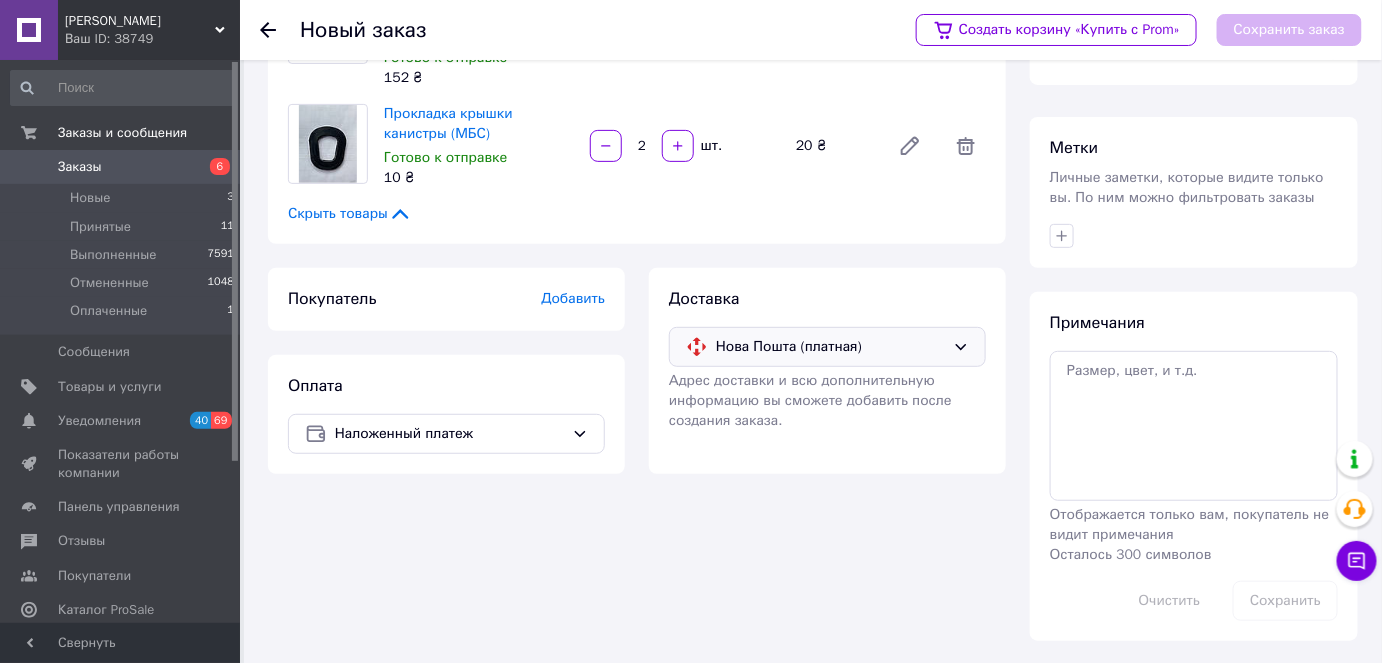 click on "Добавить" at bounding box center (573, 298) 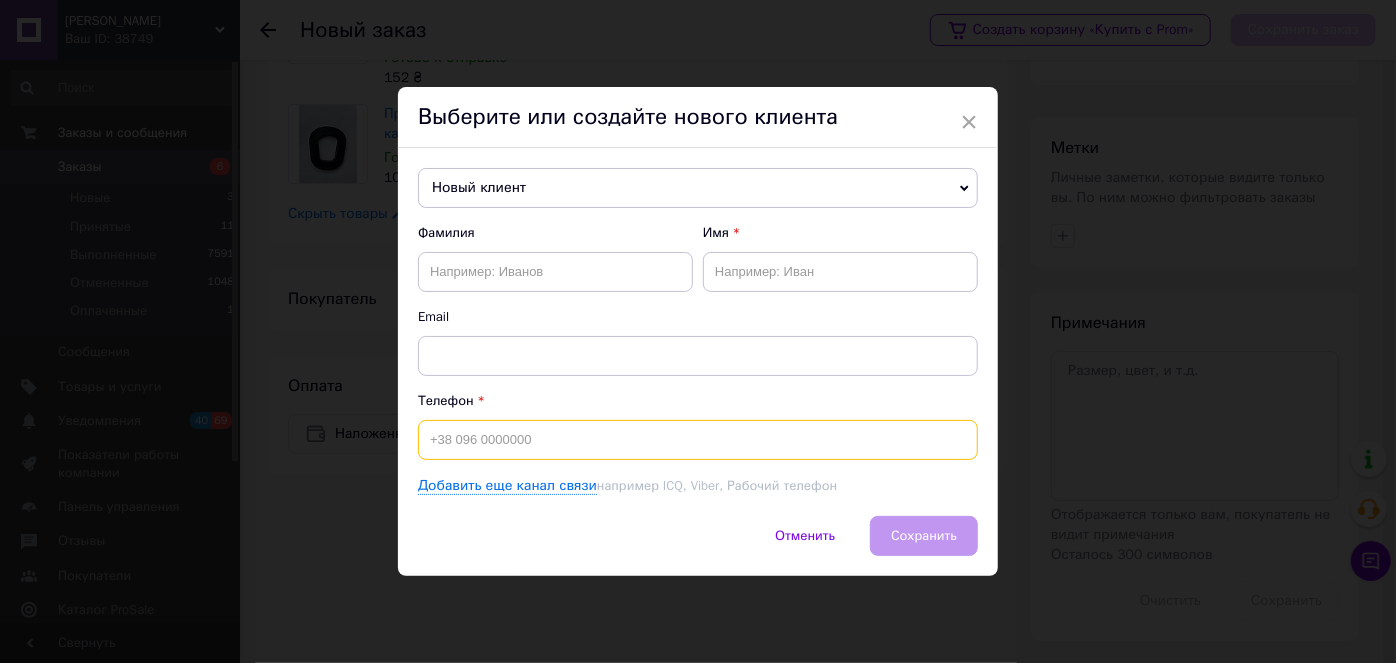 click at bounding box center [698, 440] 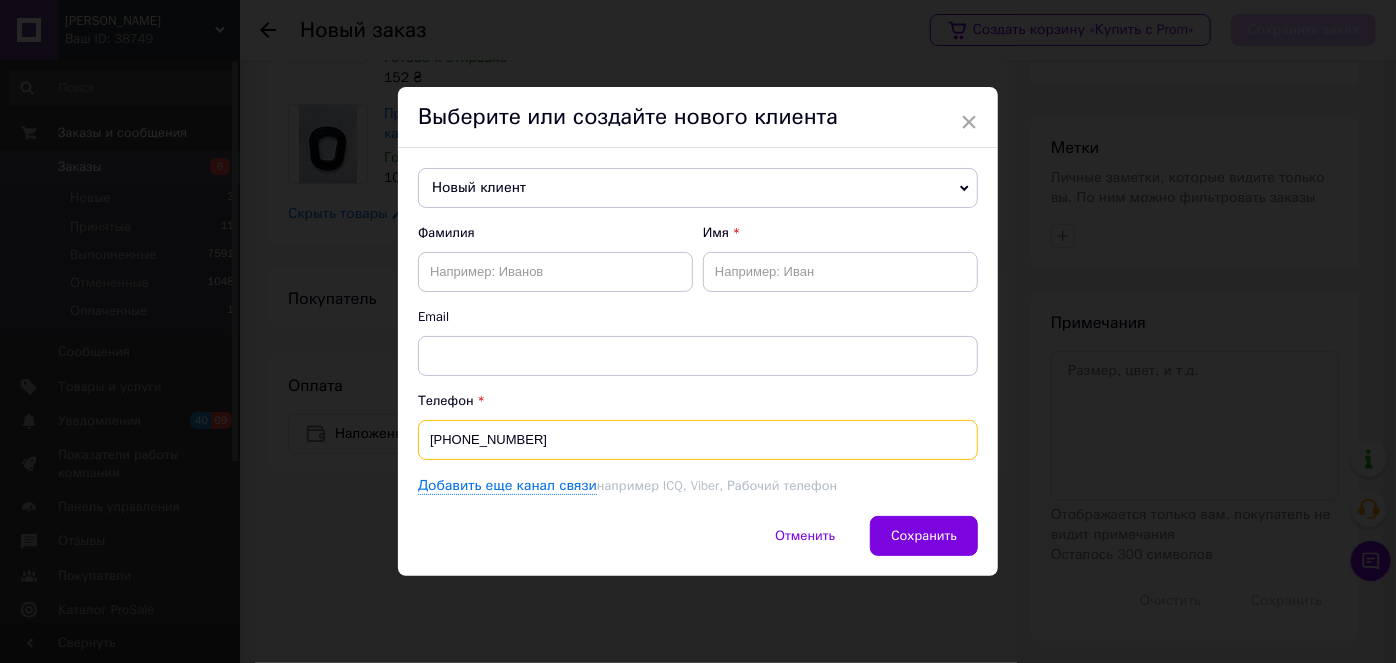 type on "[PHONE_NUMBER]" 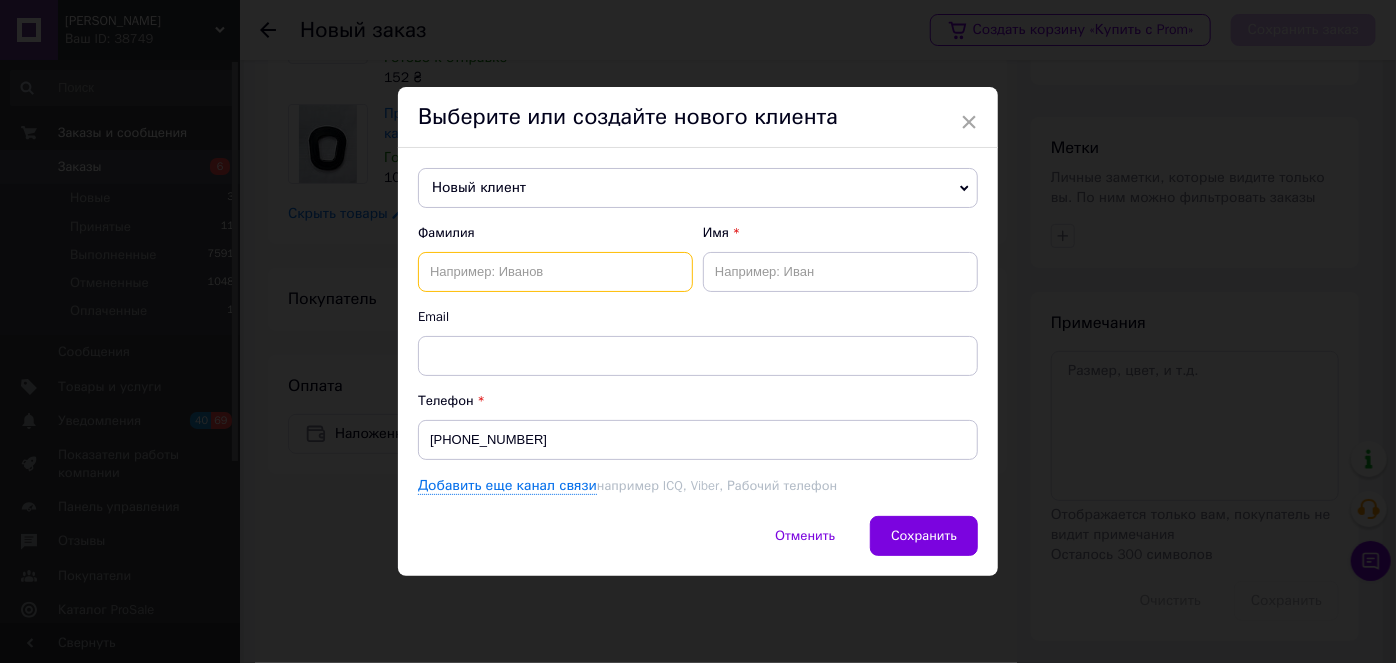 click at bounding box center [555, 272] 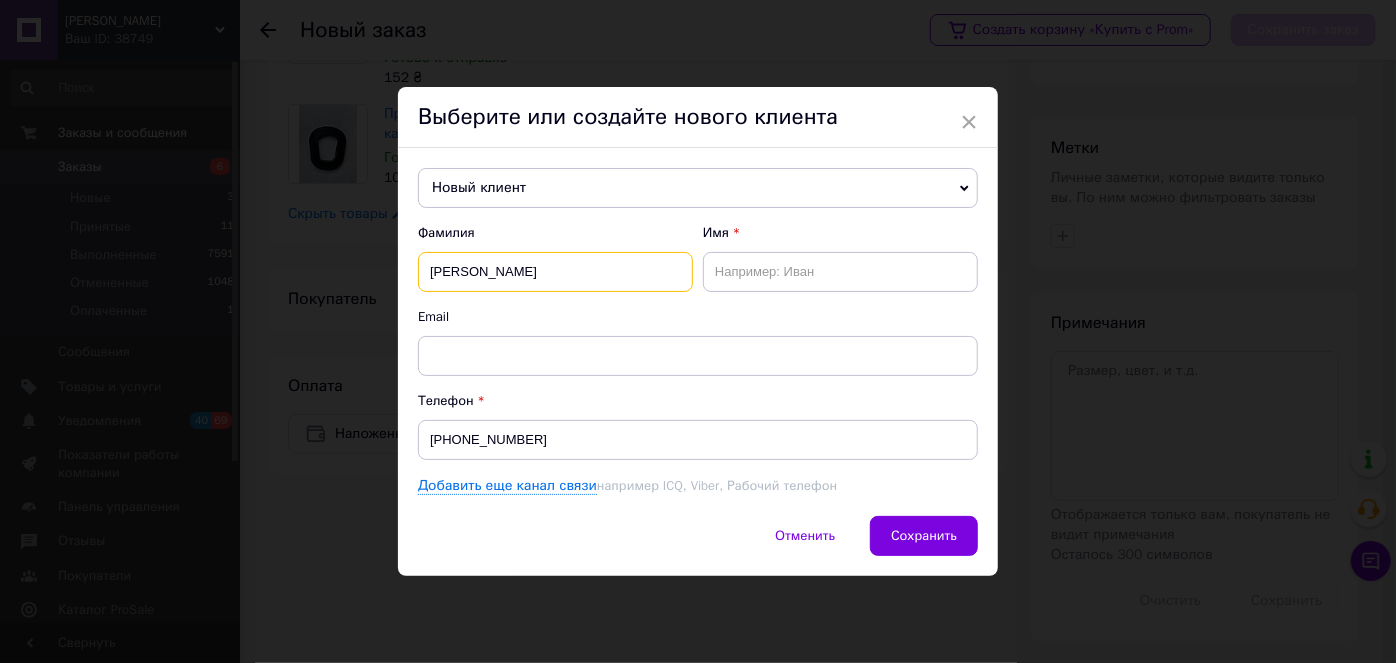 type on "[PERSON_NAME]" 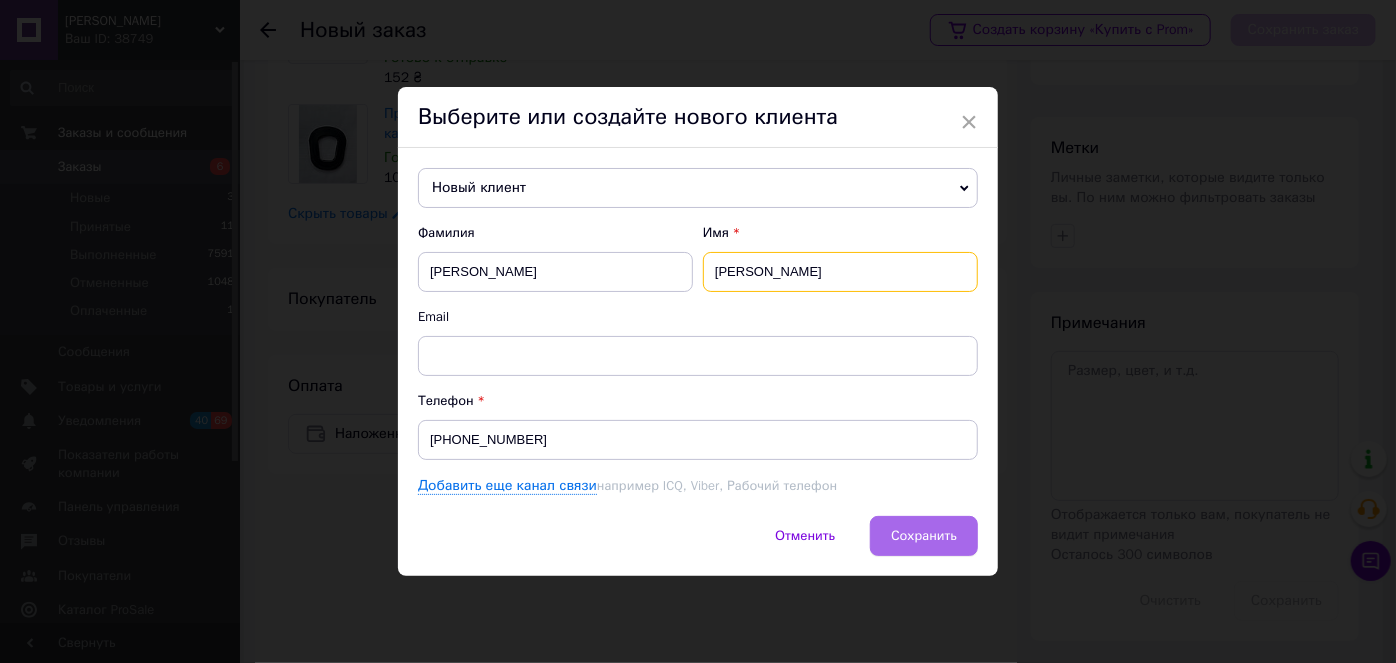 type on "[PERSON_NAME]" 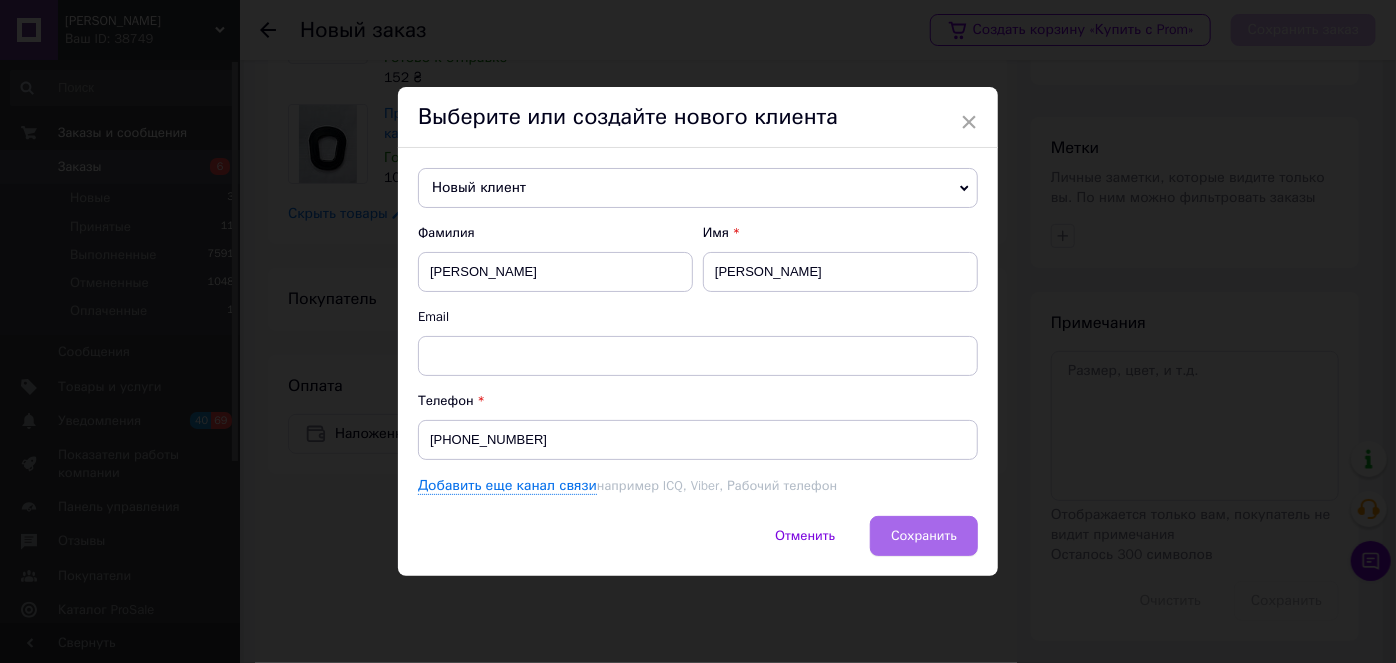 click on "Сохранить" at bounding box center (924, 535) 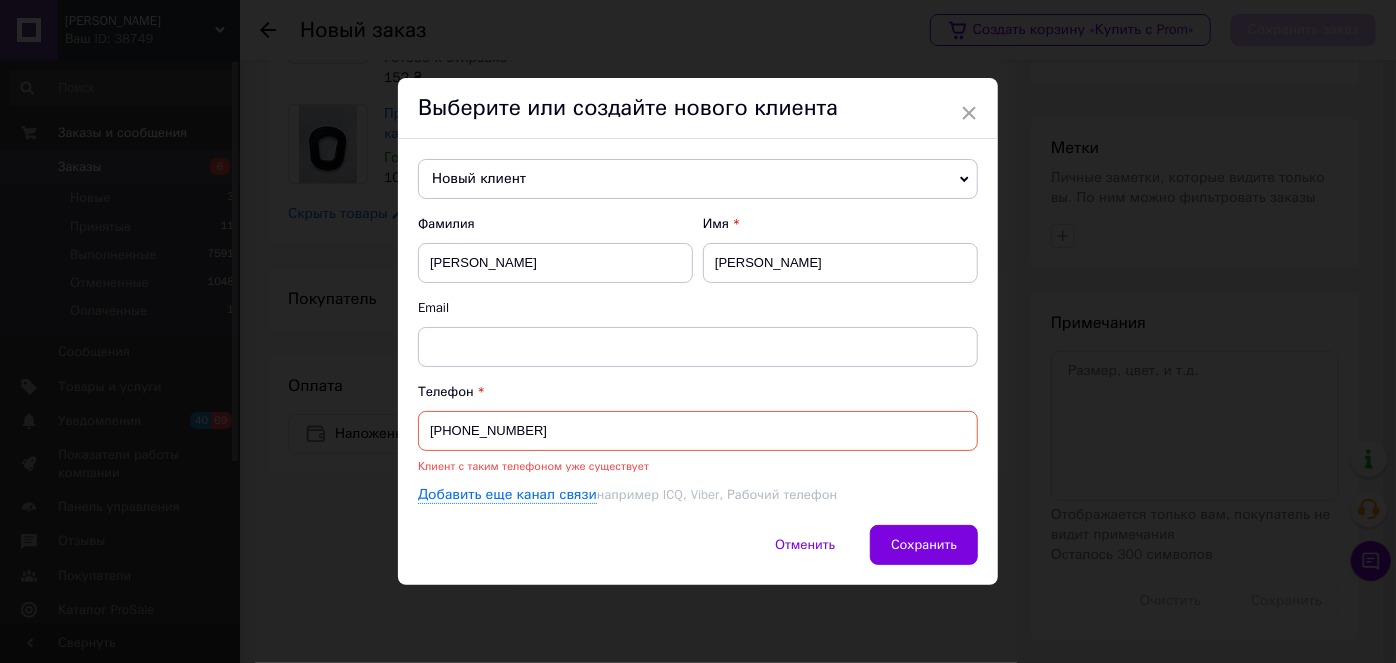 click on "Новый клиент" at bounding box center [698, 179] 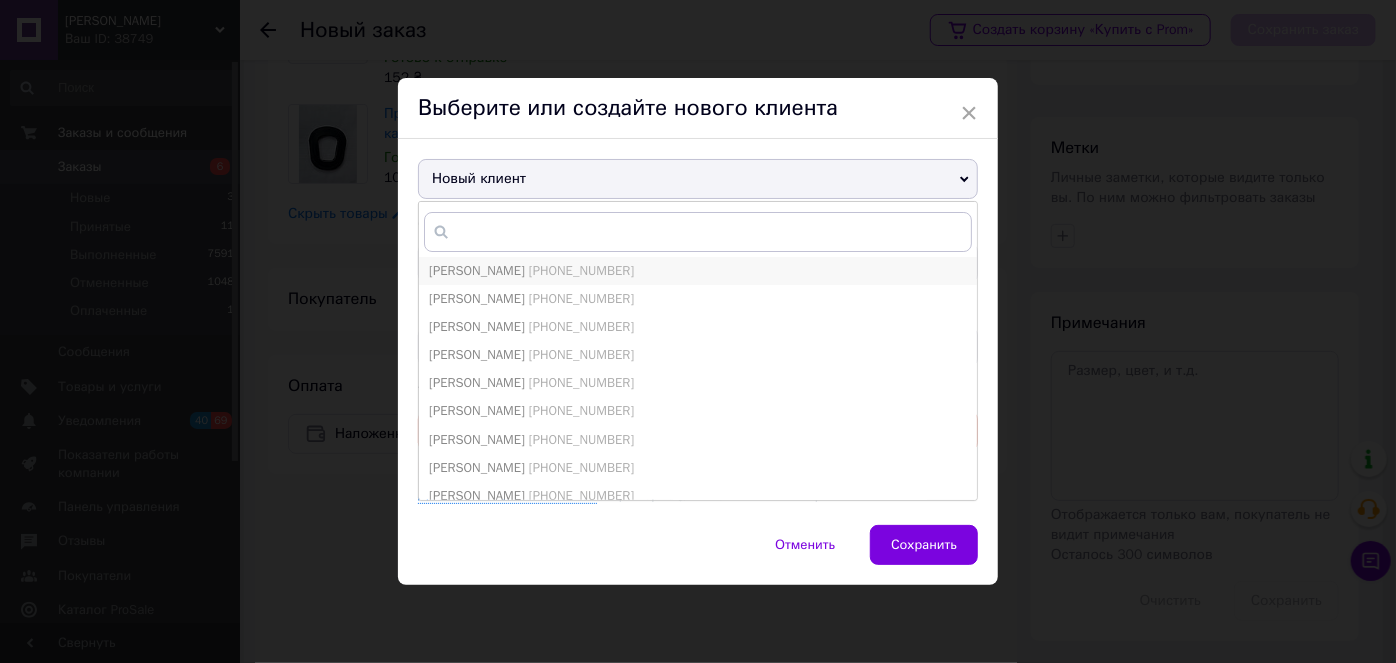 click on "[PERSON_NAME]   [PHONE_NUMBER]" at bounding box center (698, 271) 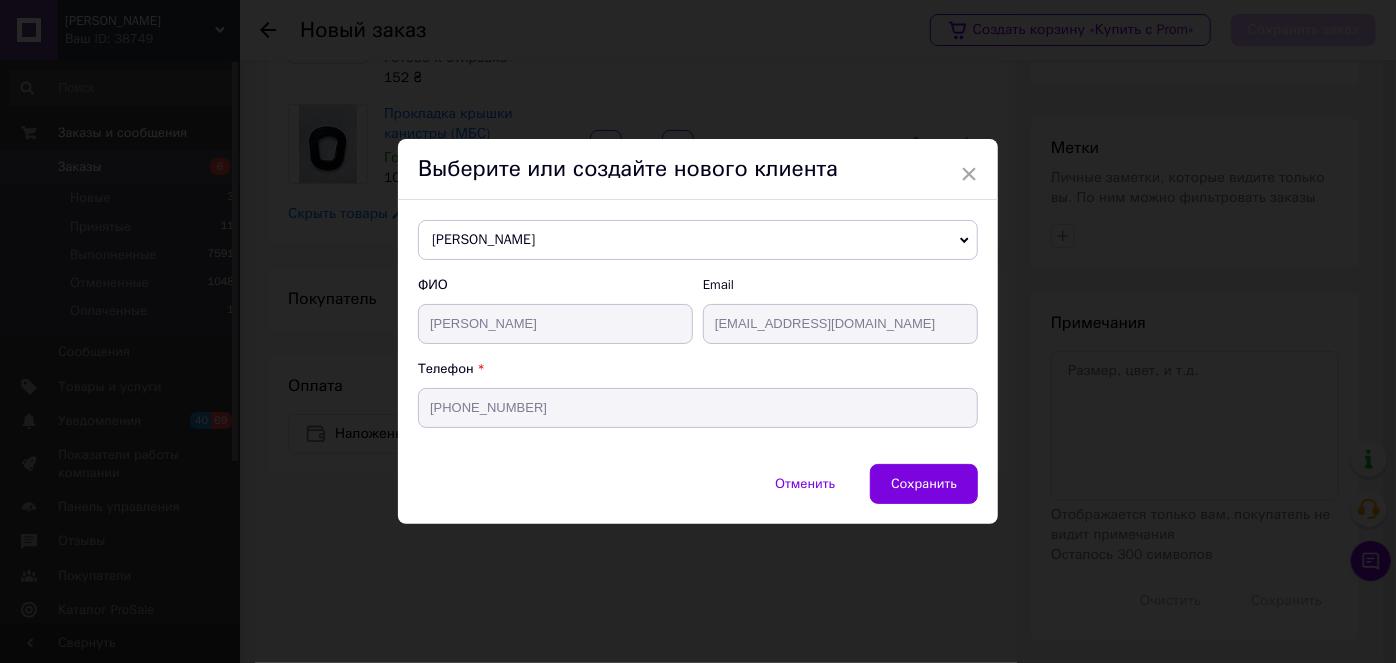 click on "Сохранить" at bounding box center [924, 483] 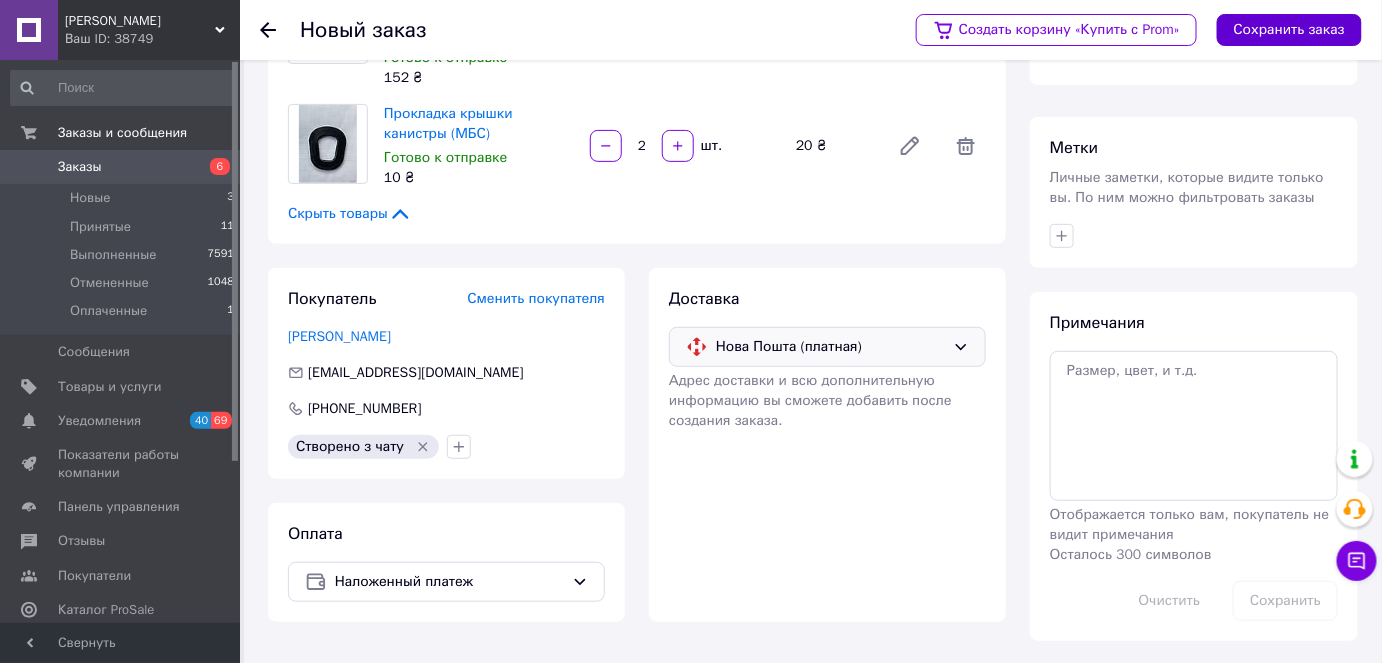 click on "Сохранить заказ" at bounding box center [1289, 30] 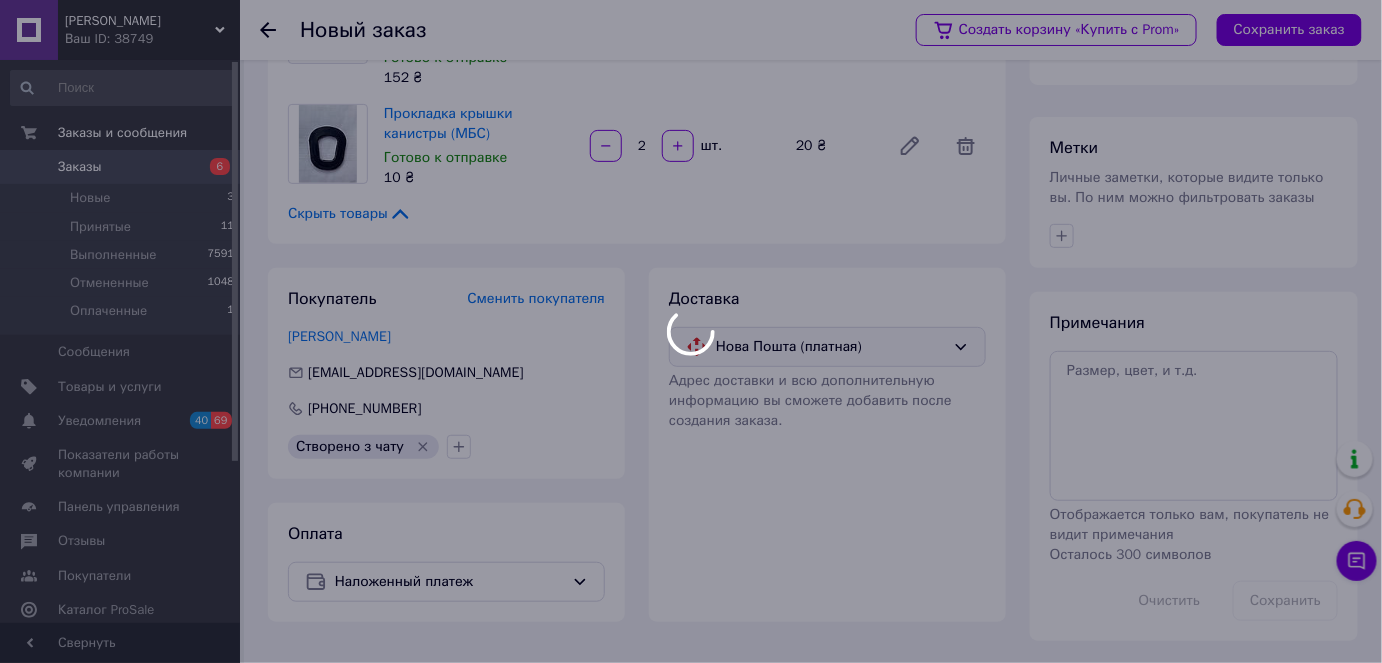 scroll, scrollTop: 72, scrollLeft: 0, axis: vertical 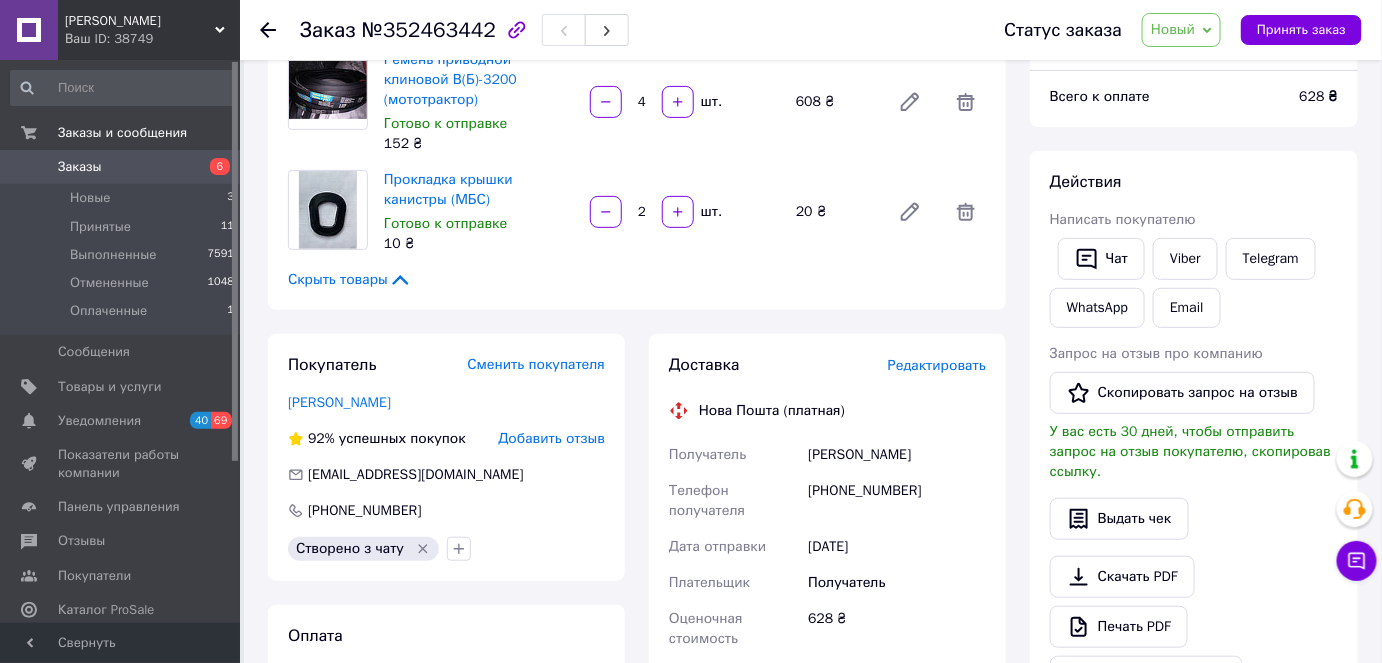 click on "Редактировать" at bounding box center [937, 365] 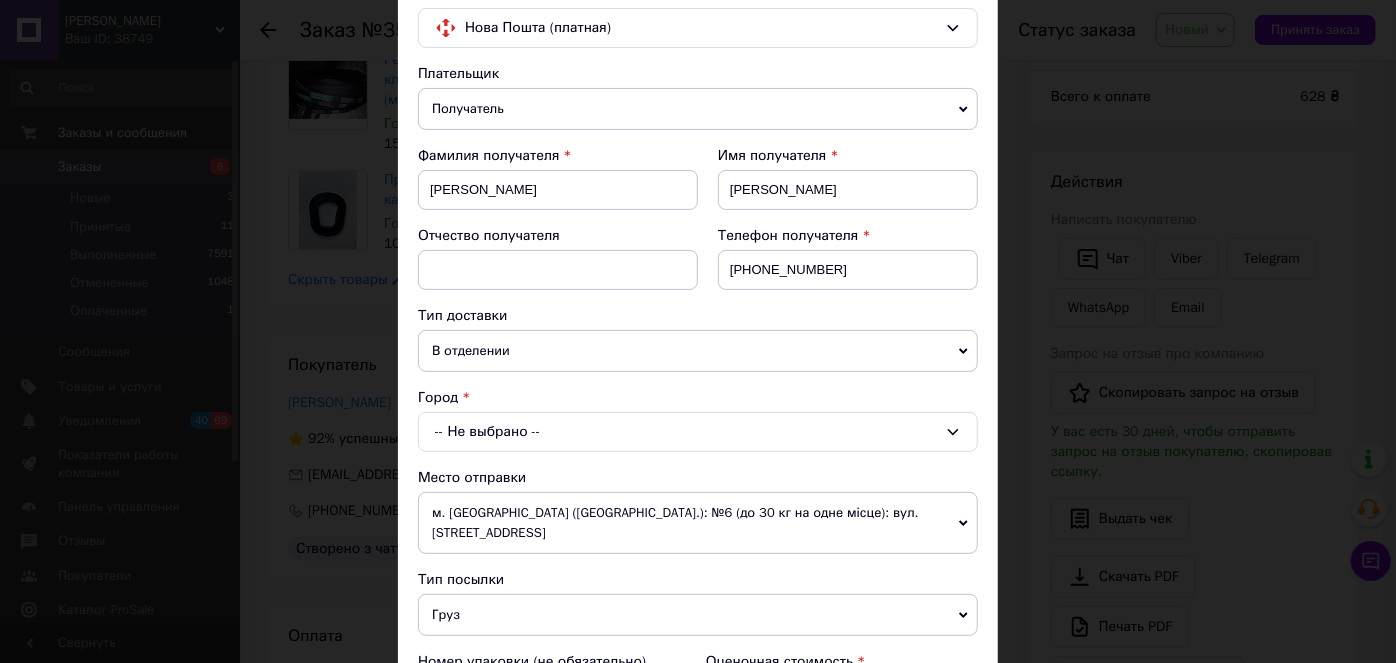 scroll, scrollTop: 272, scrollLeft: 0, axis: vertical 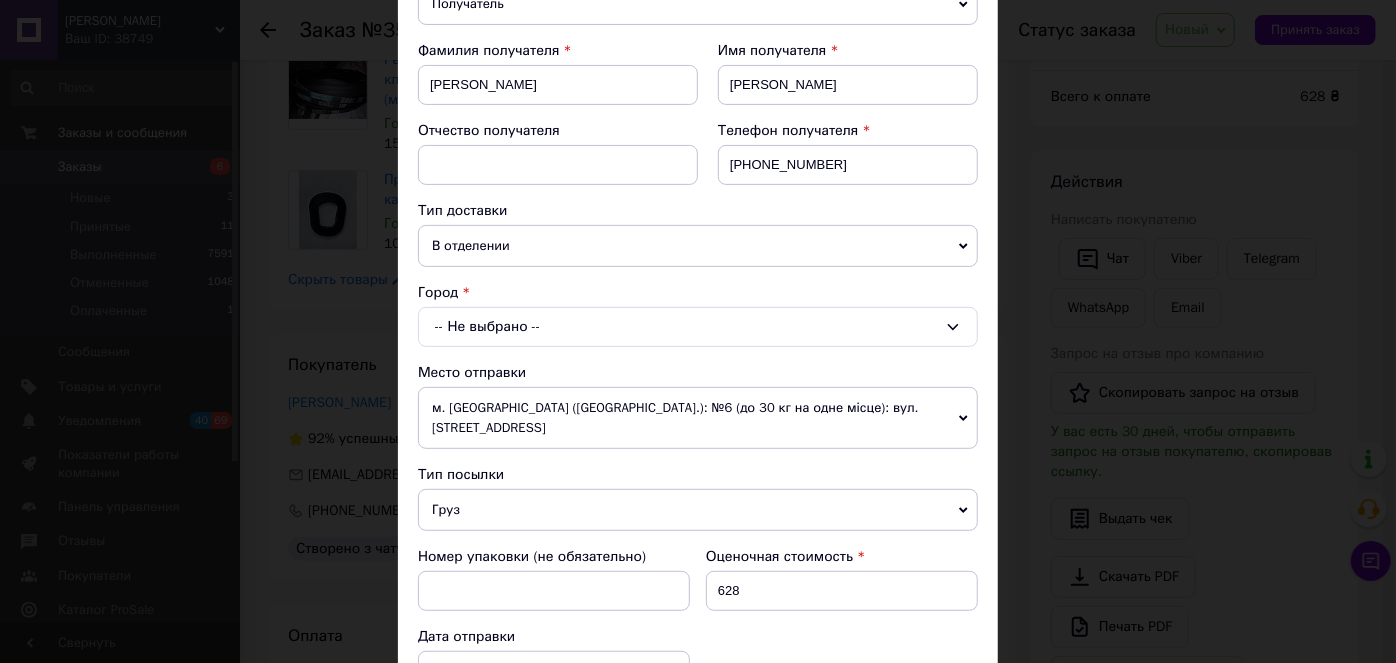 click on "-- Не выбрано --" at bounding box center (698, 327) 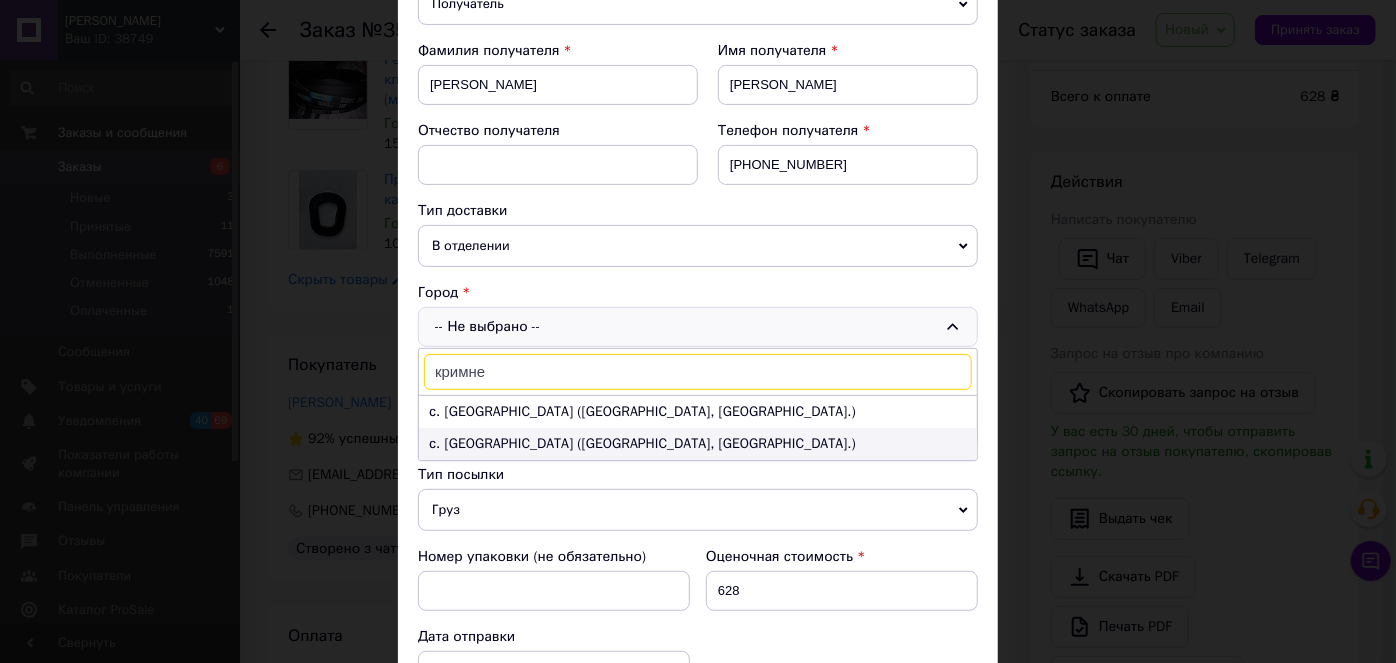type on "кримне" 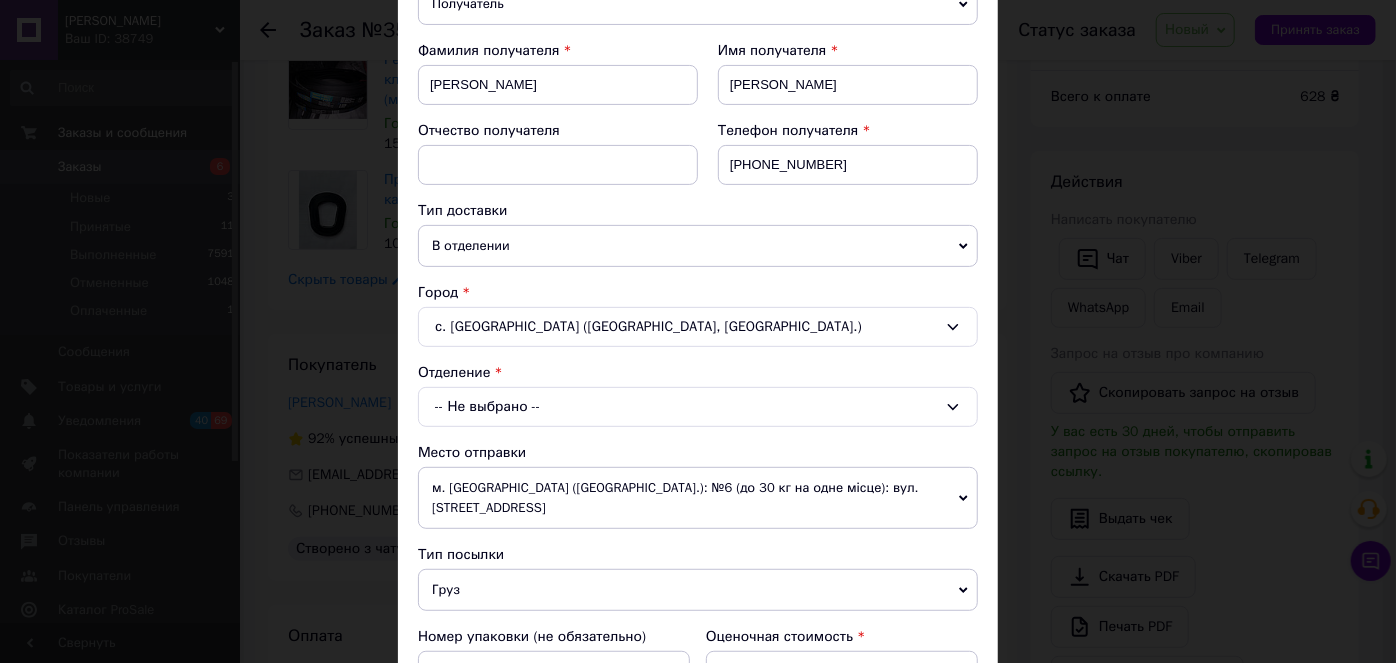 click on "-- Не выбрано --" at bounding box center [698, 407] 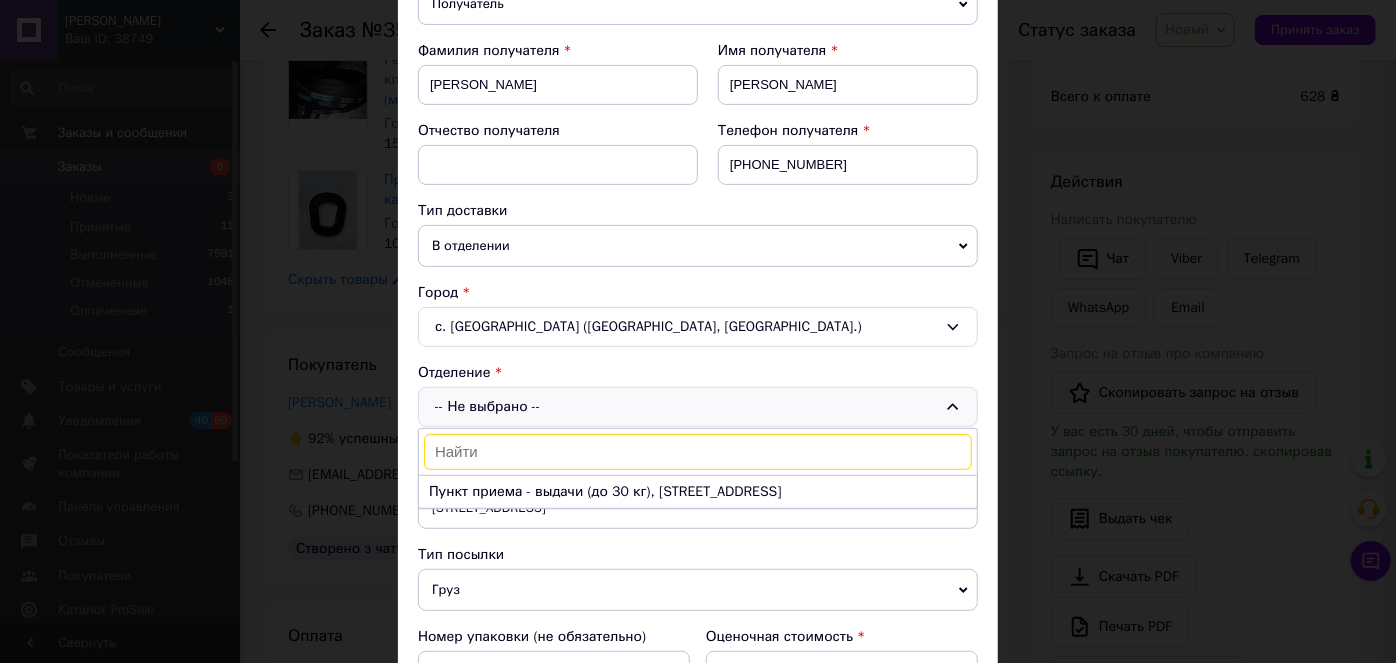 click on "Пункт приема - выдачи (до 30 кг), [STREET_ADDRESS]" at bounding box center (698, 492) 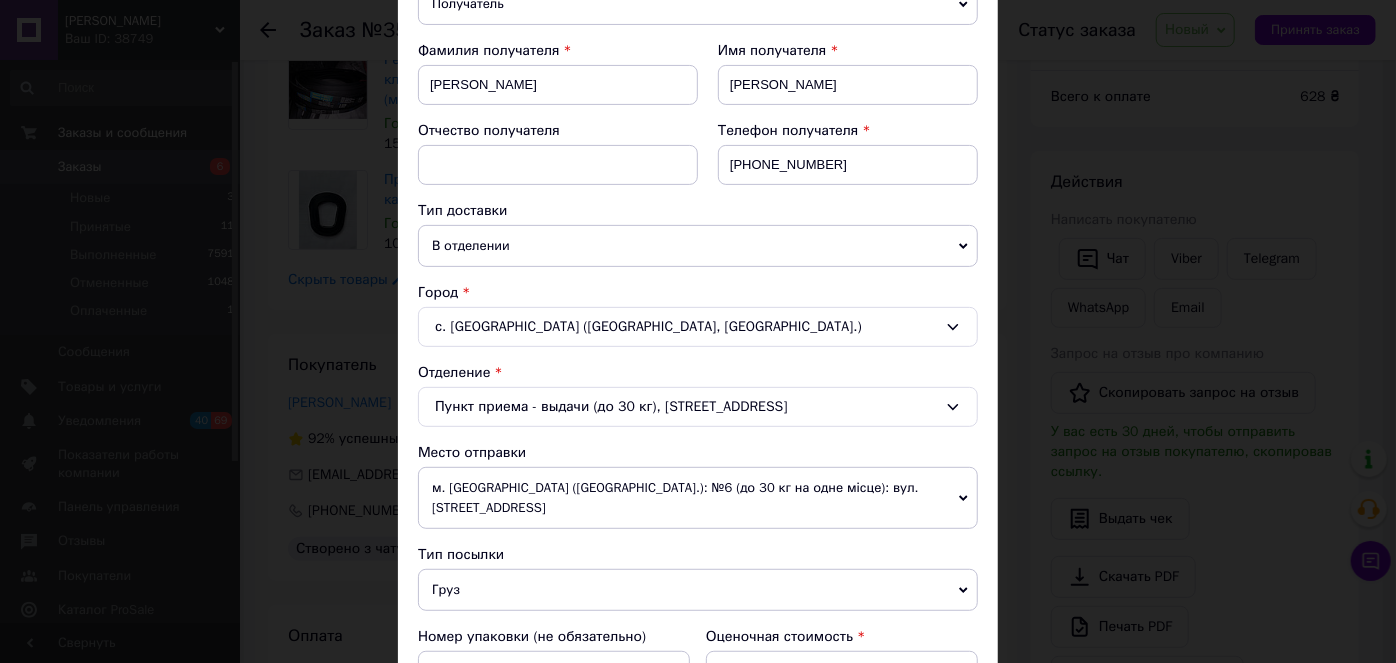 click on "м. [GEOGRAPHIC_DATA] ([GEOGRAPHIC_DATA].): №6 (до 30 кг на одне місце): вул. [STREET_ADDRESS]" at bounding box center (698, 498) 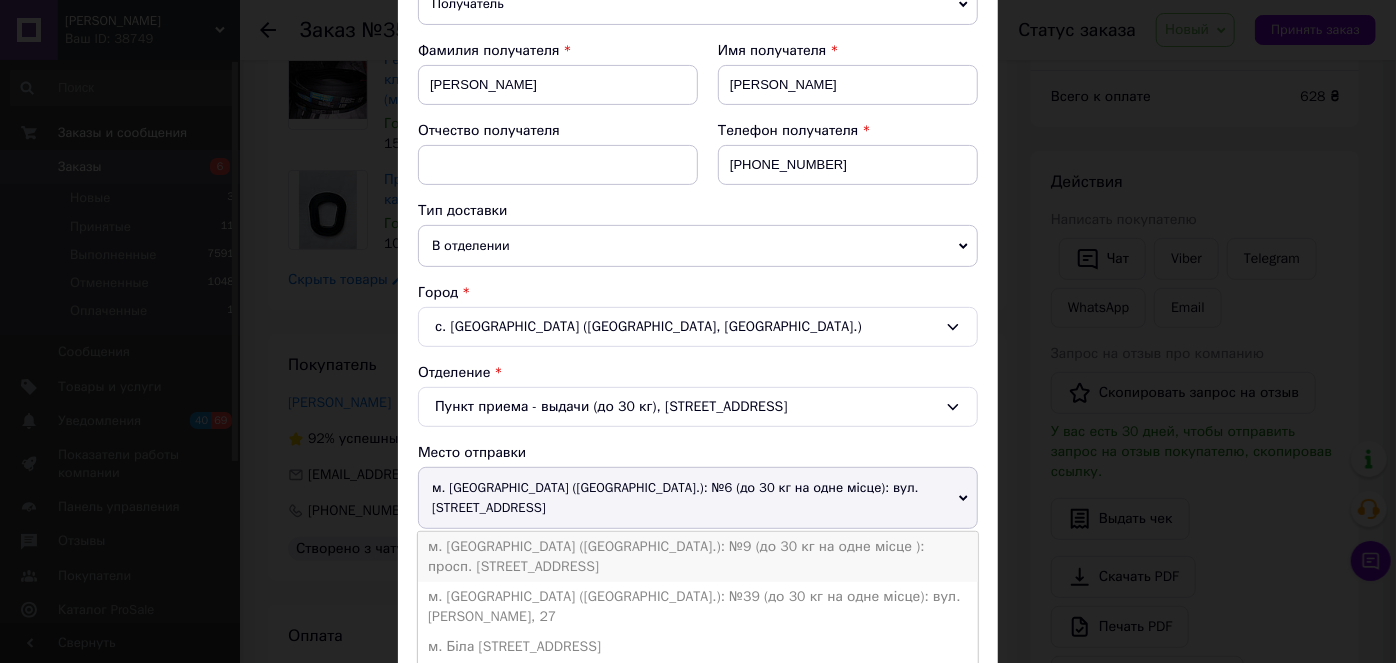 click on "м. [GEOGRAPHIC_DATA] ([GEOGRAPHIC_DATA].): №9 (до 30 кг на одне місце ): просп. [STREET_ADDRESS]" at bounding box center (698, 557) 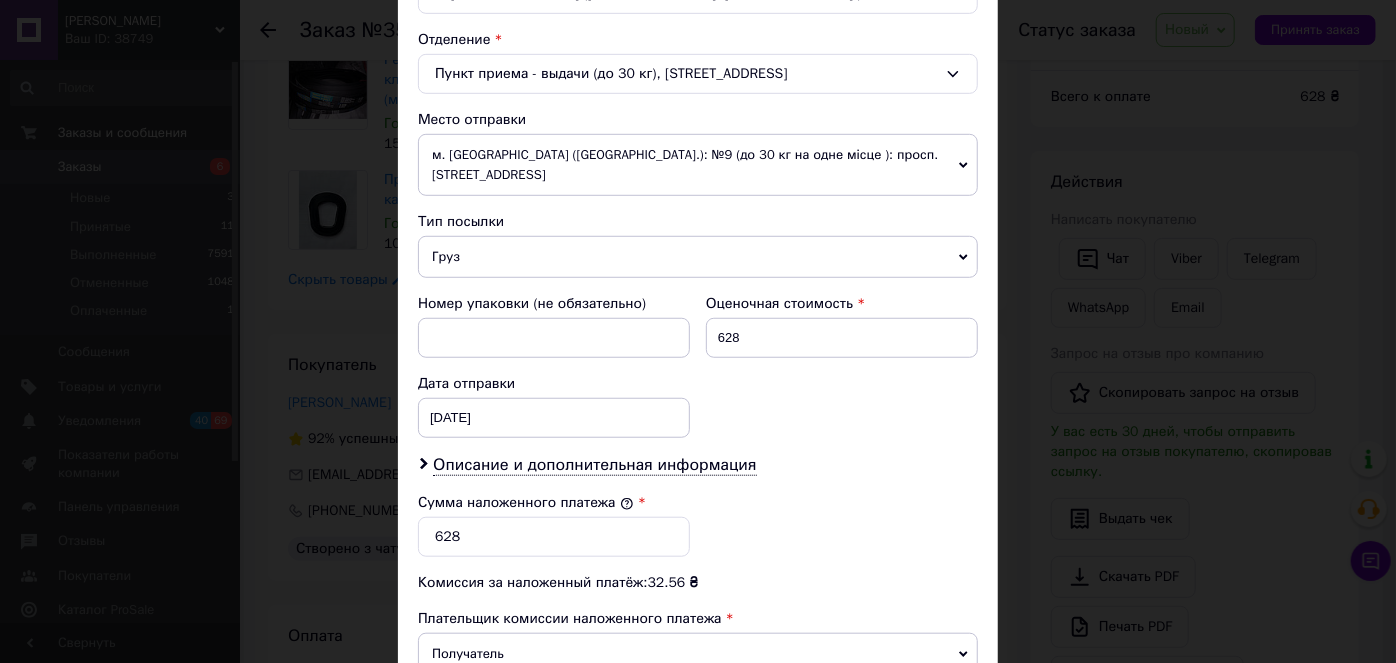 scroll, scrollTop: 636, scrollLeft: 0, axis: vertical 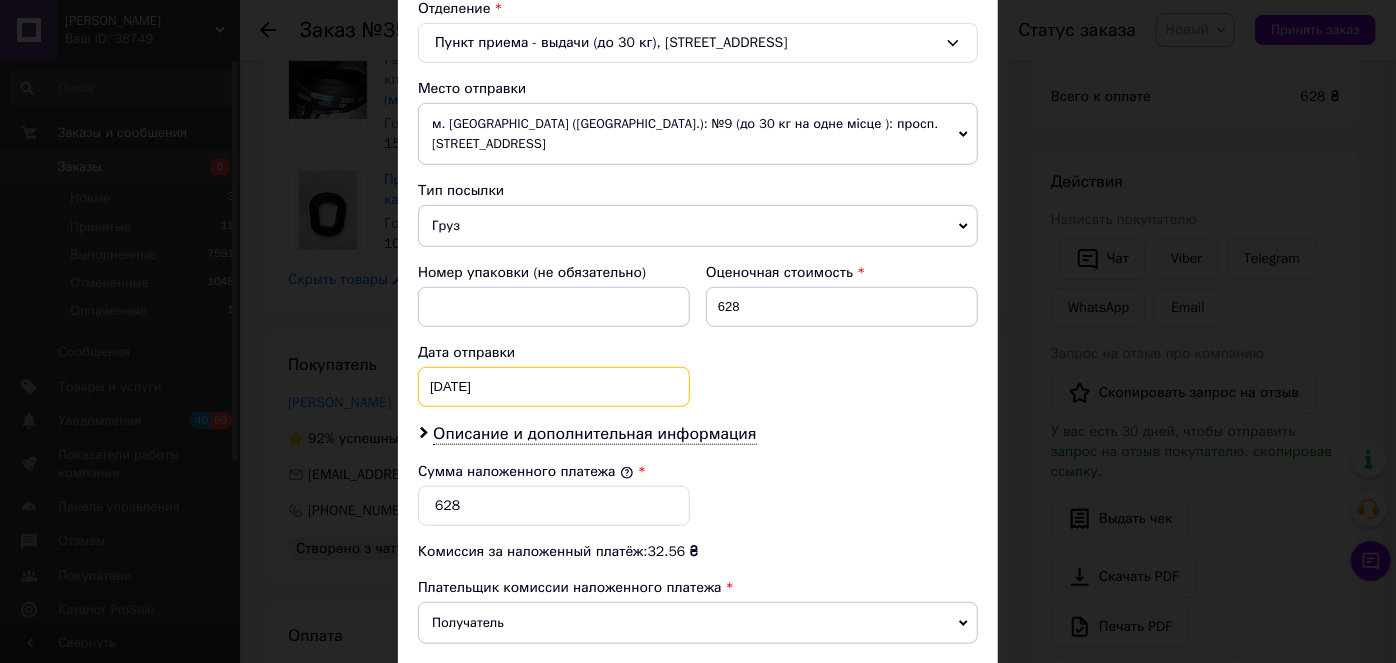 click on "[DATE] < 2025 > < Июль > Пн Вт Ср Чт Пт Сб Вс 30 1 2 3 4 5 6 7 8 9 10 11 12 13 14 15 16 17 18 19 20 21 22 23 24 25 26 27 28 29 30 31 1 2 3 4 5 6 7 8 9 10" at bounding box center (554, 387) 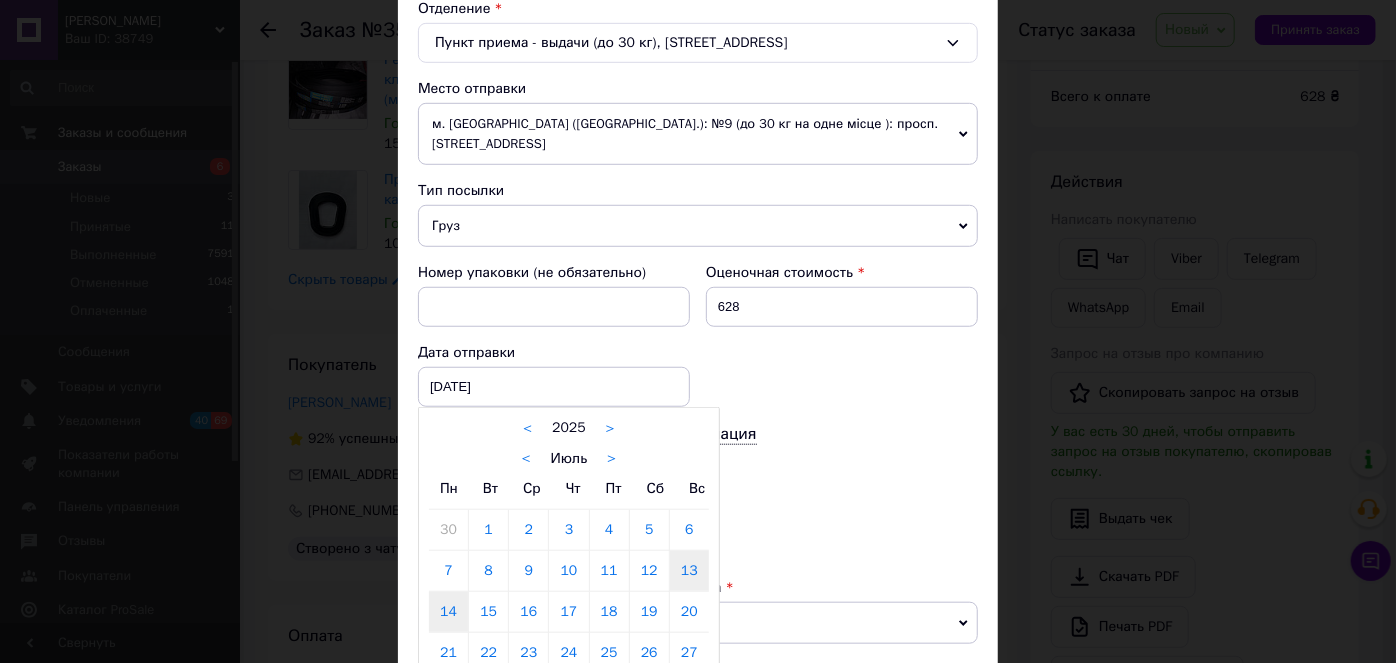 click on "14" at bounding box center [448, 612] 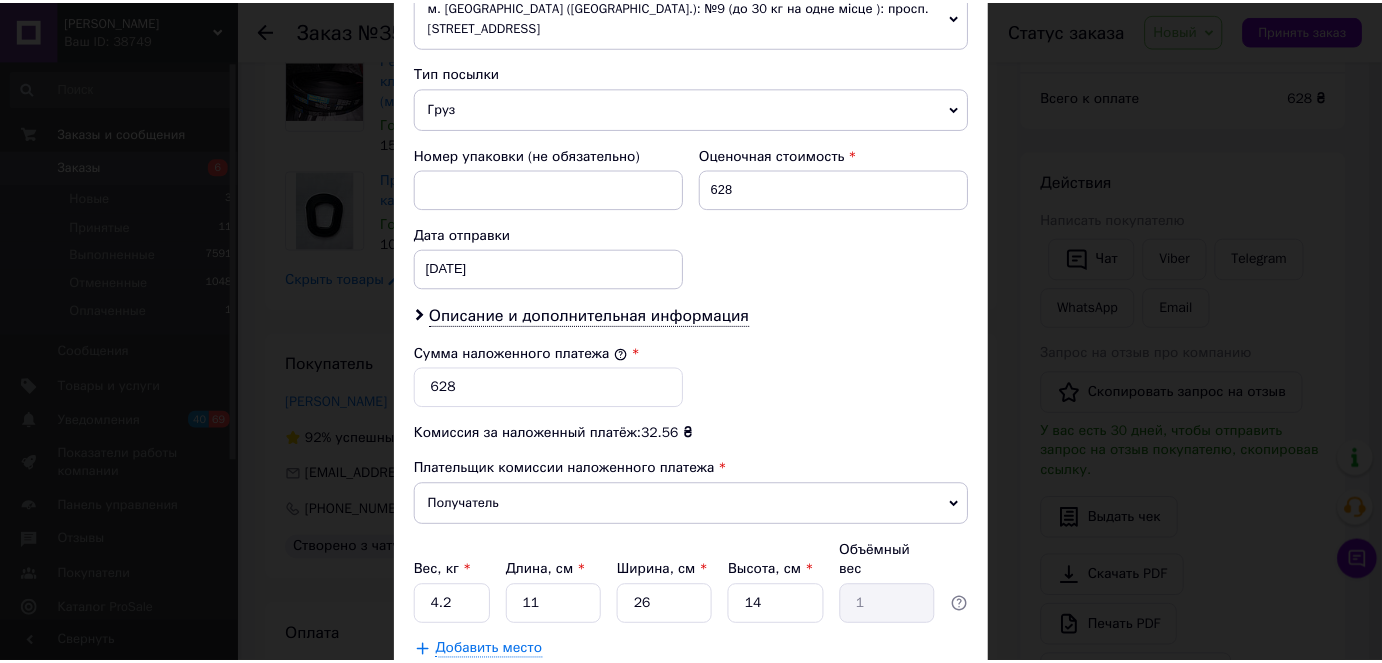 scroll, scrollTop: 818, scrollLeft: 0, axis: vertical 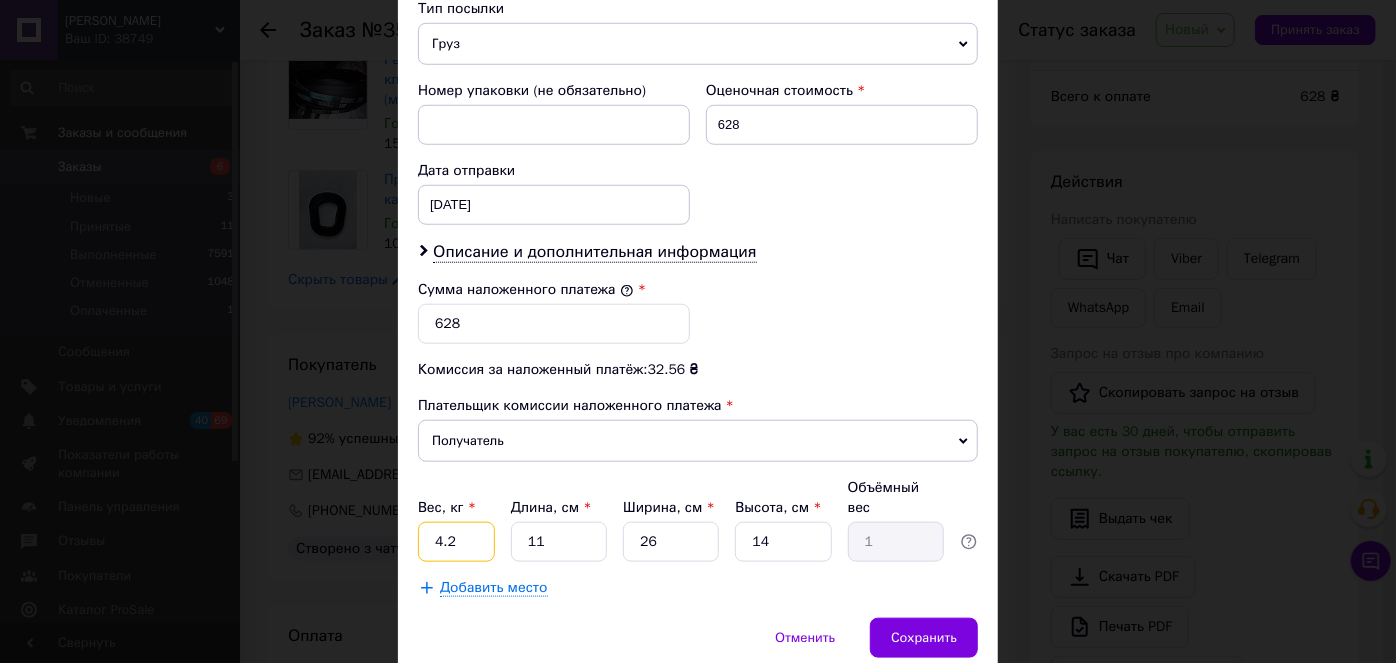 drag, startPoint x: 453, startPoint y: 523, endPoint x: 429, endPoint y: 523, distance: 24 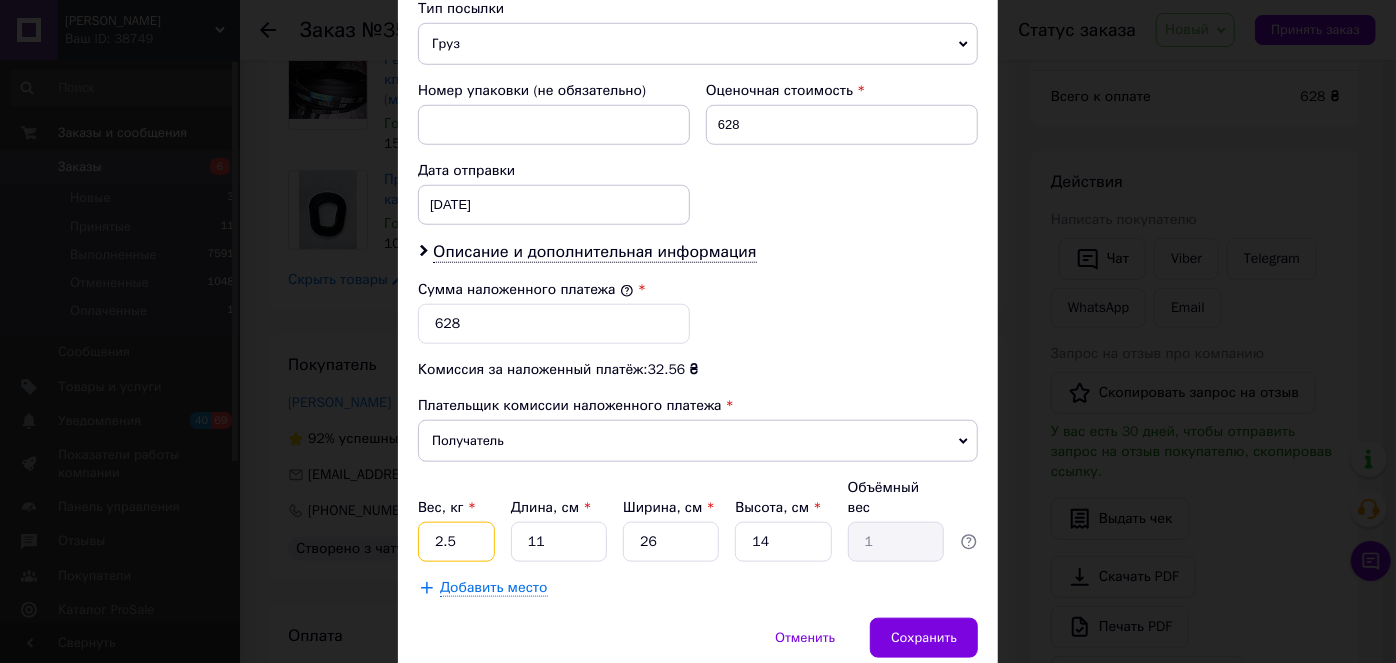 type on "2.5" 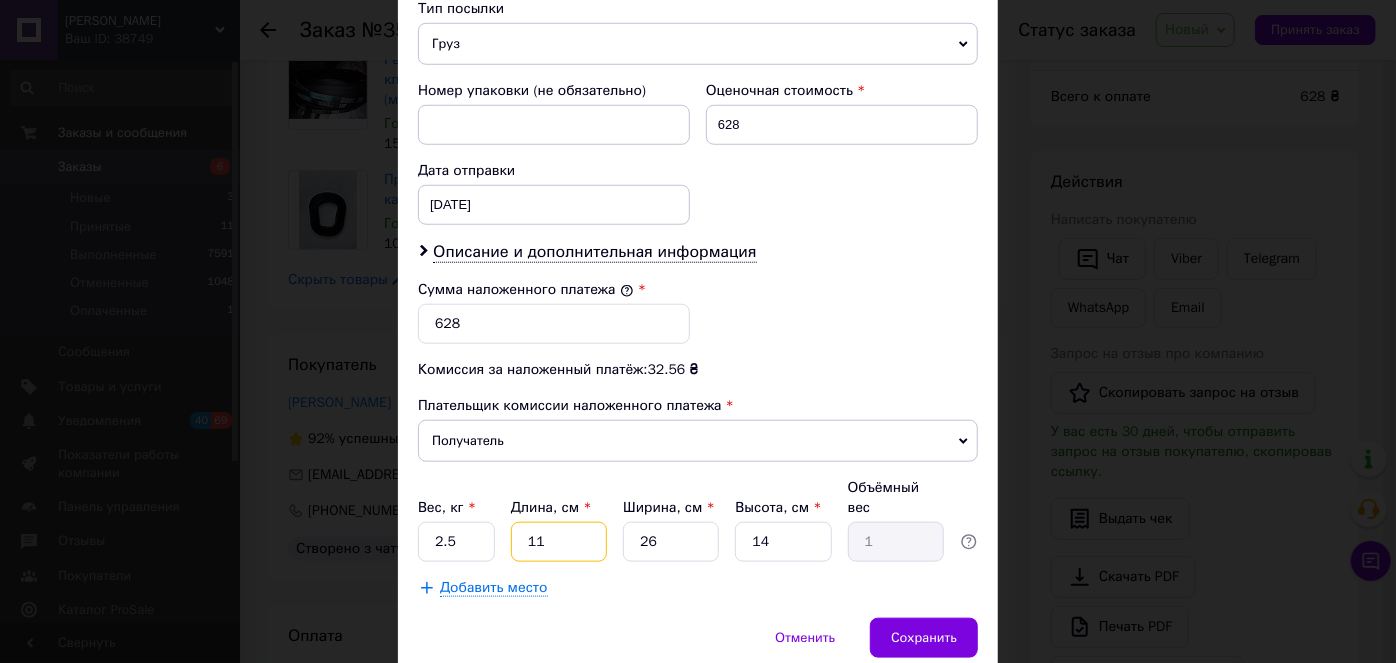 type on "2" 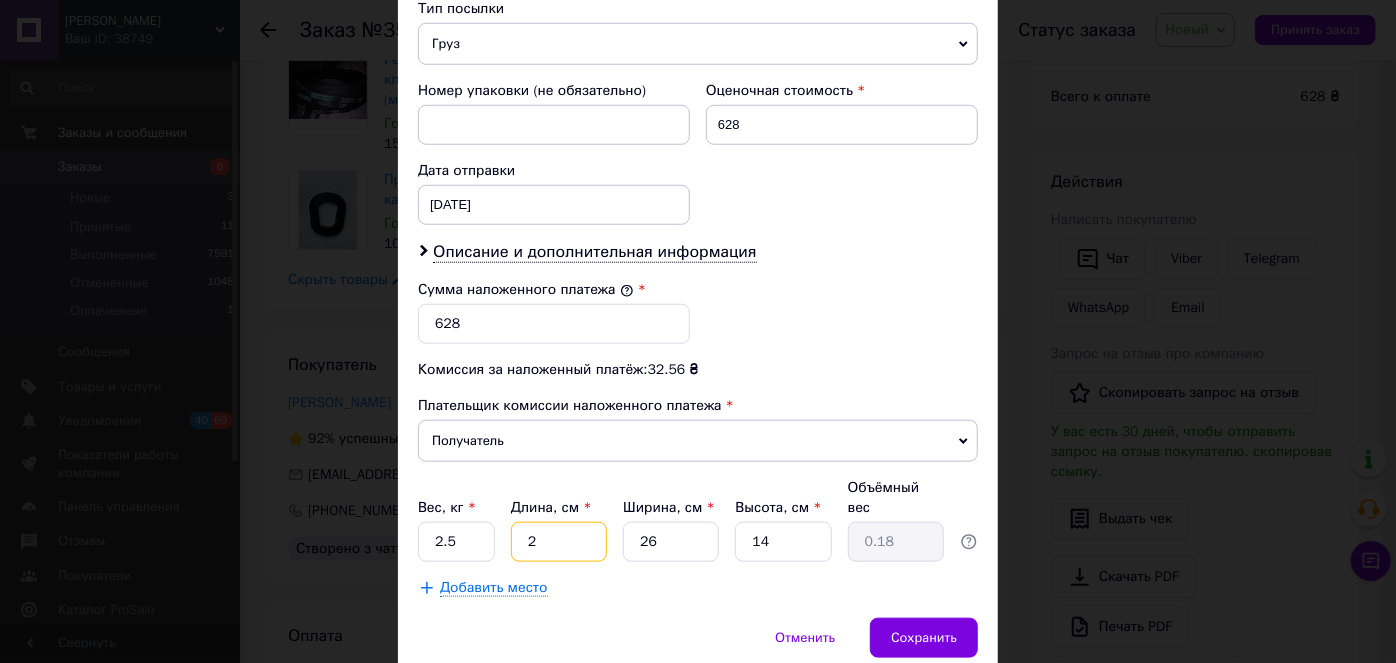 type on "25" 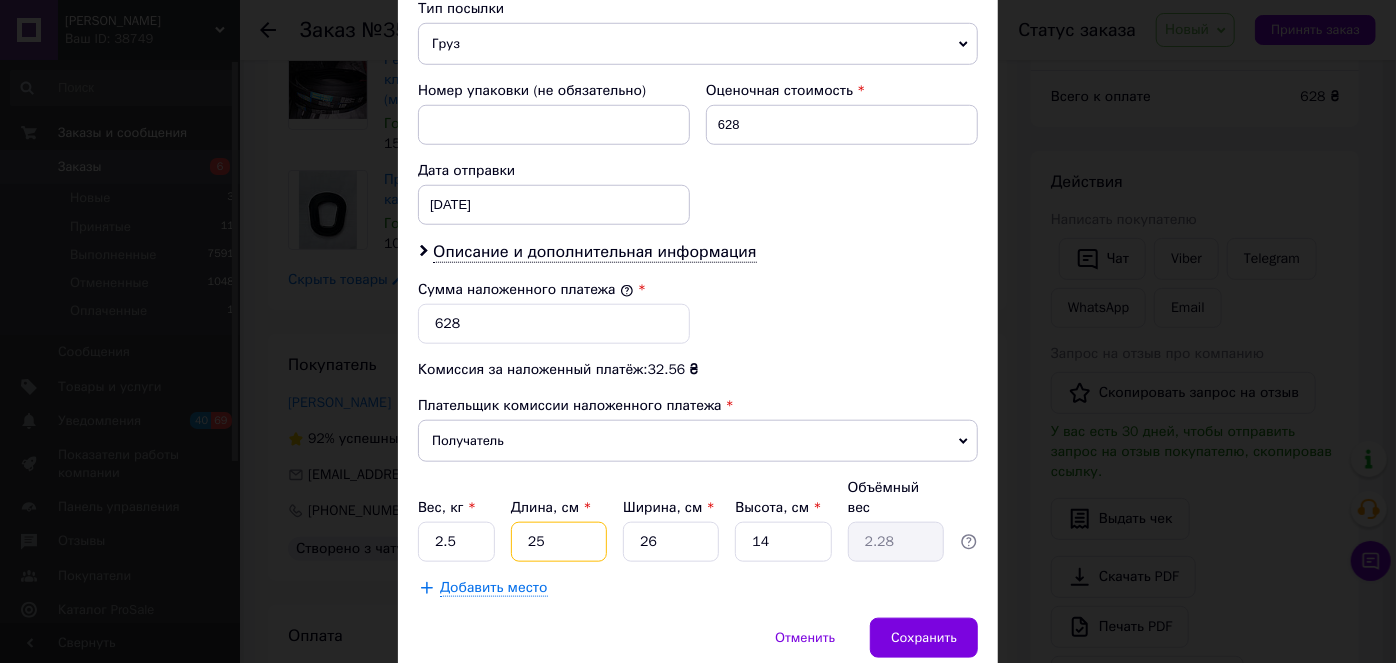 type on "25" 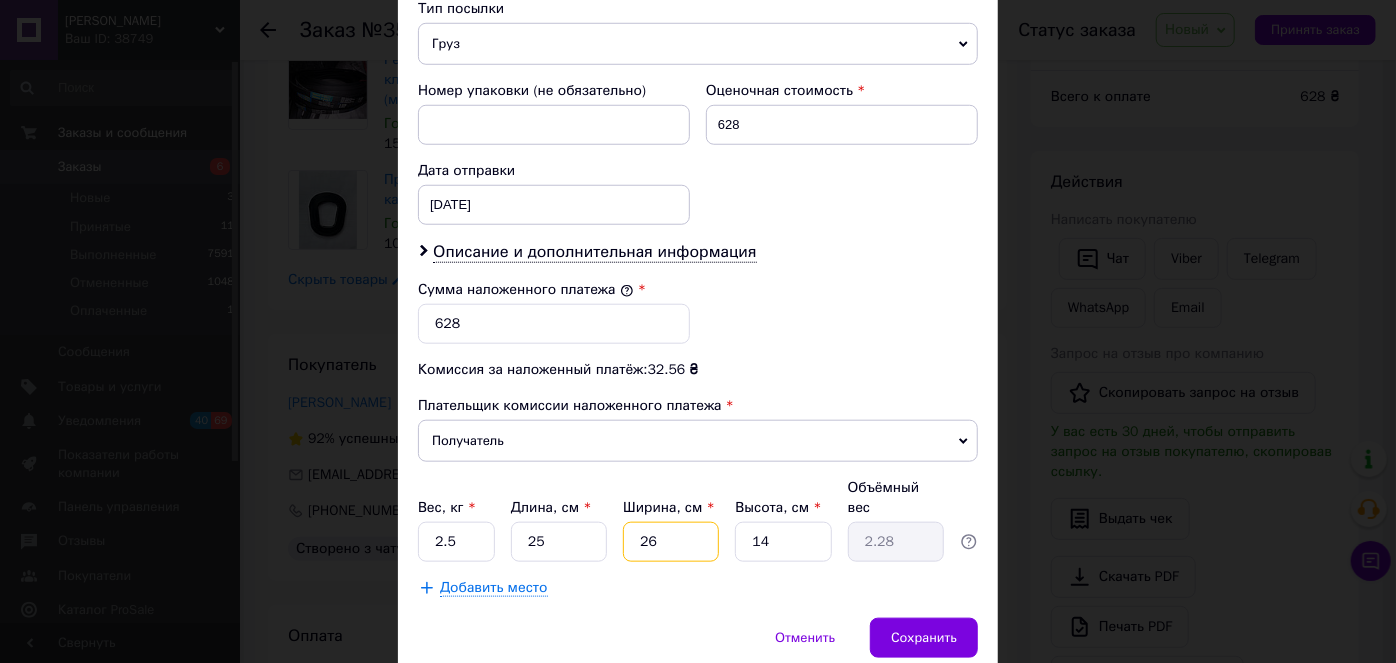 type on "2" 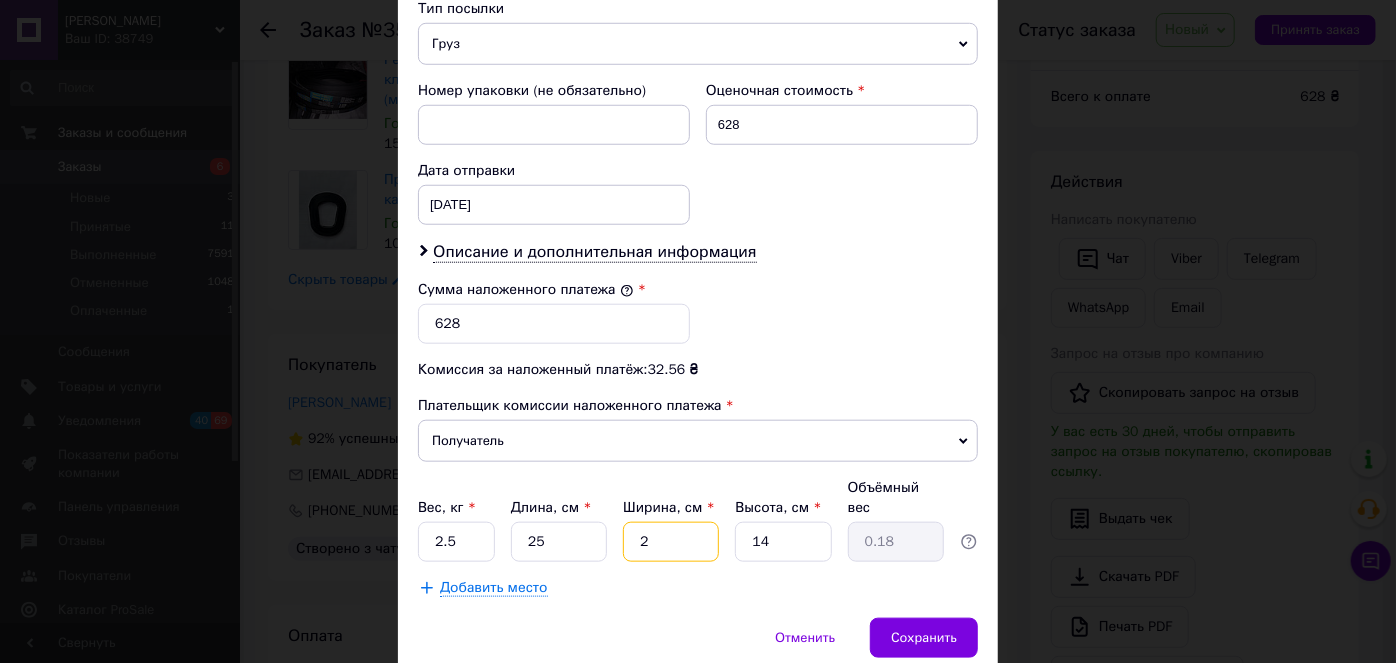 type on "25" 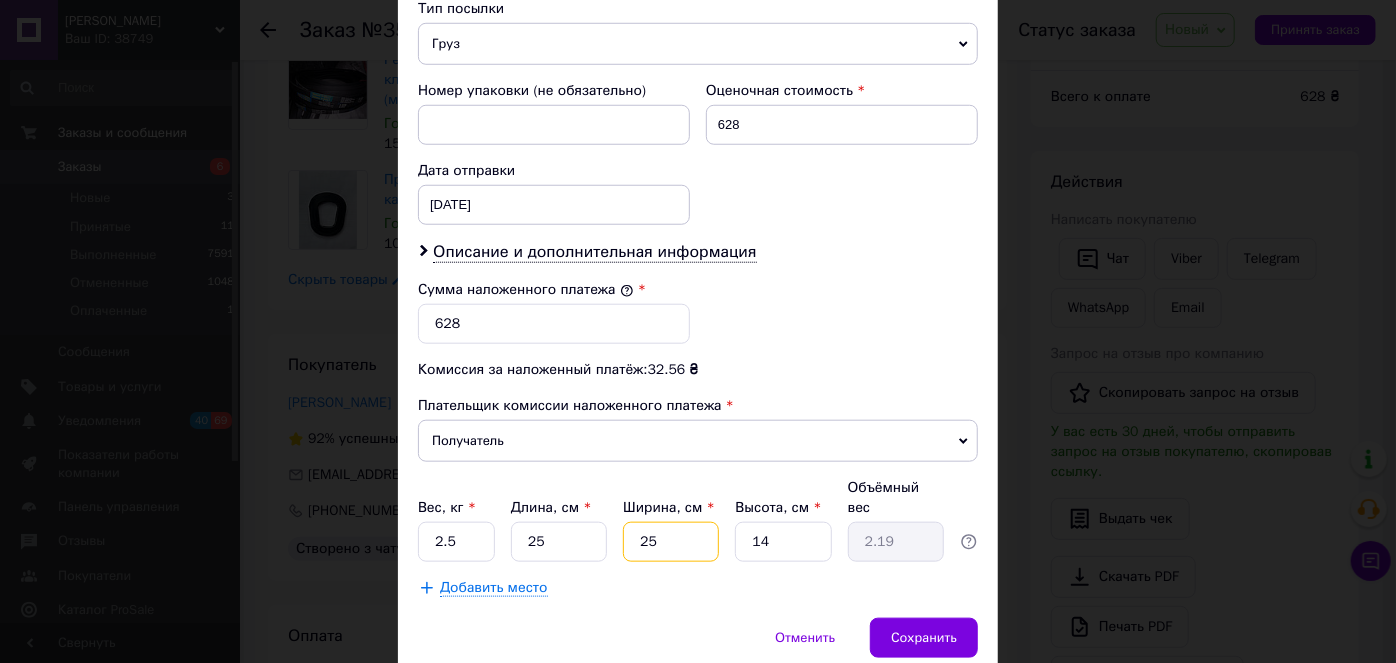type on "25" 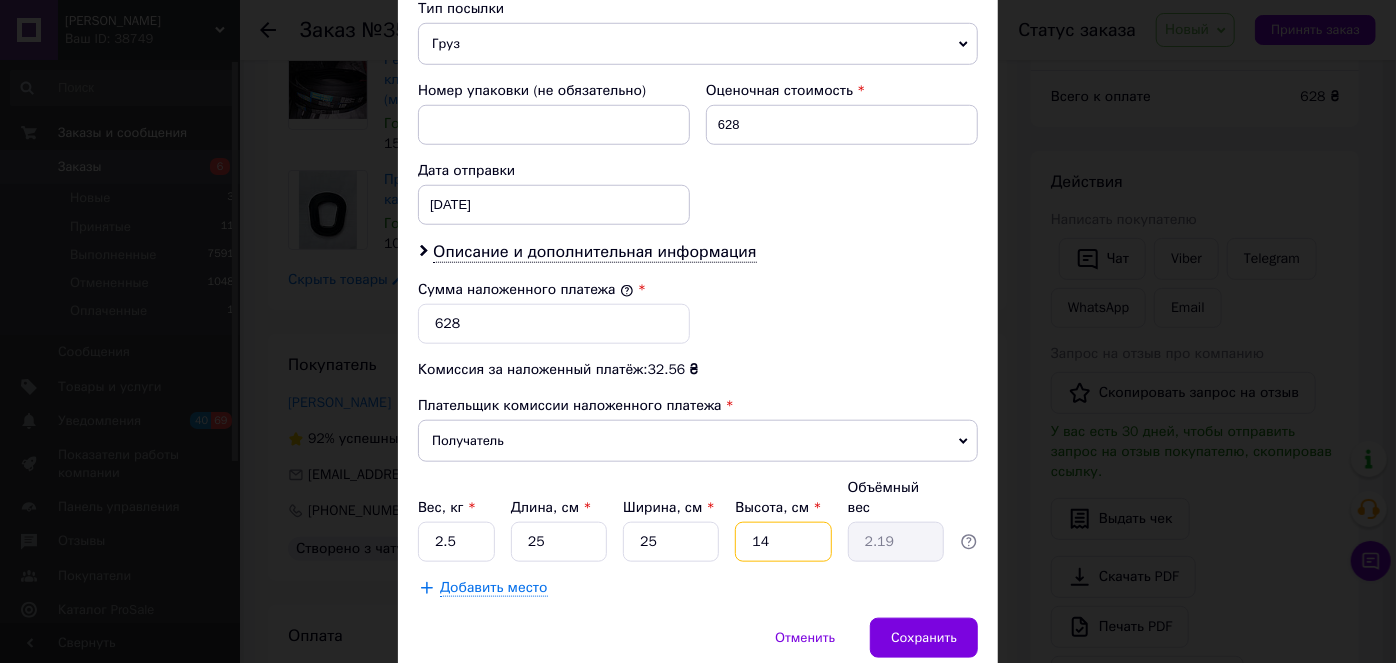 type on "1" 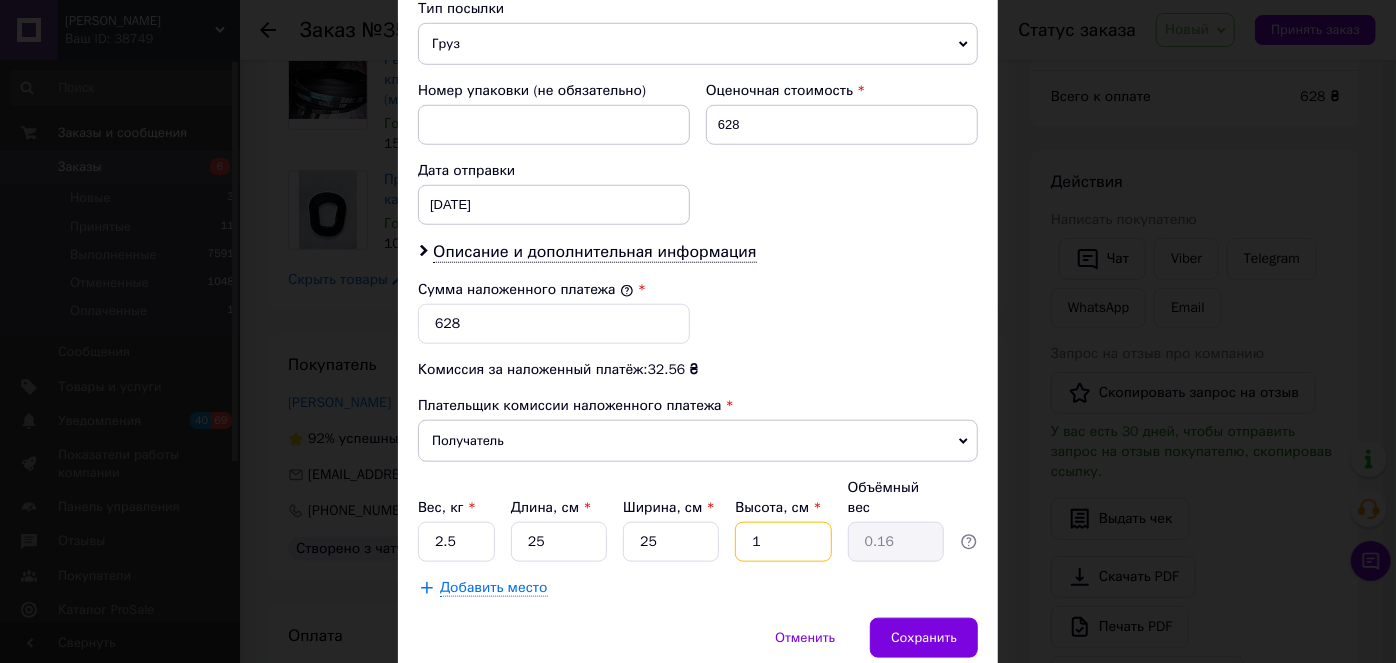 type on "12" 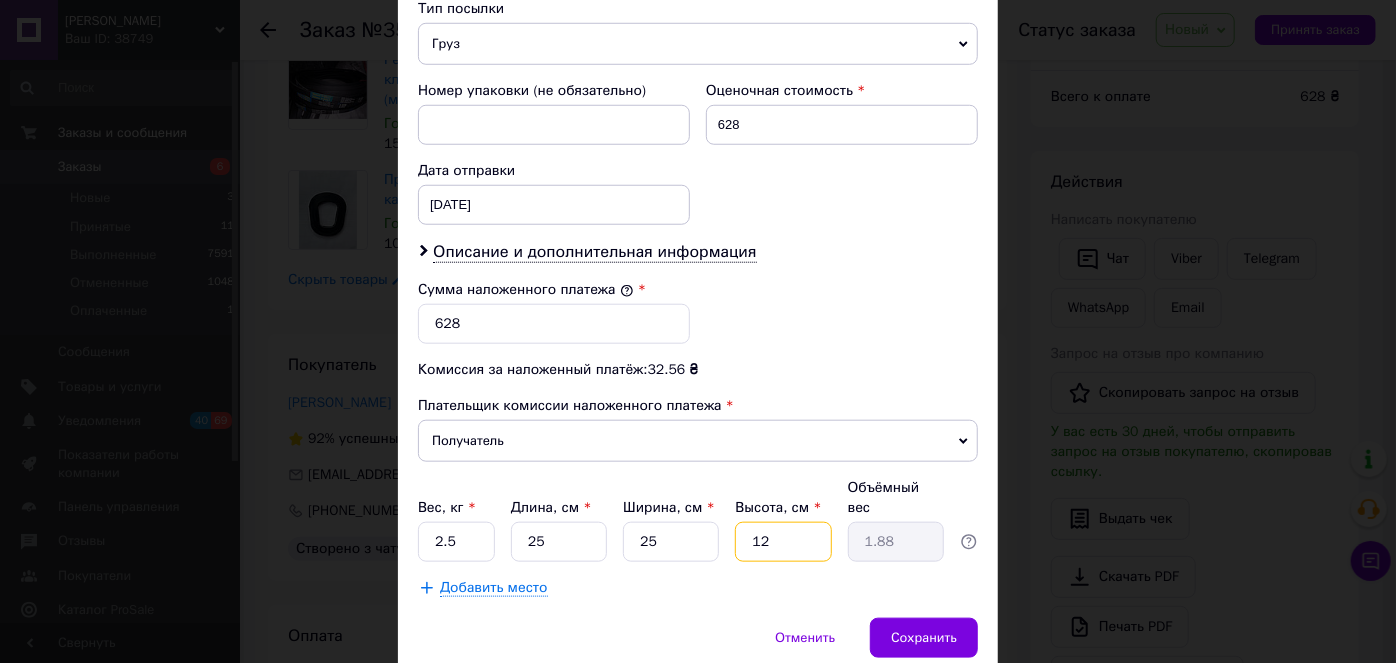 type on "1" 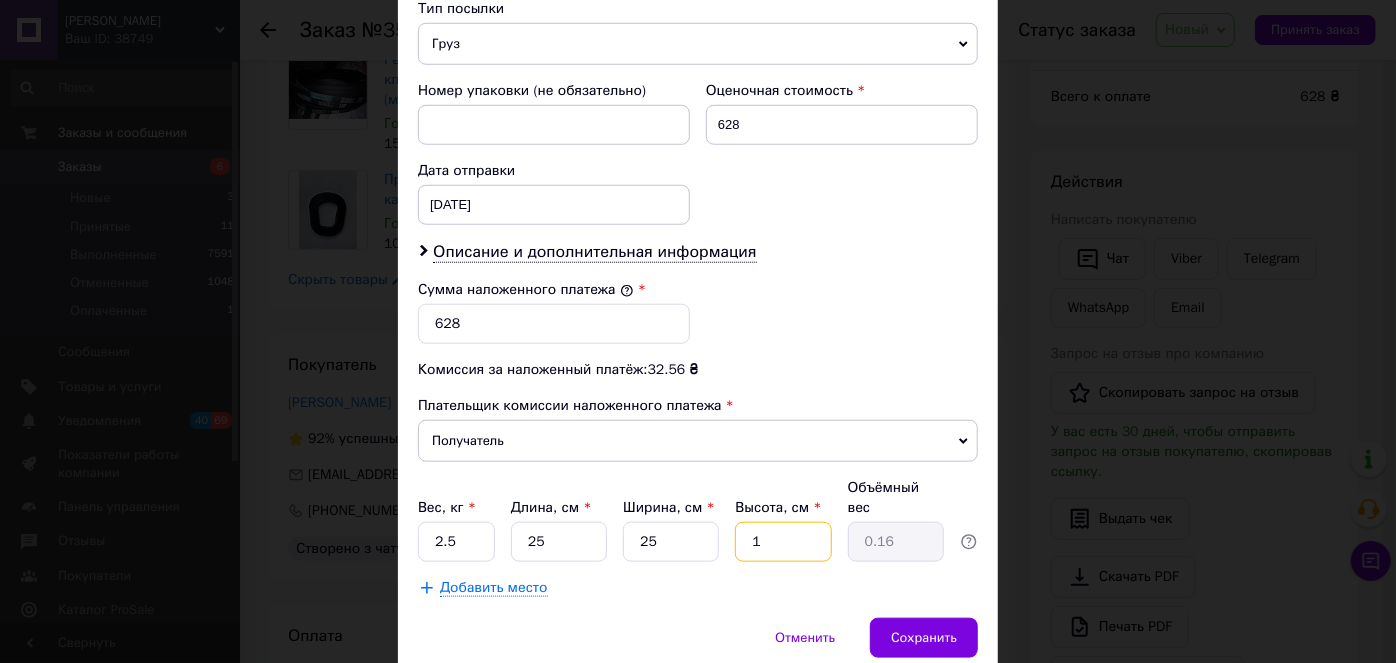 type on "15" 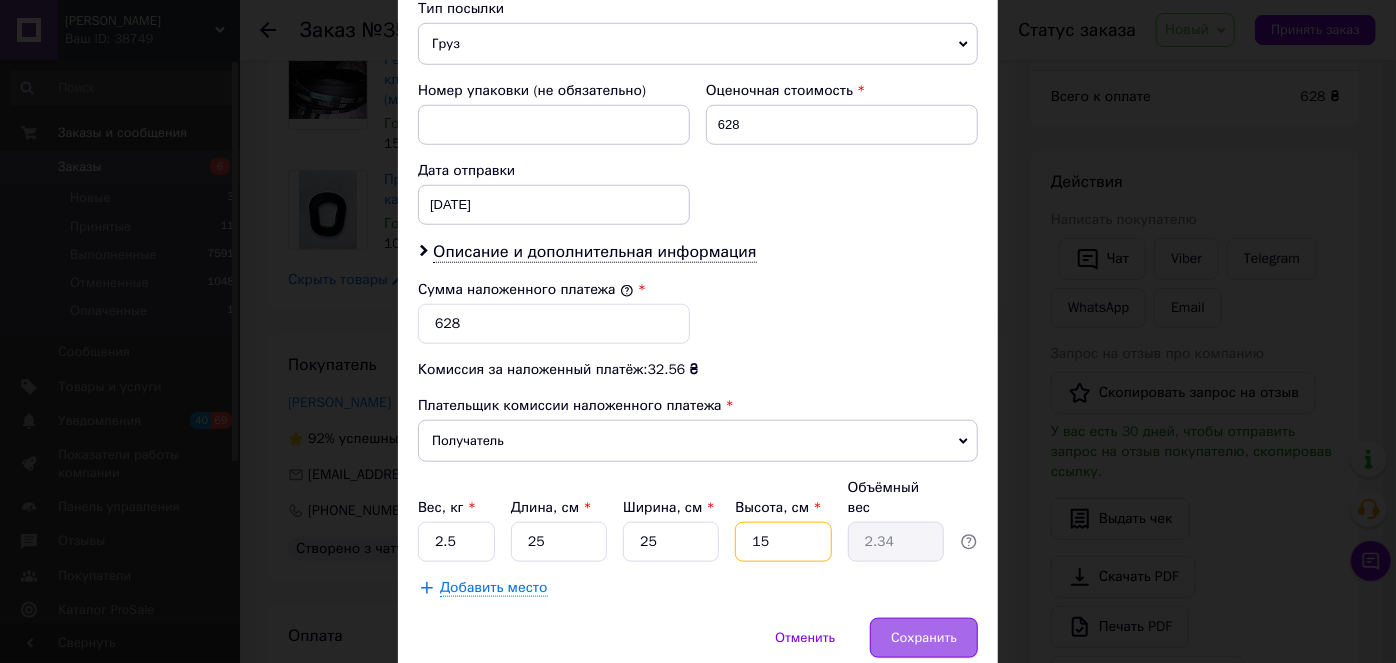 type on "15" 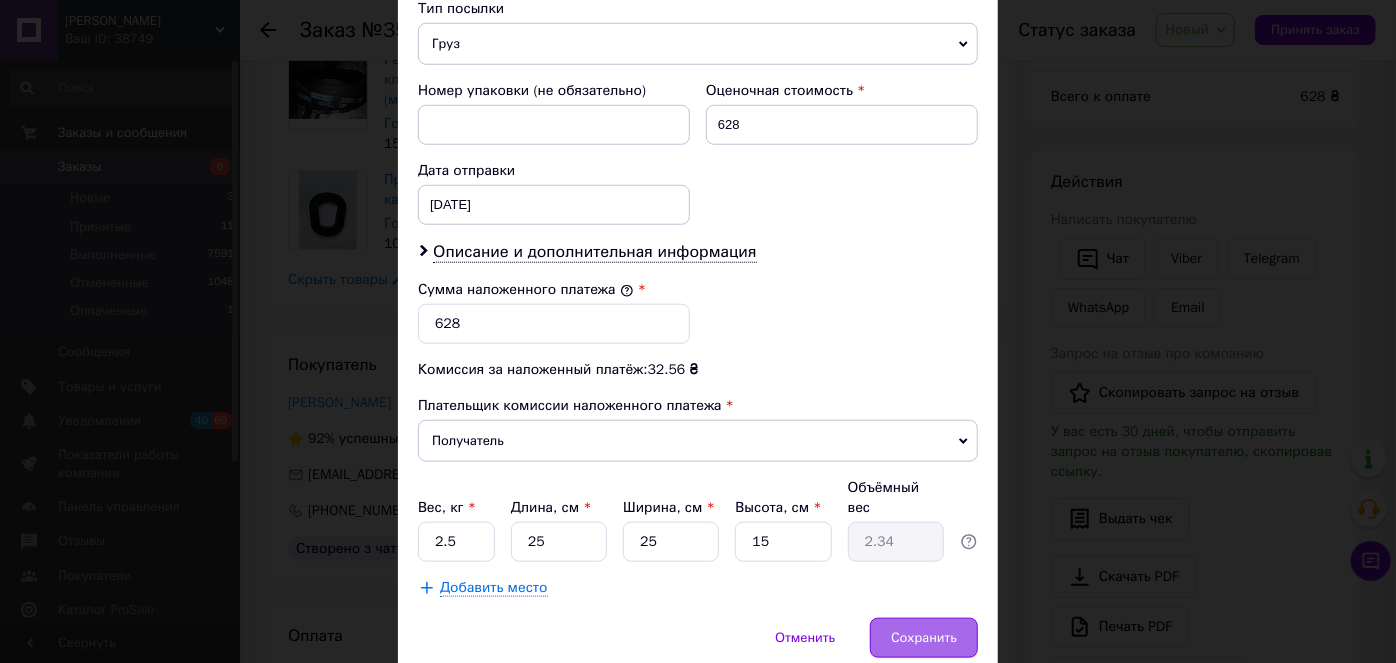 click on "Сохранить" at bounding box center (924, 638) 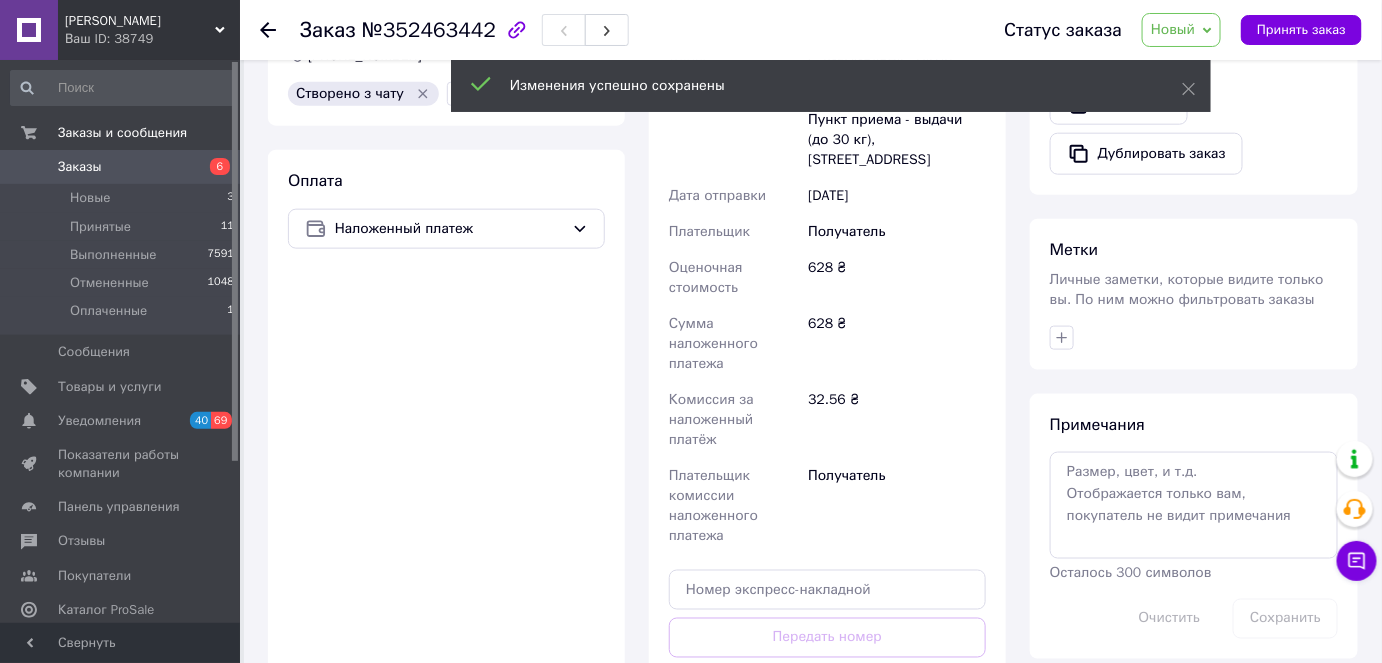 scroll, scrollTop: 727, scrollLeft: 0, axis: vertical 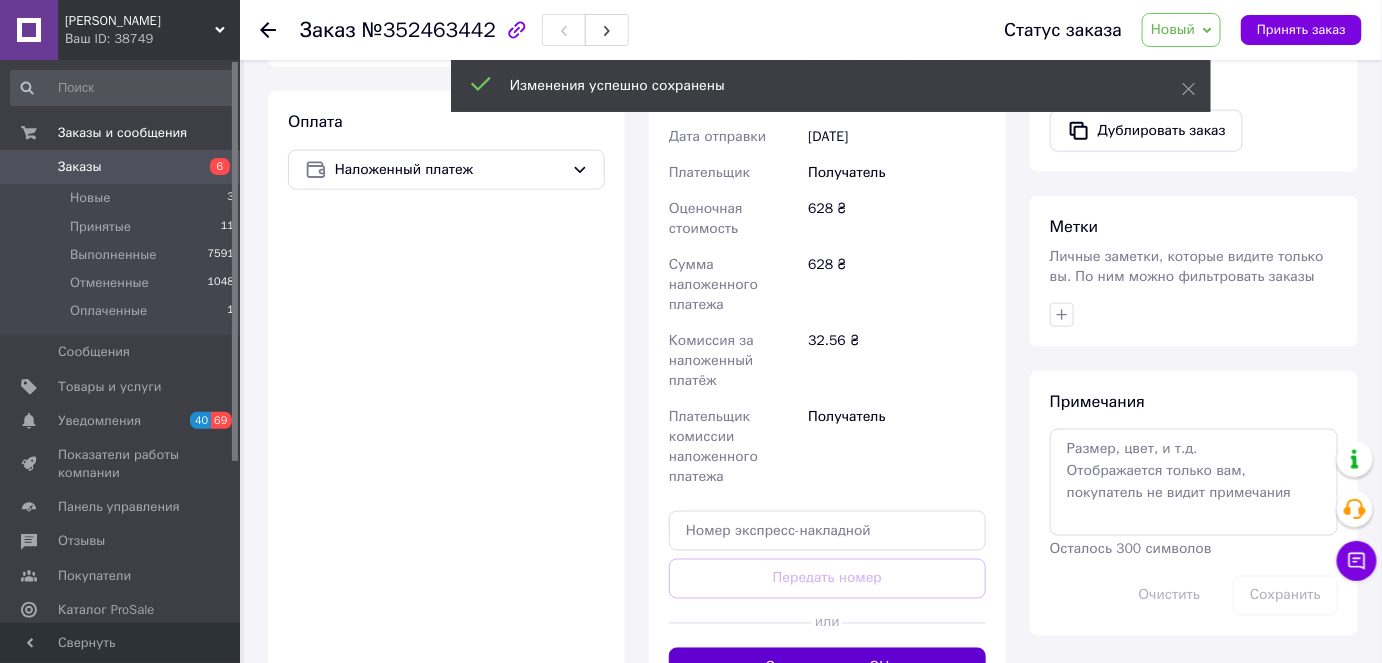 click on "Сгенерировать ЭН" at bounding box center (827, 668) 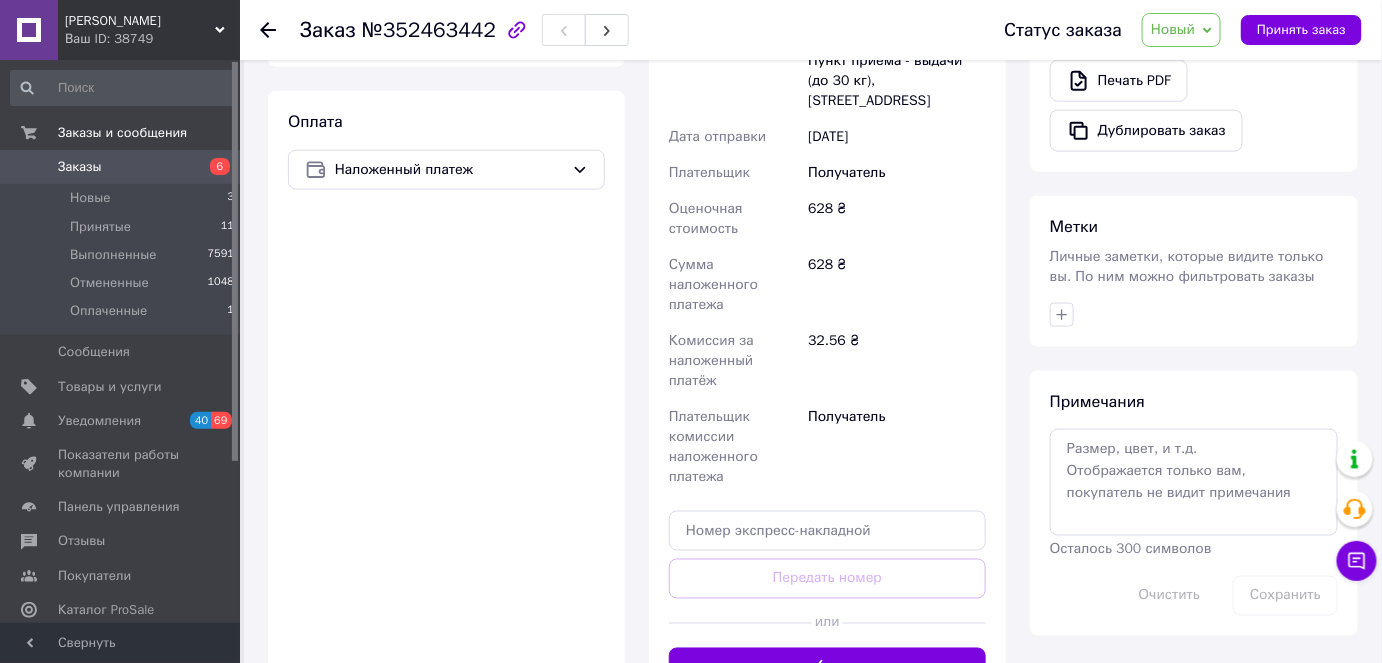 click on "Новый" at bounding box center [1173, 29] 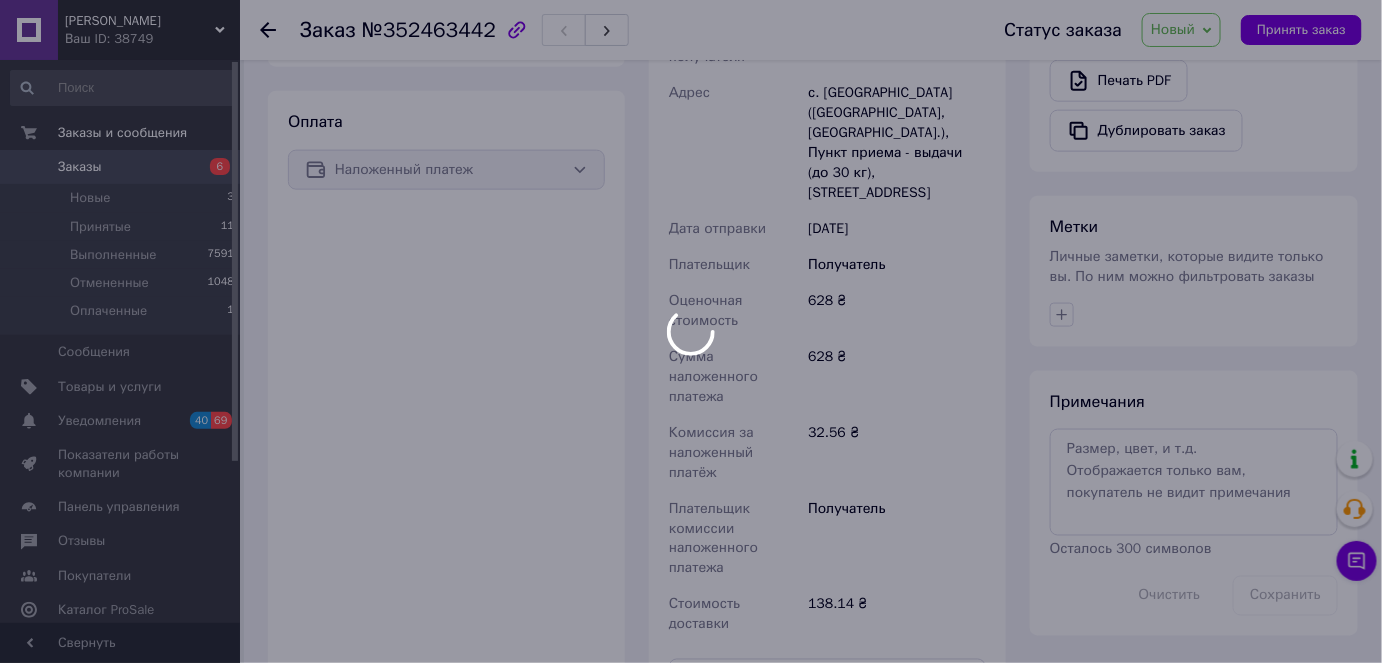 click at bounding box center [691, 331] 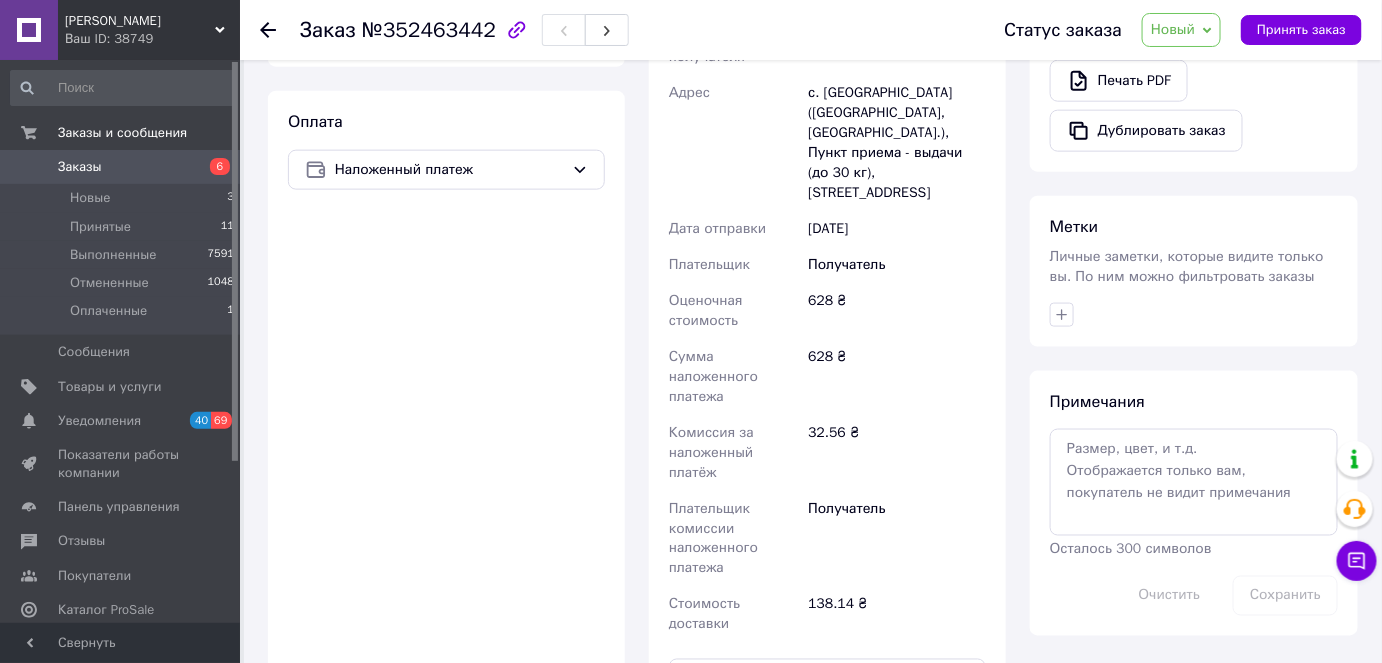 click on "Новый" at bounding box center (1173, 29) 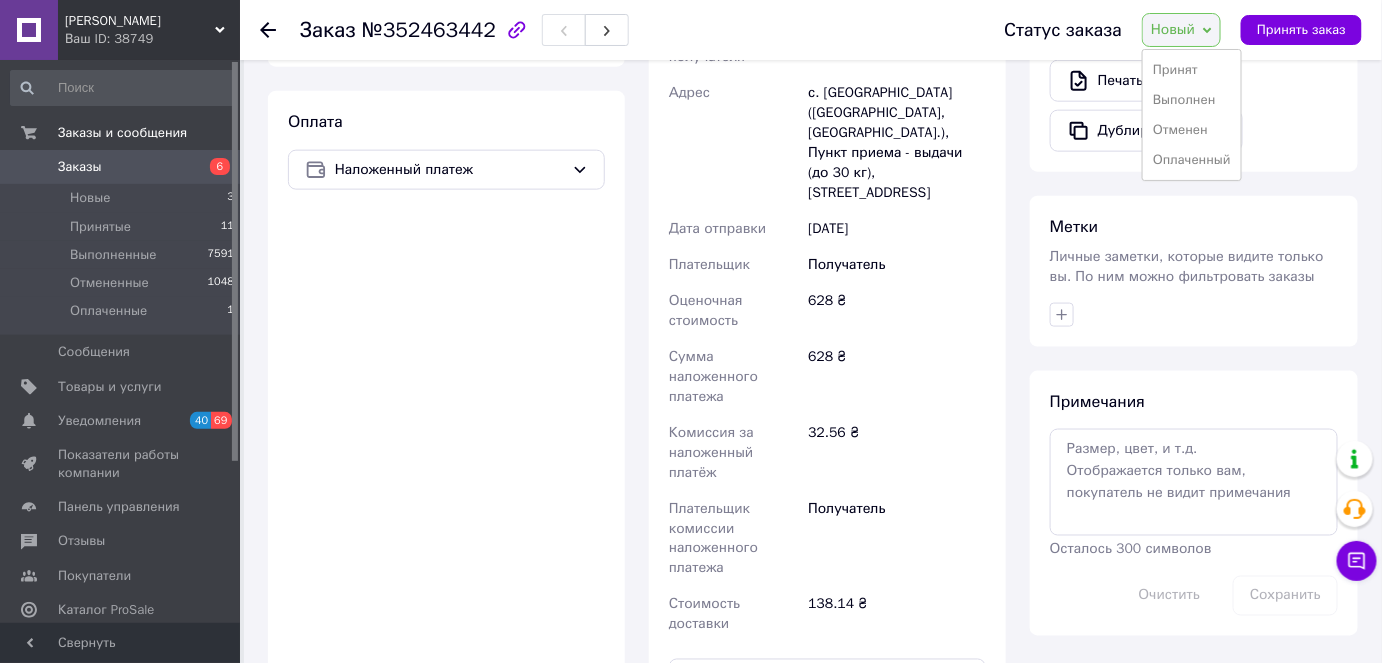 click on "Принят" at bounding box center (1192, 70) 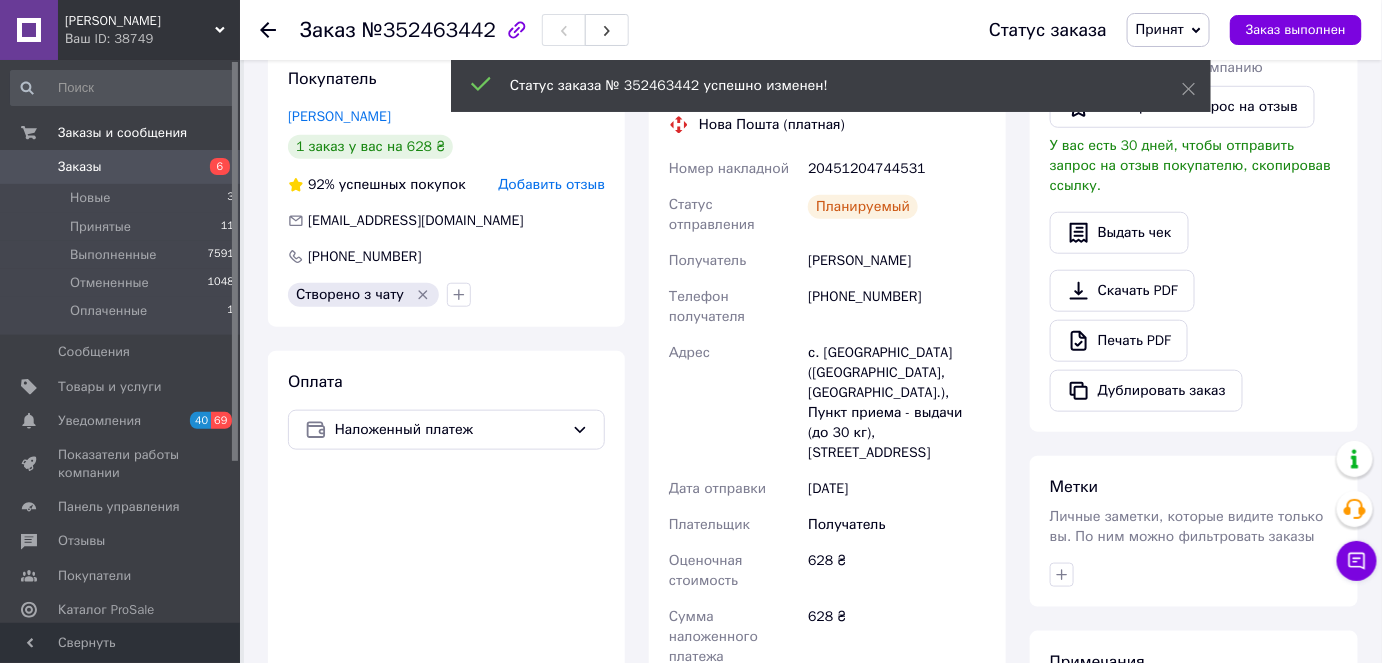 scroll, scrollTop: 363, scrollLeft: 0, axis: vertical 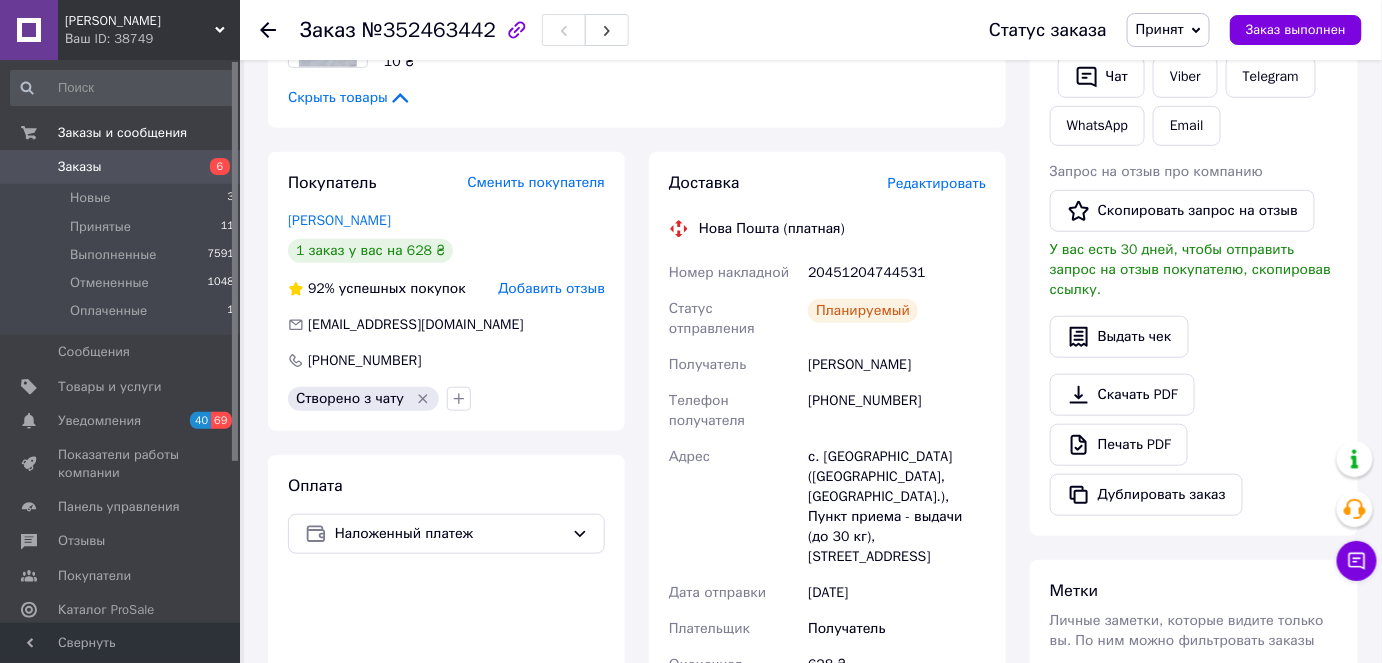 click on "Заказы" at bounding box center (80, 167) 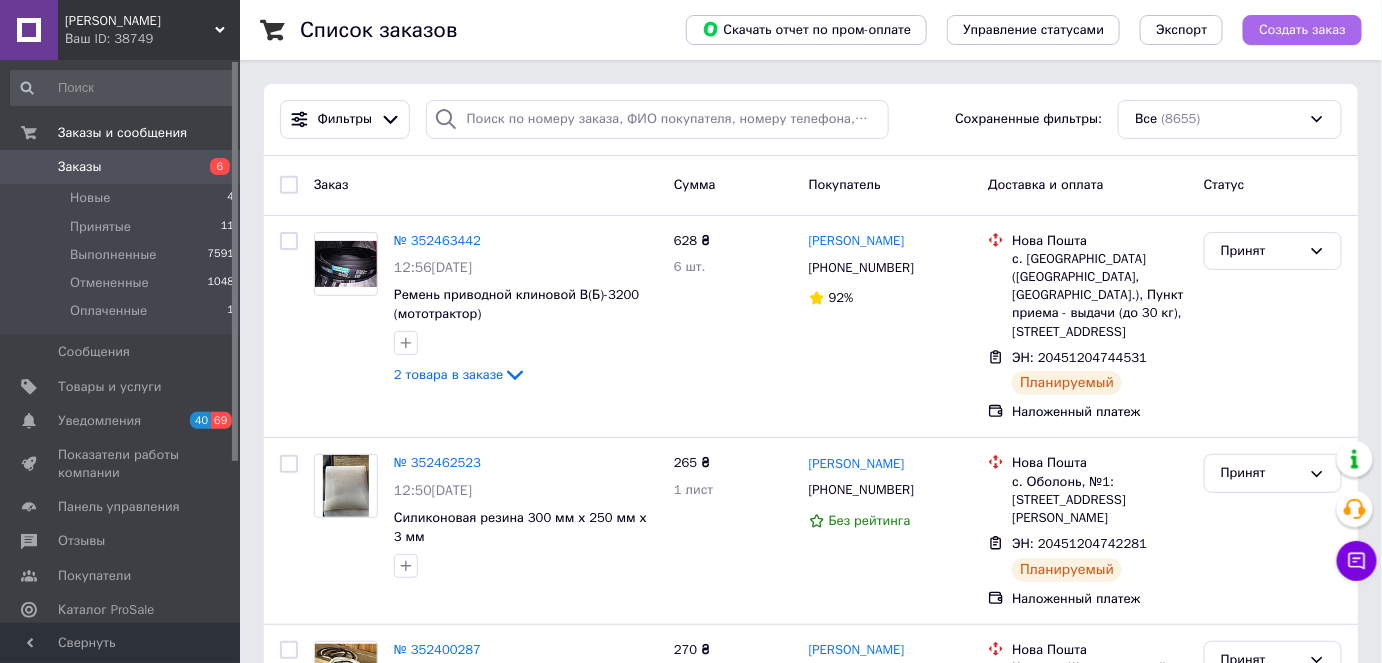 click on "Создать заказ" at bounding box center (1302, 30) 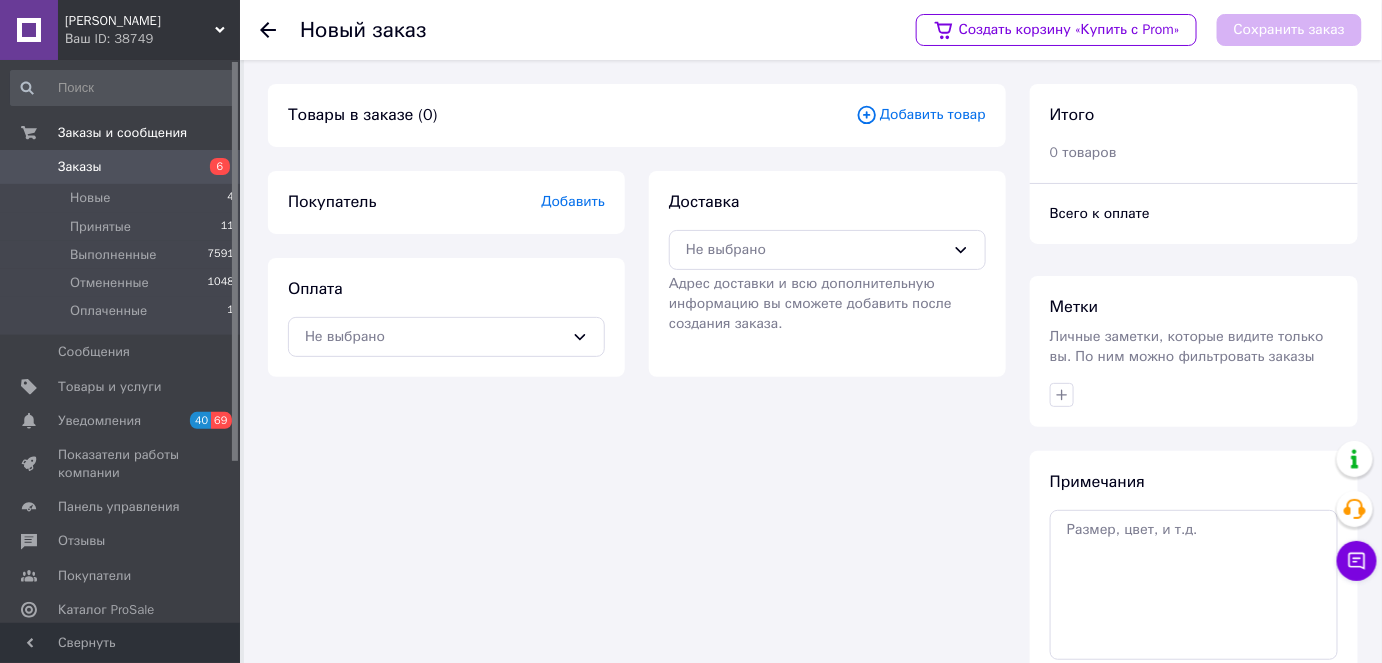 click on "Добавить товар" at bounding box center (921, 115) 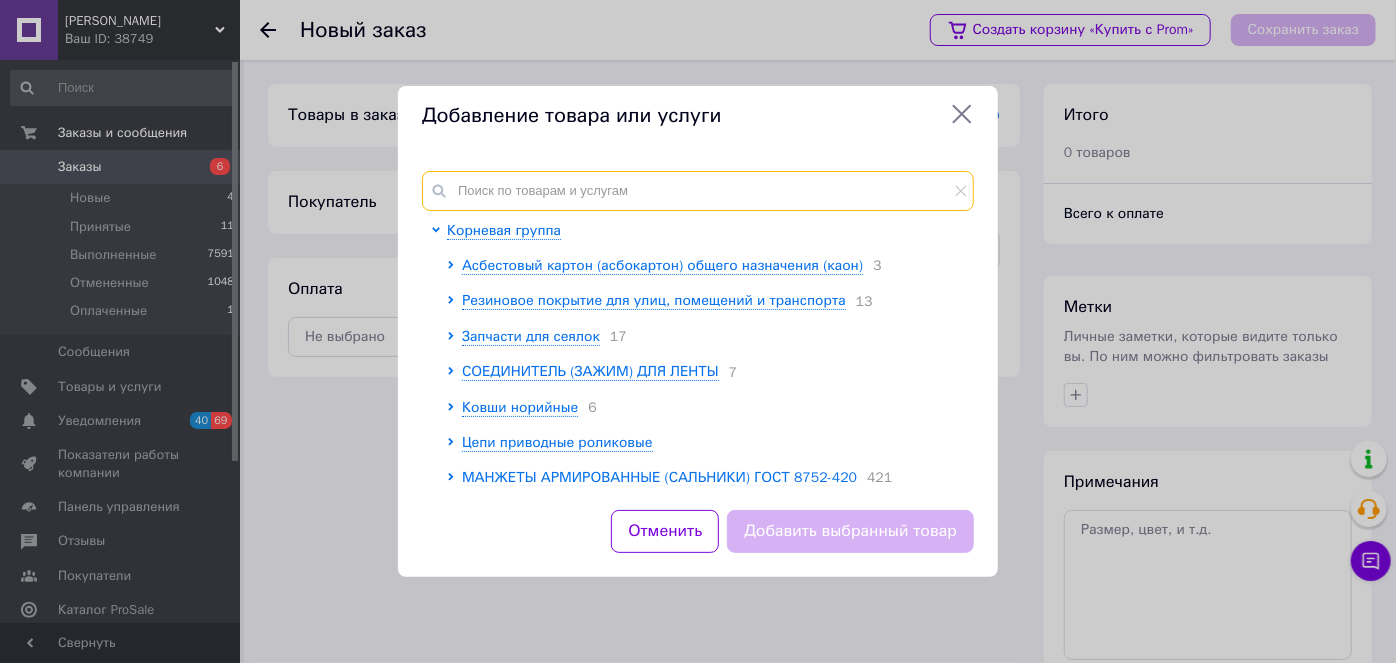 click at bounding box center [698, 191] 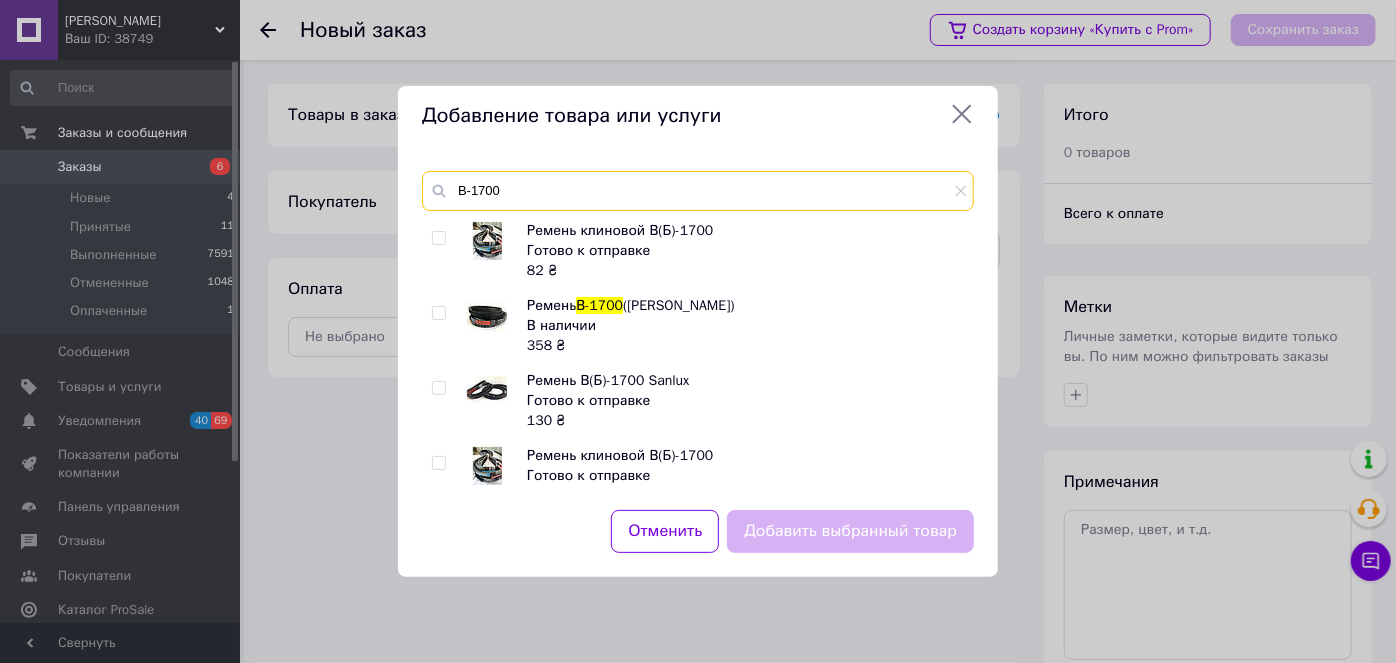 type on "В-1700" 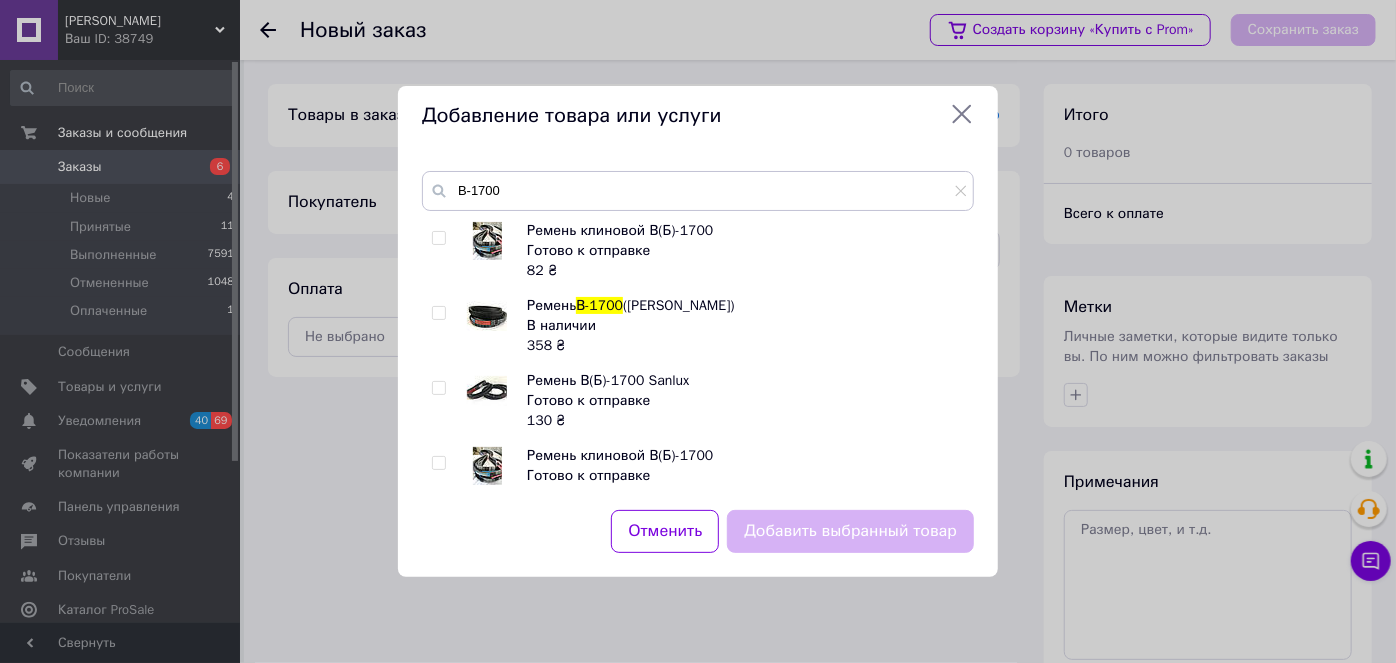 click at bounding box center [438, 238] 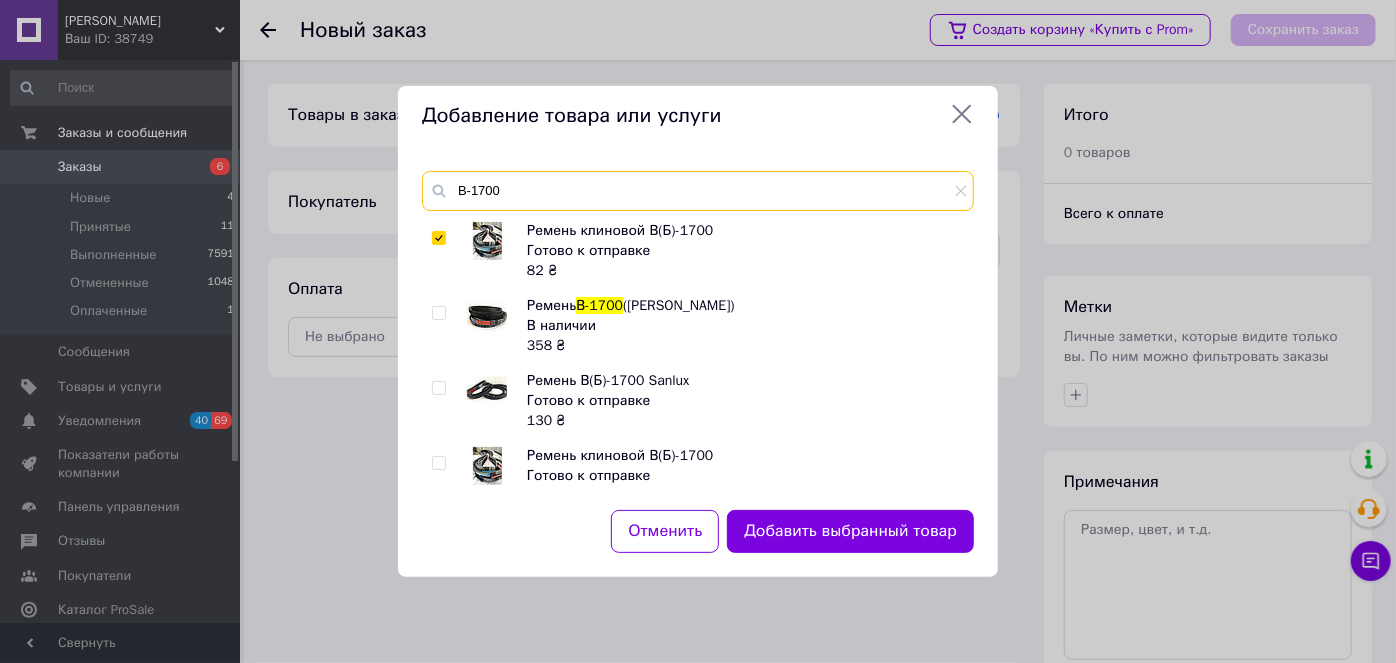drag, startPoint x: 510, startPoint y: 187, endPoint x: 461, endPoint y: 187, distance: 49 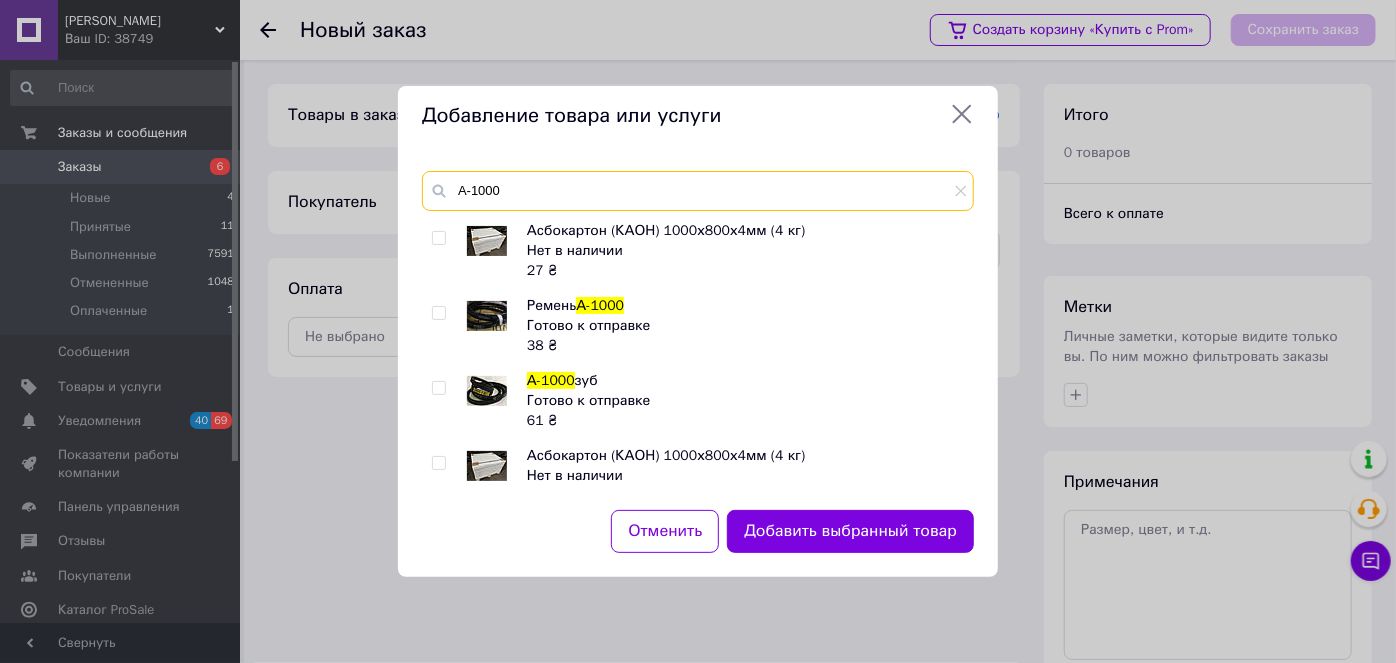 type on "А-1000" 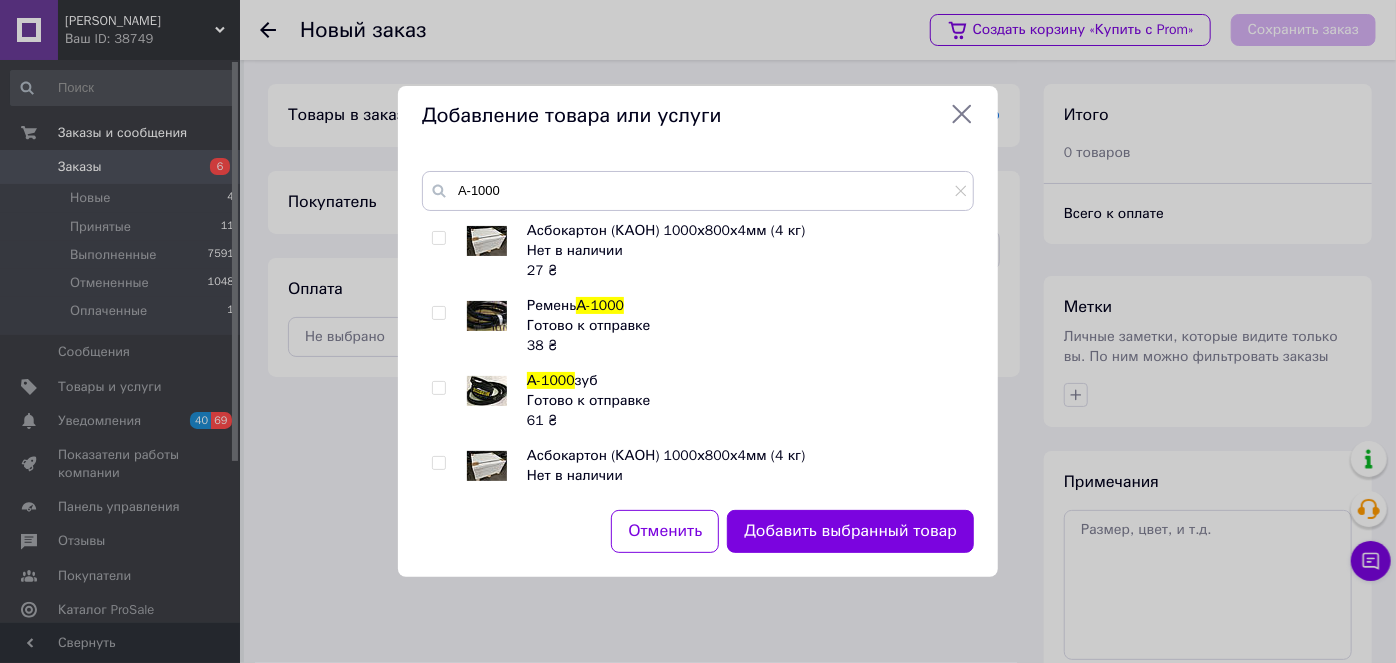 click at bounding box center (438, 313) 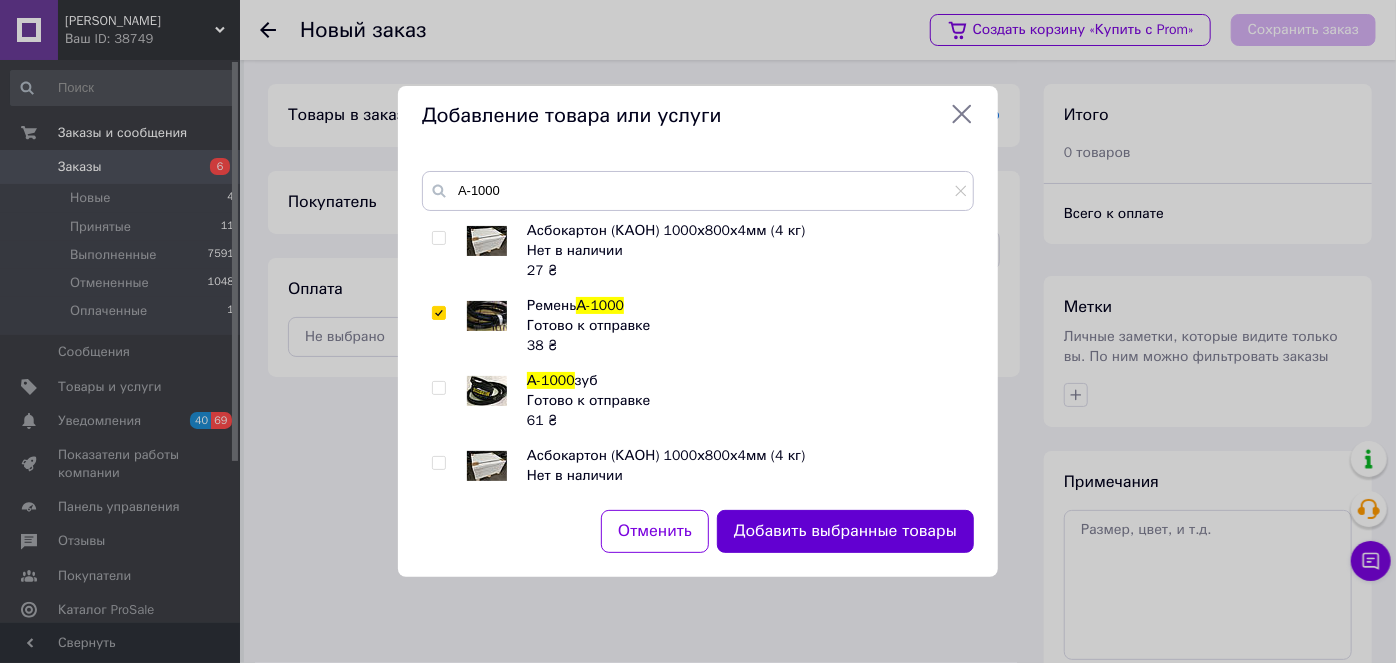 click on "Добавить выбранные товары" at bounding box center [845, 531] 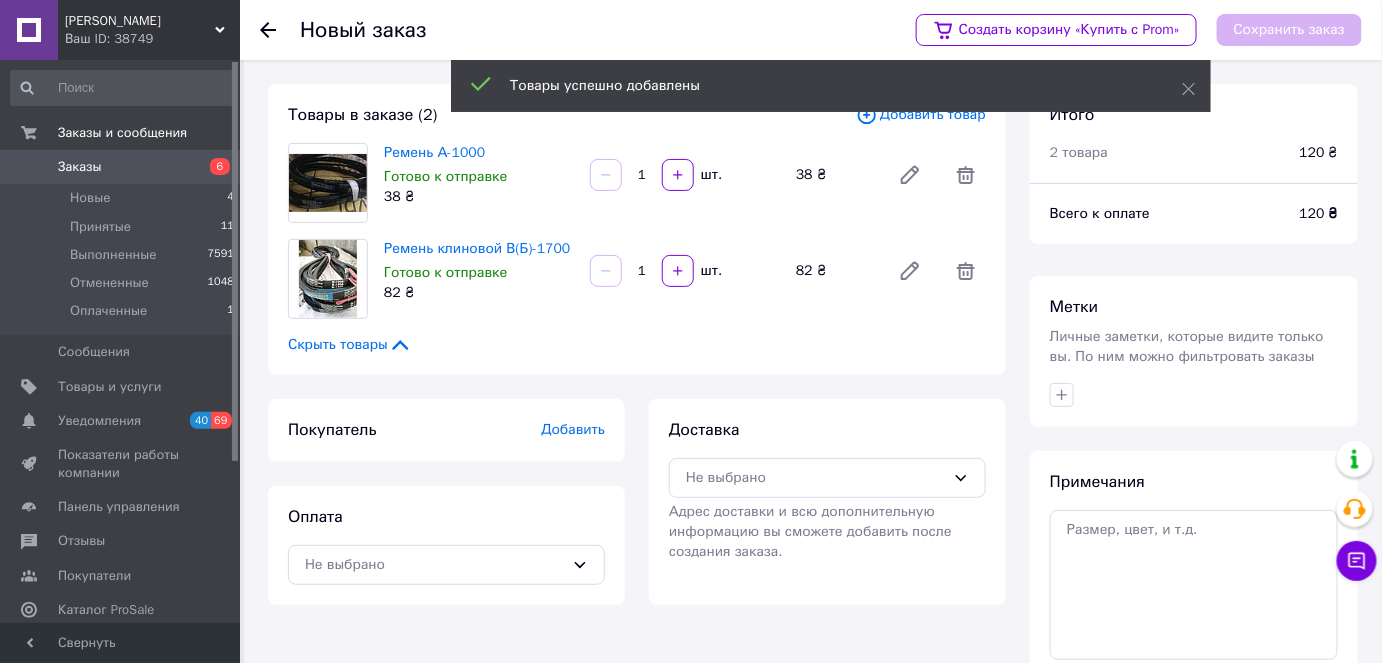 click on "1" at bounding box center [642, 175] 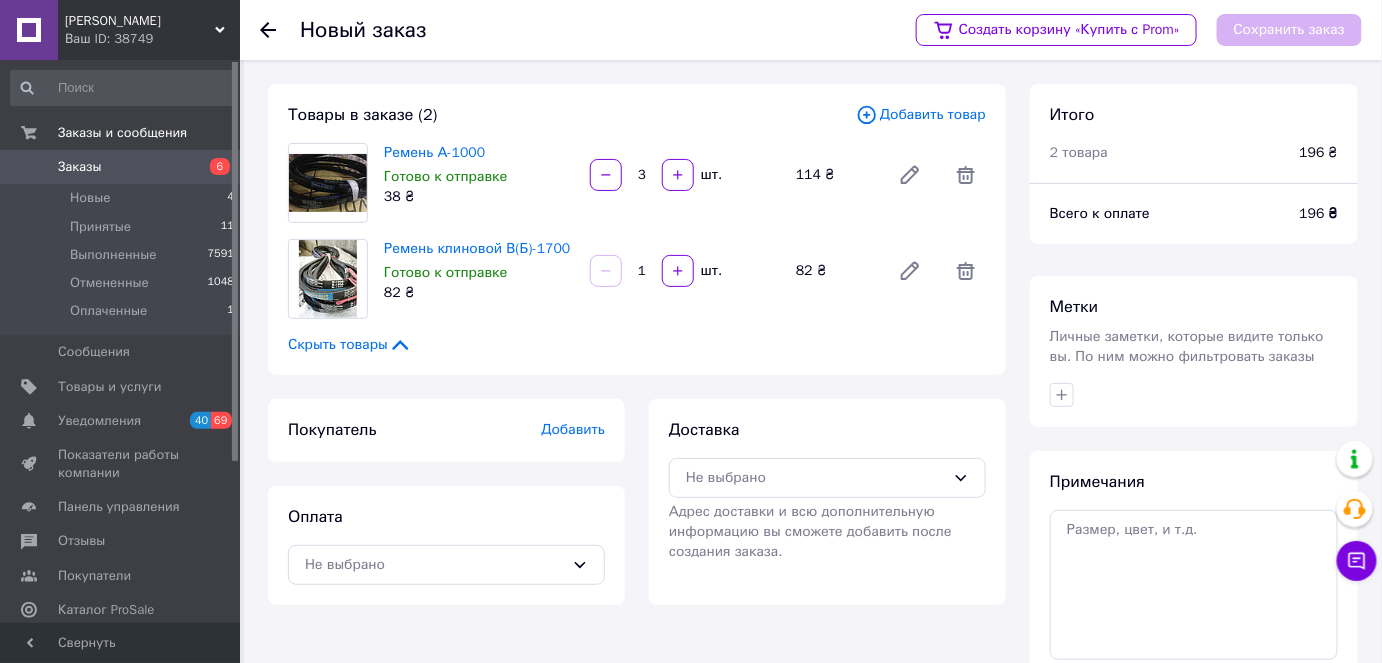 type on "3" 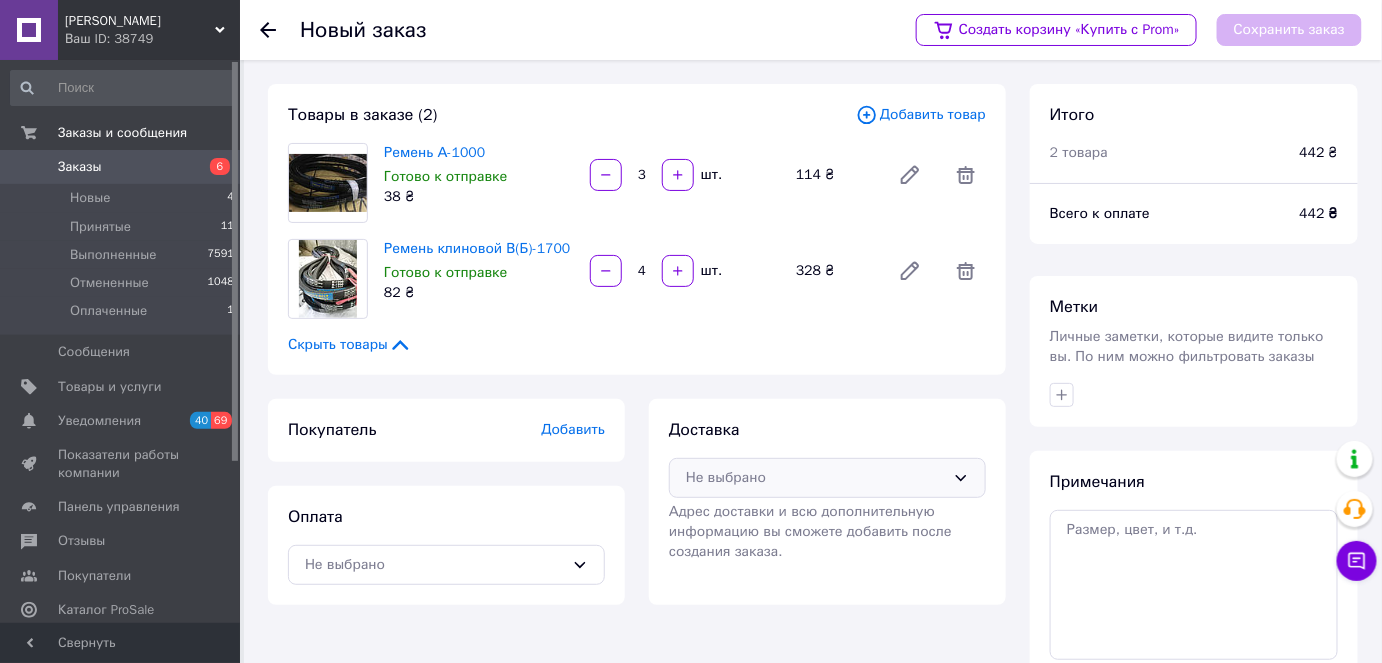 type on "4" 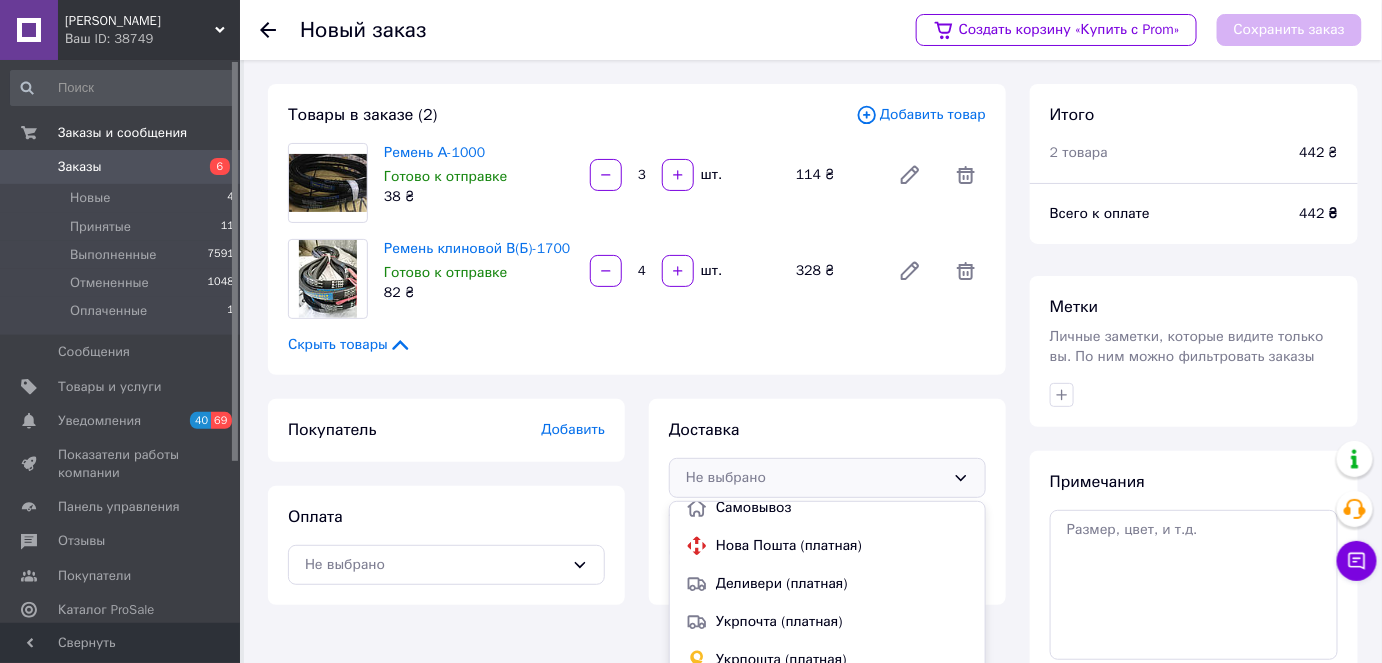 scroll, scrollTop: 17, scrollLeft: 0, axis: vertical 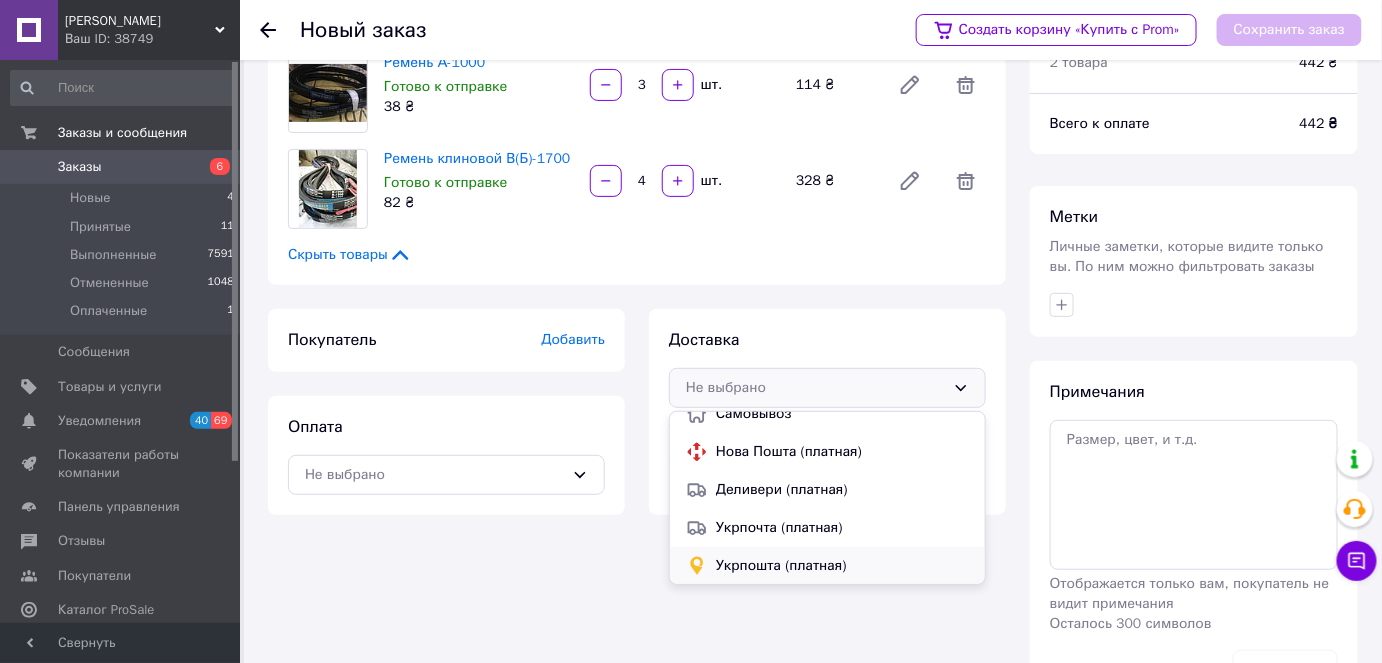 click on "Укрпошта (платная)" at bounding box center [842, 566] 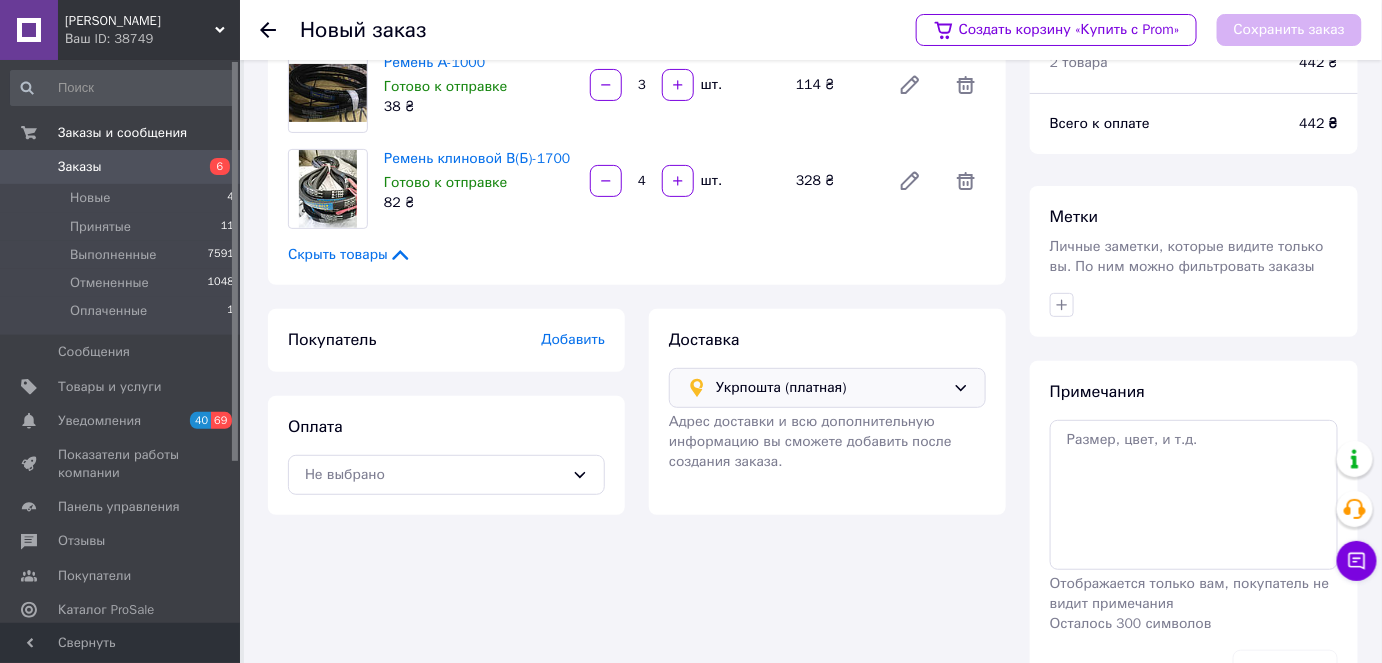 click on "Оплата Не выбрано" at bounding box center (446, 455) 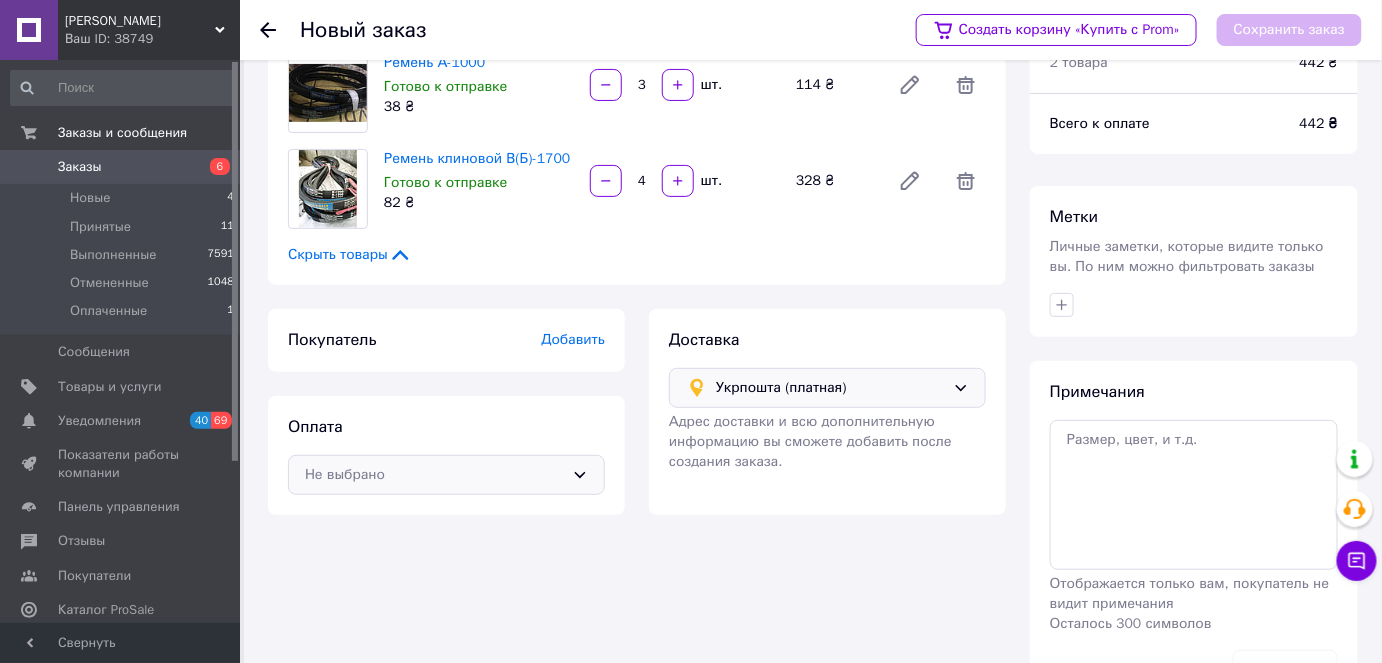 click on "Не выбрано" at bounding box center (446, 475) 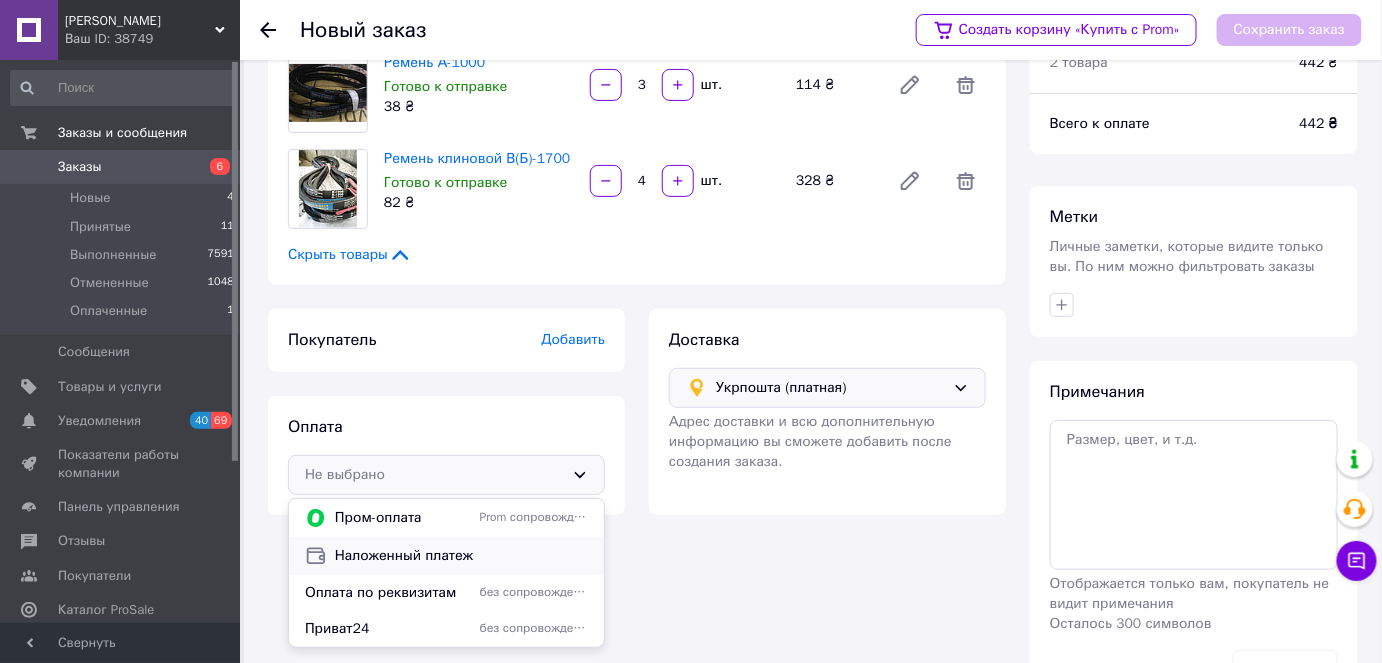 click on "Наложенный платеж" at bounding box center (461, 556) 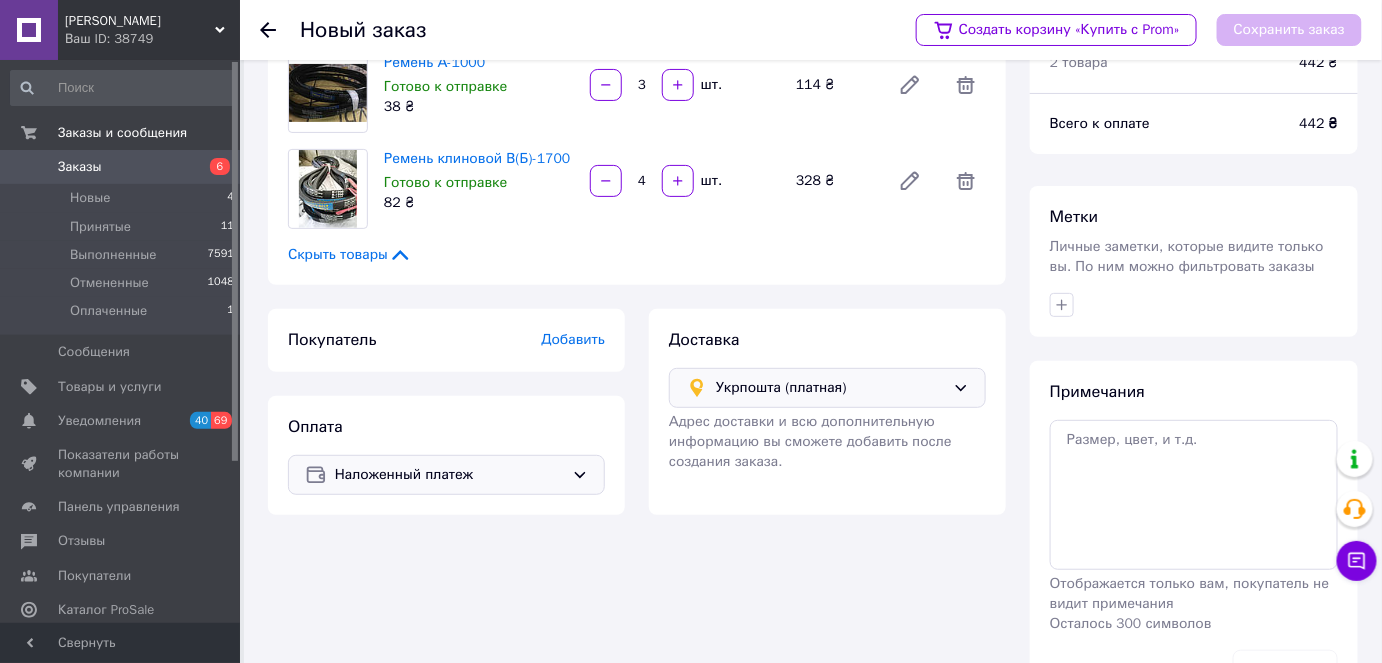 click on "Добавить" at bounding box center [573, 339] 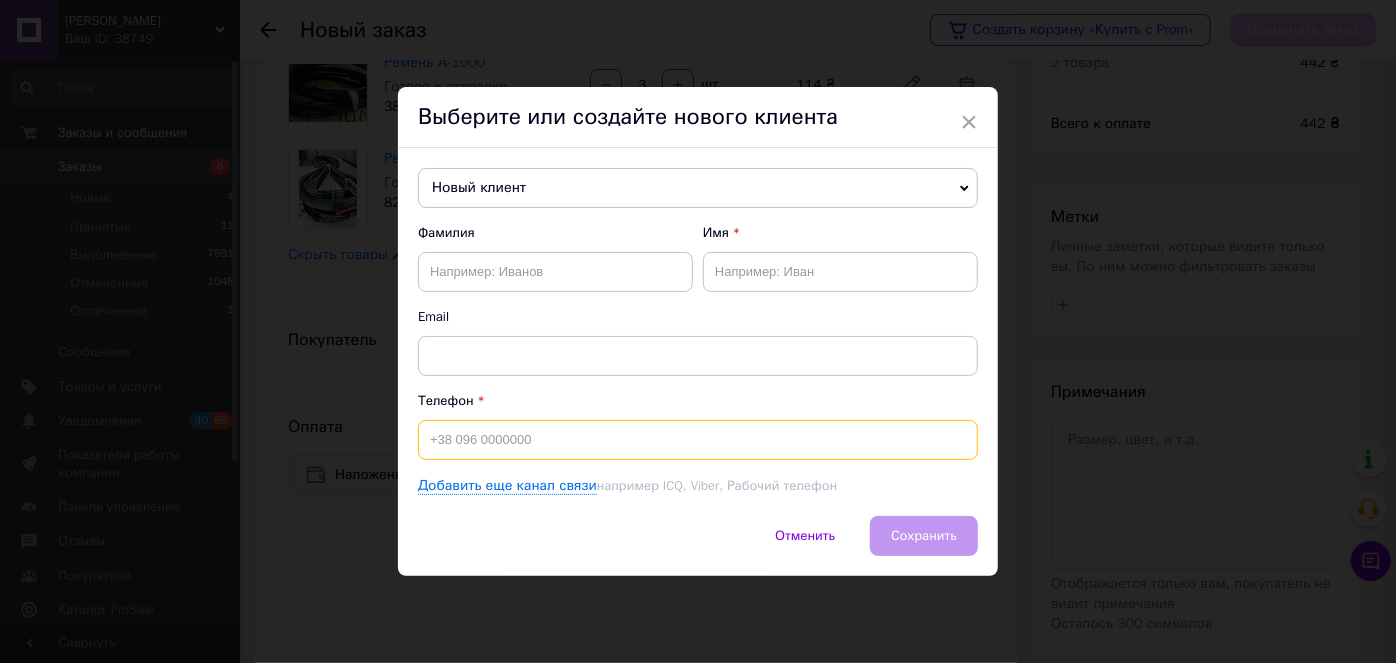 click at bounding box center [698, 440] 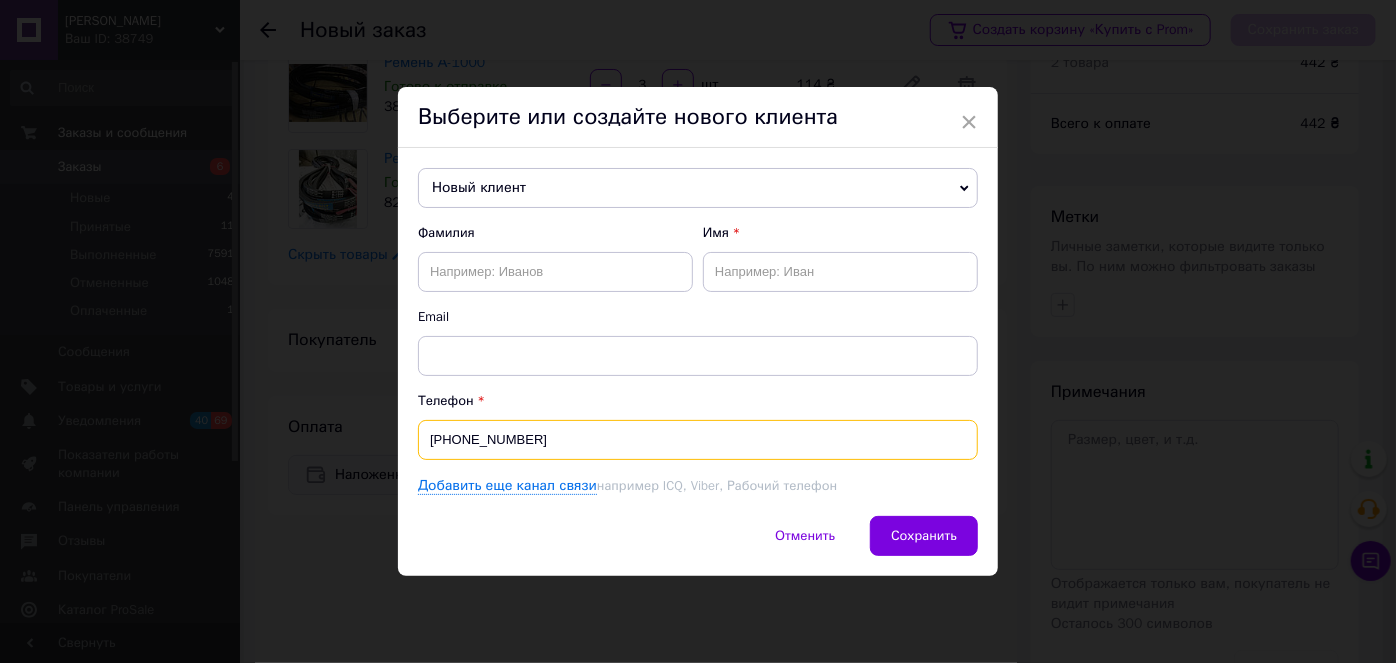 type on "[PHONE_NUMBER]" 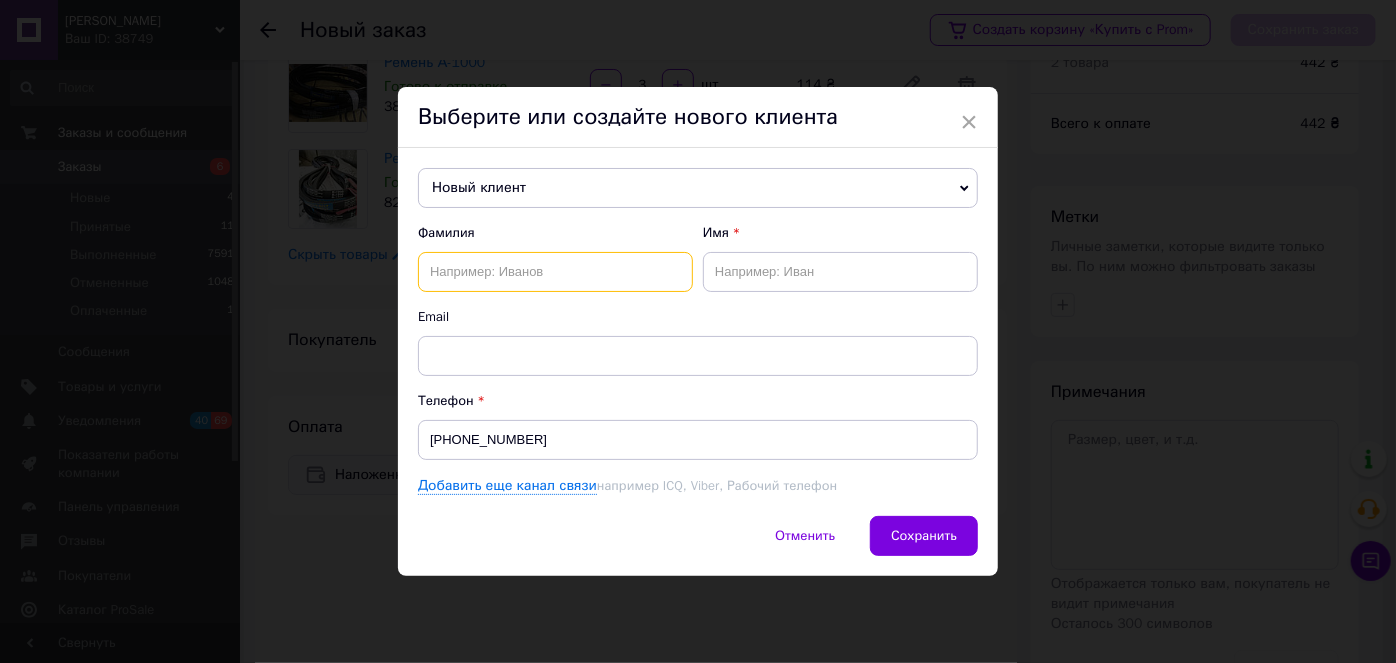 click at bounding box center (555, 272) 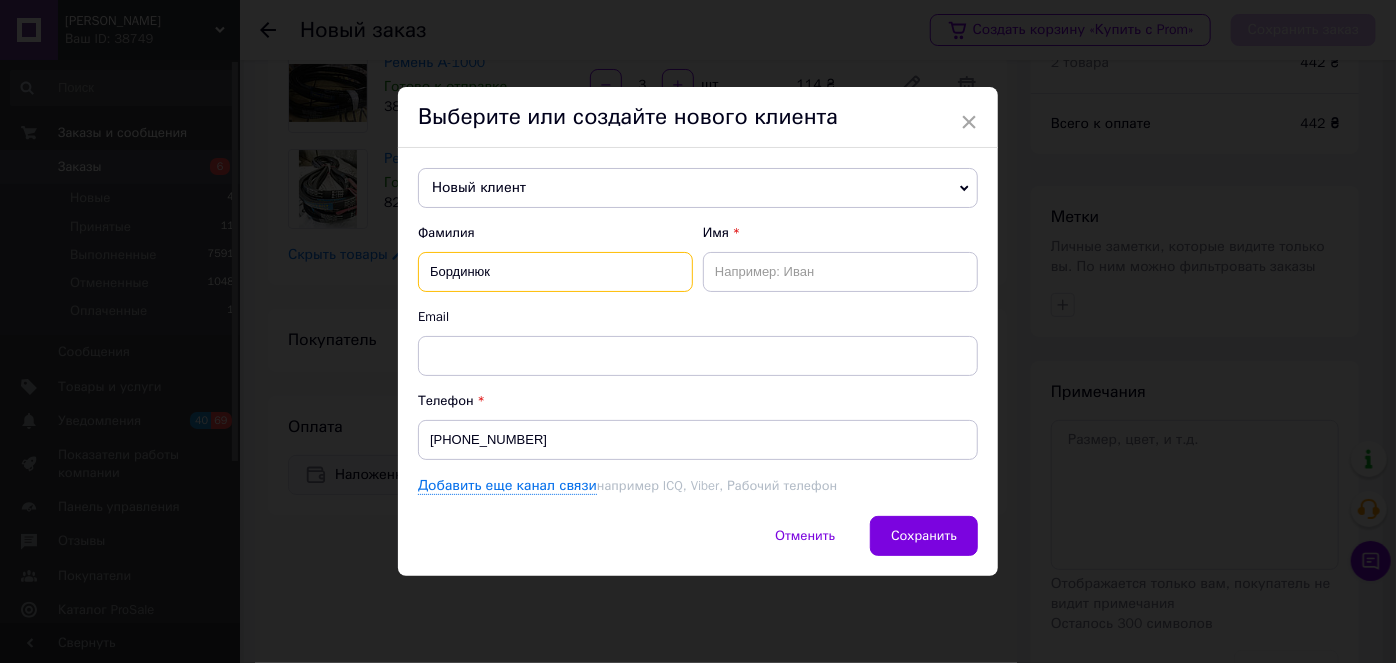 type on "Бординюк" 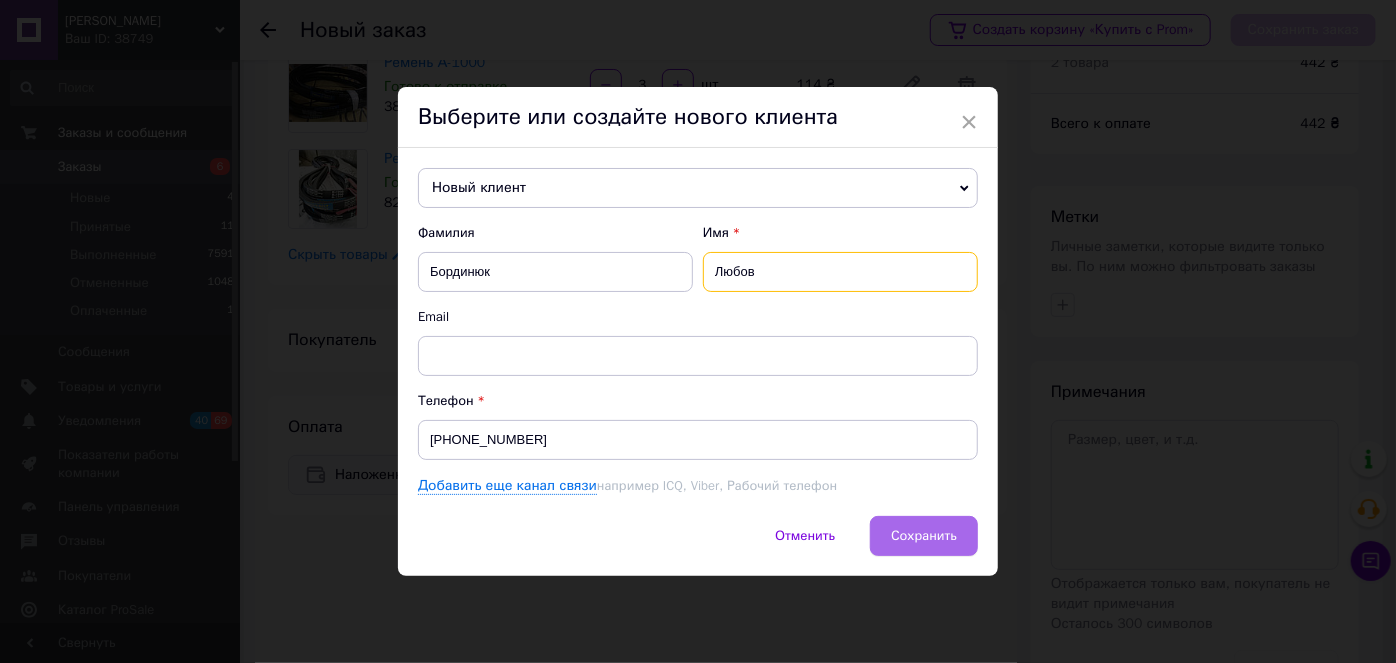 type on "Любов" 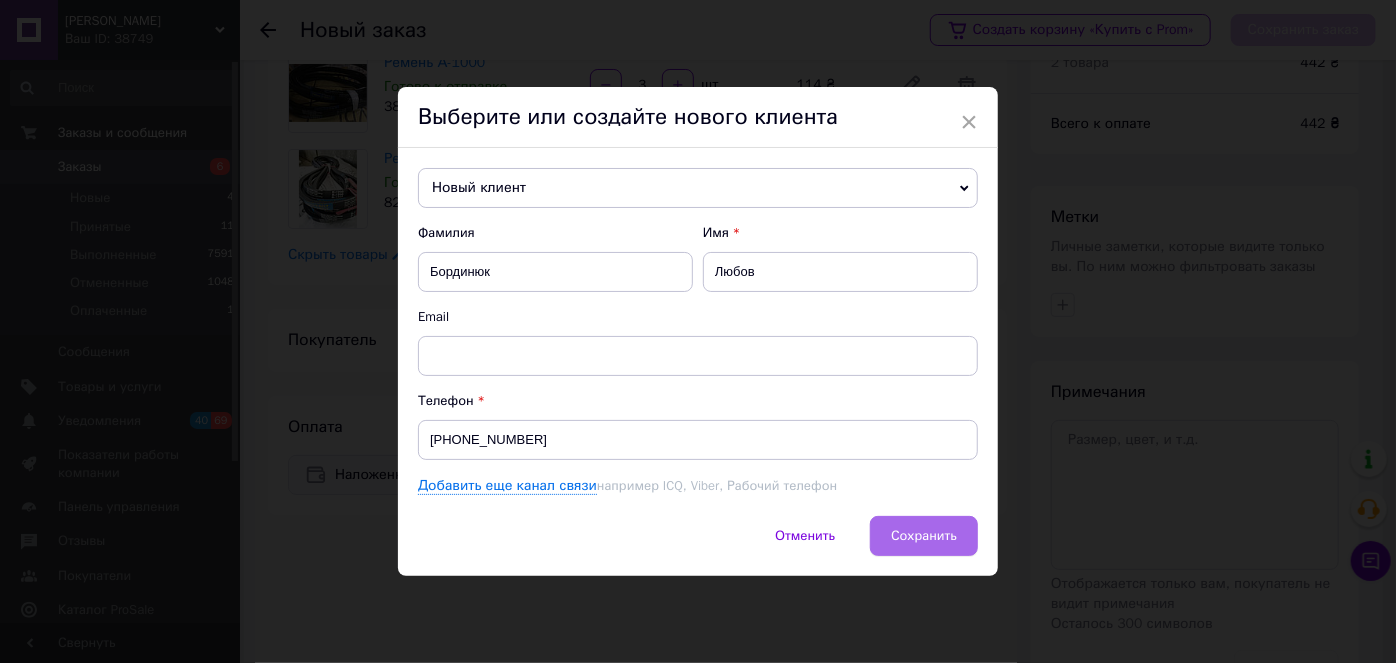 click on "Сохранить" at bounding box center [924, 536] 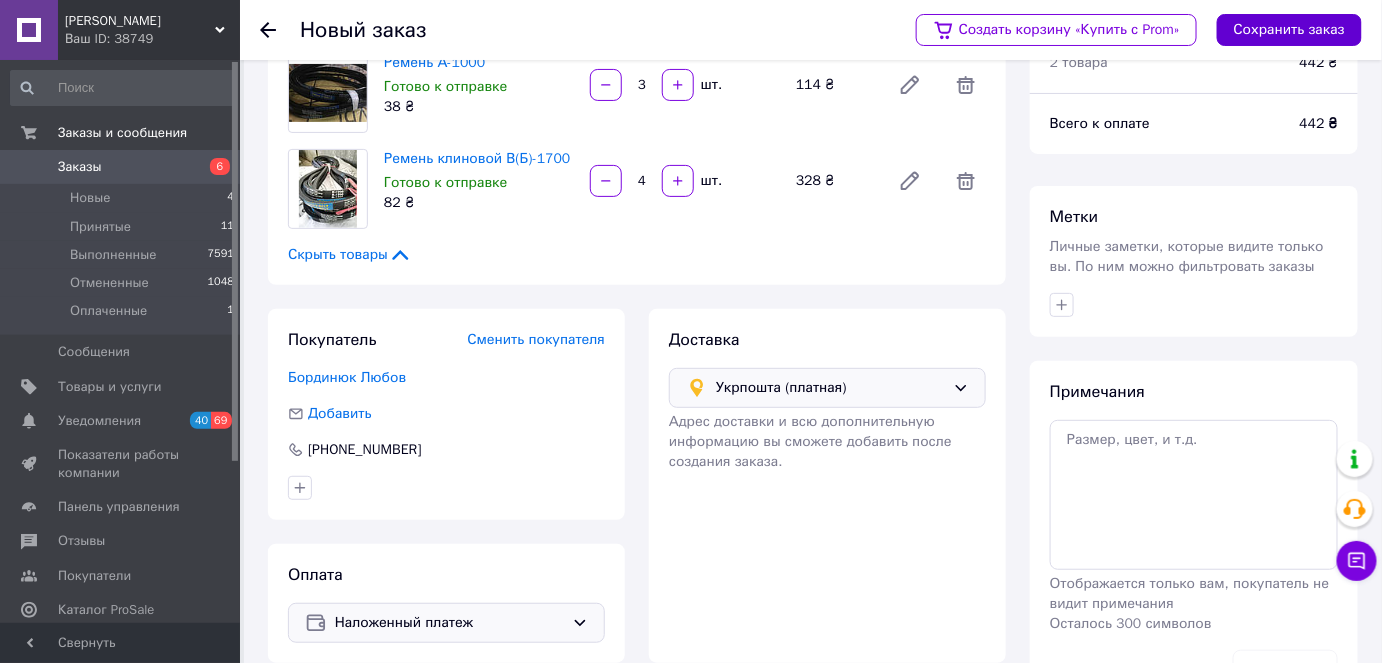 click on "Сохранить заказ" at bounding box center (1289, 30) 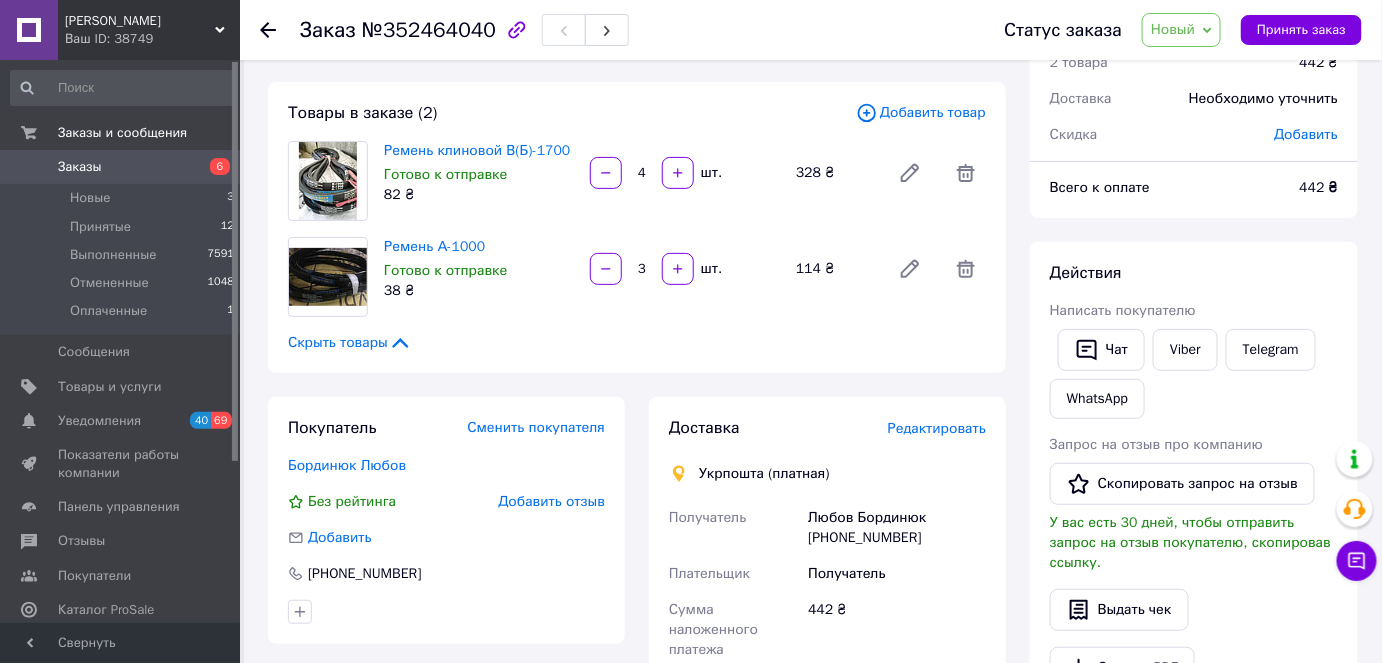 click on "Редактировать" at bounding box center (937, 428) 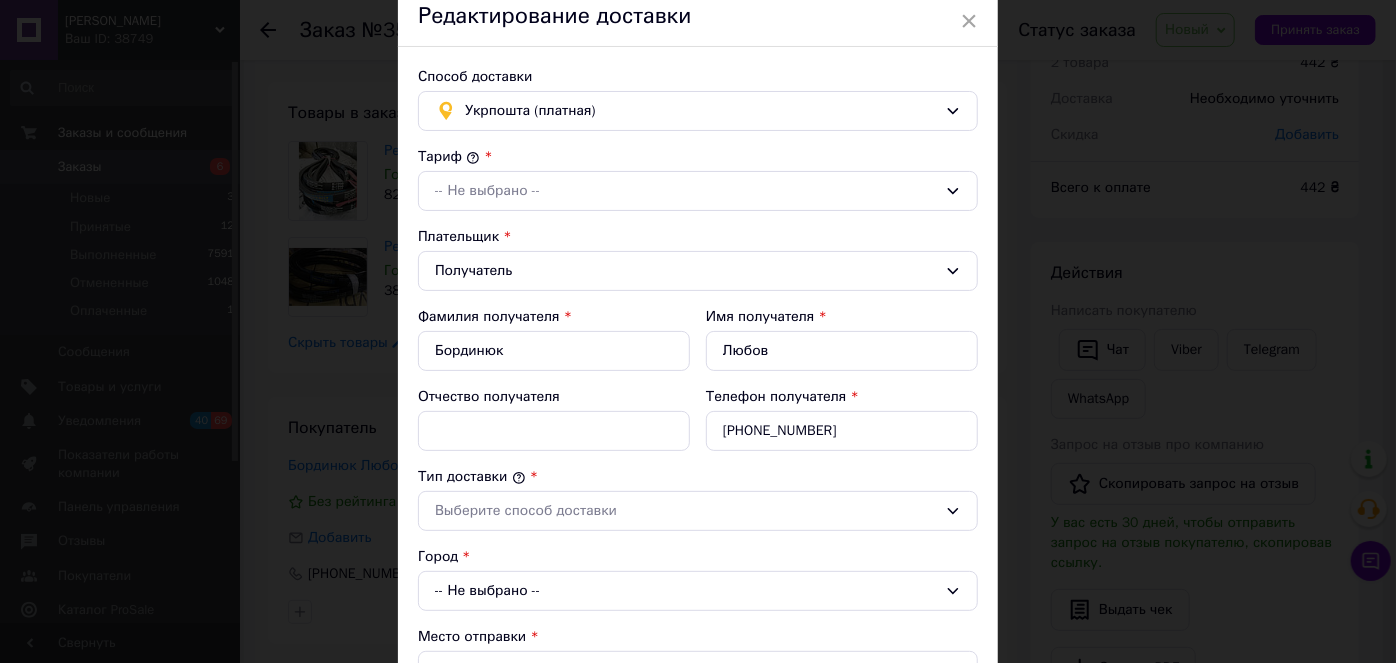 scroll, scrollTop: 90, scrollLeft: 0, axis: vertical 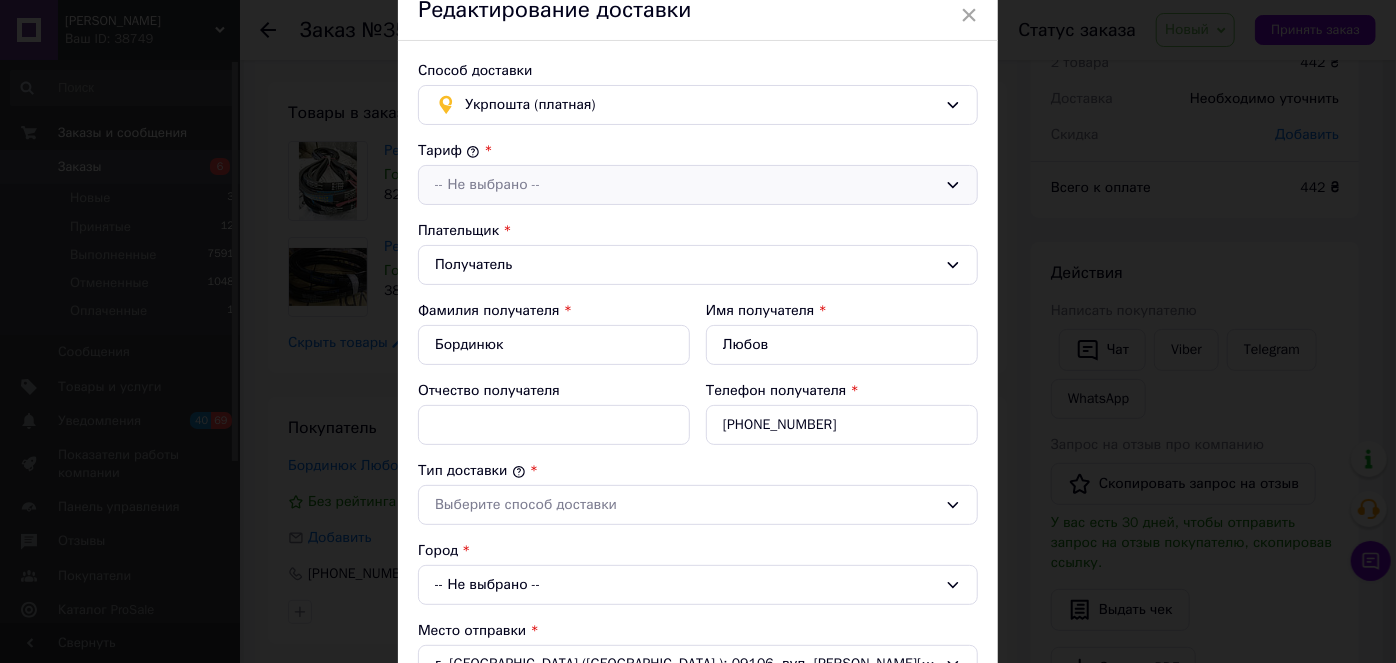click on "-- Не выбрано --" at bounding box center [686, 185] 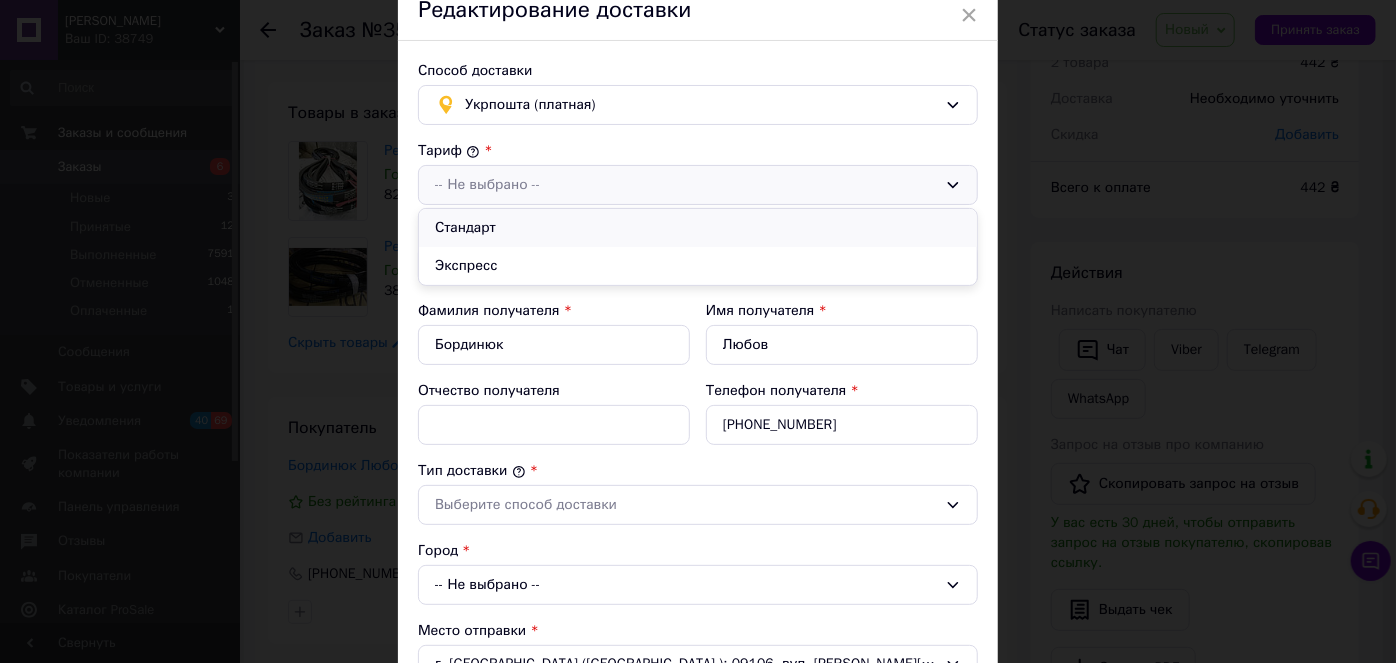 click on "Стандарт" at bounding box center (698, 228) 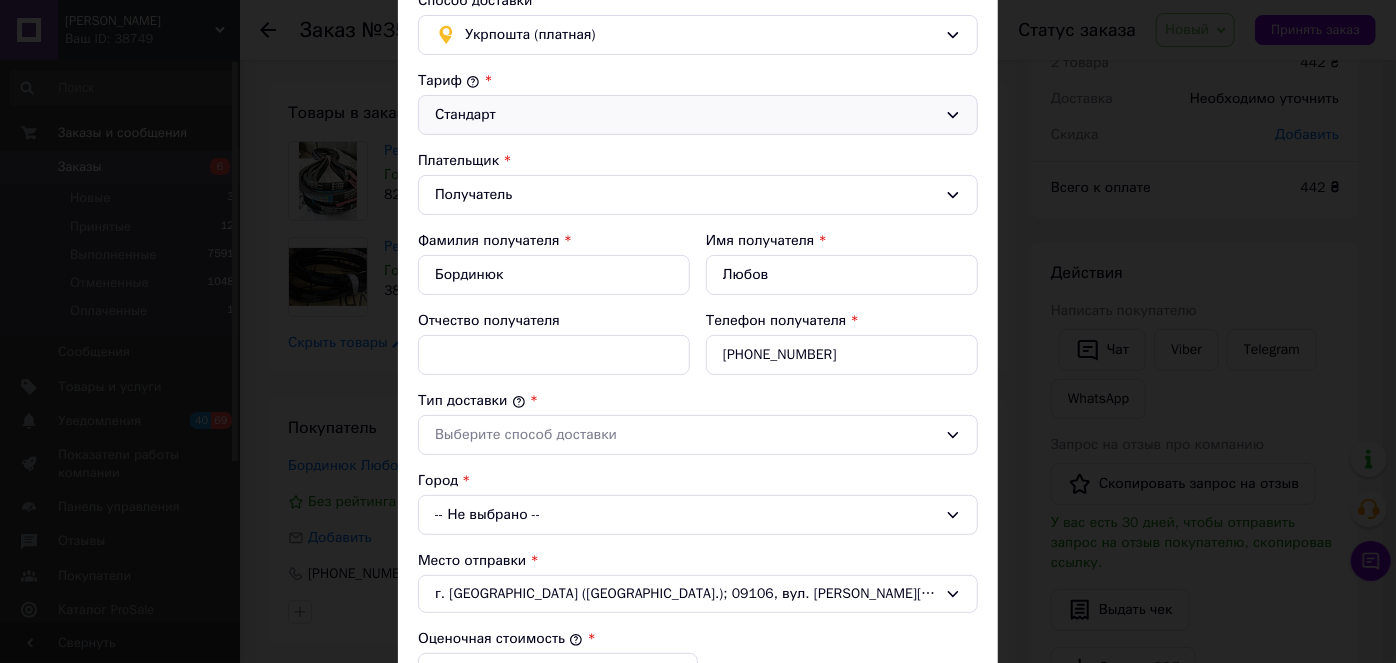 scroll, scrollTop: 272, scrollLeft: 0, axis: vertical 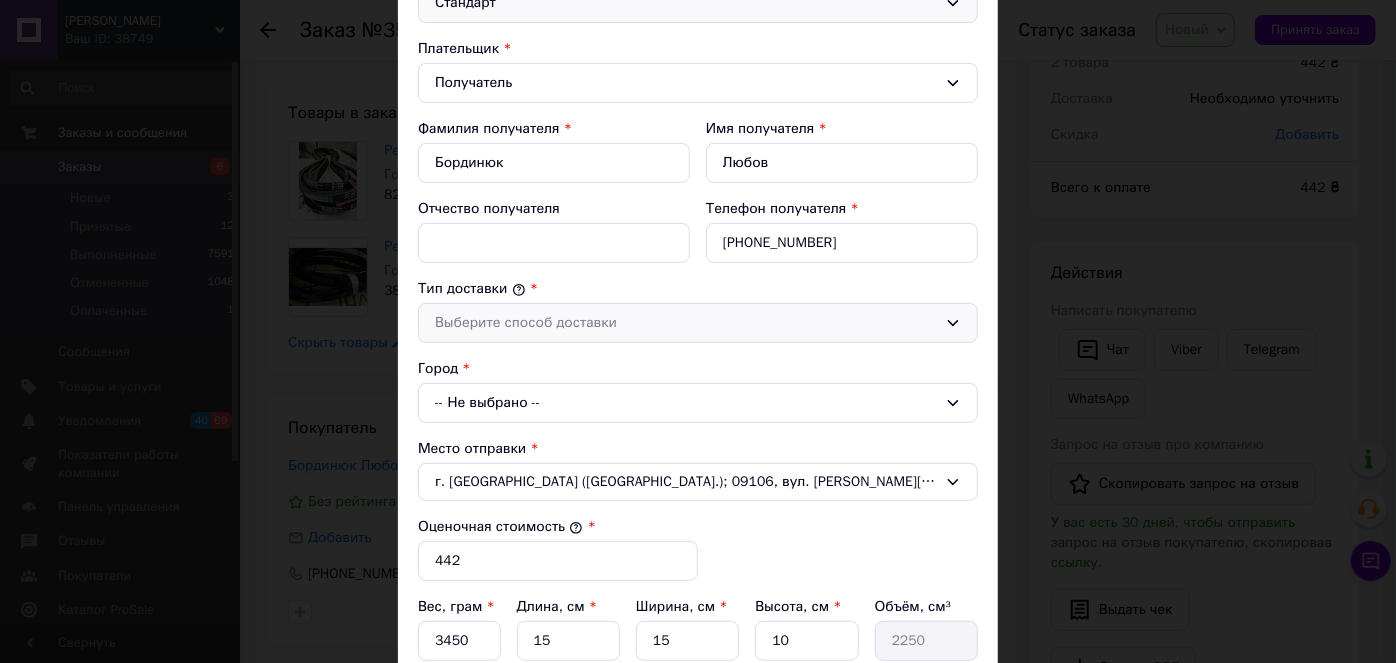 click on "Выберите способ доставки" at bounding box center [686, 323] 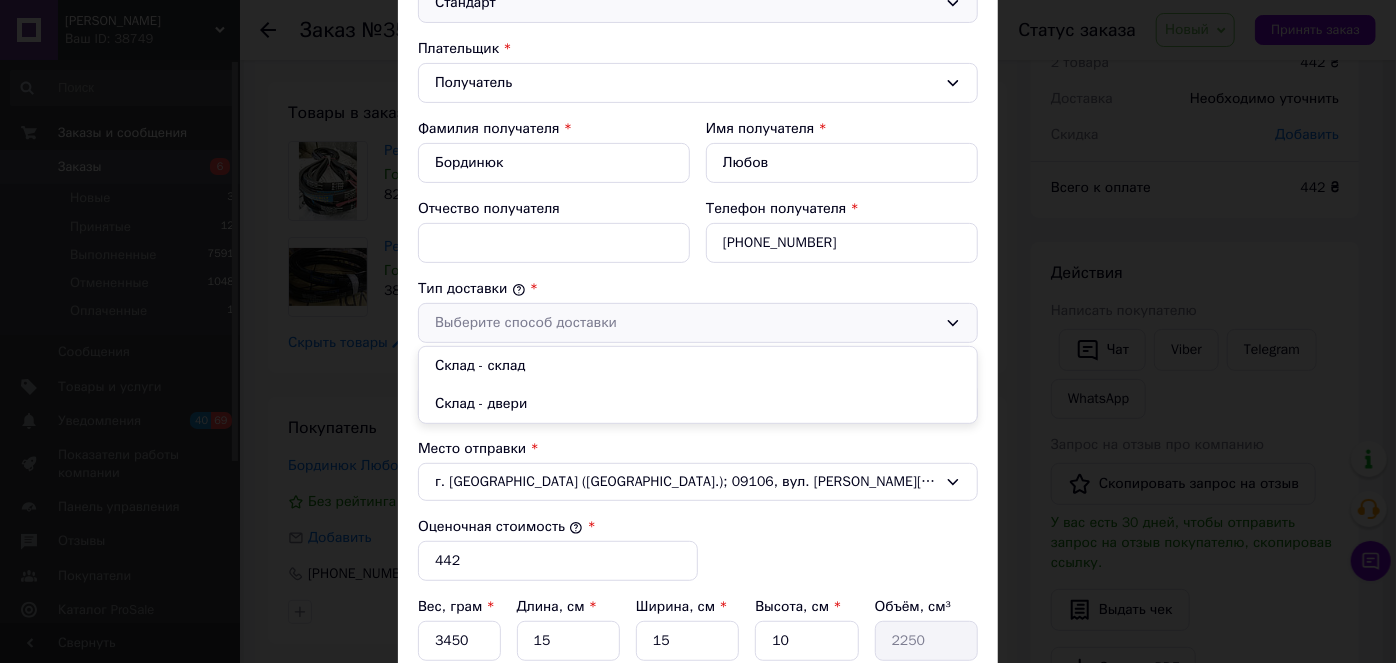 click on "Склад - склад" at bounding box center [698, 366] 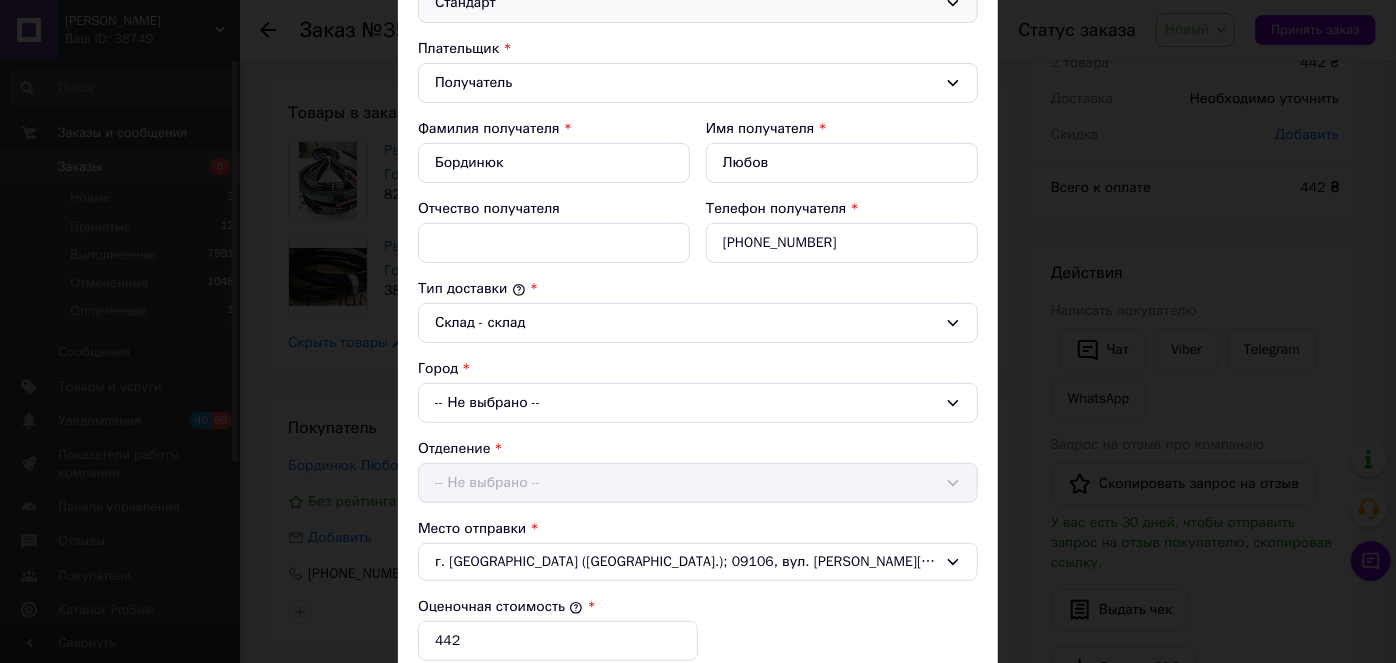 click on "-- Не выбрано --" at bounding box center (698, 403) 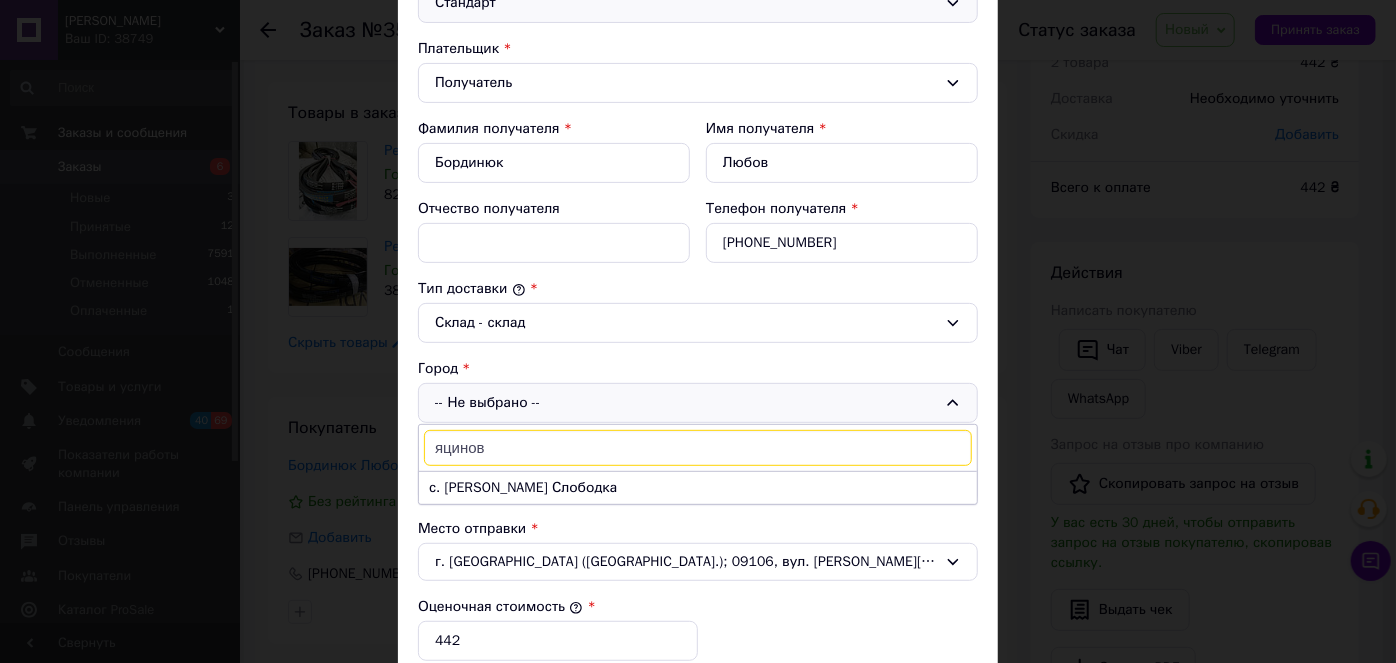drag, startPoint x: 479, startPoint y: 442, endPoint x: 443, endPoint y: 445, distance: 36.124783 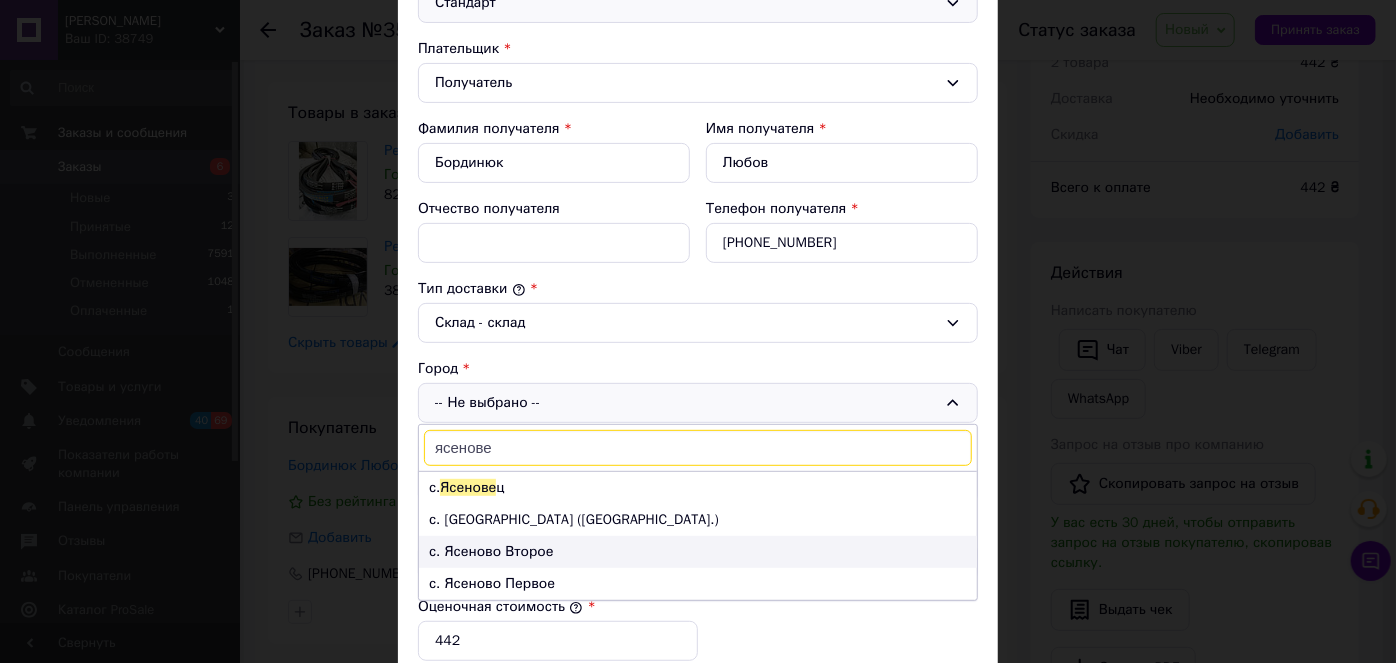 type on "ясенове" 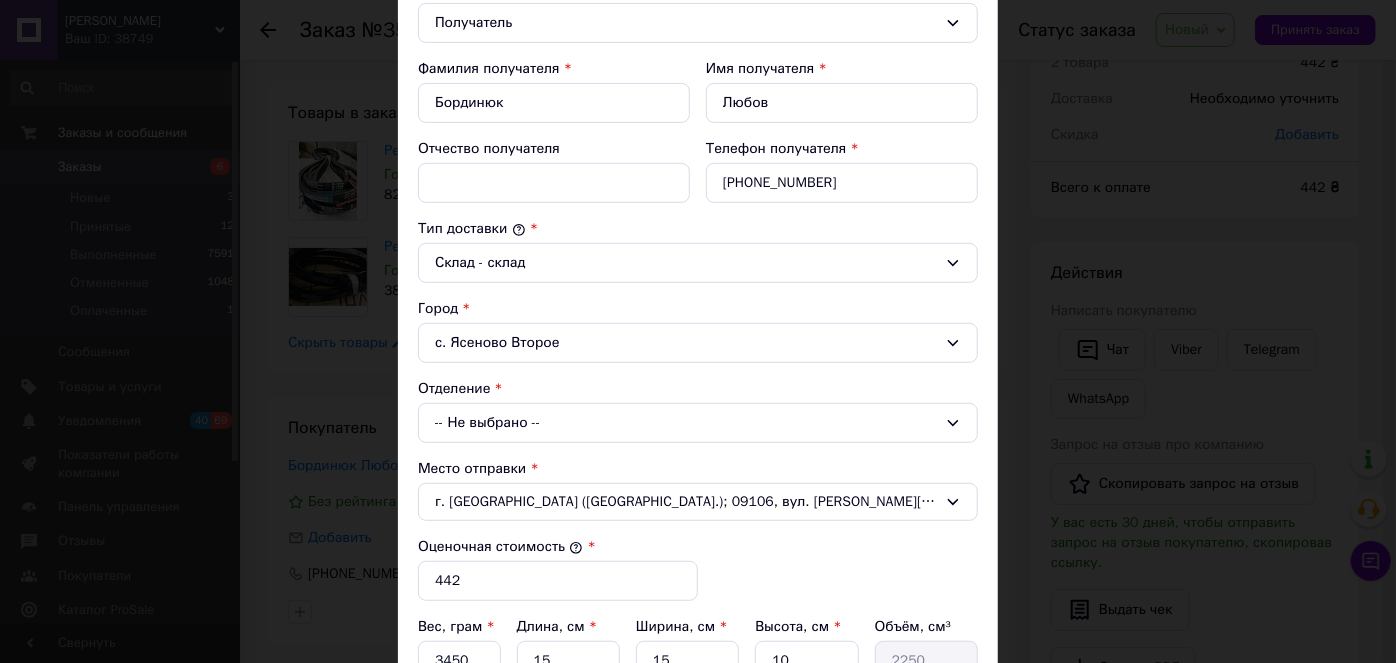 scroll, scrollTop: 363, scrollLeft: 0, axis: vertical 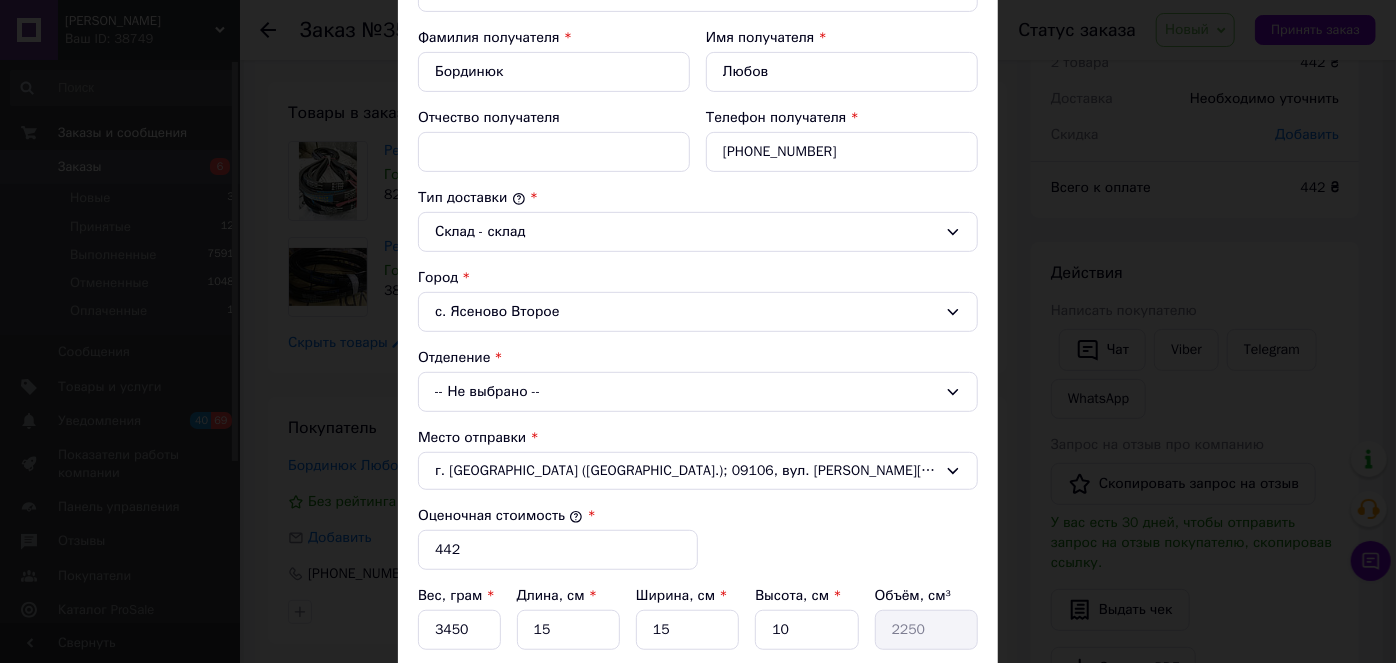 click on "-- Не выбрано --" at bounding box center [698, 392] 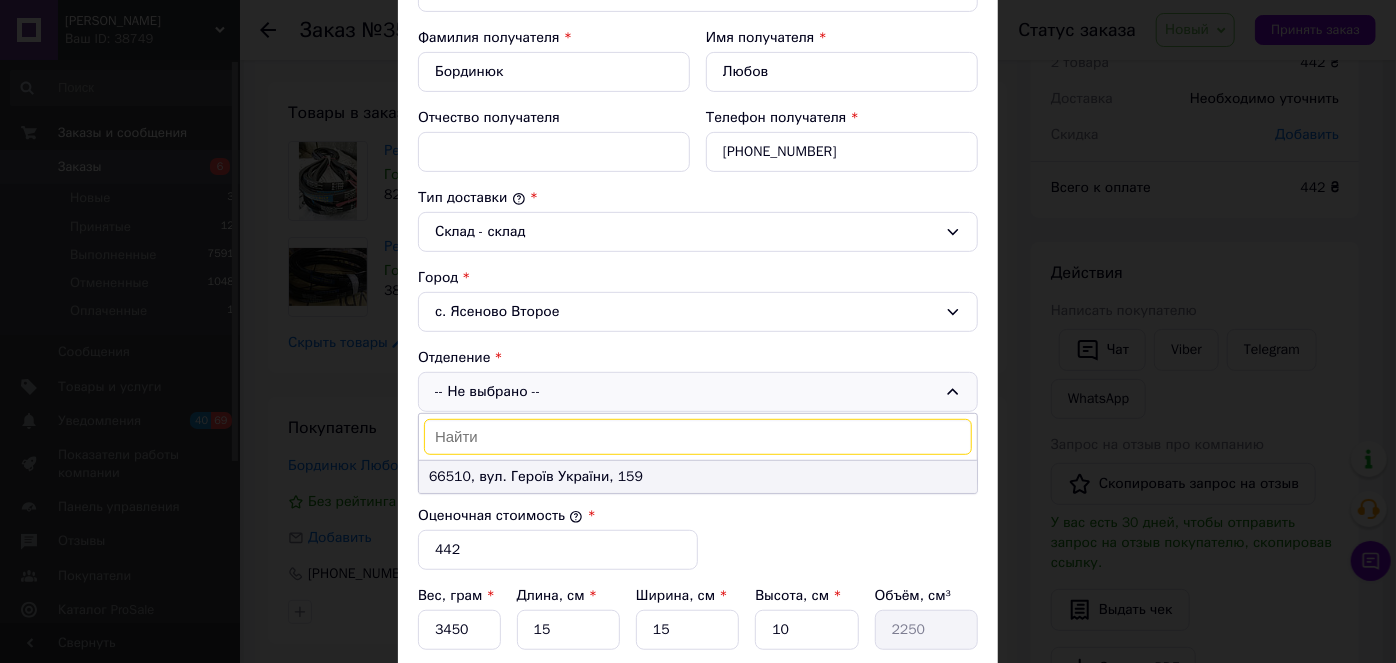 click on "66510, вул. Героїв України, 159" at bounding box center (698, 477) 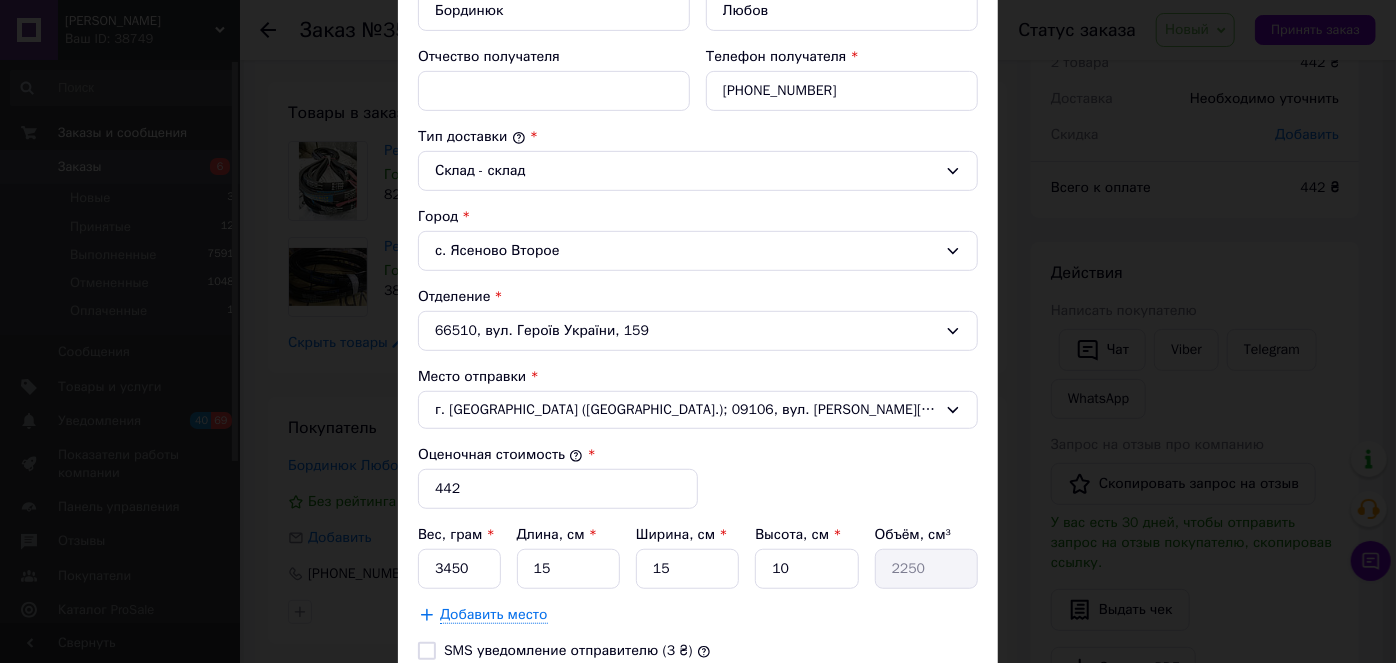 scroll, scrollTop: 545, scrollLeft: 0, axis: vertical 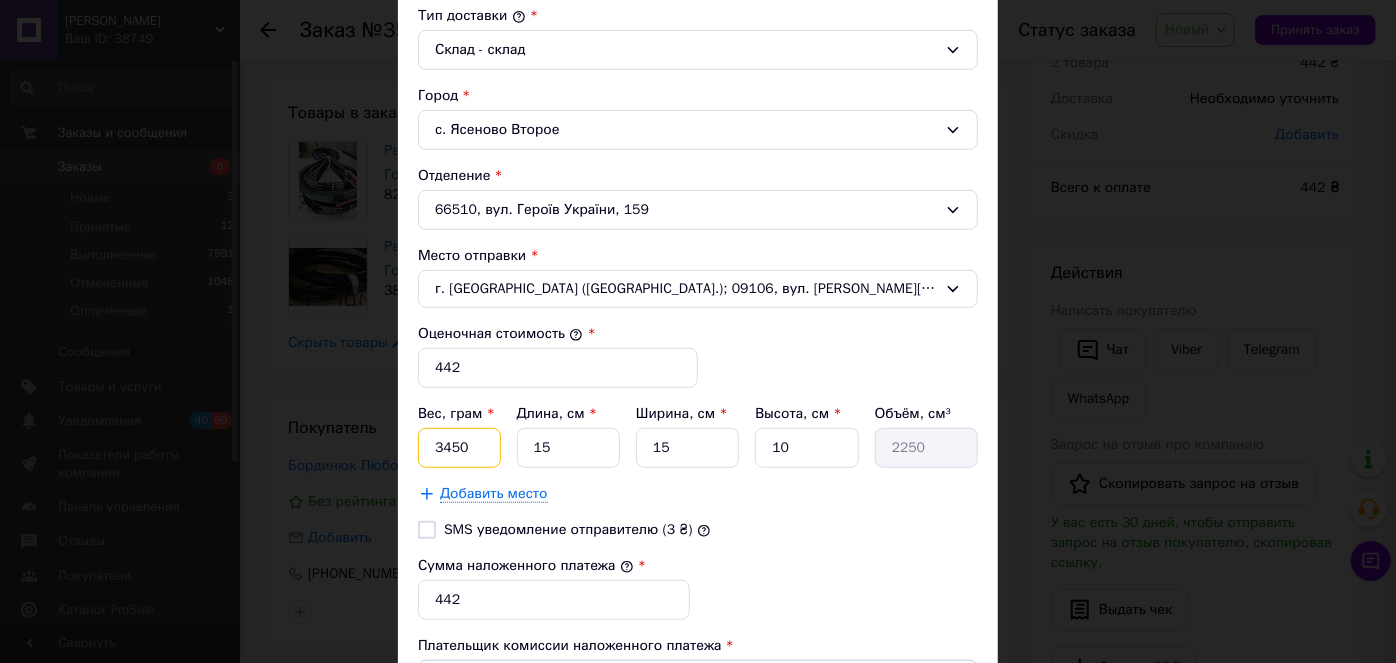 drag, startPoint x: 480, startPoint y: 443, endPoint x: 420, endPoint y: 438, distance: 60.207973 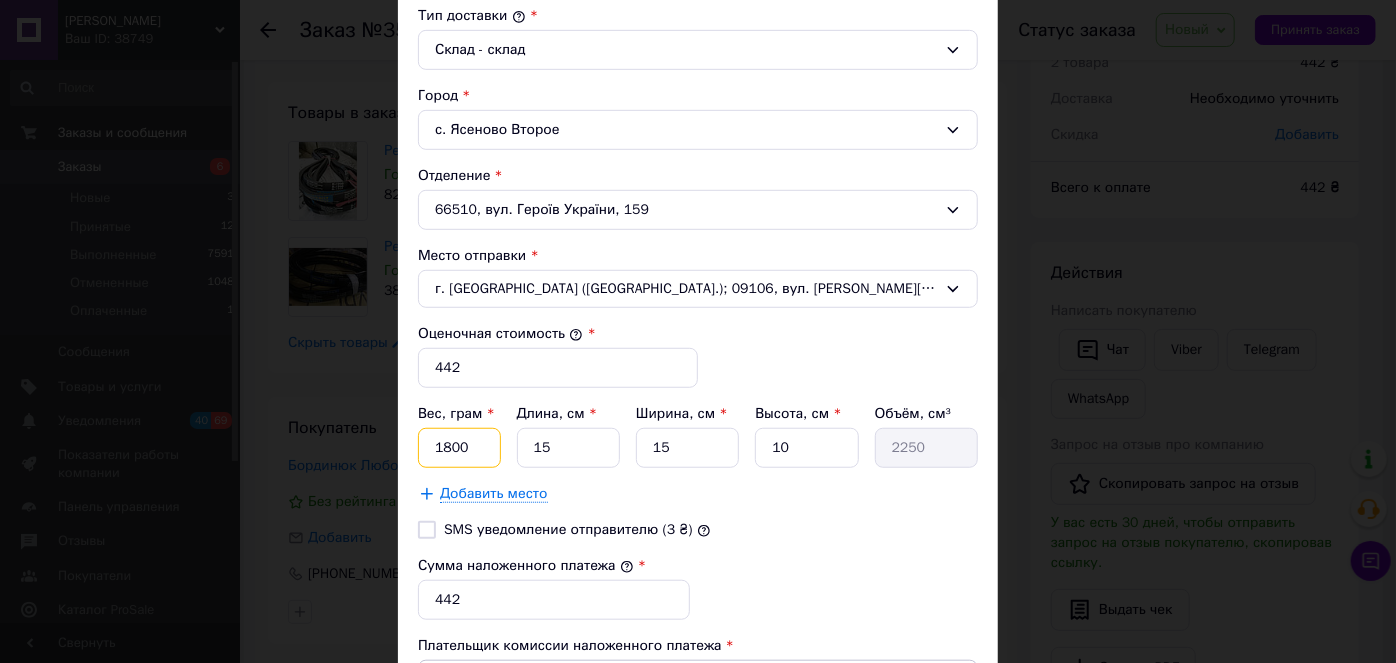 type on "1800" 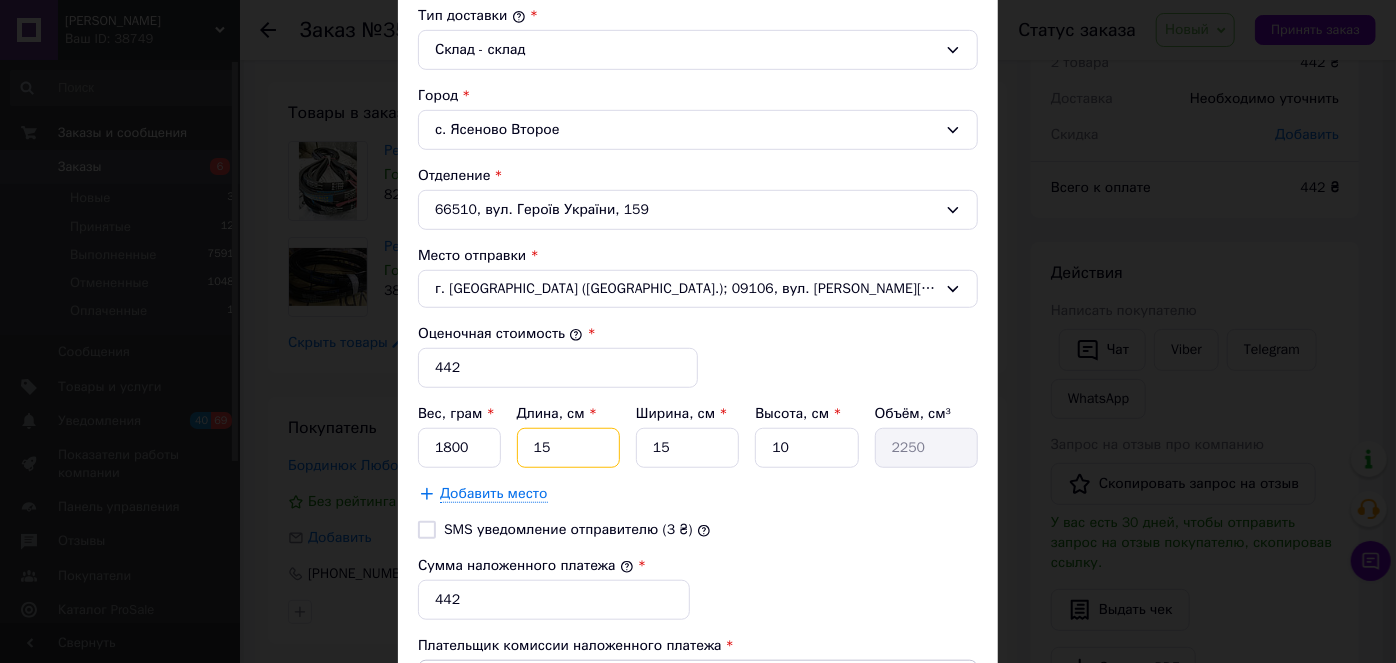type on "1" 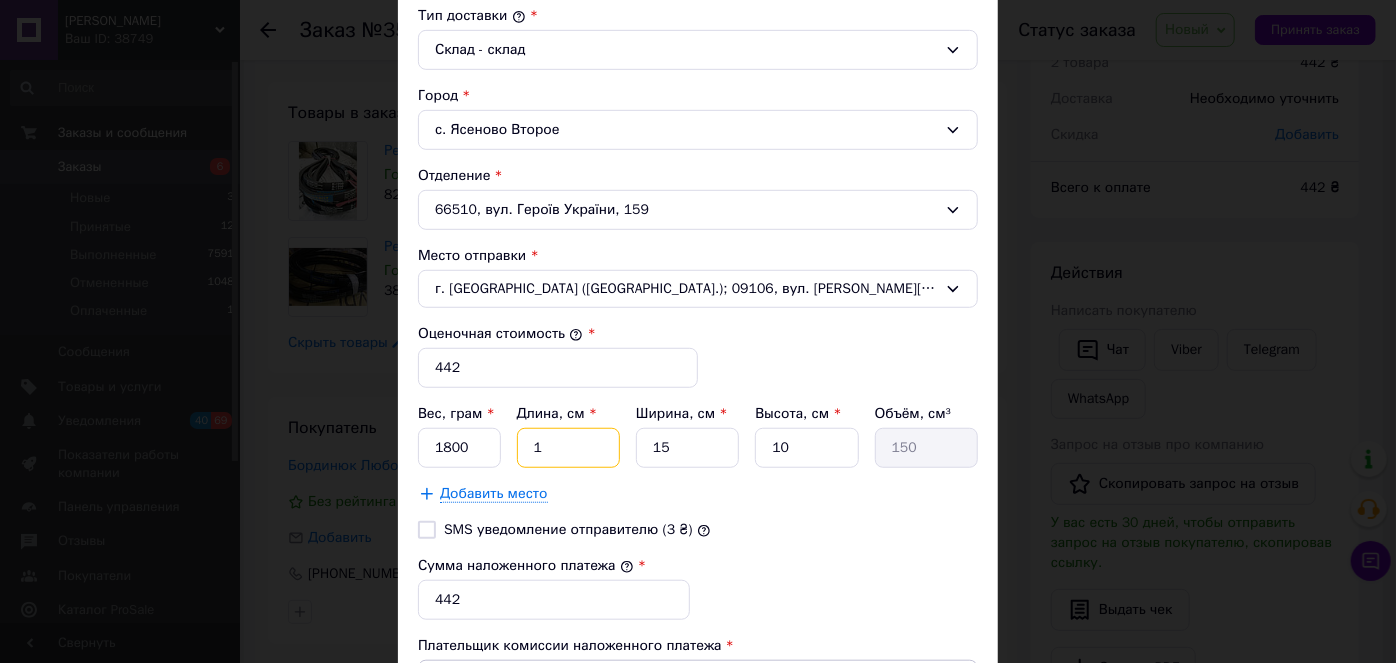 type on "18" 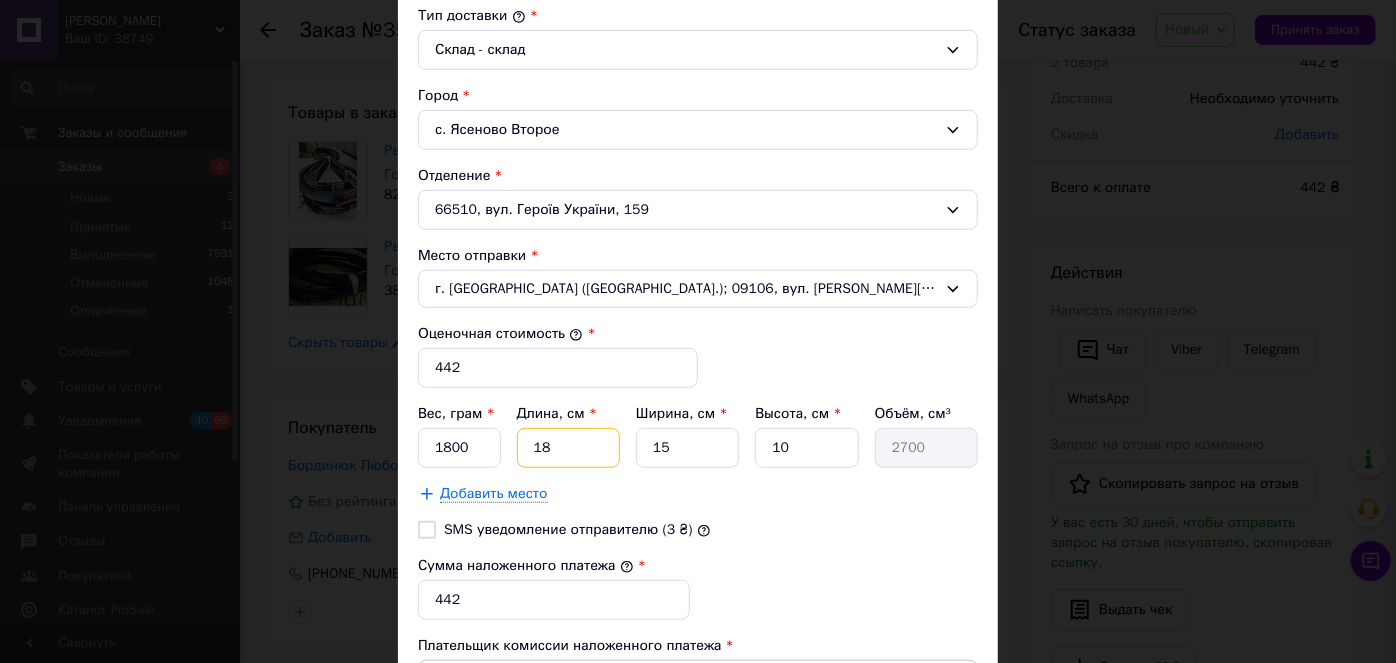 type on "18" 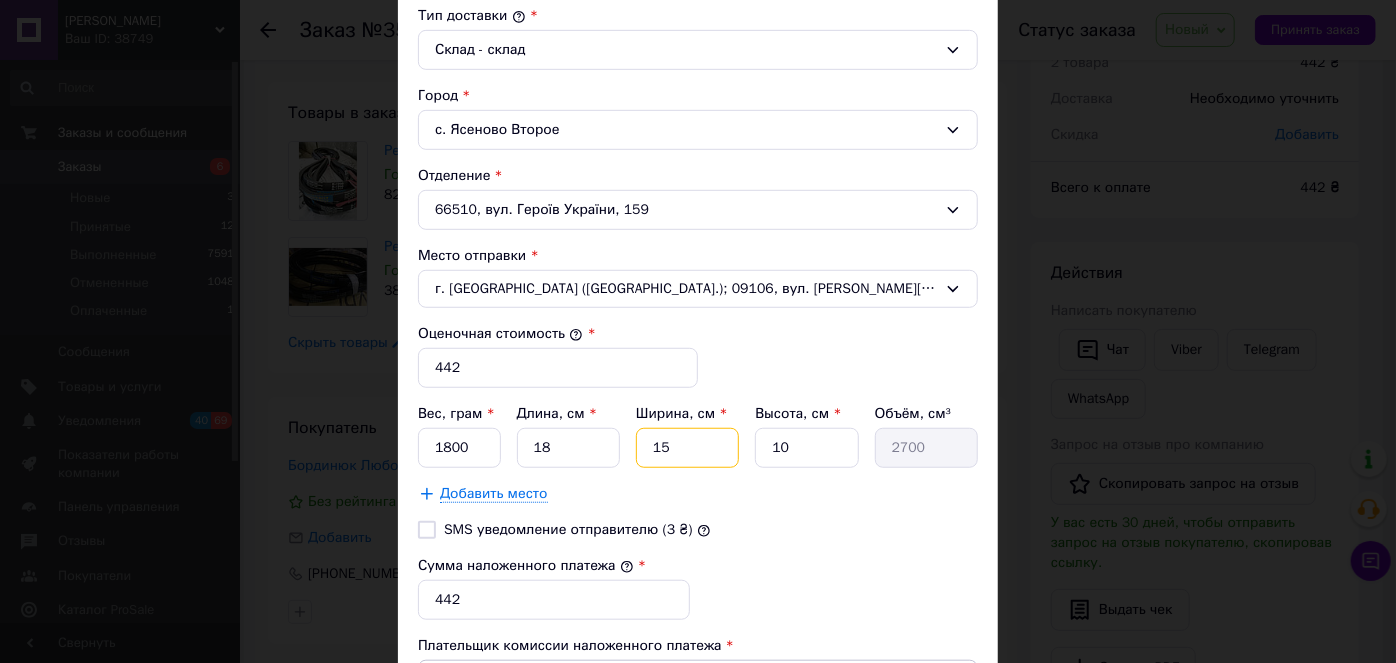 type on "1" 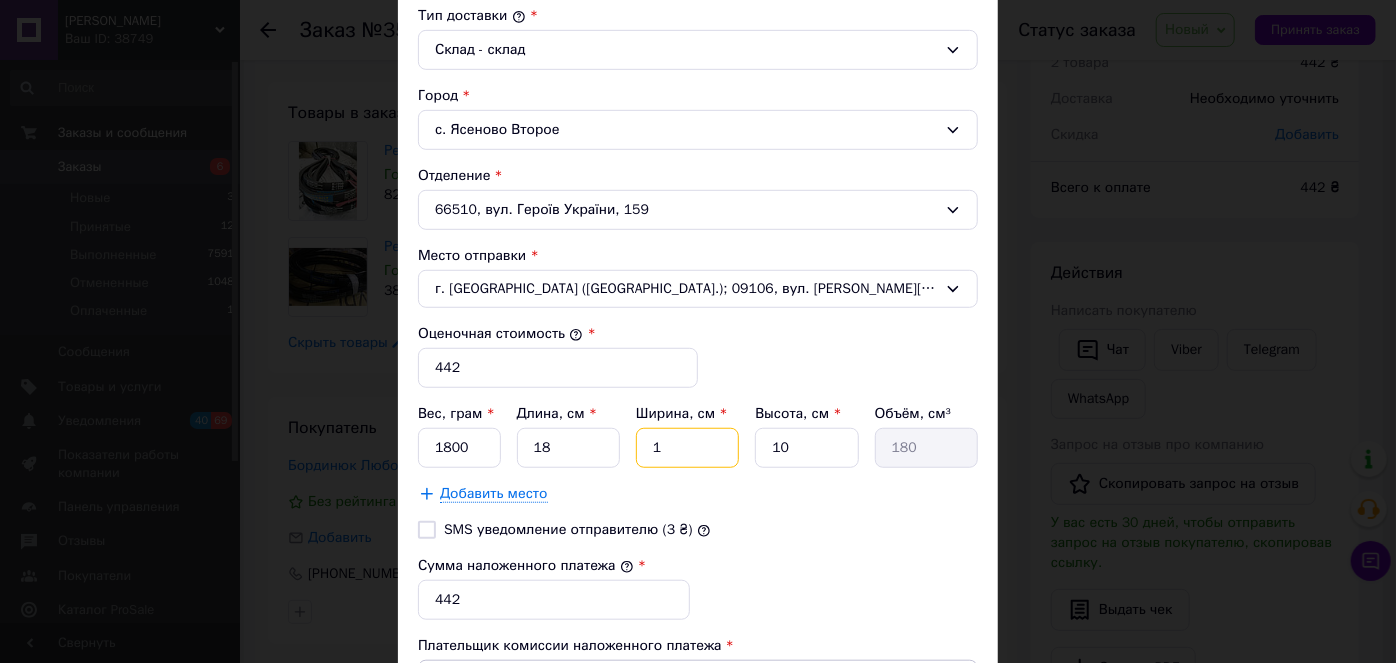 type on "15" 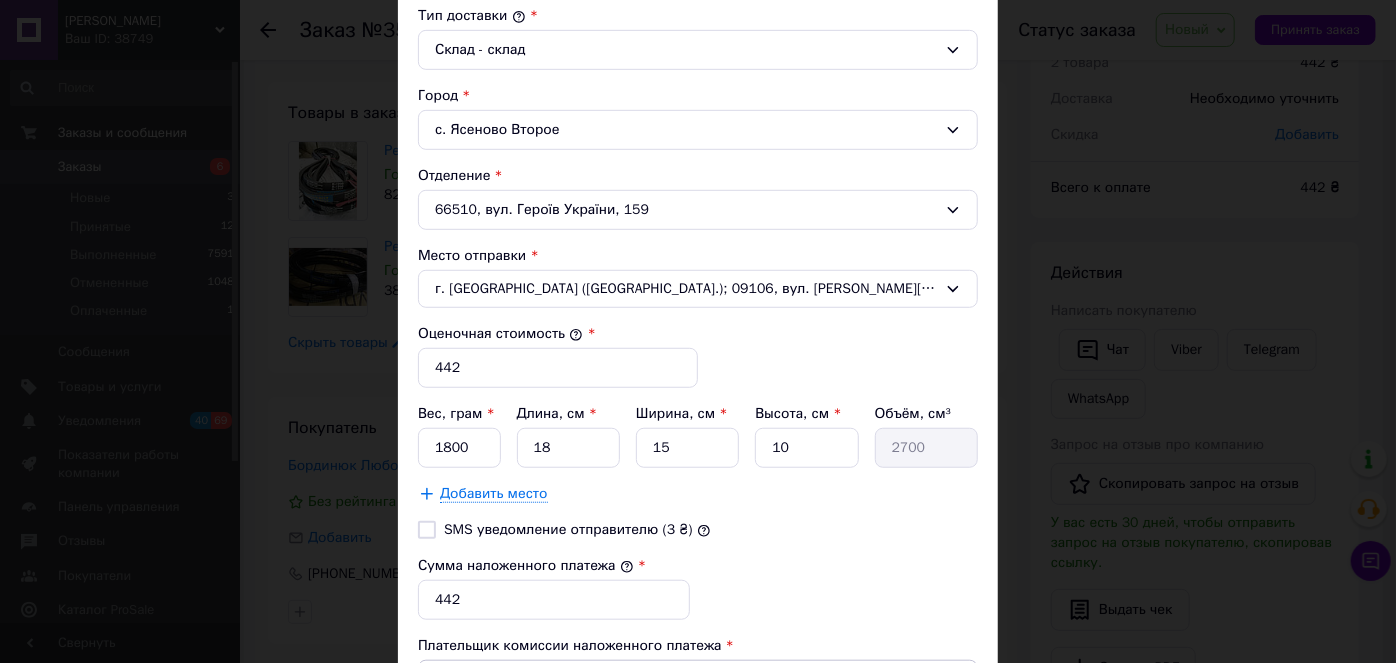 click on "Сумма наложенного платежа     * 442" at bounding box center (698, 588) 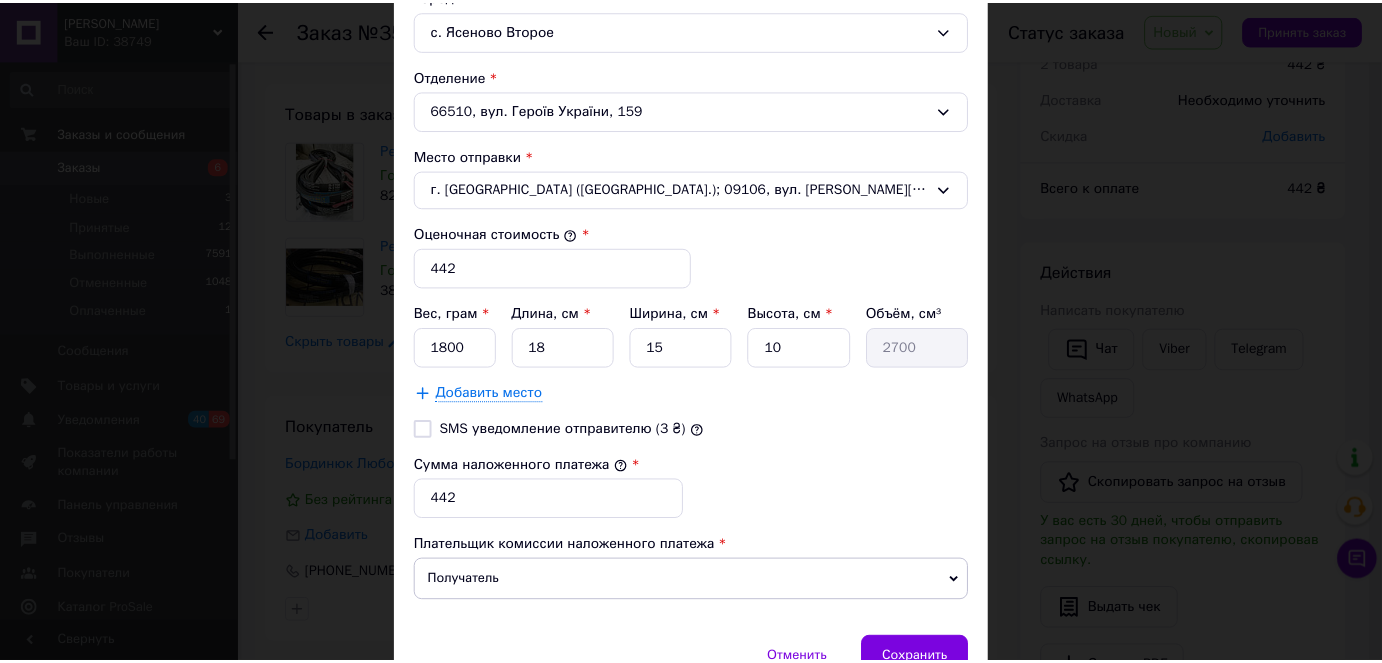 scroll, scrollTop: 741, scrollLeft: 0, axis: vertical 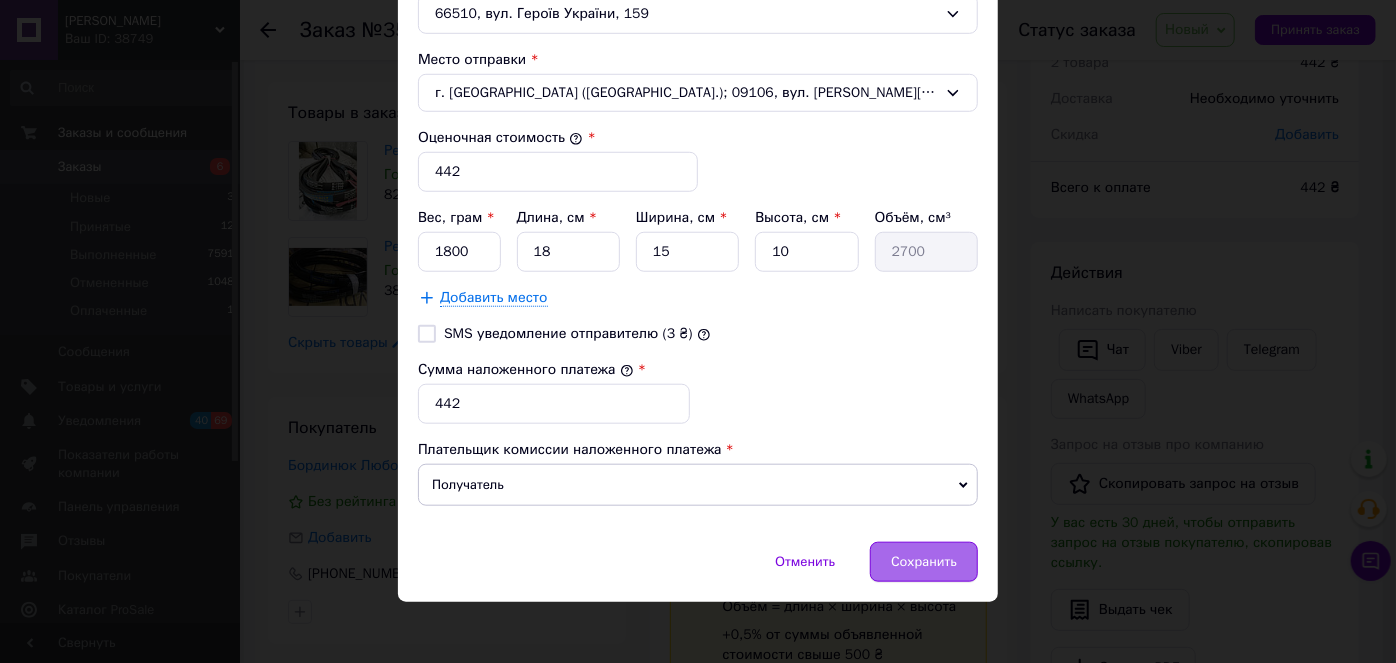 click on "Сохранить" at bounding box center [924, 562] 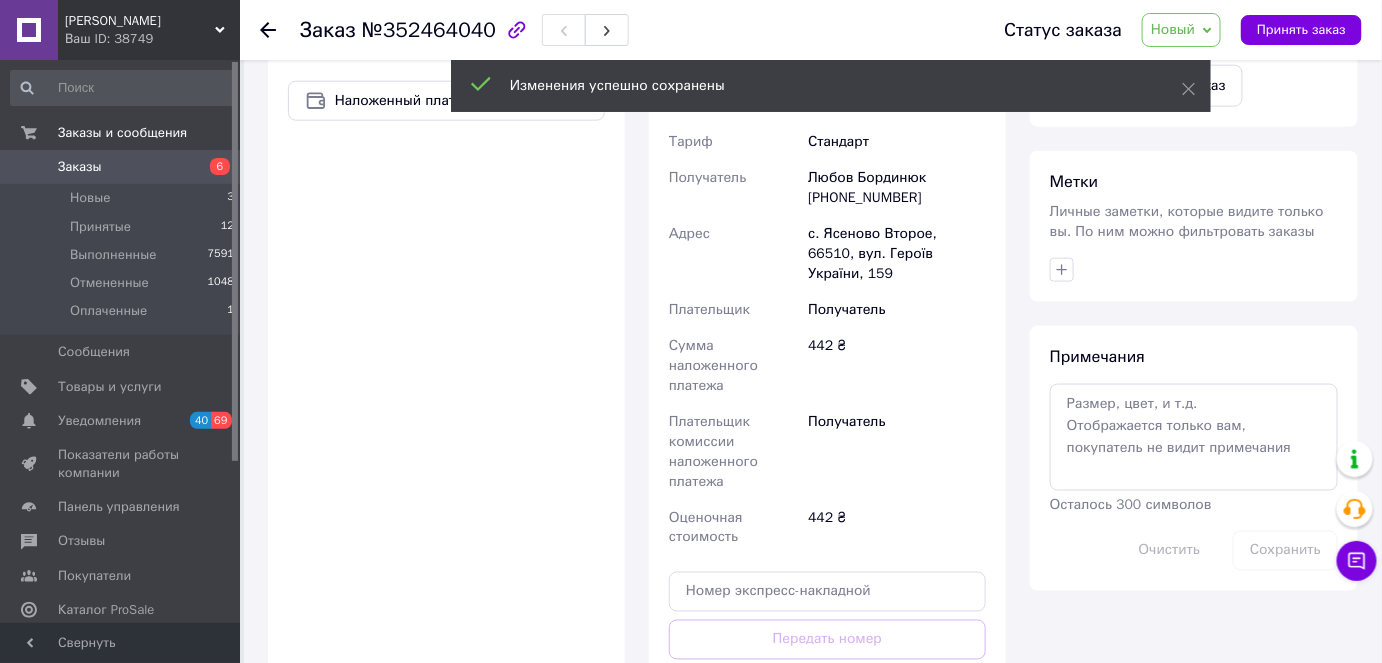scroll, scrollTop: 909, scrollLeft: 0, axis: vertical 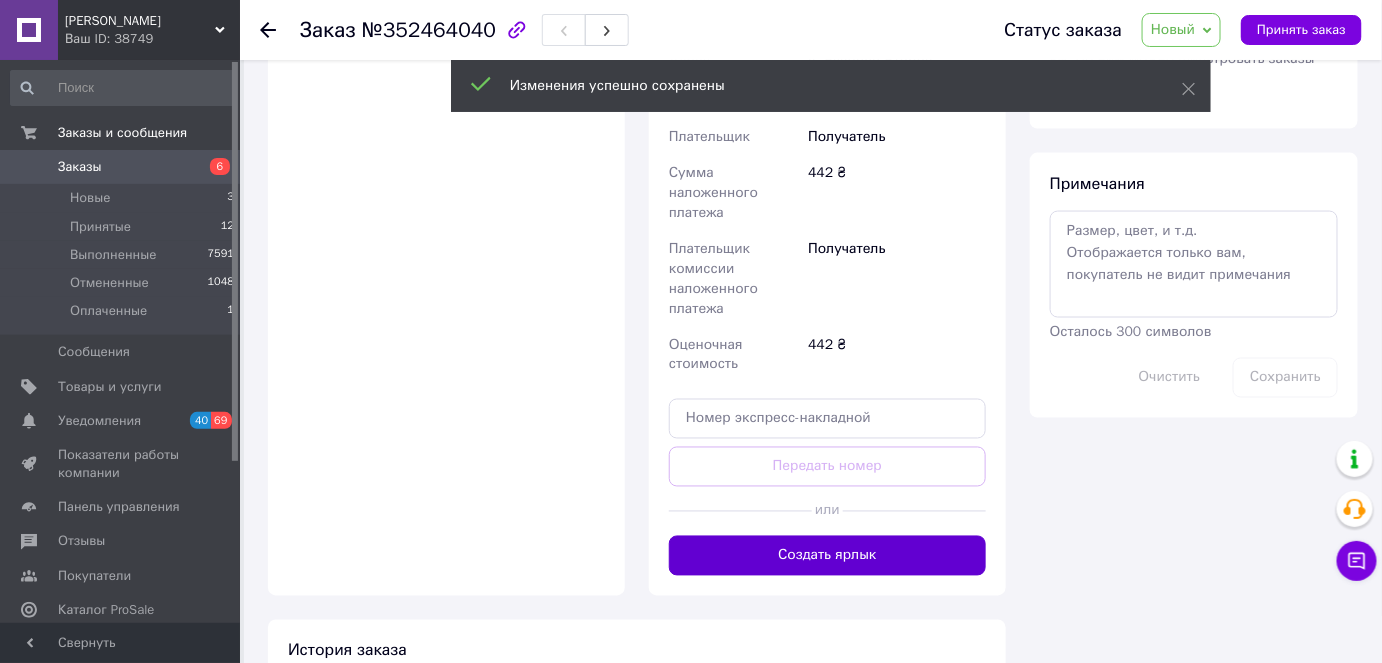 click on "Создать ярлык" at bounding box center (827, 556) 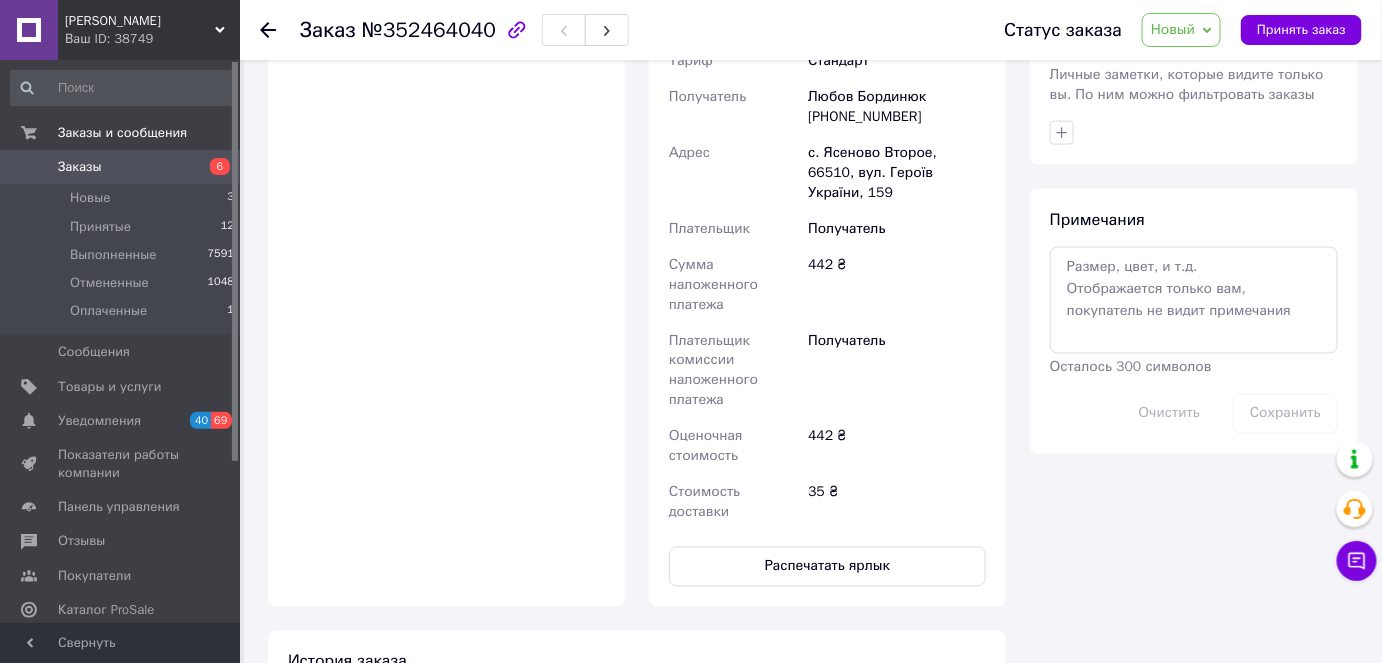 click on "Новый" at bounding box center [1173, 29] 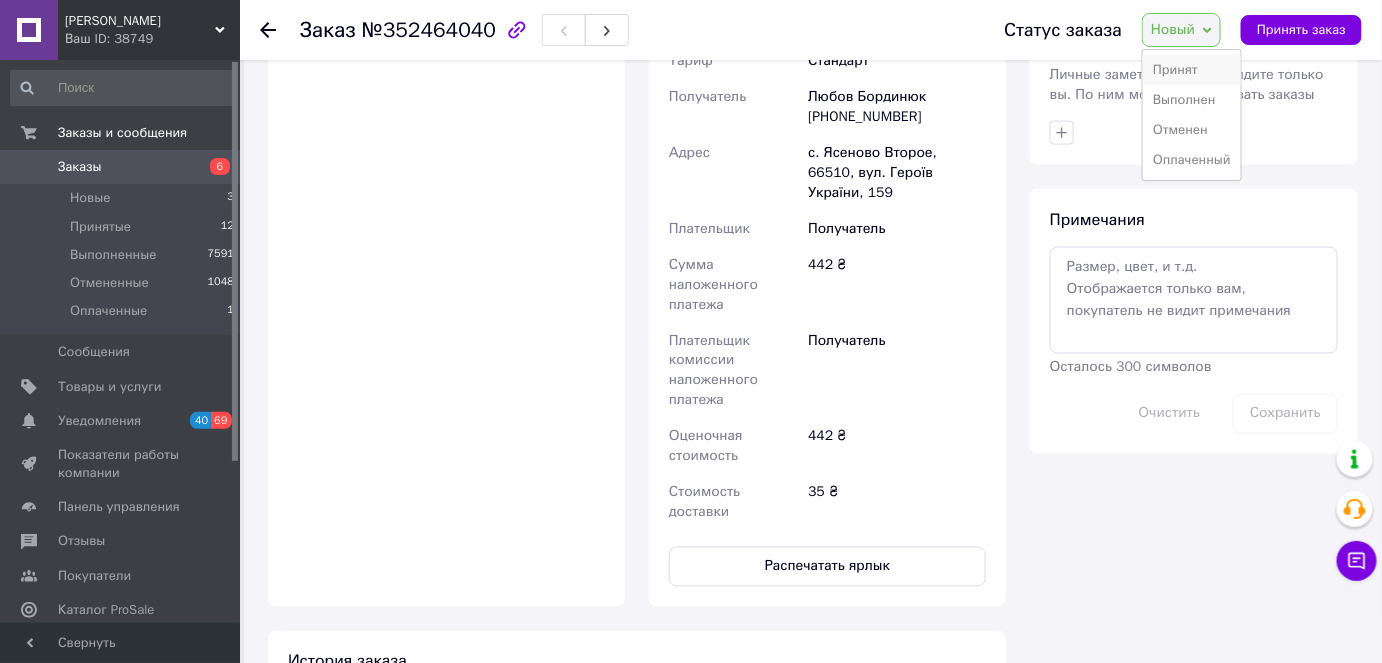 click on "Принят" at bounding box center (1192, 70) 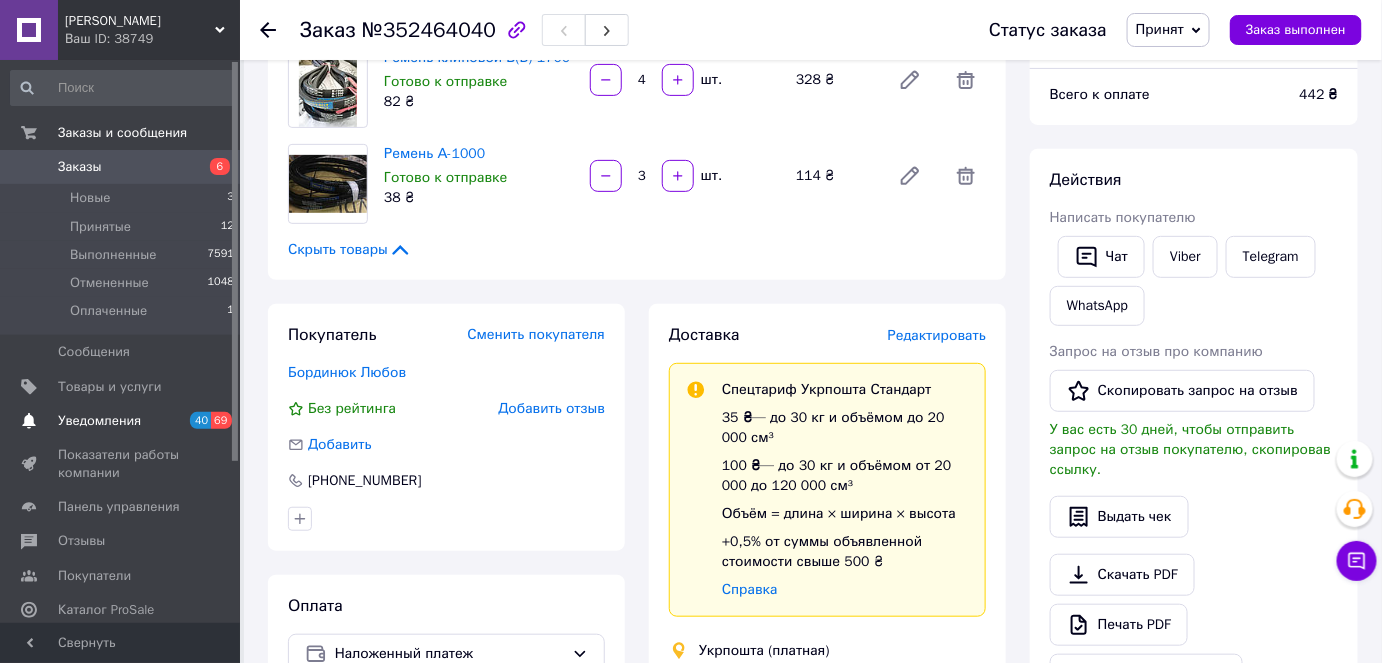 scroll, scrollTop: 181, scrollLeft: 0, axis: vertical 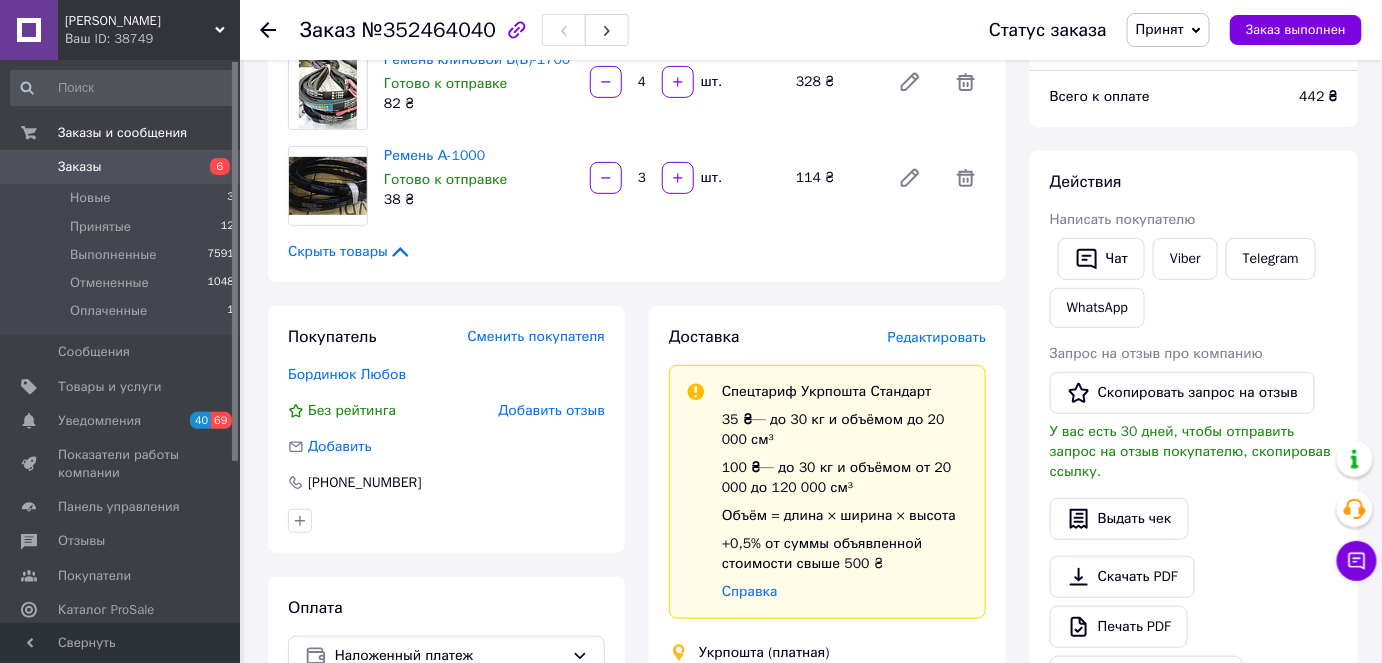 click on "Заказы" at bounding box center (80, 167) 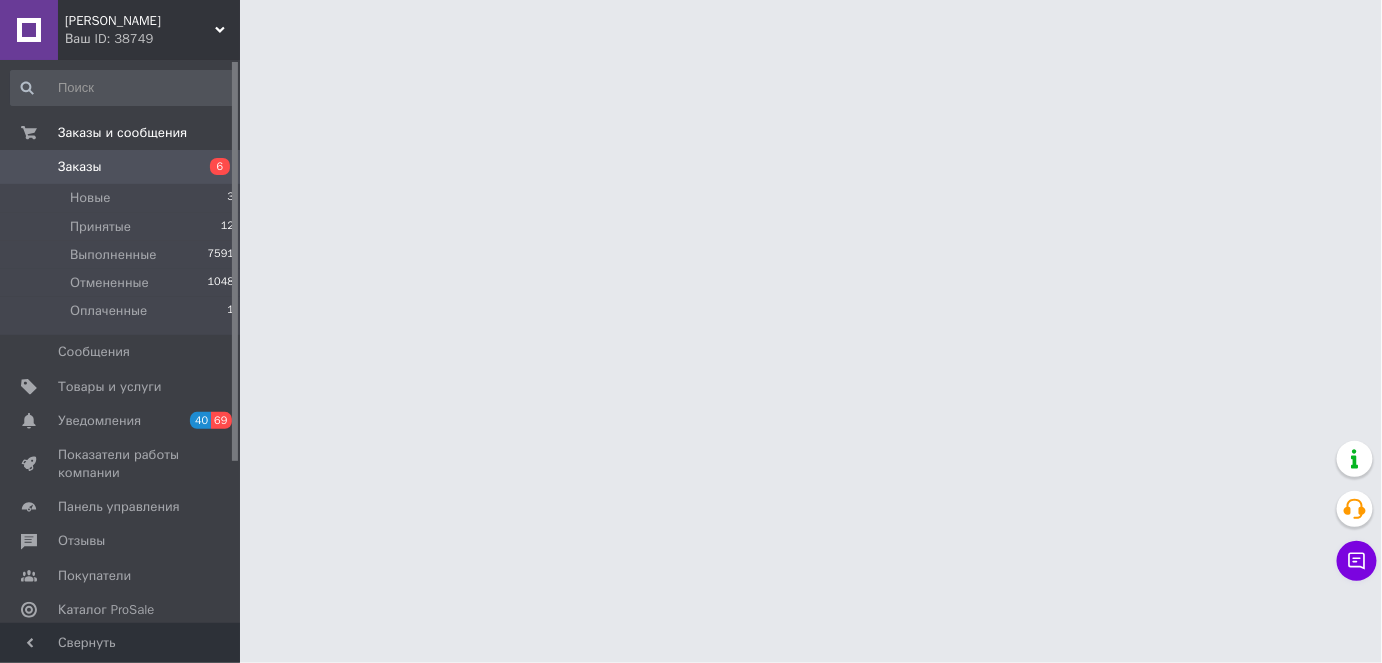 scroll, scrollTop: 0, scrollLeft: 0, axis: both 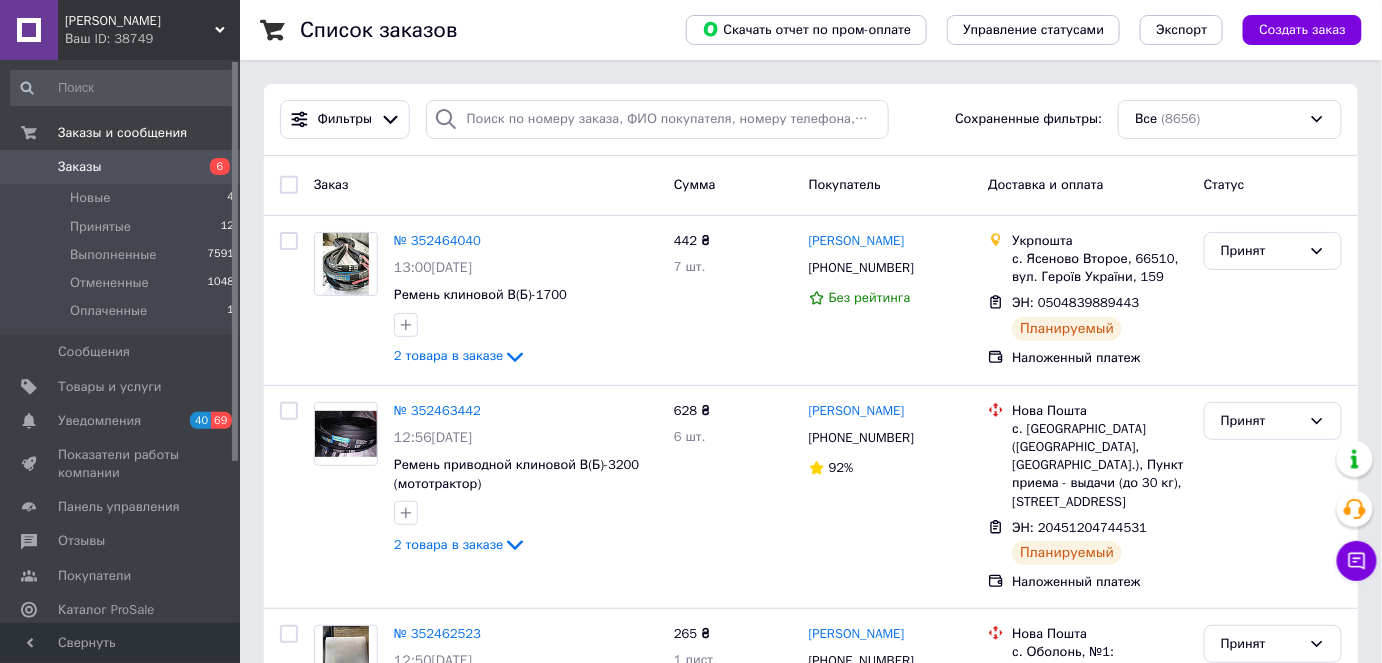 click on "Заказы" at bounding box center (121, 167) 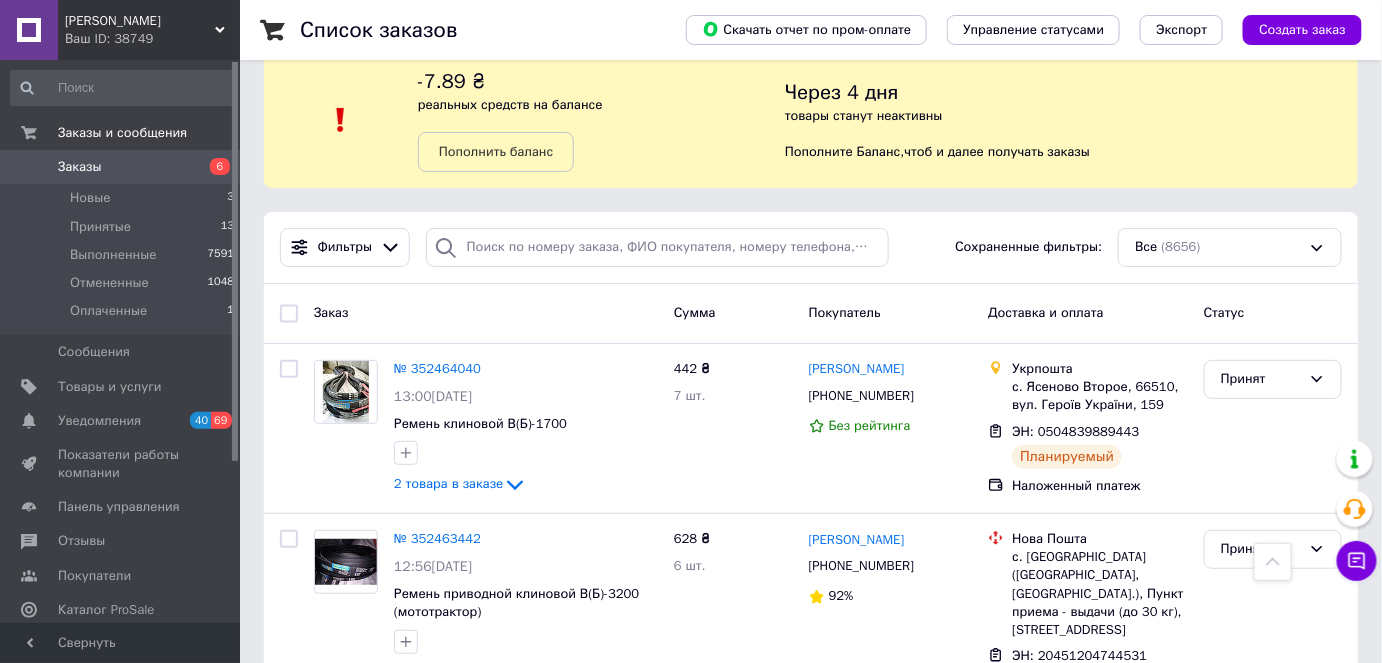 scroll, scrollTop: 0, scrollLeft: 0, axis: both 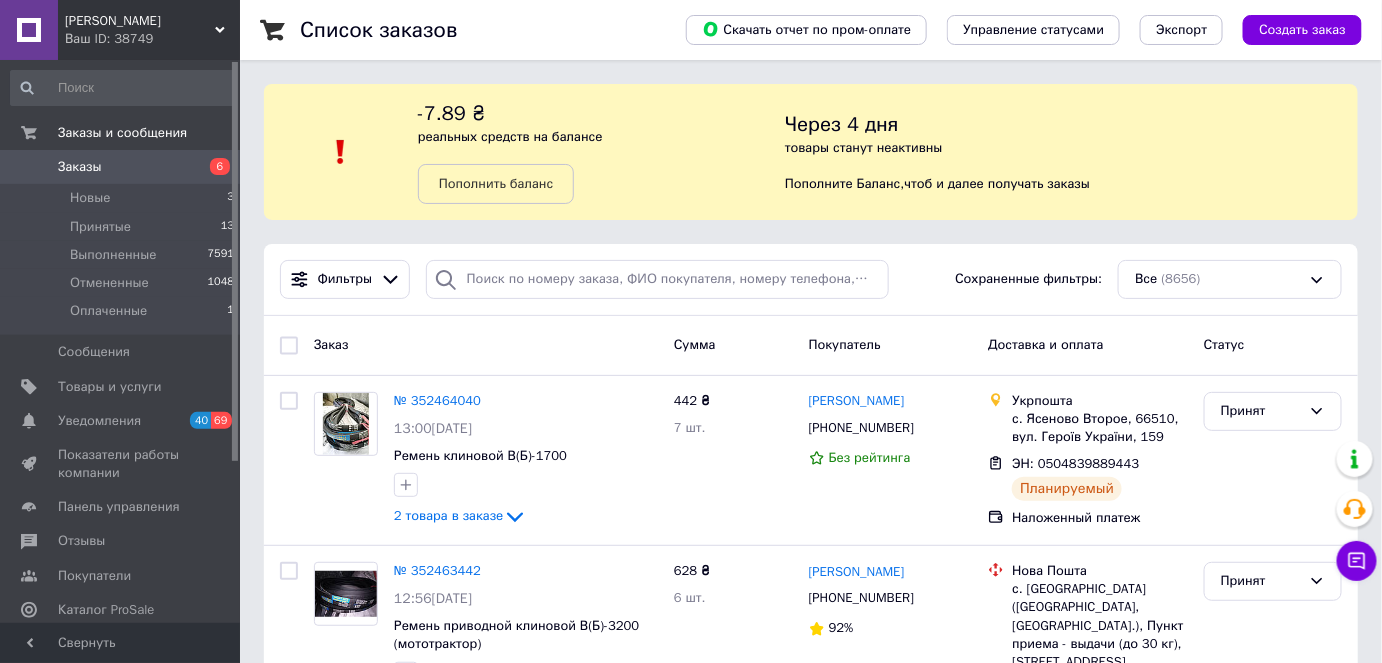 click on "Заказы" at bounding box center [80, 167] 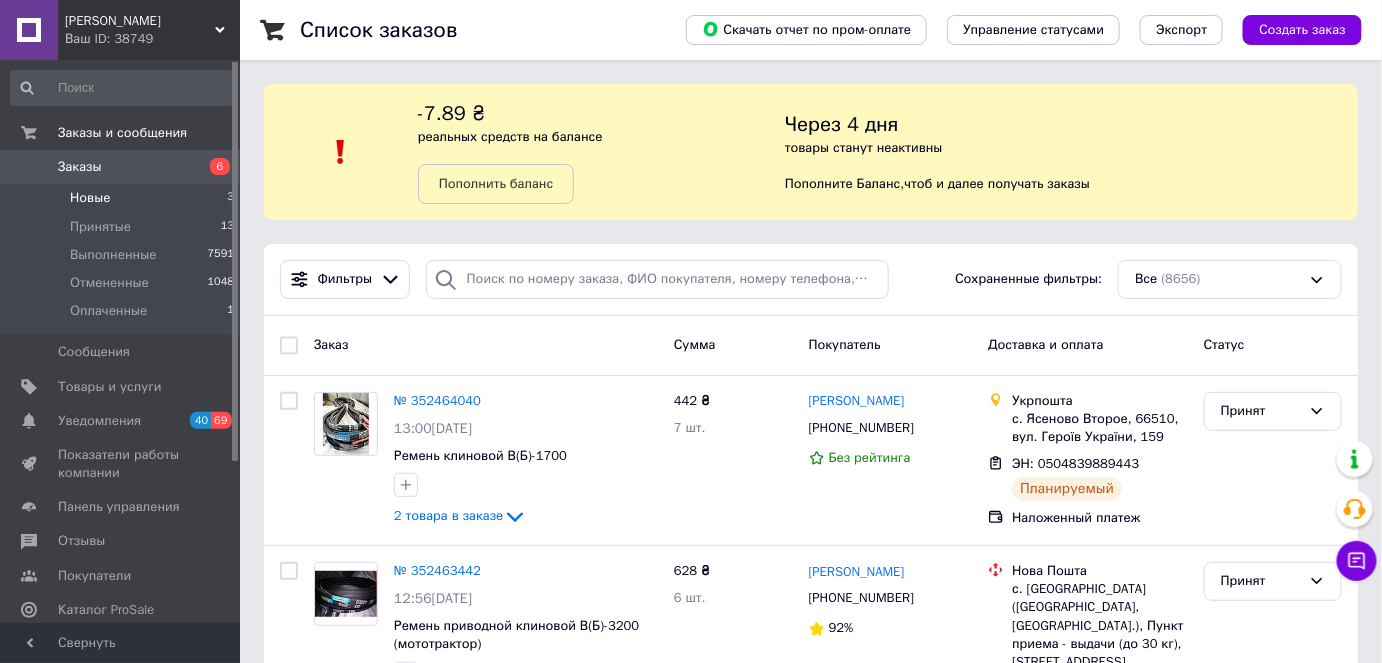click on "Новые 3" at bounding box center [123, 198] 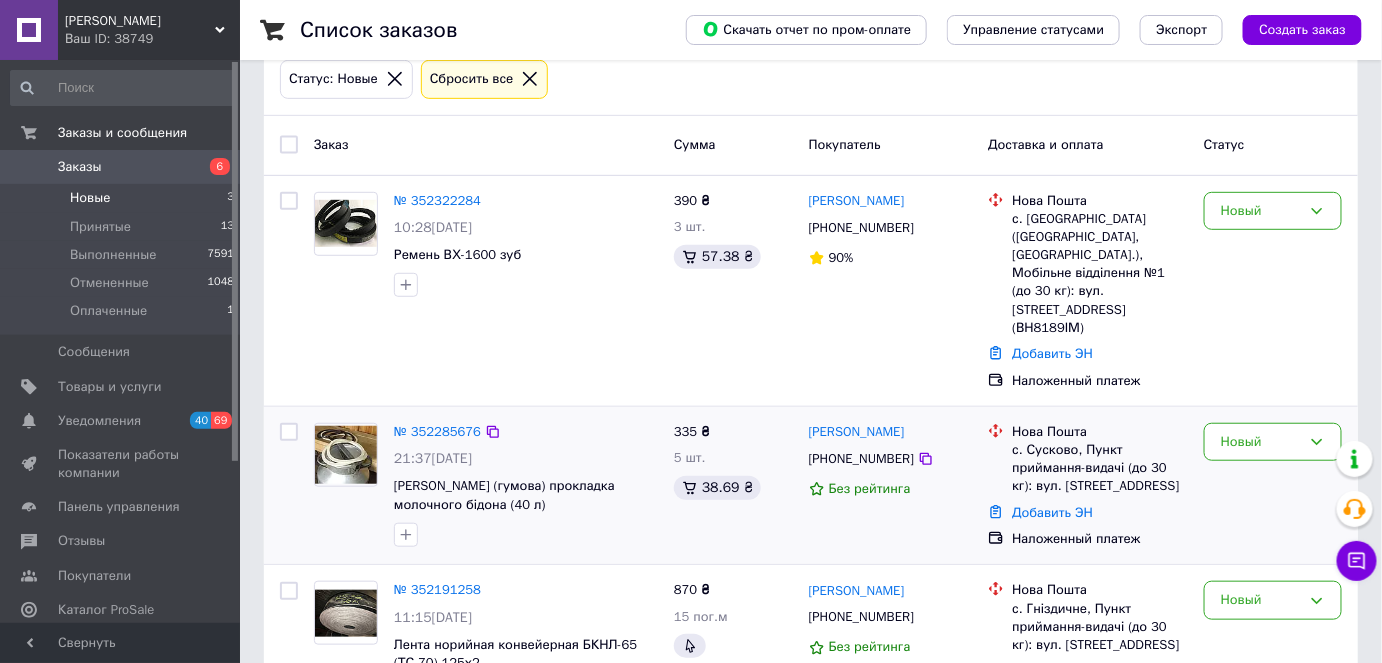 scroll, scrollTop: 317, scrollLeft: 0, axis: vertical 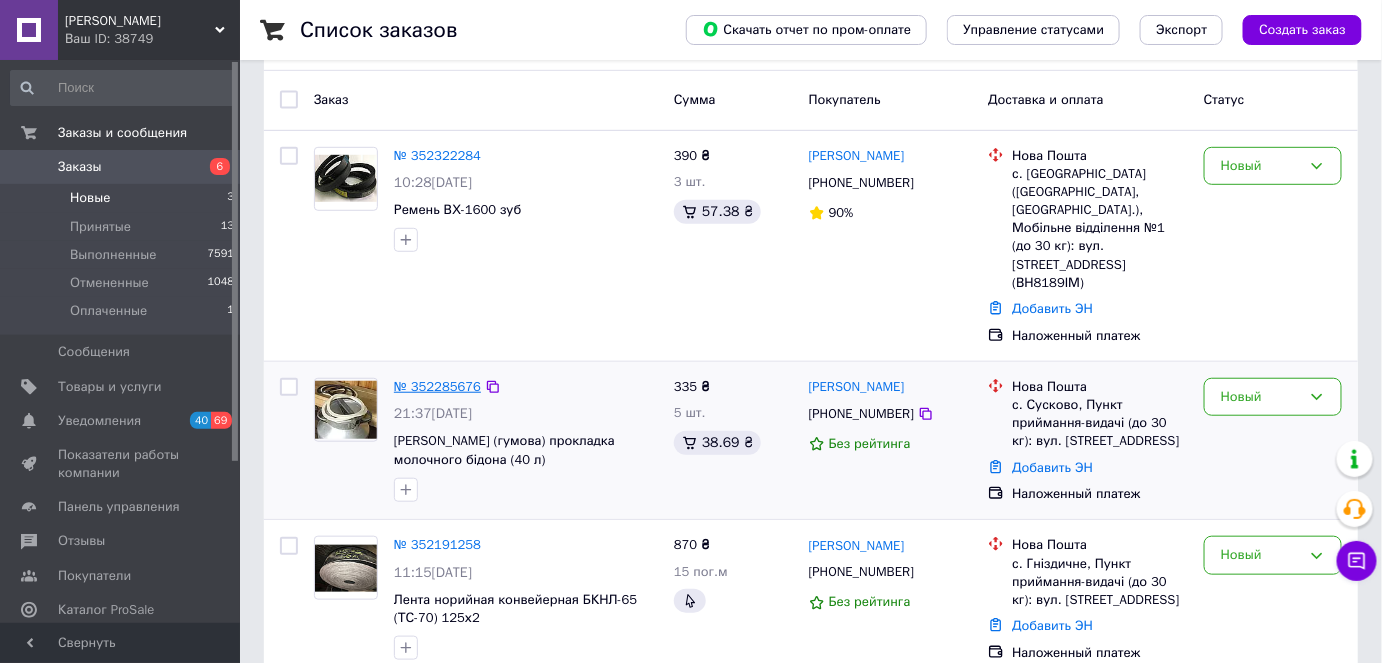 click on "№ 352285676" at bounding box center (437, 386) 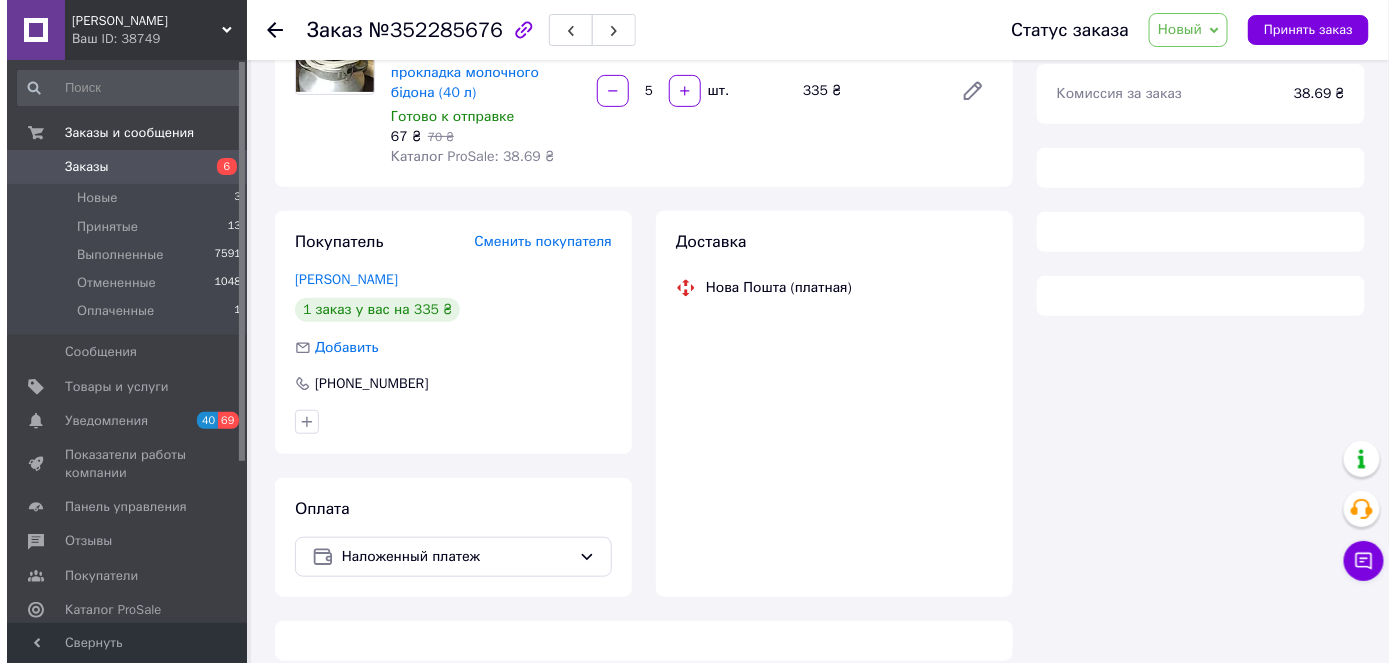 scroll, scrollTop: 317, scrollLeft: 0, axis: vertical 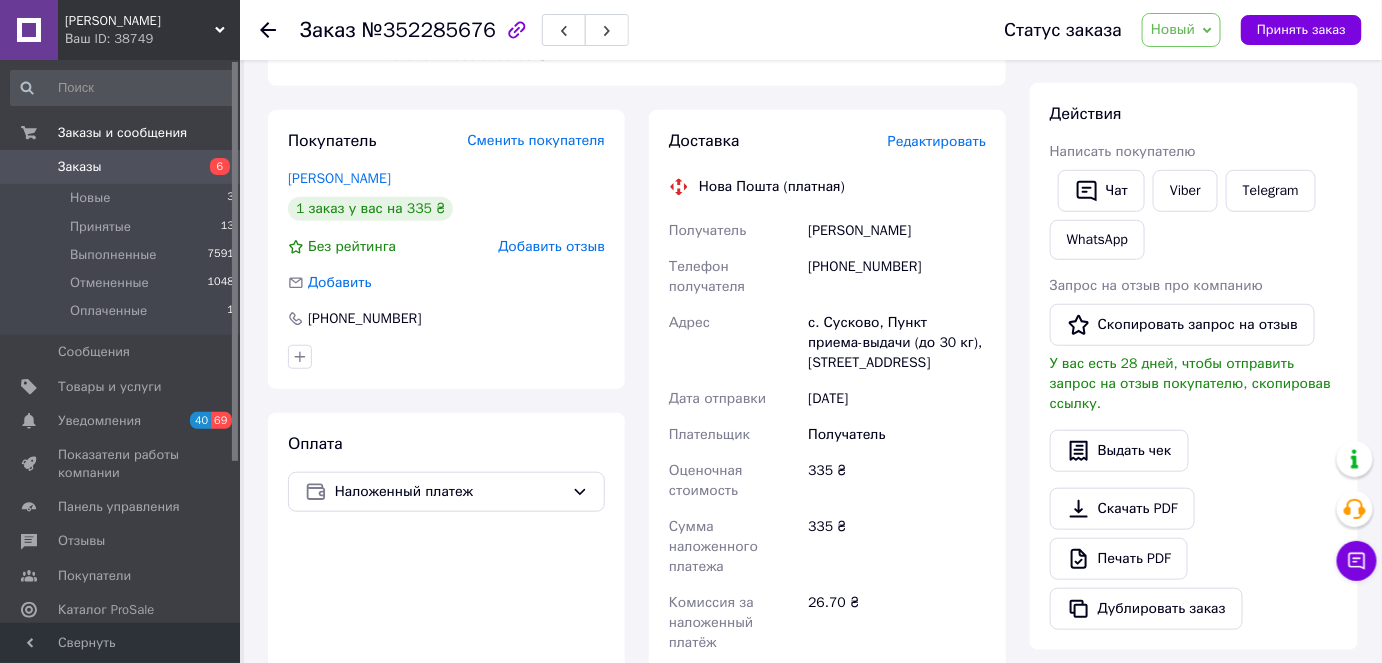 click on "Новый" at bounding box center (1173, 29) 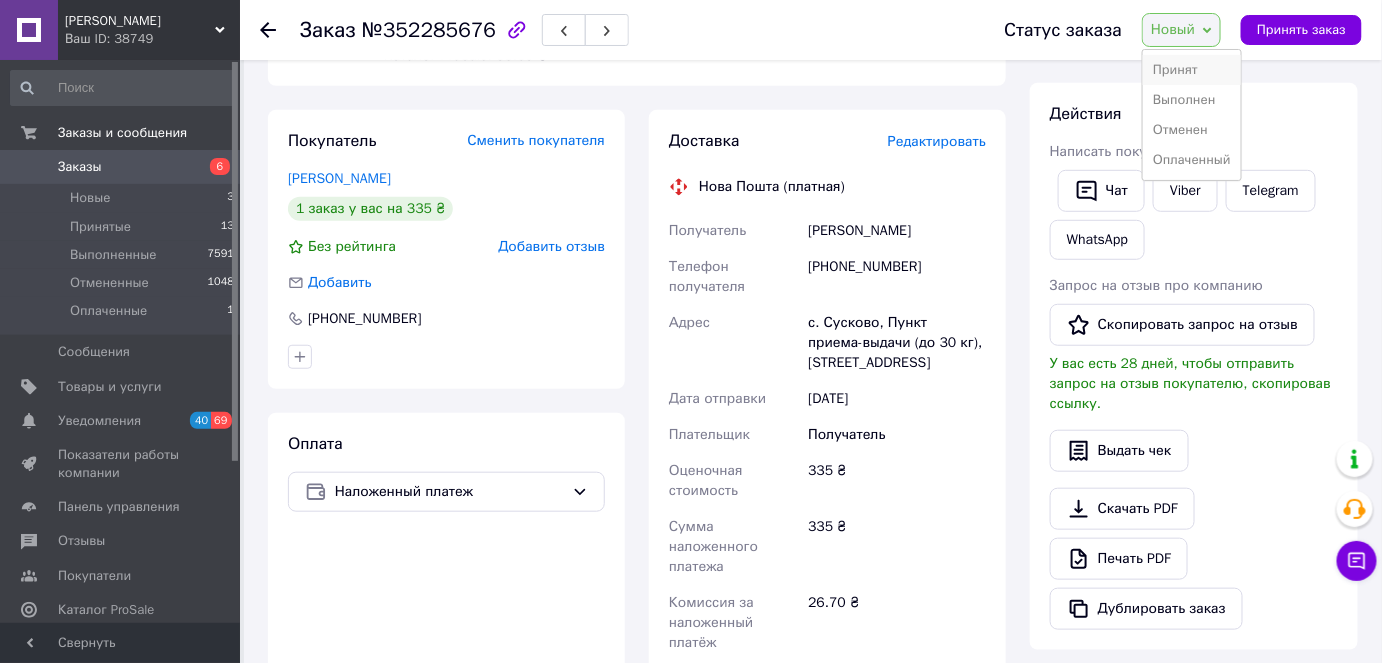 click on "Принят" at bounding box center [1192, 70] 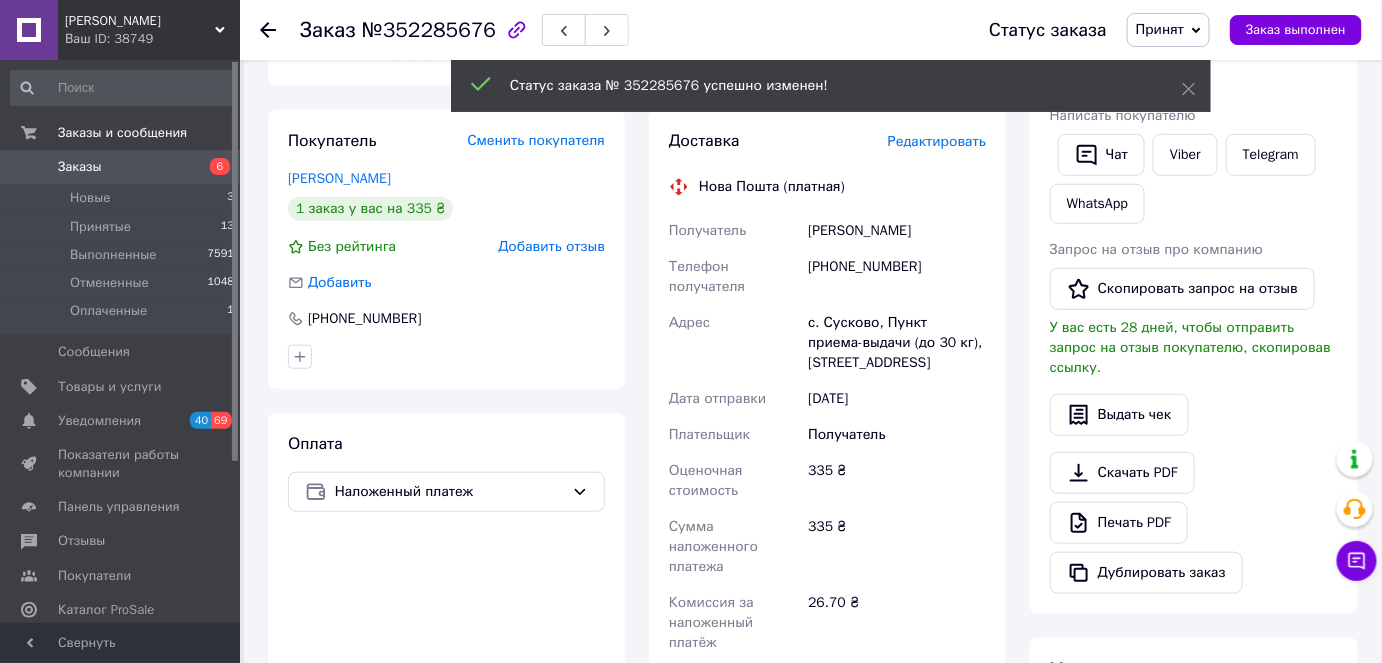 click on "Редактировать" at bounding box center [937, 141] 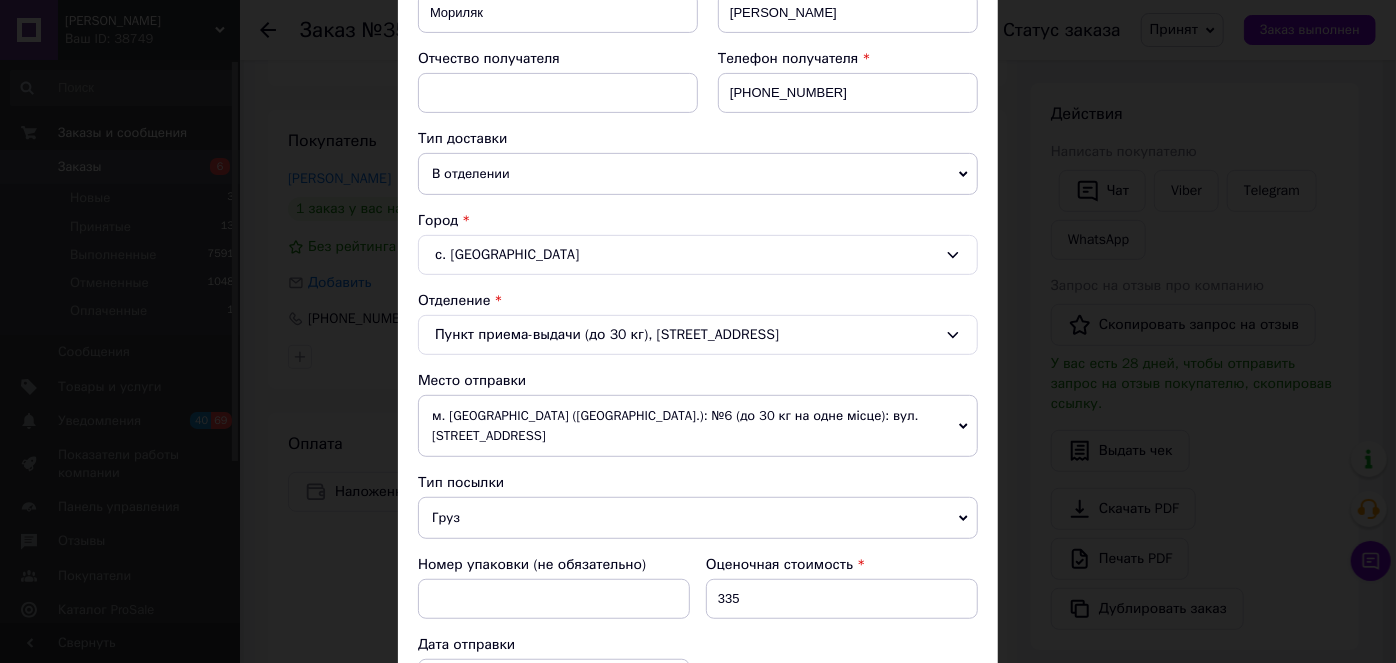 scroll, scrollTop: 454, scrollLeft: 0, axis: vertical 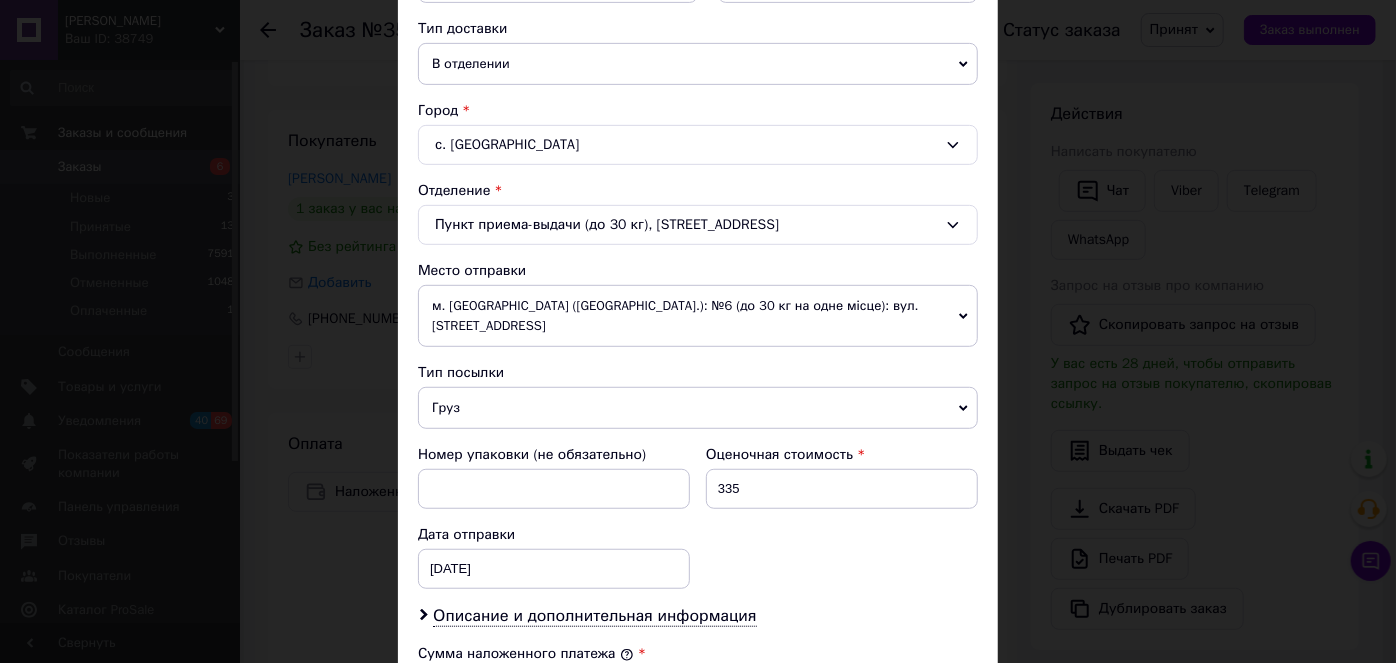 click on "м. [GEOGRAPHIC_DATA] ([GEOGRAPHIC_DATA].): №6 (до 30 кг на одне місце): вул. [STREET_ADDRESS]" at bounding box center [698, 316] 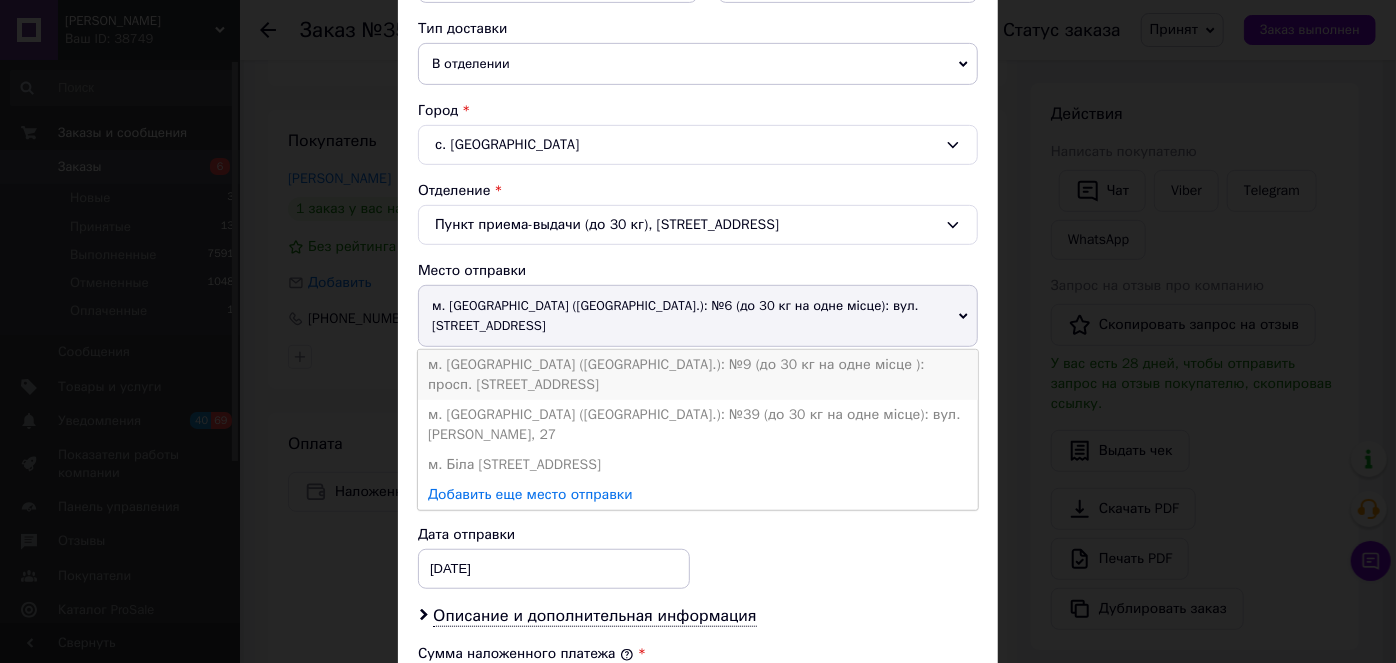 click on "м. [GEOGRAPHIC_DATA] ([GEOGRAPHIC_DATA].): №9 (до 30 кг на одне місце ): просп. [STREET_ADDRESS]" at bounding box center [698, 375] 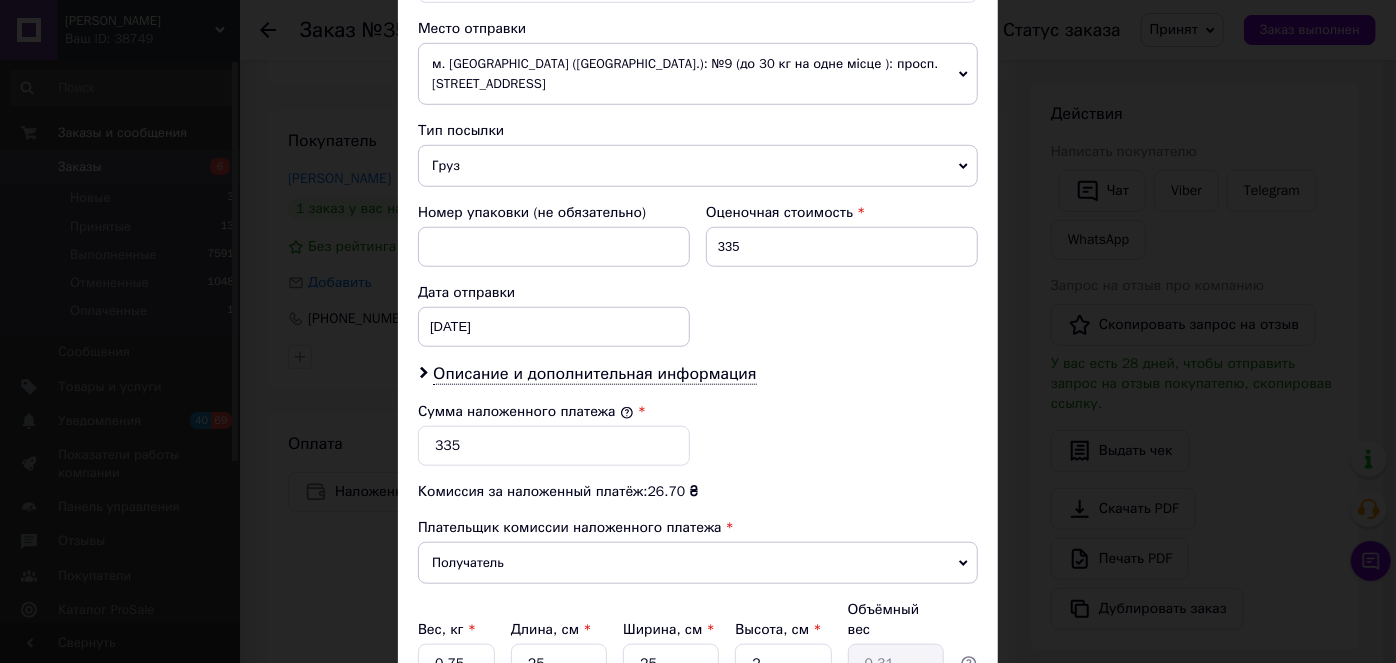 scroll, scrollTop: 727, scrollLeft: 0, axis: vertical 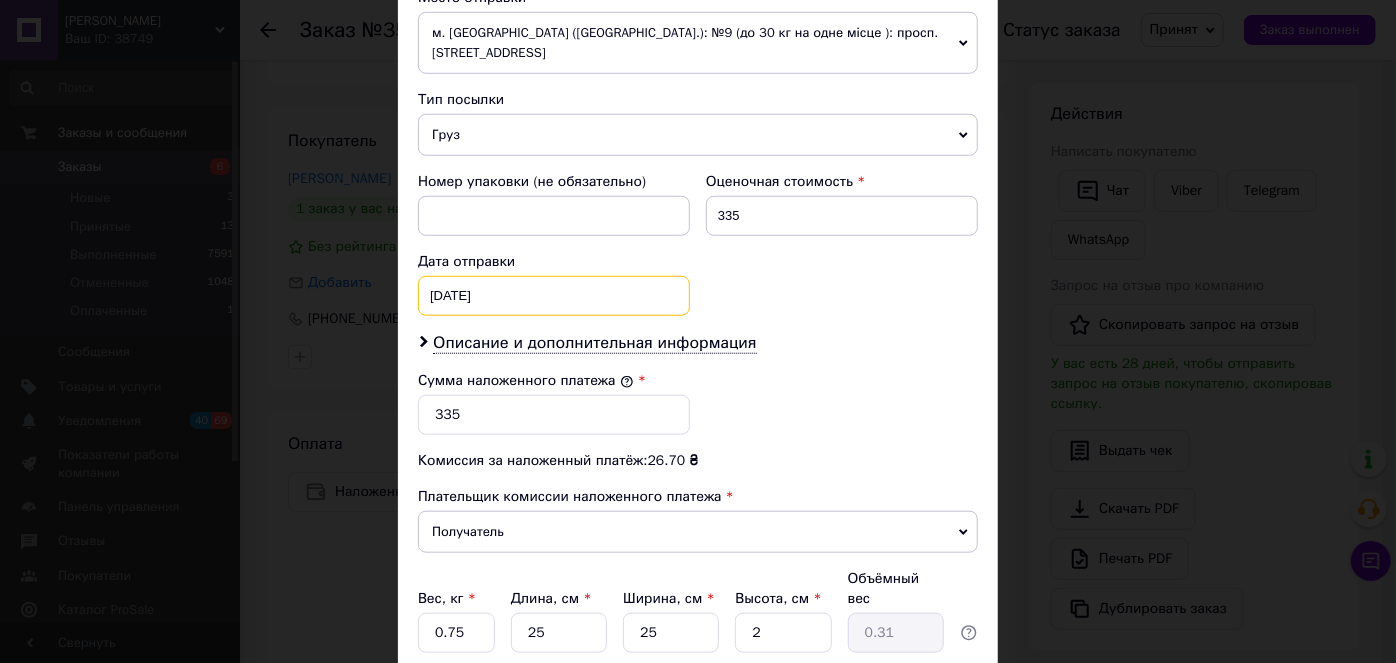 click on "[DATE] < 2025 > < Июль > Пн Вт Ср Чт Пт Сб Вс 30 1 2 3 4 5 6 7 8 9 10 11 12 13 14 15 16 17 18 19 20 21 22 23 24 25 26 27 28 29 30 31 1 2 3 4 5 6 7 8 9 10" at bounding box center [554, 296] 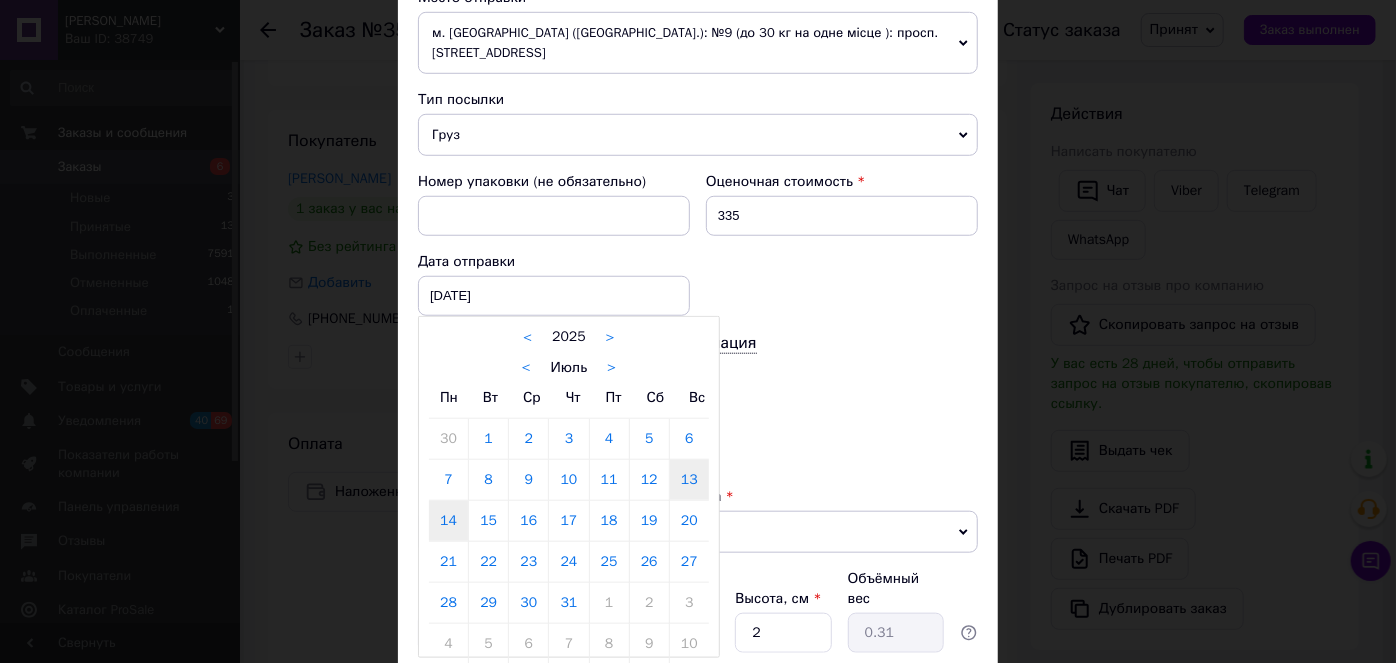 click on "14" at bounding box center [448, 521] 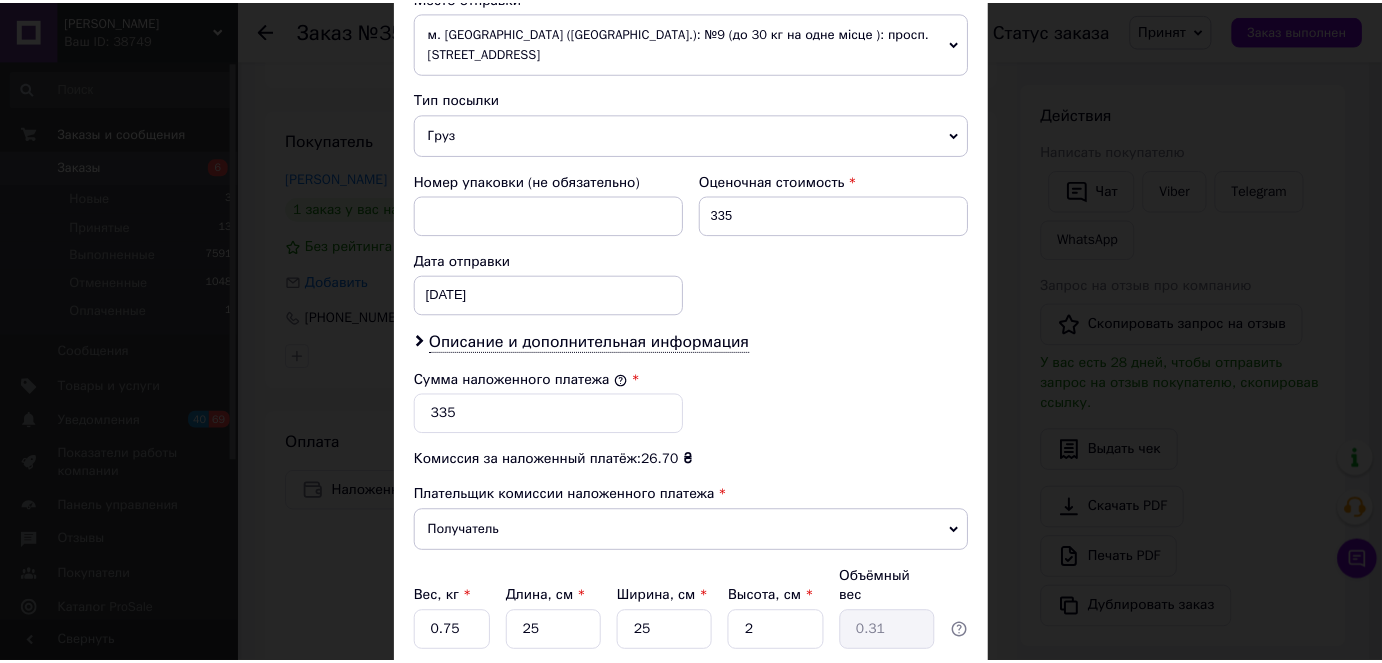 scroll, scrollTop: 874, scrollLeft: 0, axis: vertical 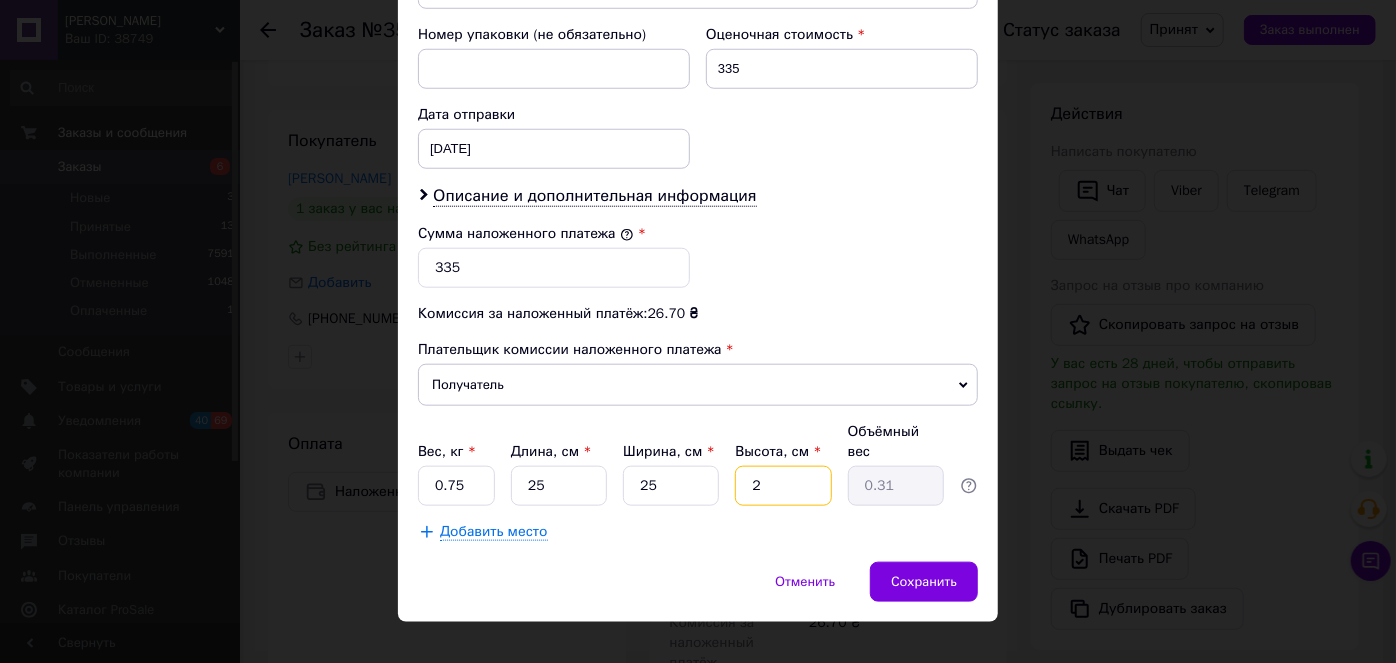 click on "2" at bounding box center (783, 486) 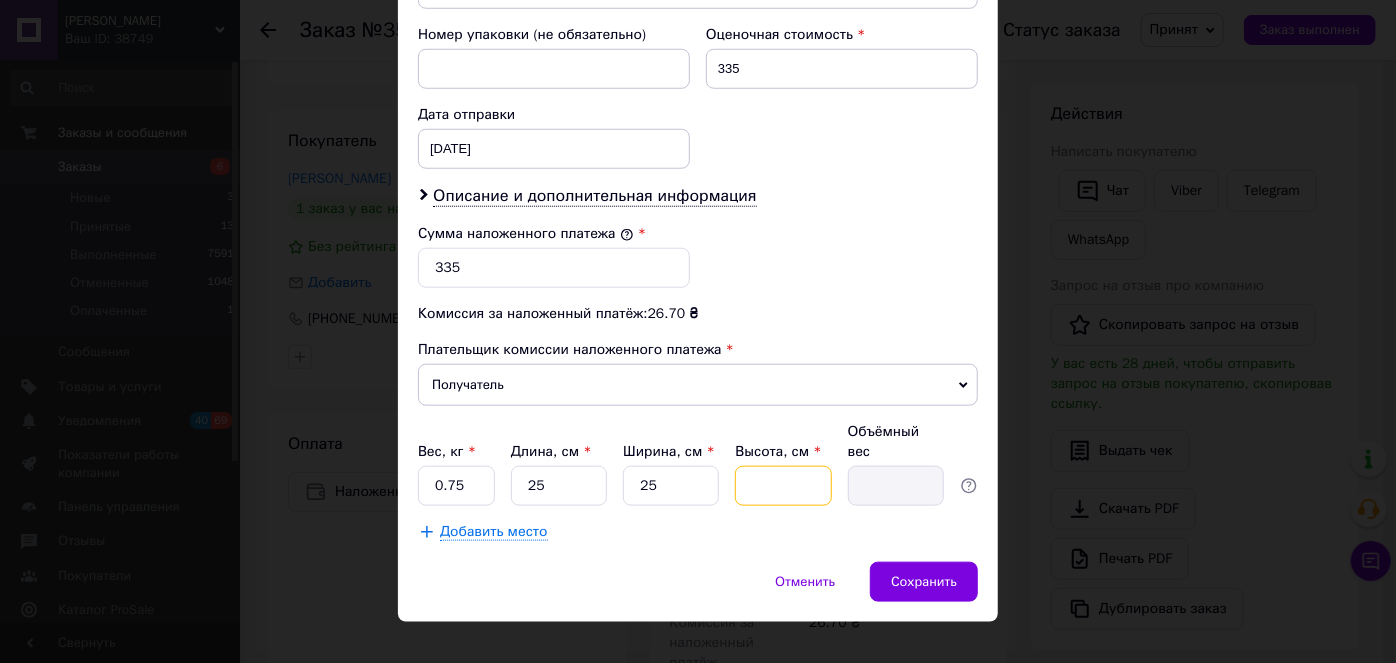 type 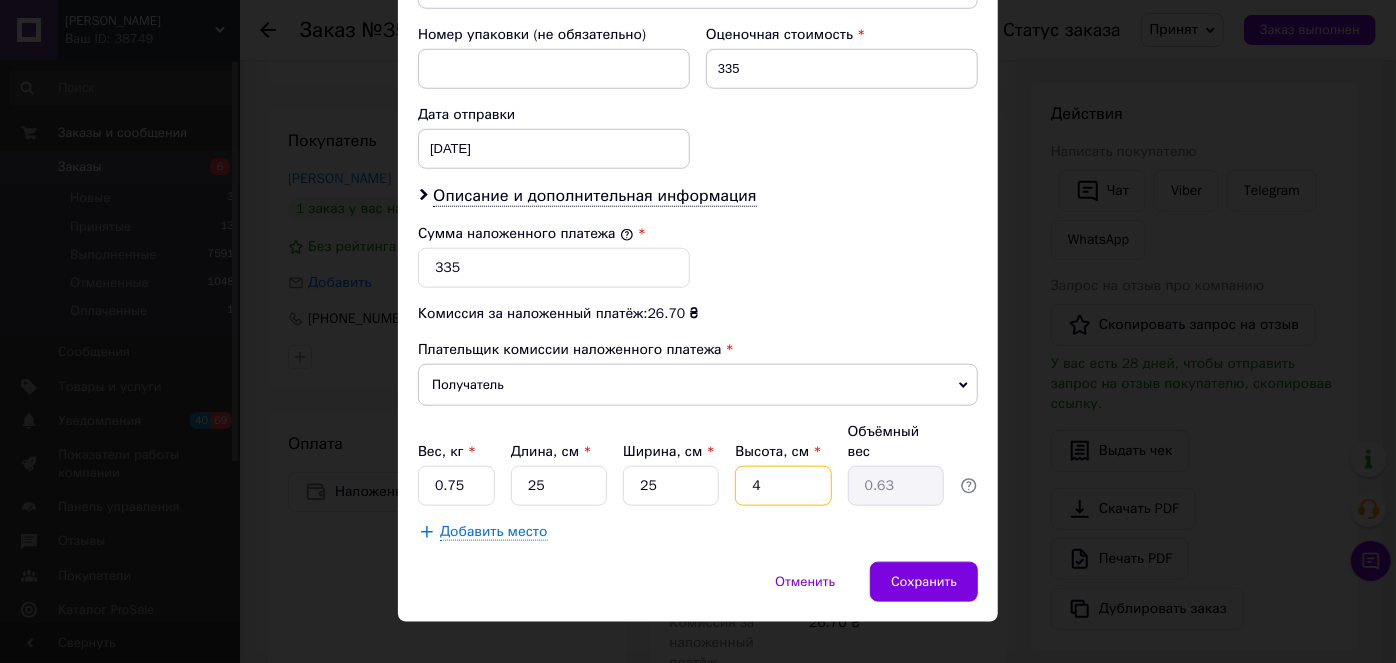 type on "4" 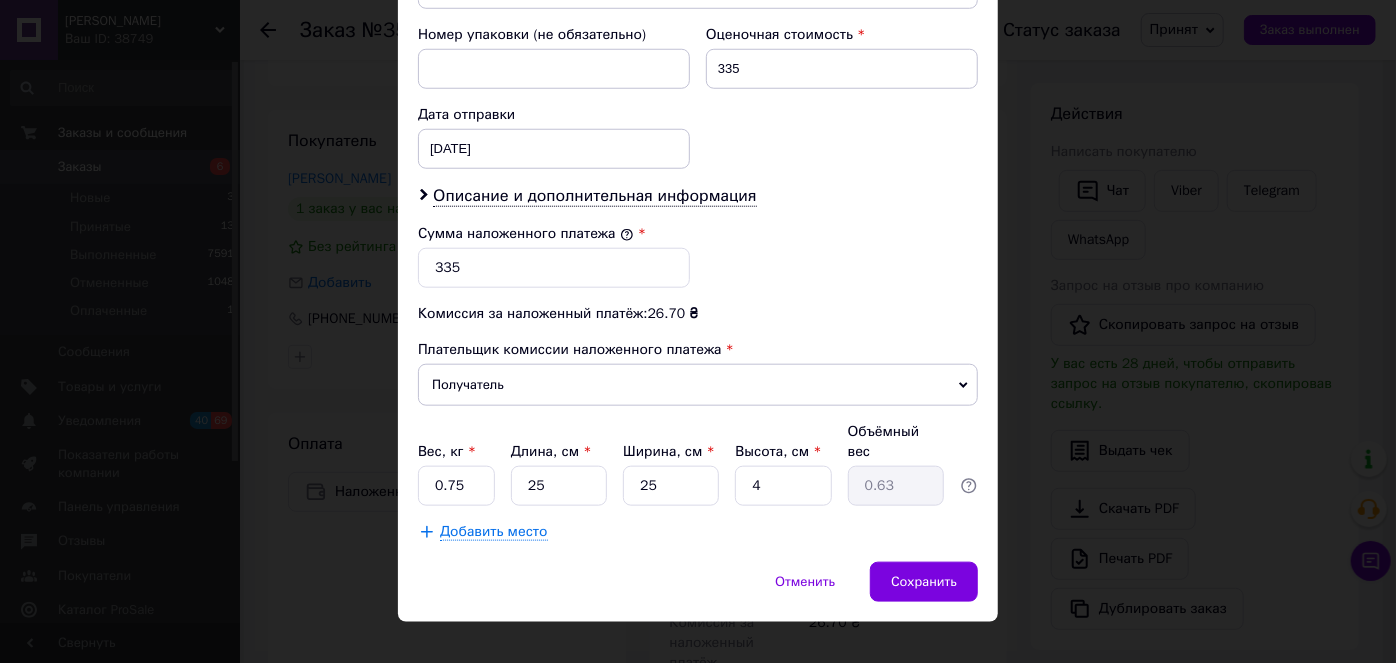 click on "Отменить   Сохранить" at bounding box center (698, 592) 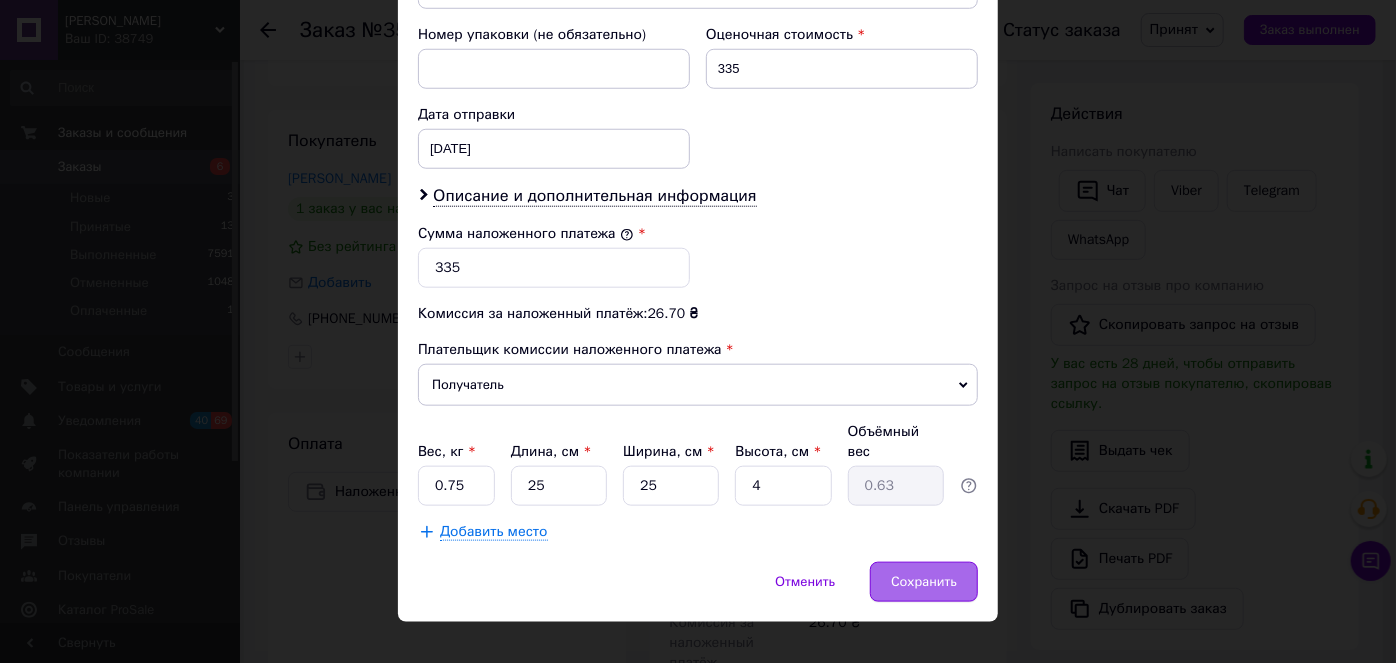 click on "Сохранить" at bounding box center (924, 582) 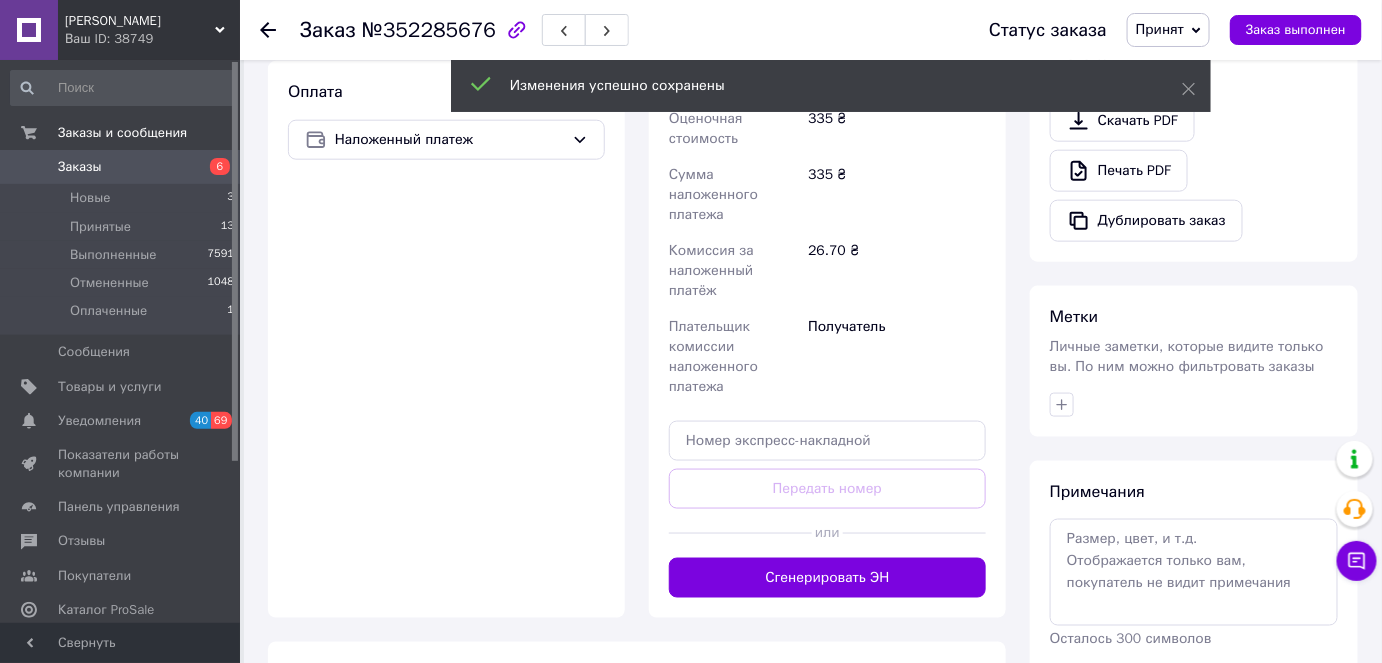 scroll, scrollTop: 771, scrollLeft: 0, axis: vertical 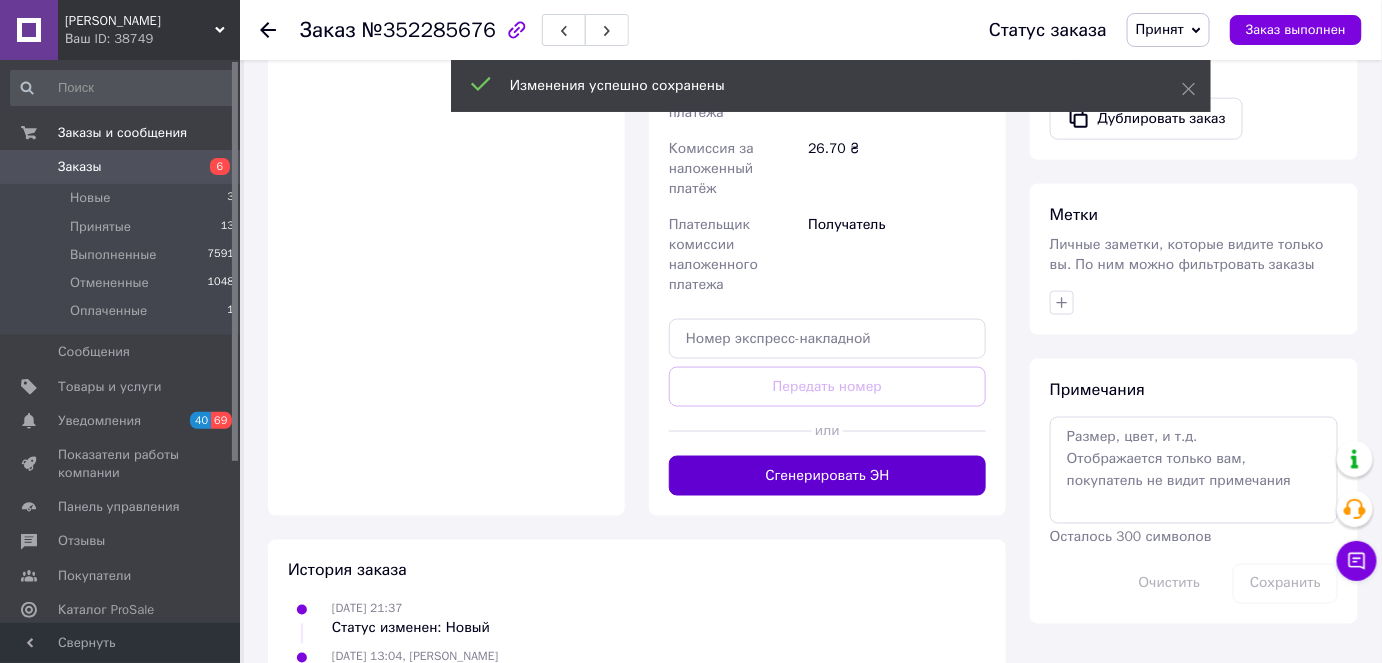 click on "Сгенерировать ЭН" at bounding box center (827, 476) 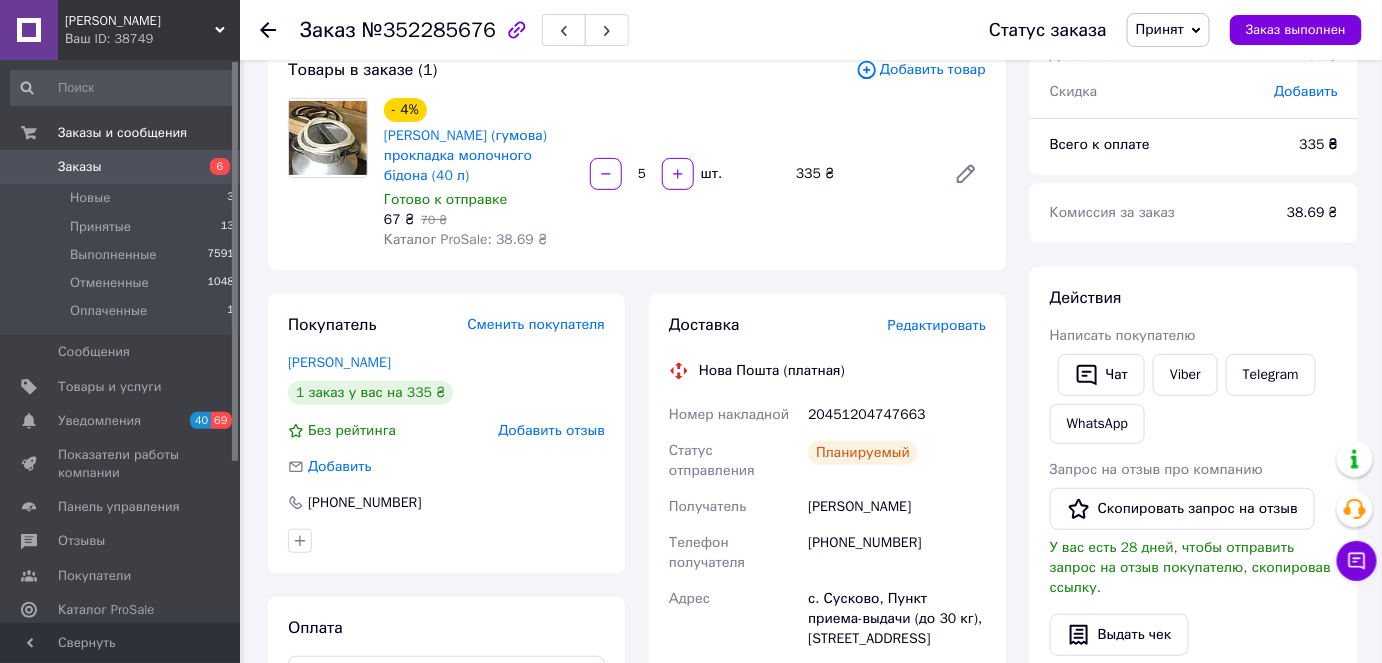 scroll, scrollTop: 0, scrollLeft: 0, axis: both 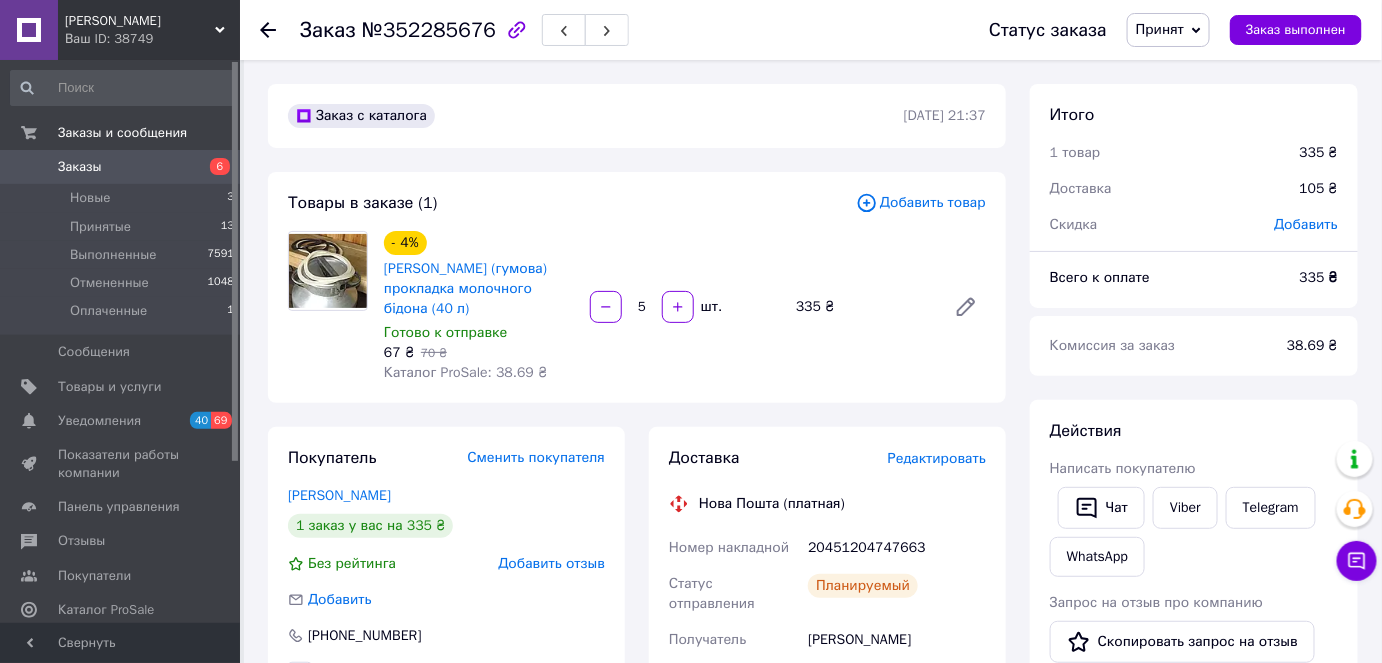 click on "Заказы" at bounding box center [121, 167] 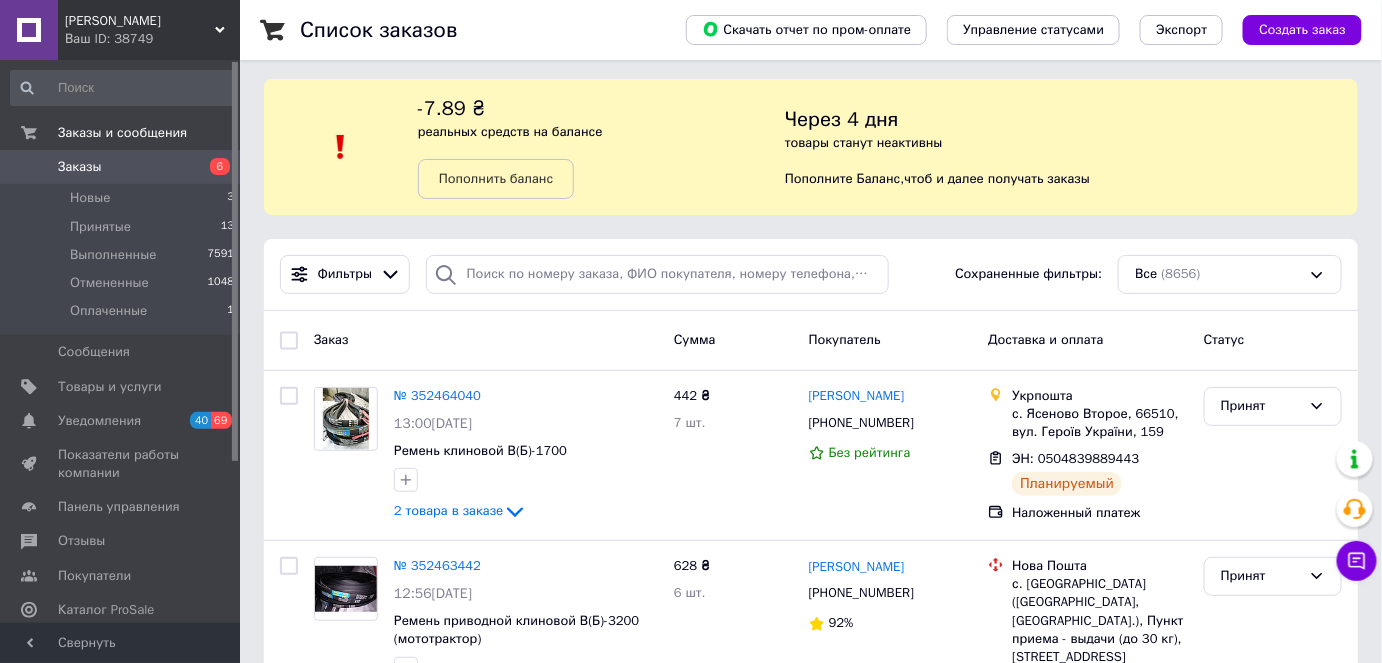 scroll, scrollTop: 90, scrollLeft: 0, axis: vertical 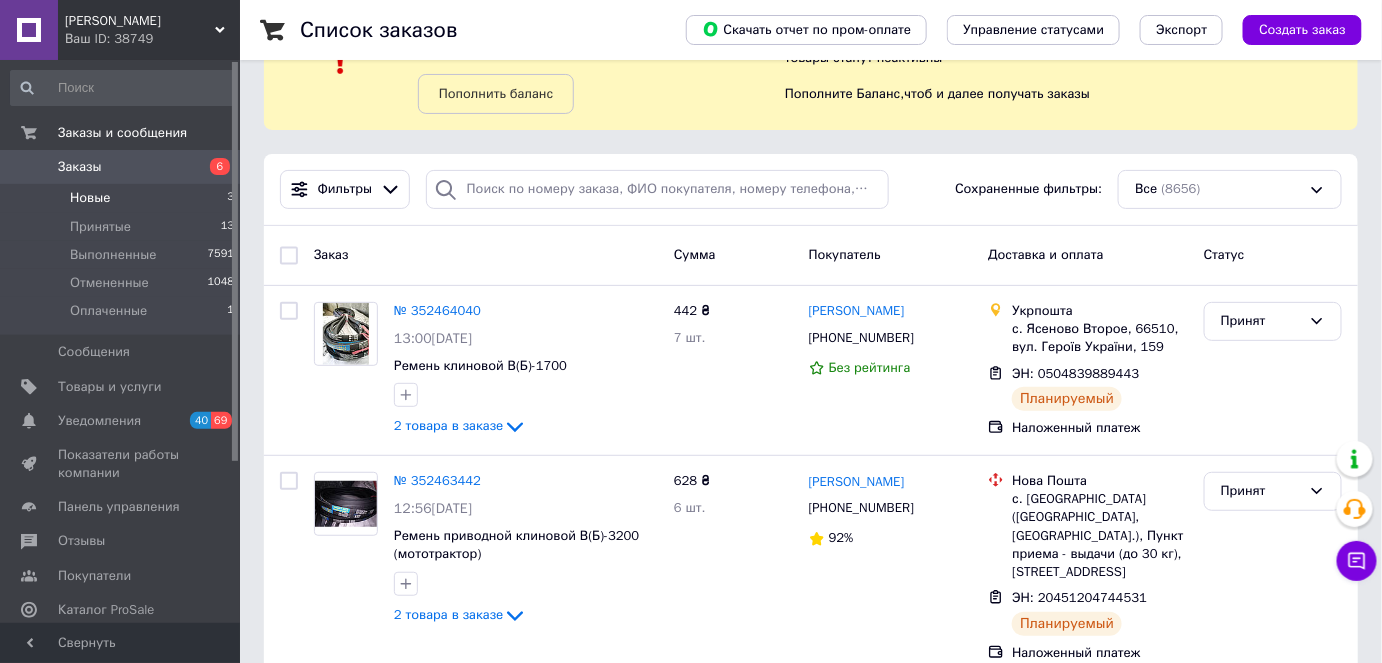 click on "Новые" at bounding box center [90, 198] 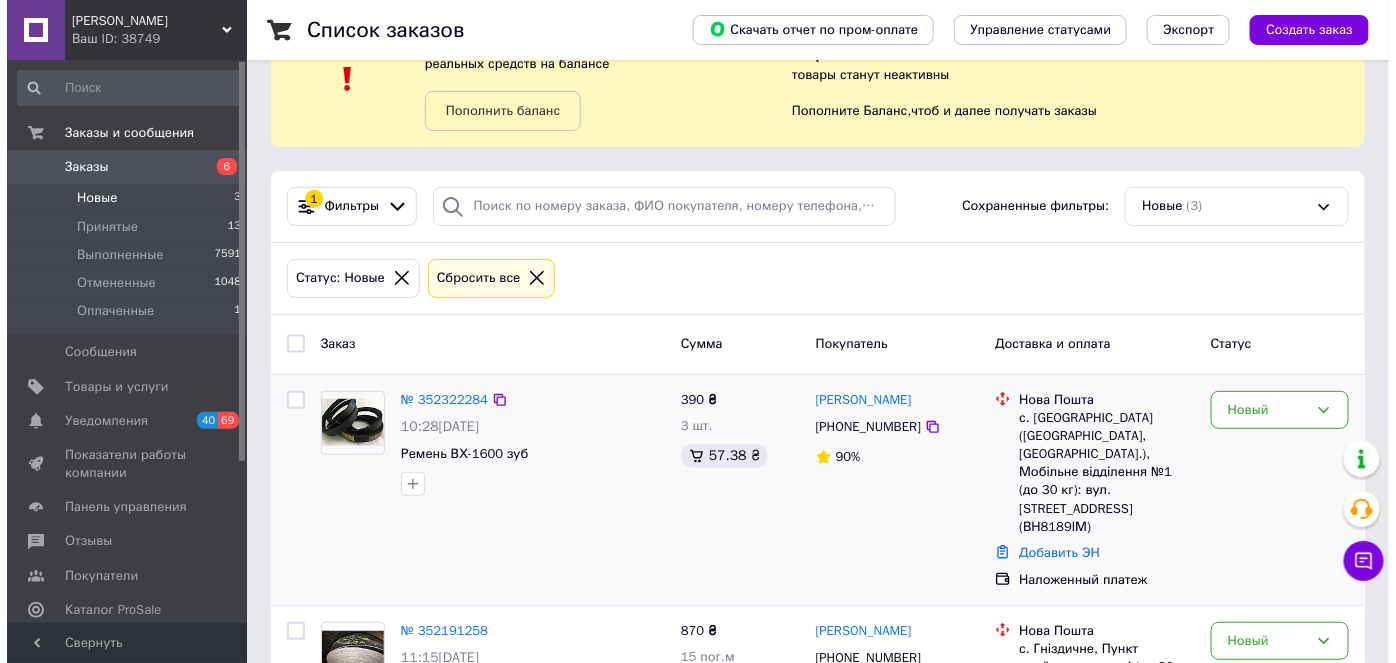 scroll, scrollTop: 158, scrollLeft: 0, axis: vertical 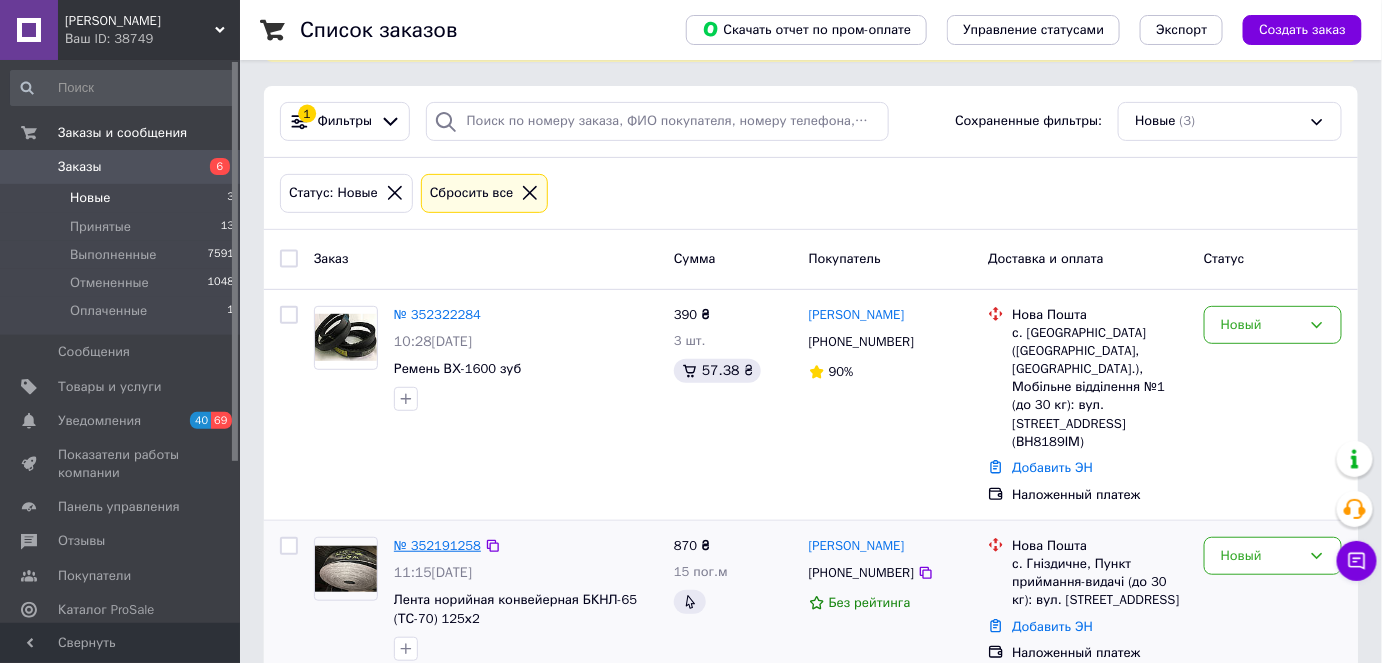 click on "№ 352191258" at bounding box center (437, 545) 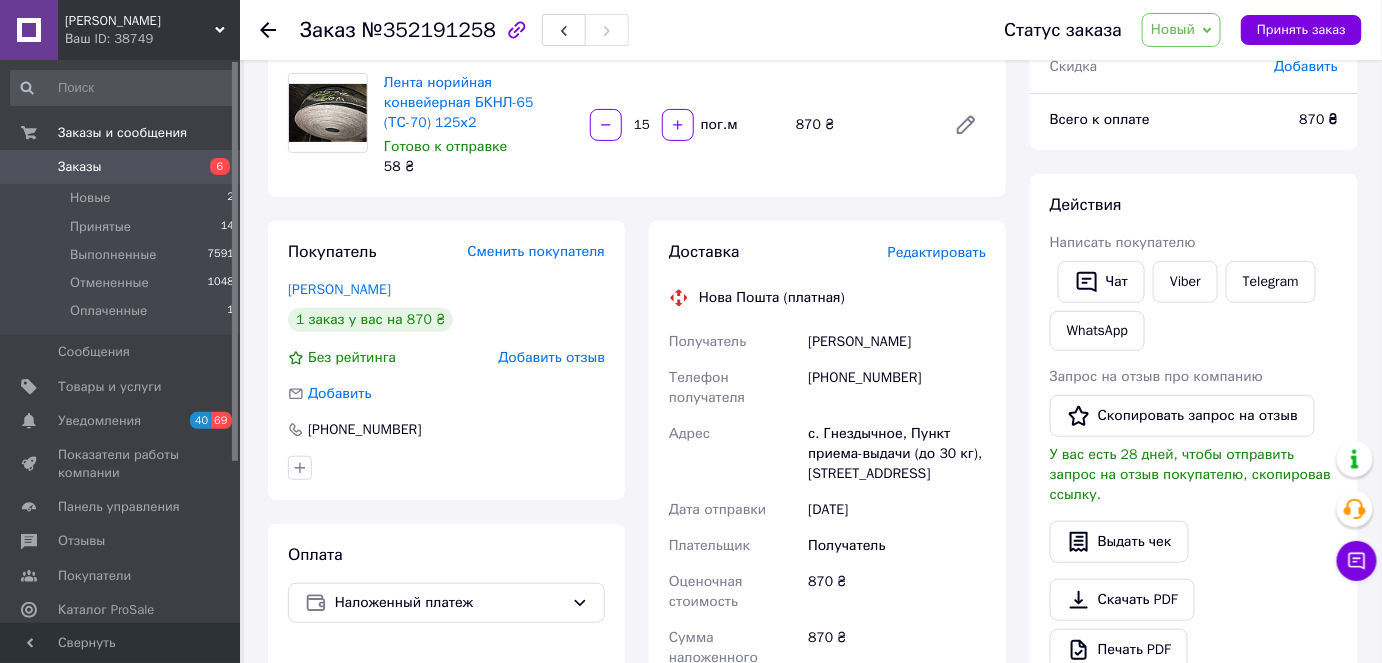 click on "Новый" at bounding box center (1173, 29) 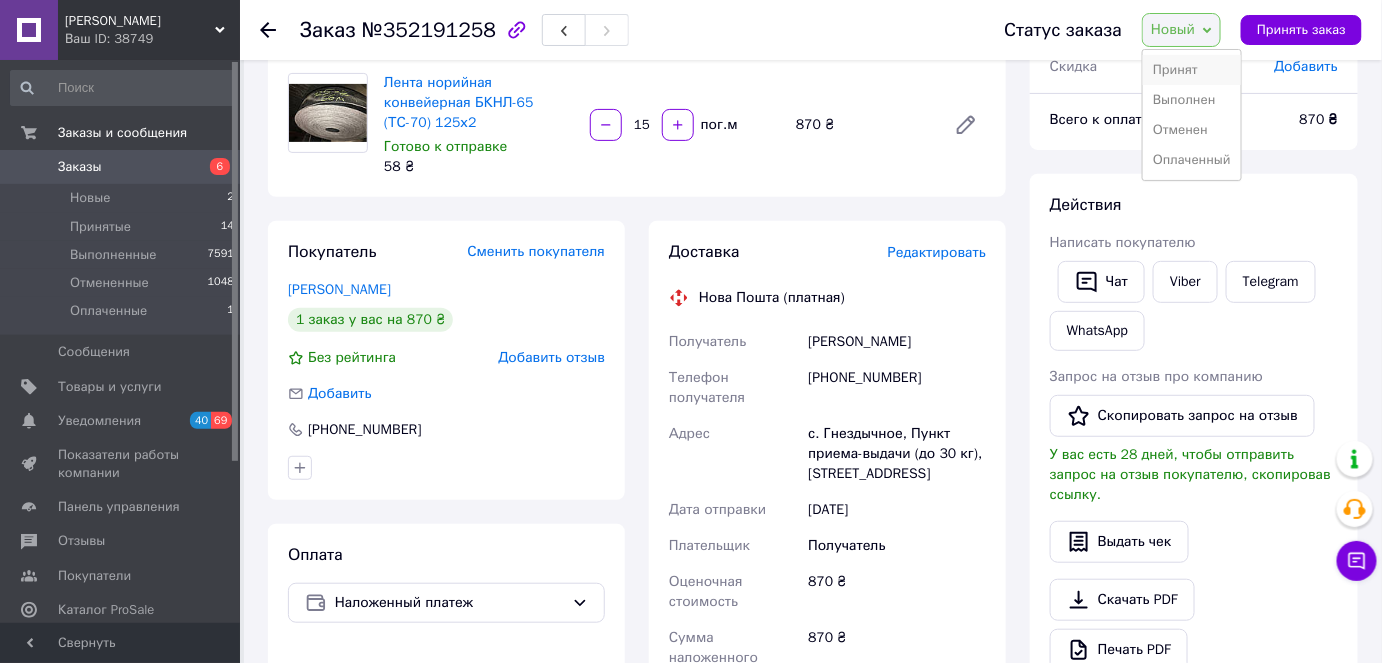 click on "Принят" at bounding box center (1192, 70) 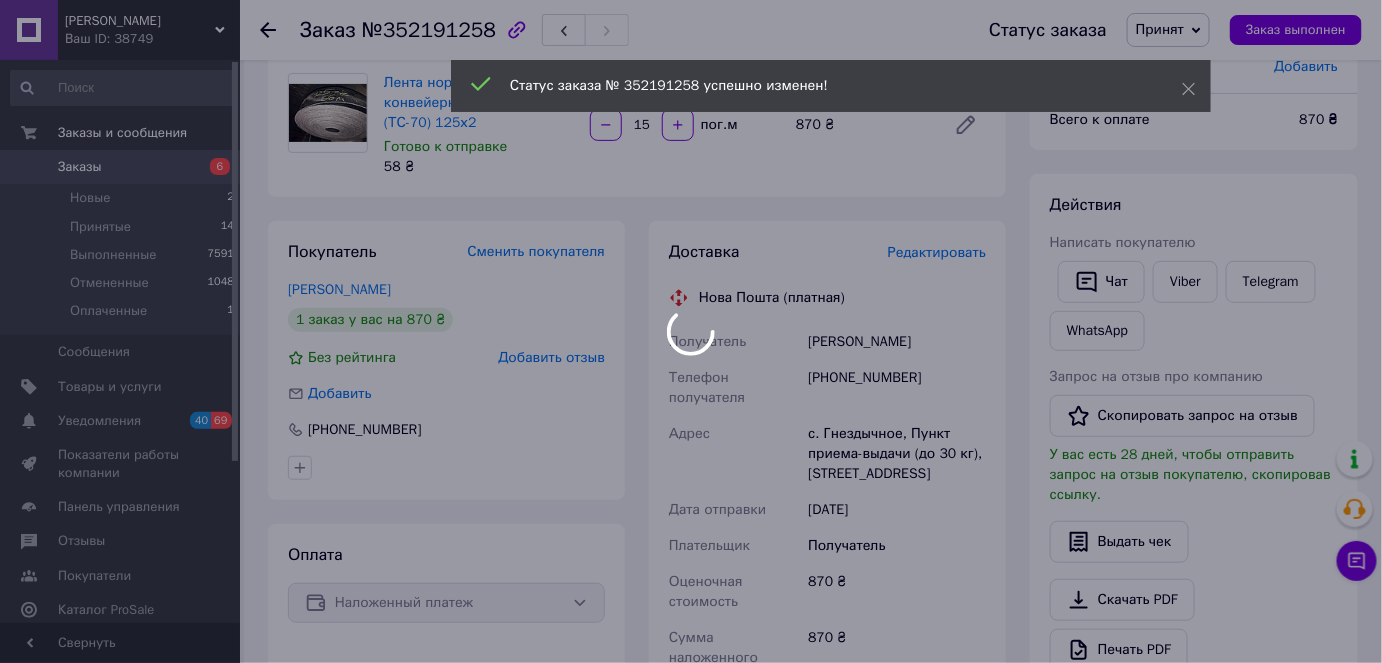 click at bounding box center (691, 331) 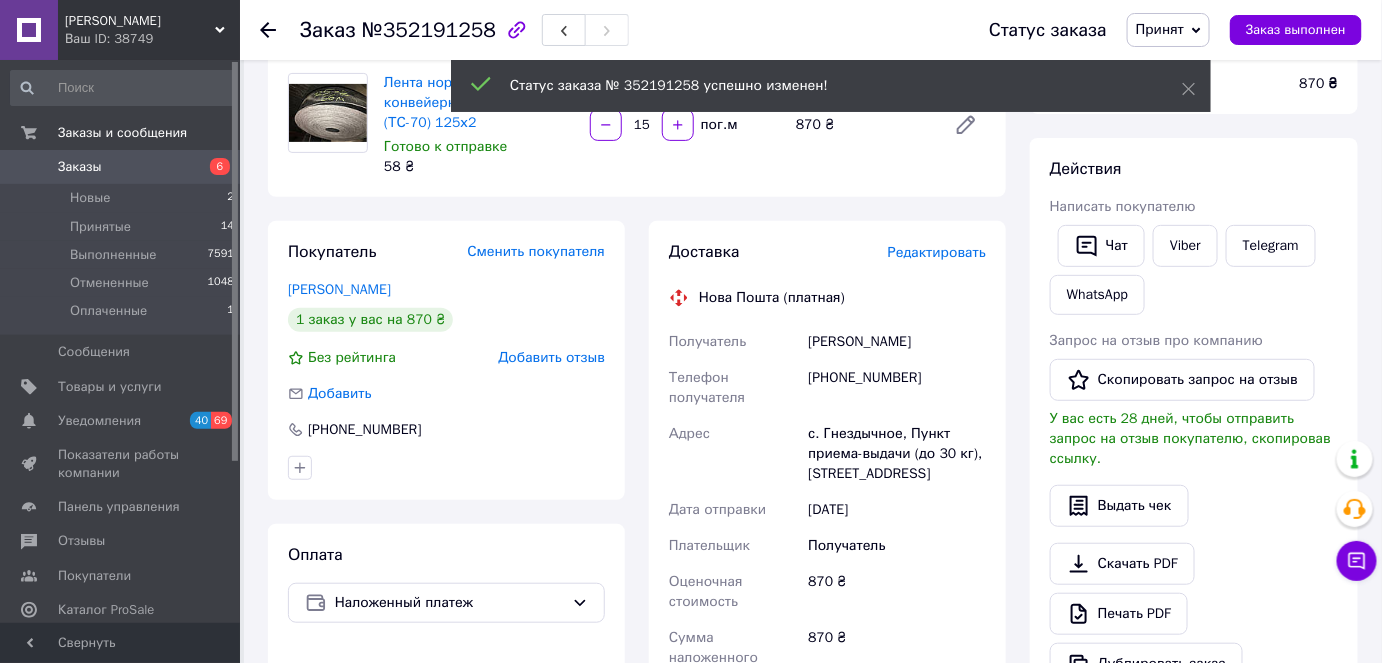 click on "Редактировать" at bounding box center [937, 252] 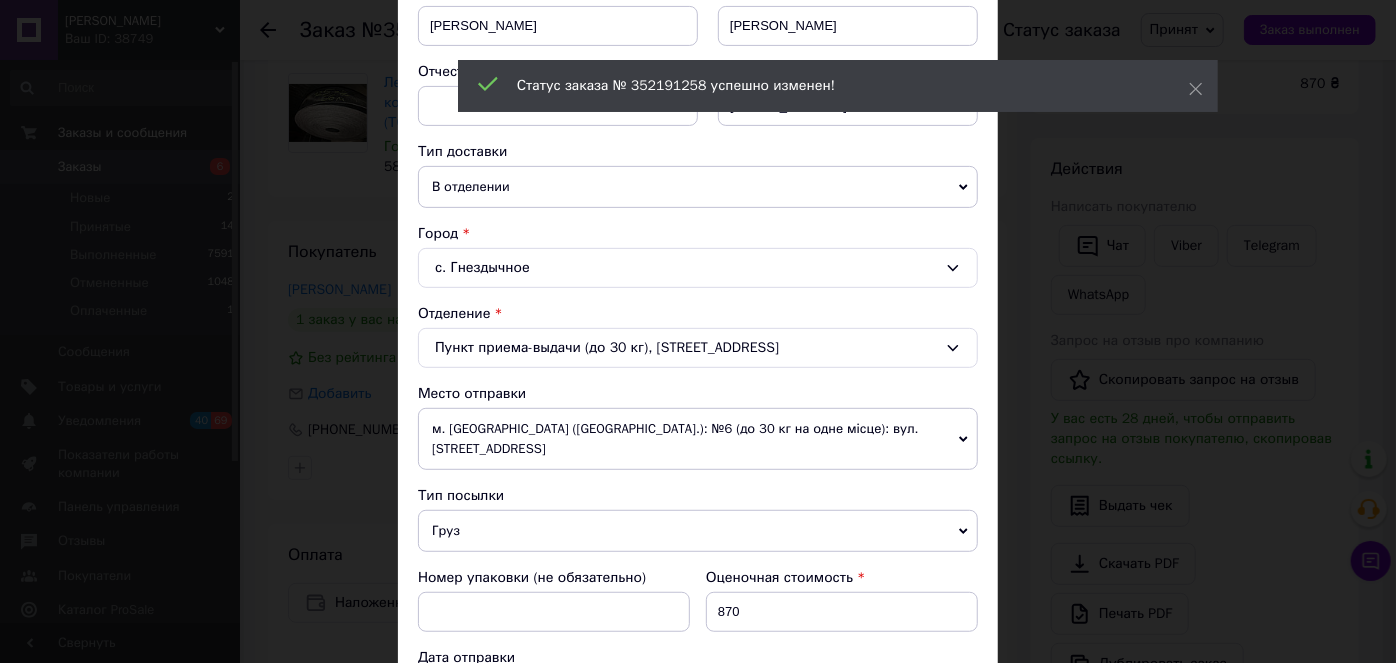 scroll, scrollTop: 363, scrollLeft: 0, axis: vertical 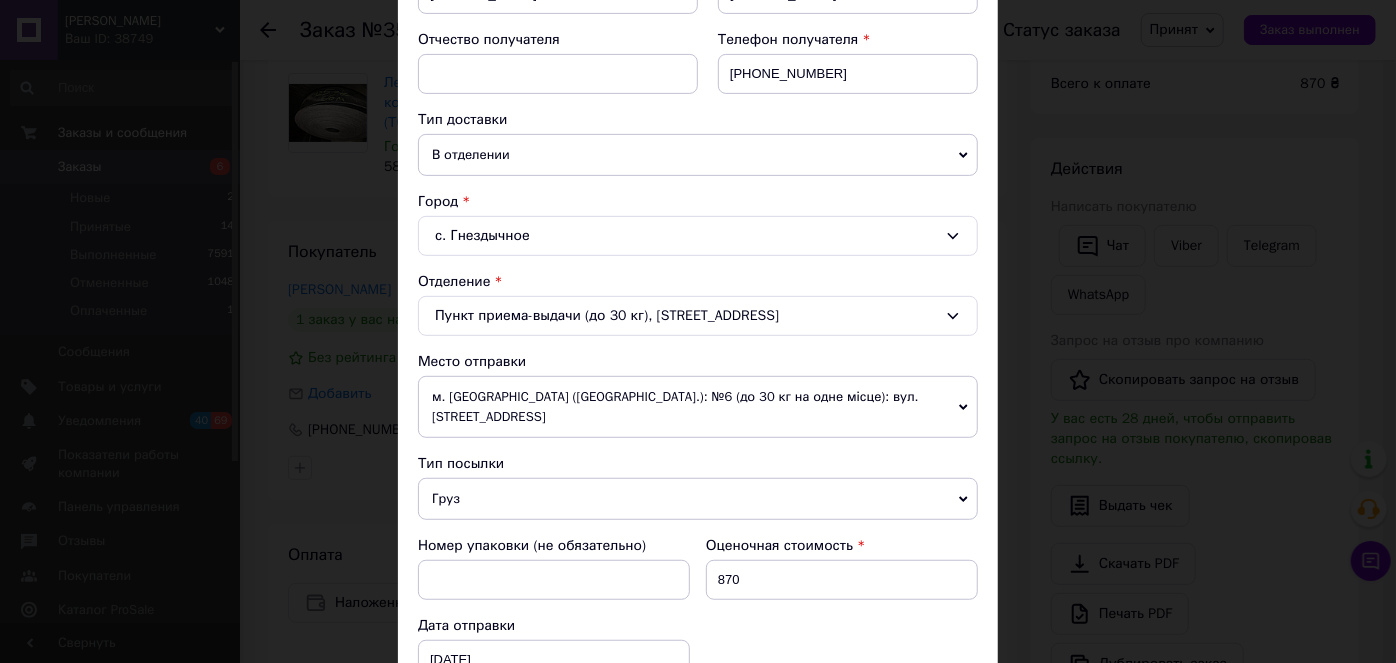 click on "м. [GEOGRAPHIC_DATA] ([GEOGRAPHIC_DATA].): №6 (до 30 кг на одне місце): вул. [STREET_ADDRESS]" at bounding box center [698, 407] 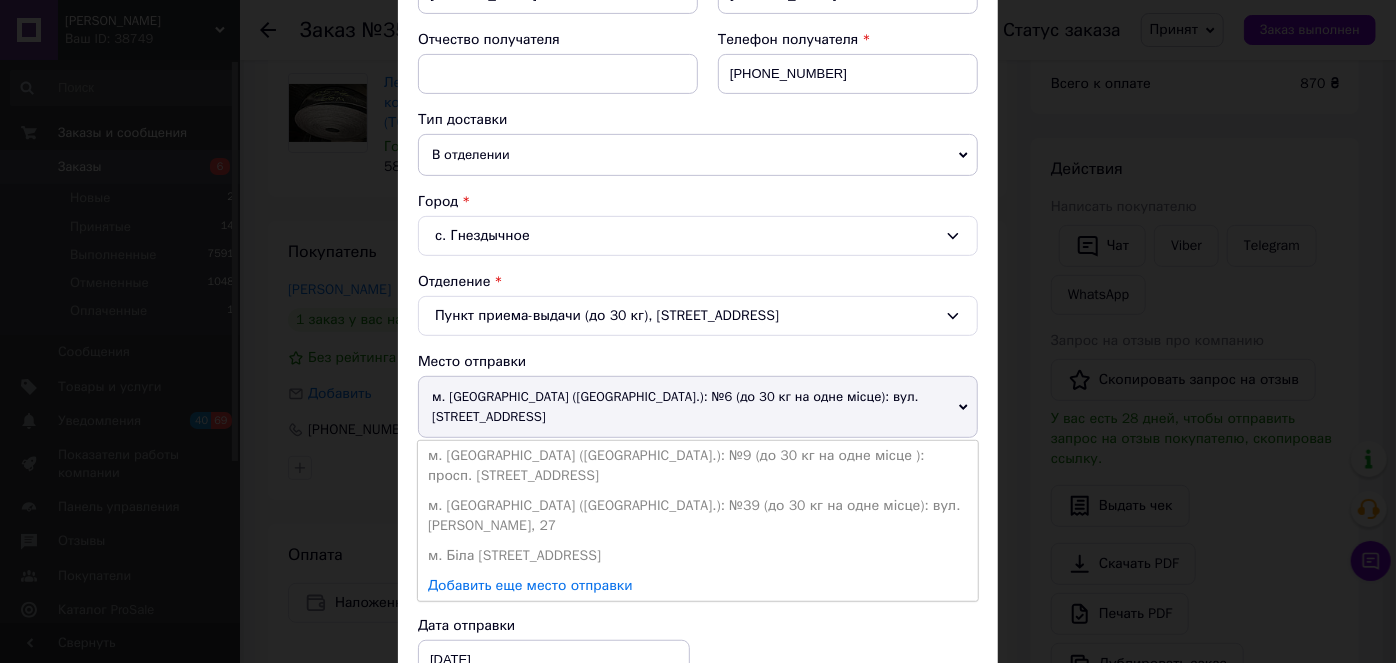 click on "м. [GEOGRAPHIC_DATA] ([GEOGRAPHIC_DATA].): №9 (до 30 кг на одне місце ): просп. [STREET_ADDRESS]" at bounding box center (698, 466) 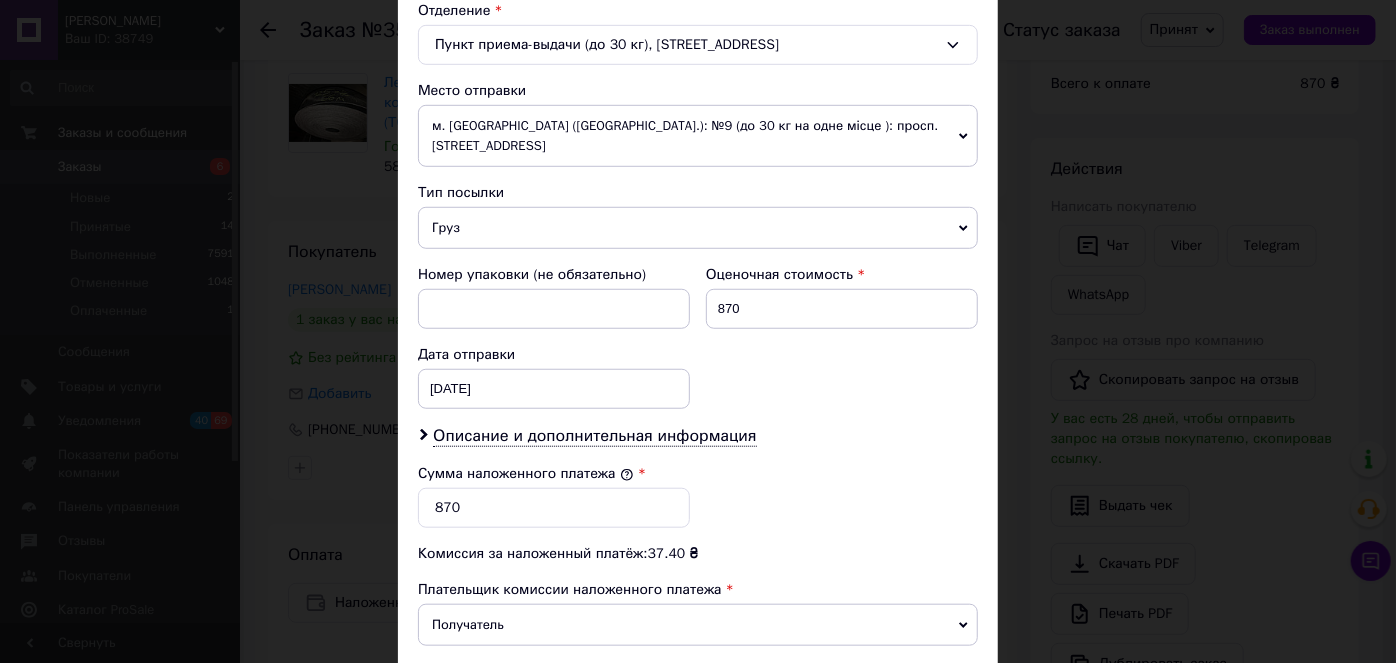 scroll, scrollTop: 636, scrollLeft: 0, axis: vertical 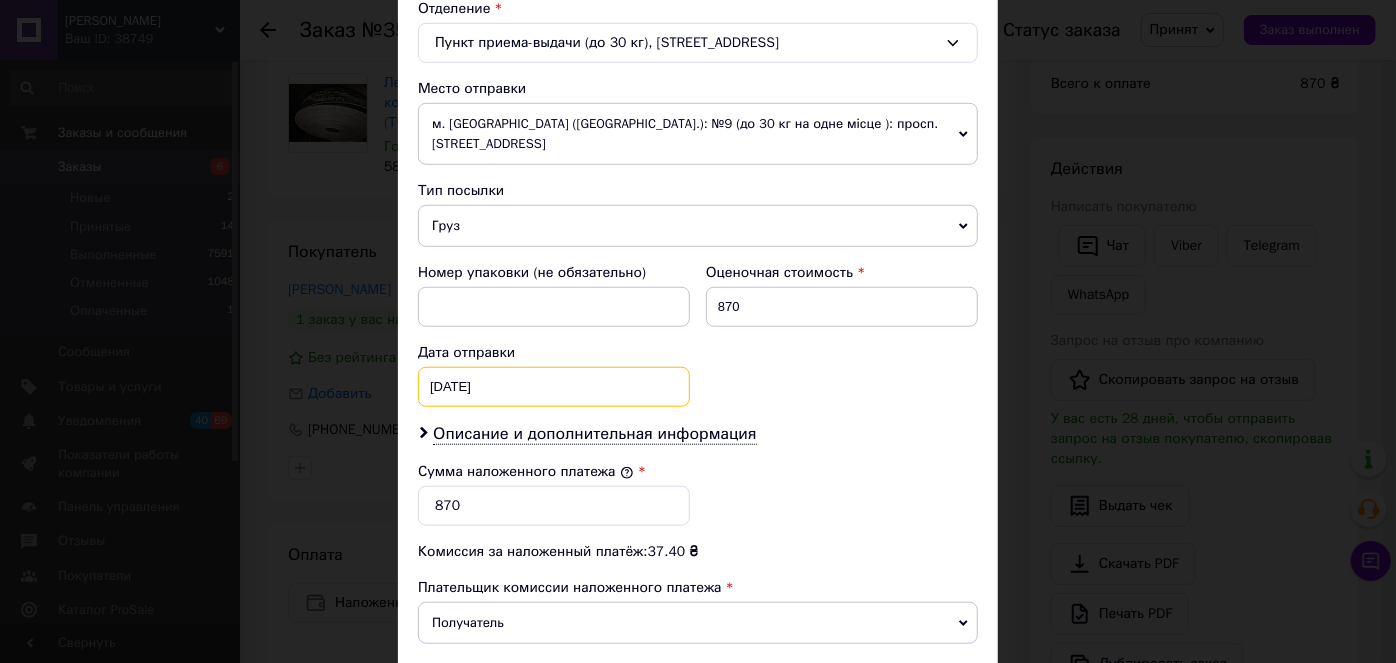 click on "[DATE] < 2025 > < Июль > Пн Вт Ср Чт Пт Сб Вс 30 1 2 3 4 5 6 7 8 9 10 11 12 13 14 15 16 17 18 19 20 21 22 23 24 25 26 27 28 29 30 31 1 2 3 4 5 6 7 8 9 10" at bounding box center (554, 387) 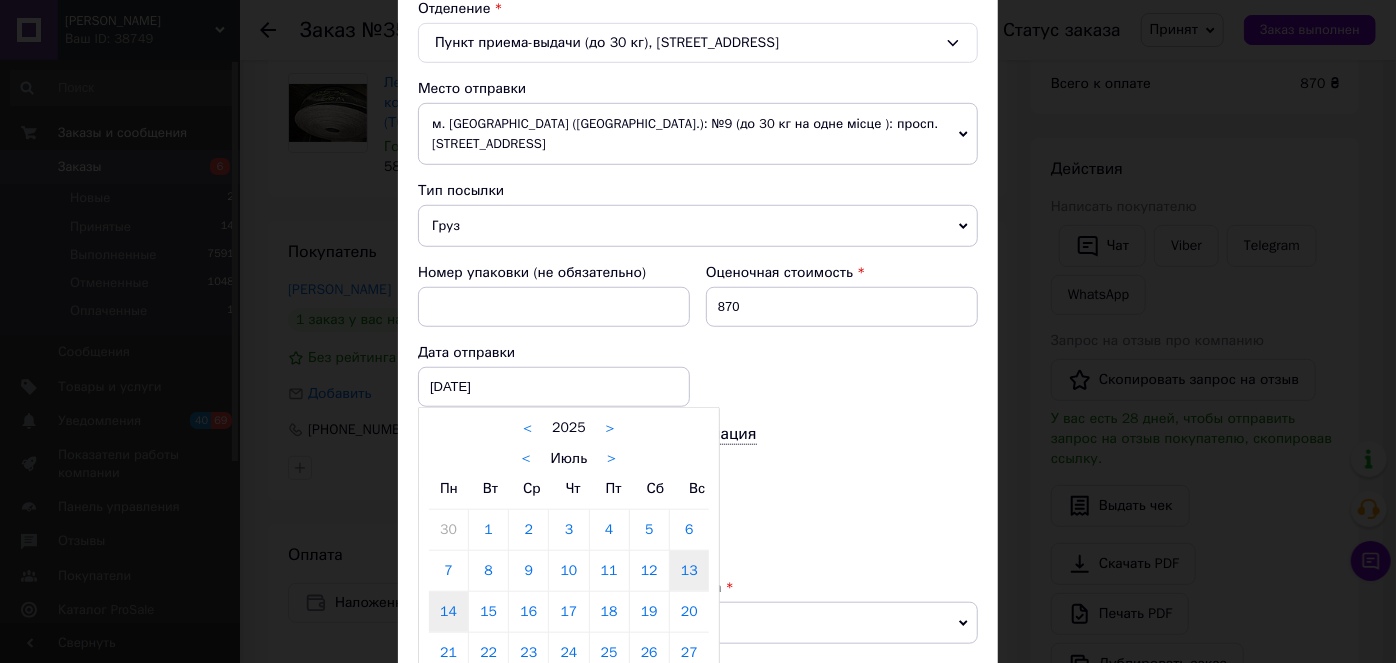 click on "14" at bounding box center (448, 612) 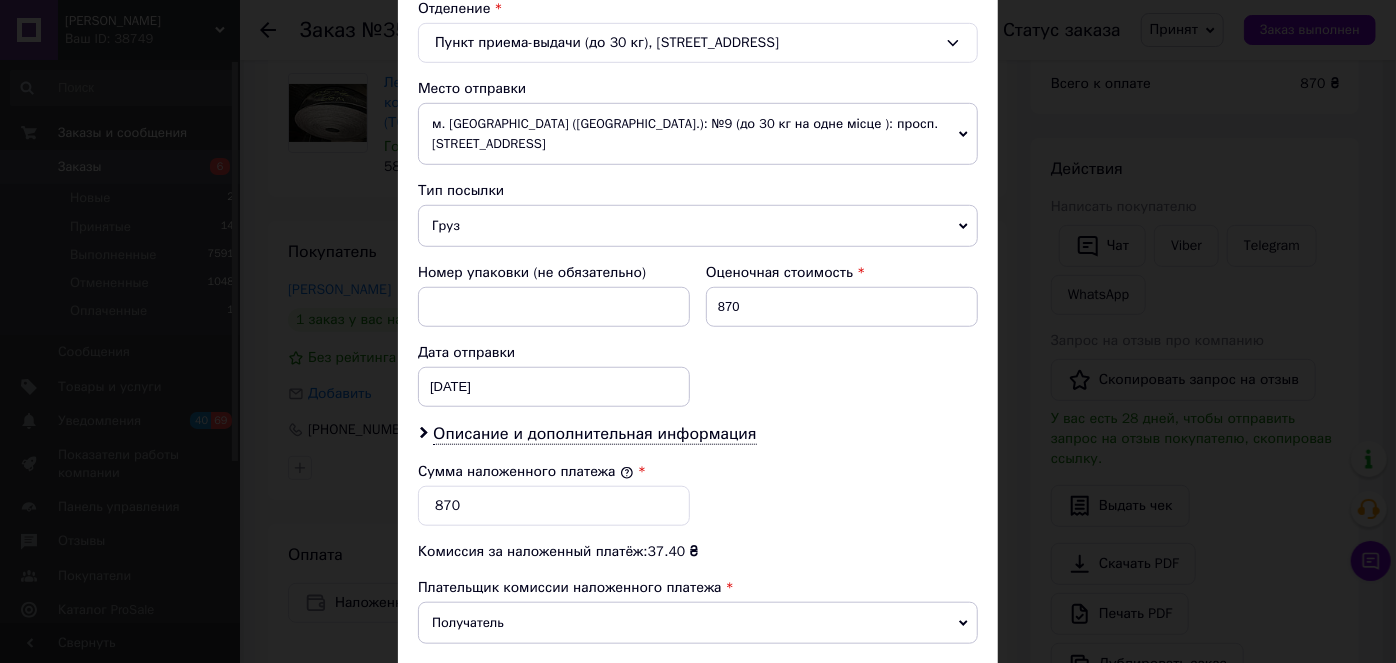 scroll, scrollTop: 874, scrollLeft: 0, axis: vertical 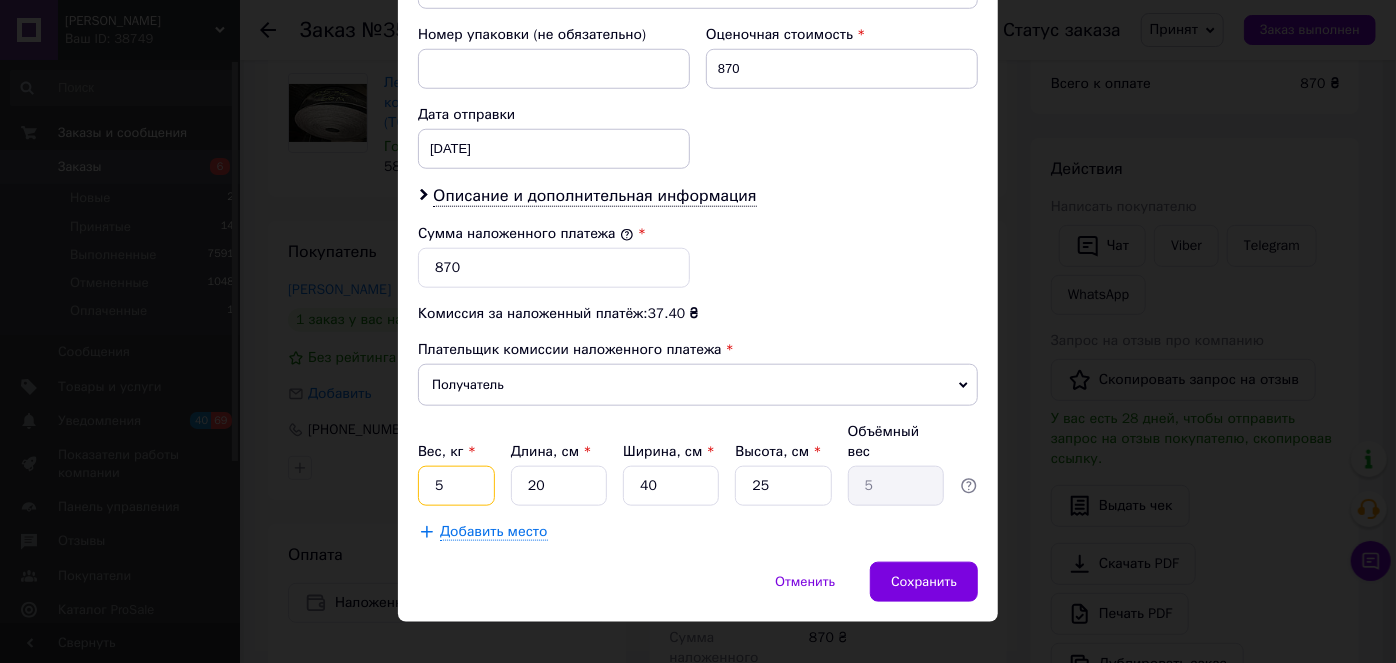 drag, startPoint x: 454, startPoint y: 464, endPoint x: 421, endPoint y: 454, distance: 34.48188 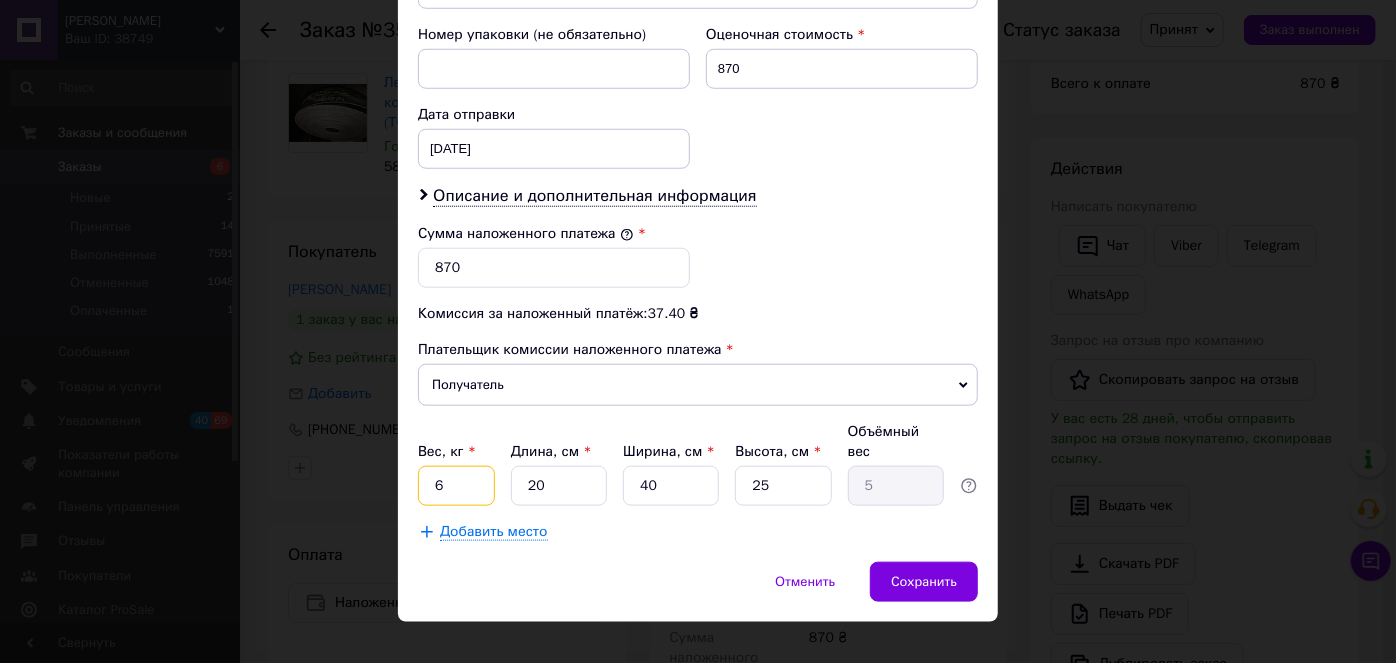 type on "6" 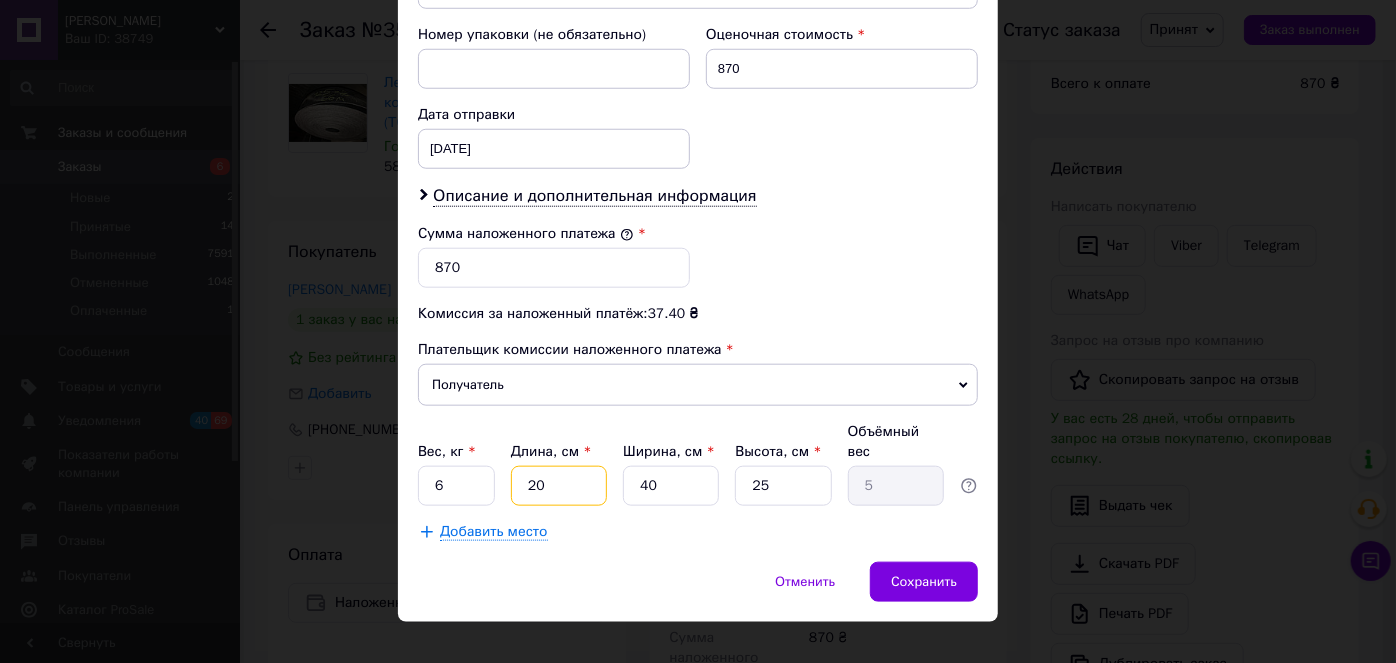 type on "3" 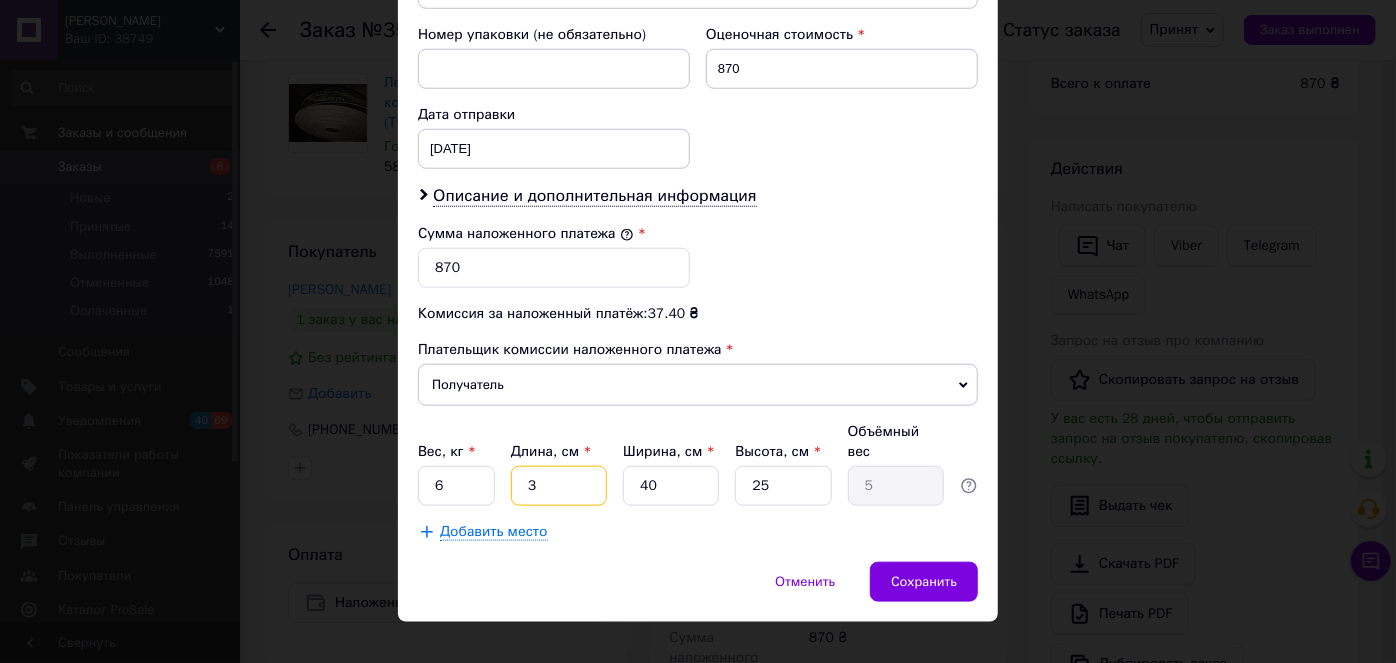 type on "0.75" 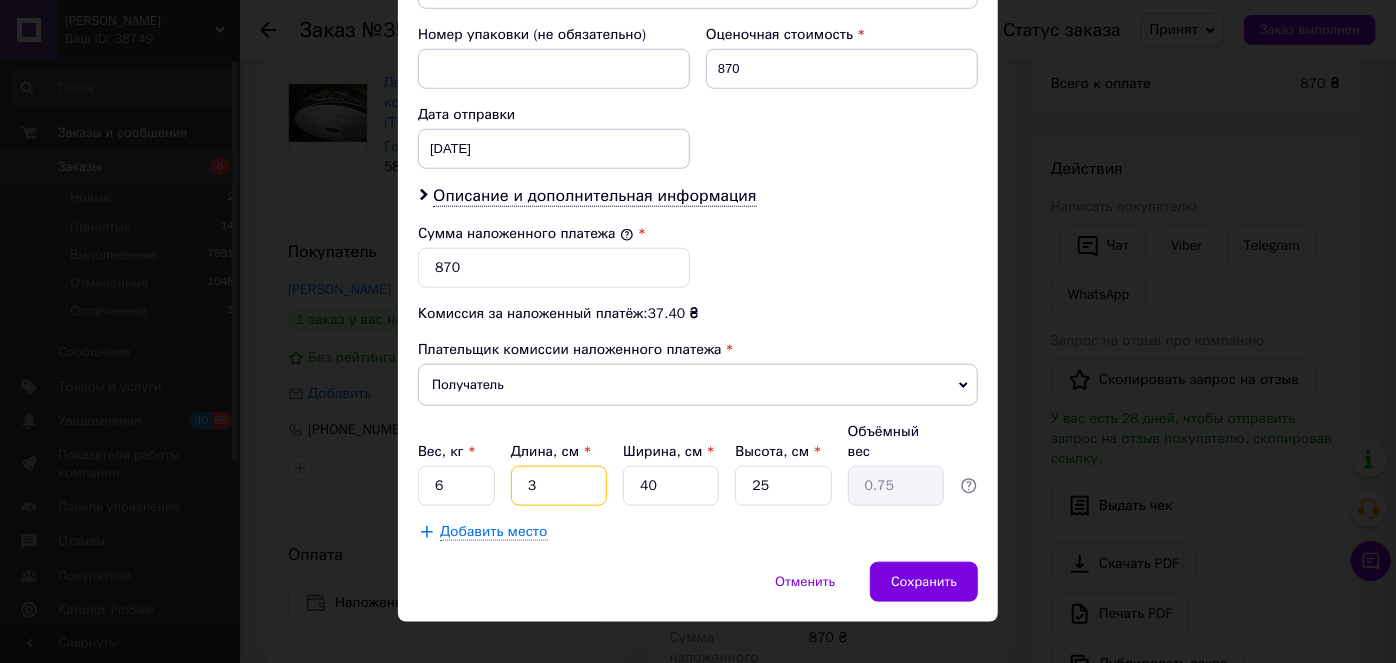 type on "35" 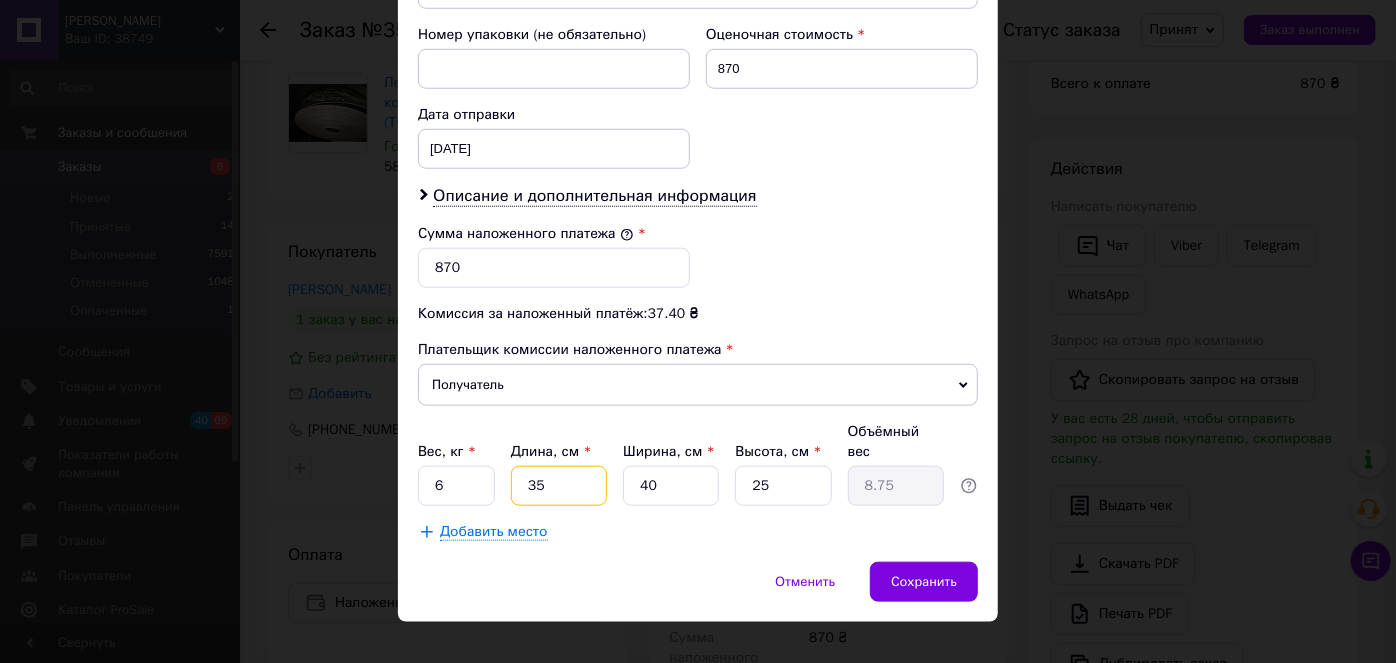 type on "35" 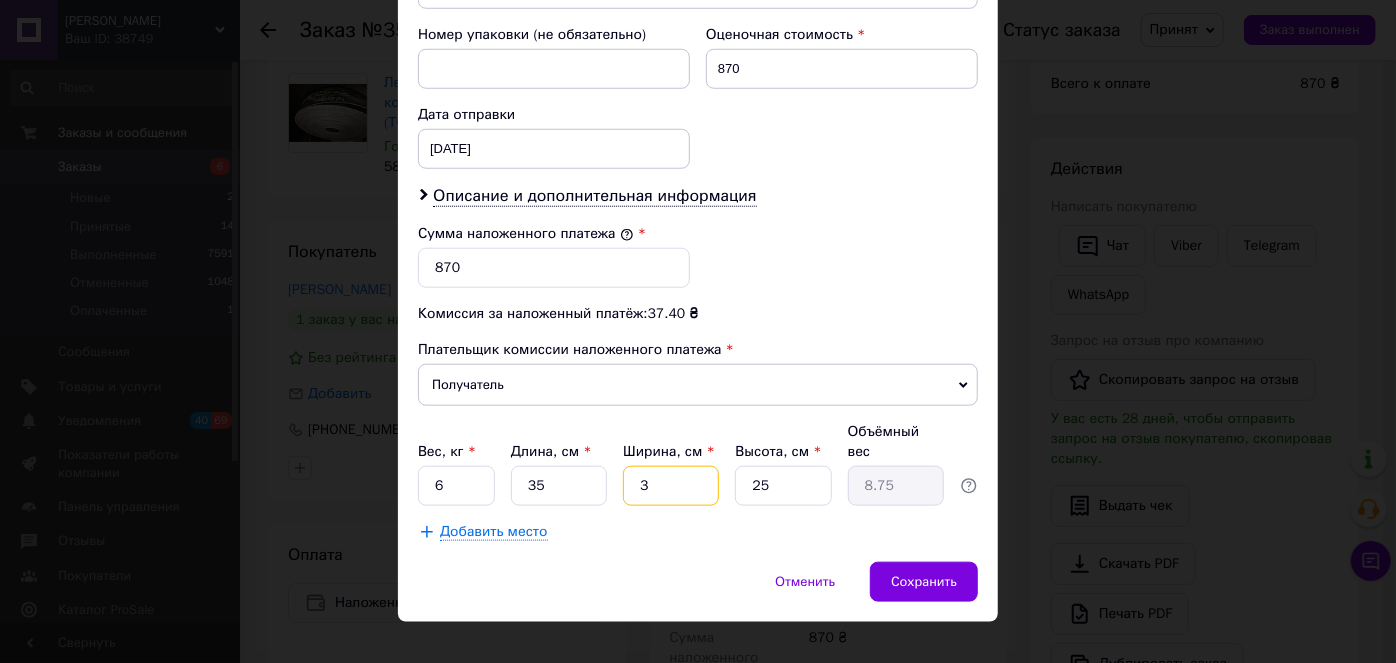 type on "3" 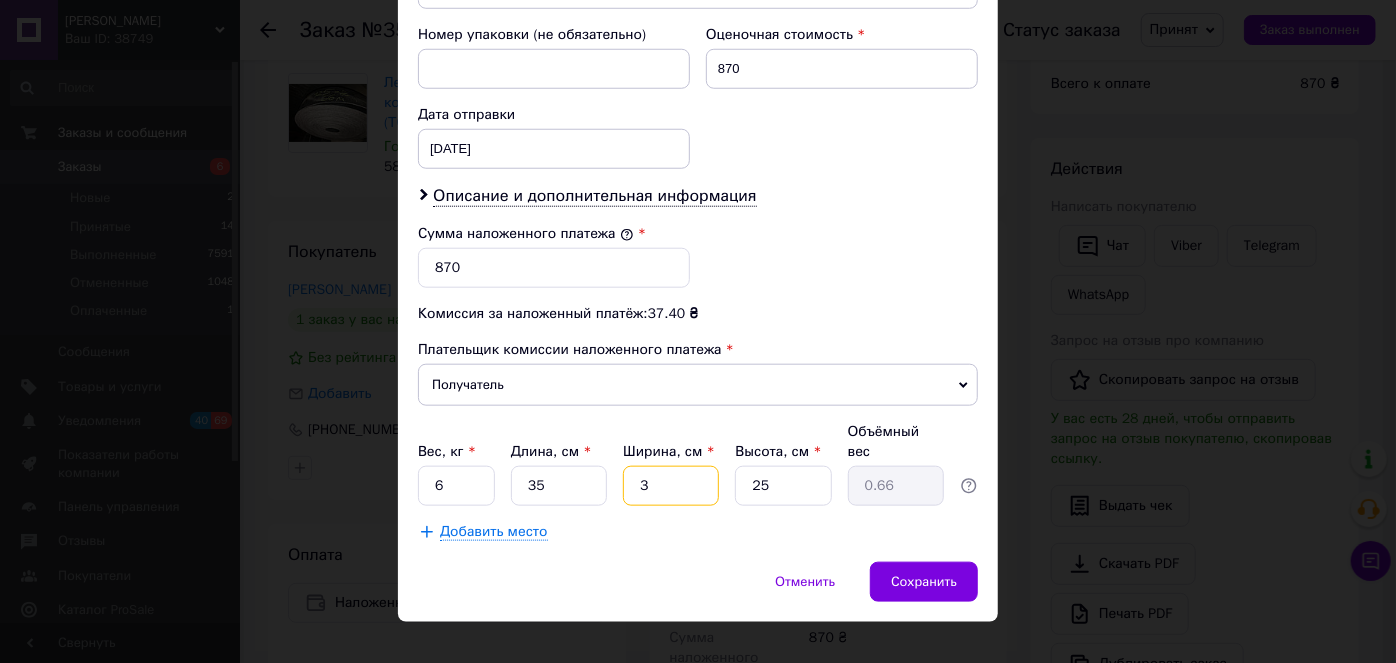 type on "35" 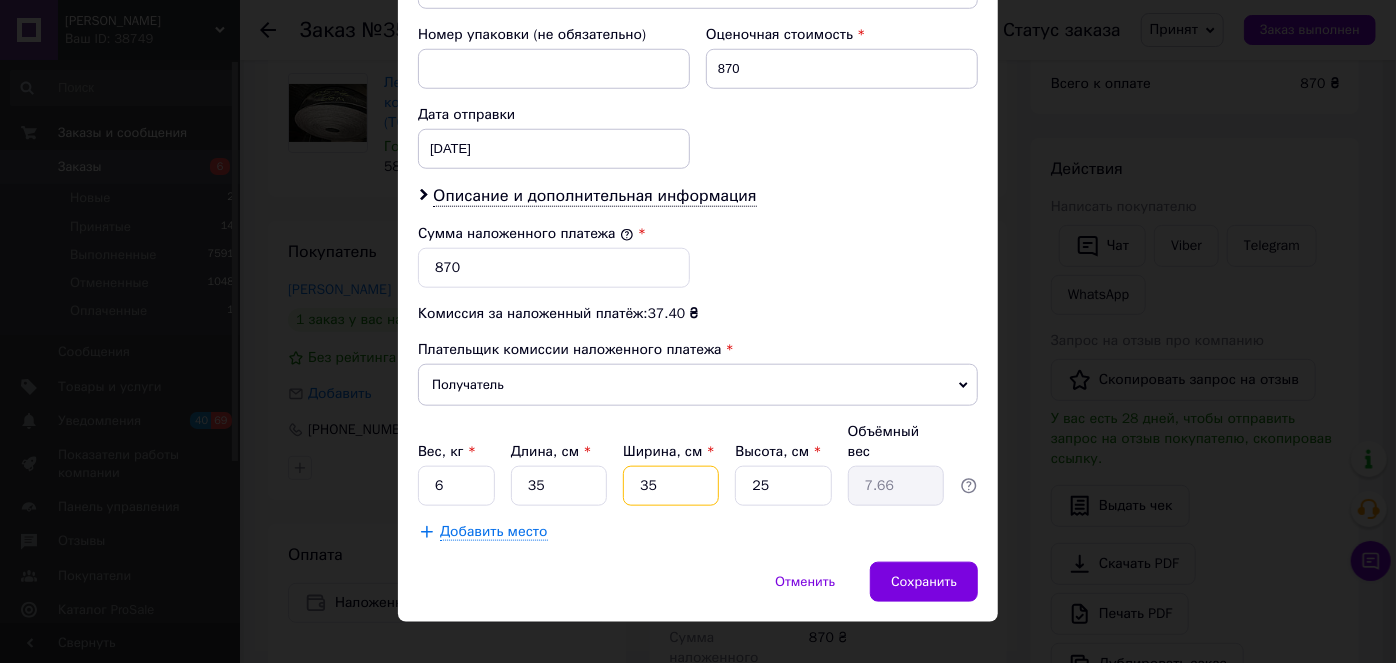 type on "35" 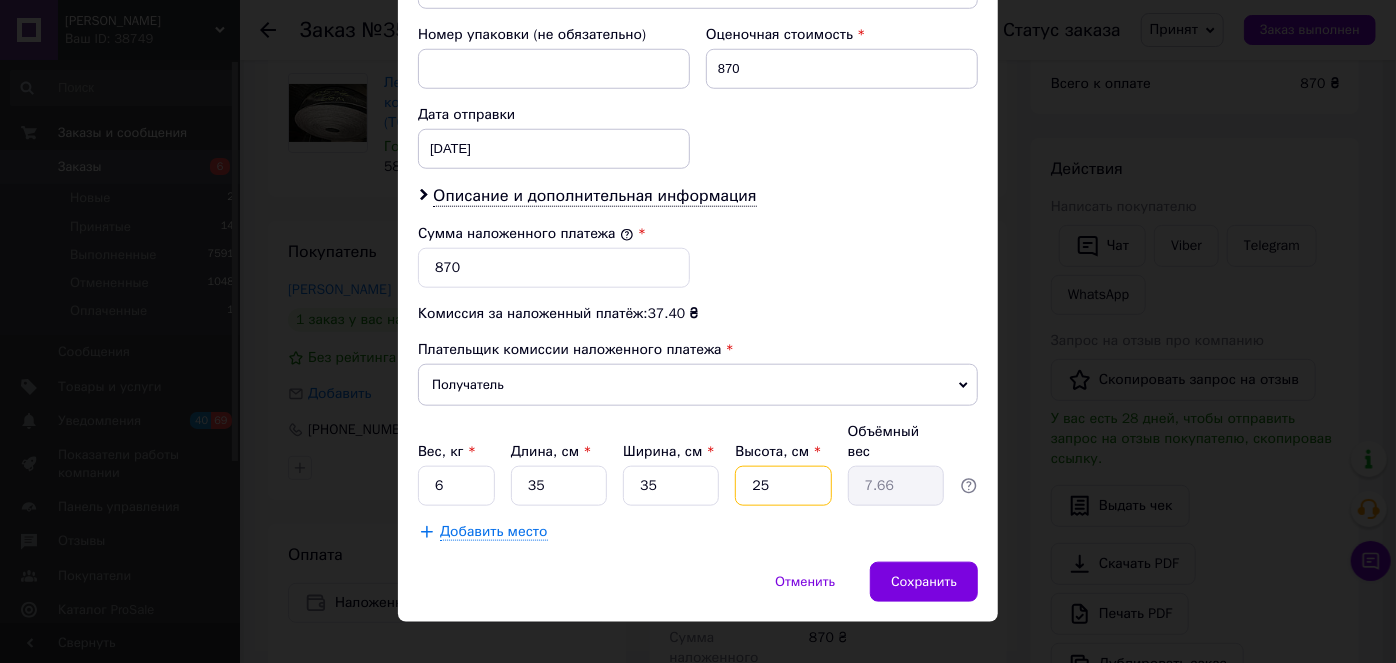 type on "1" 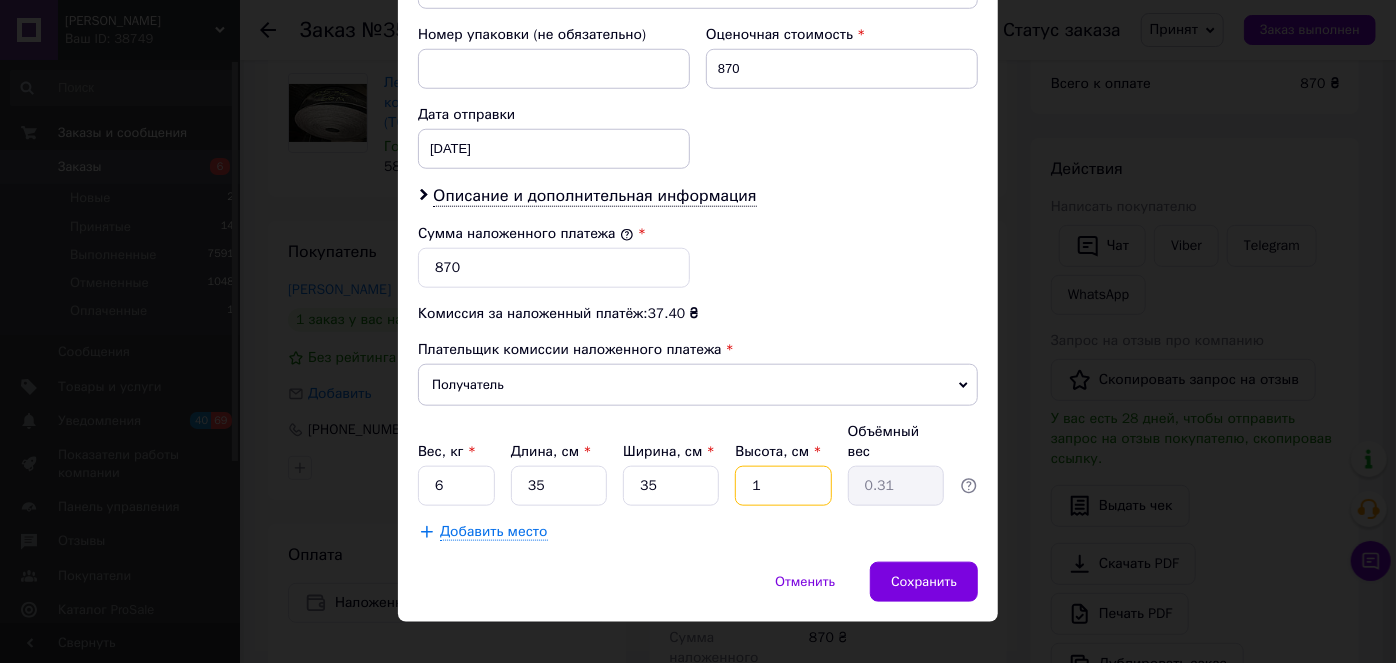 type on "12" 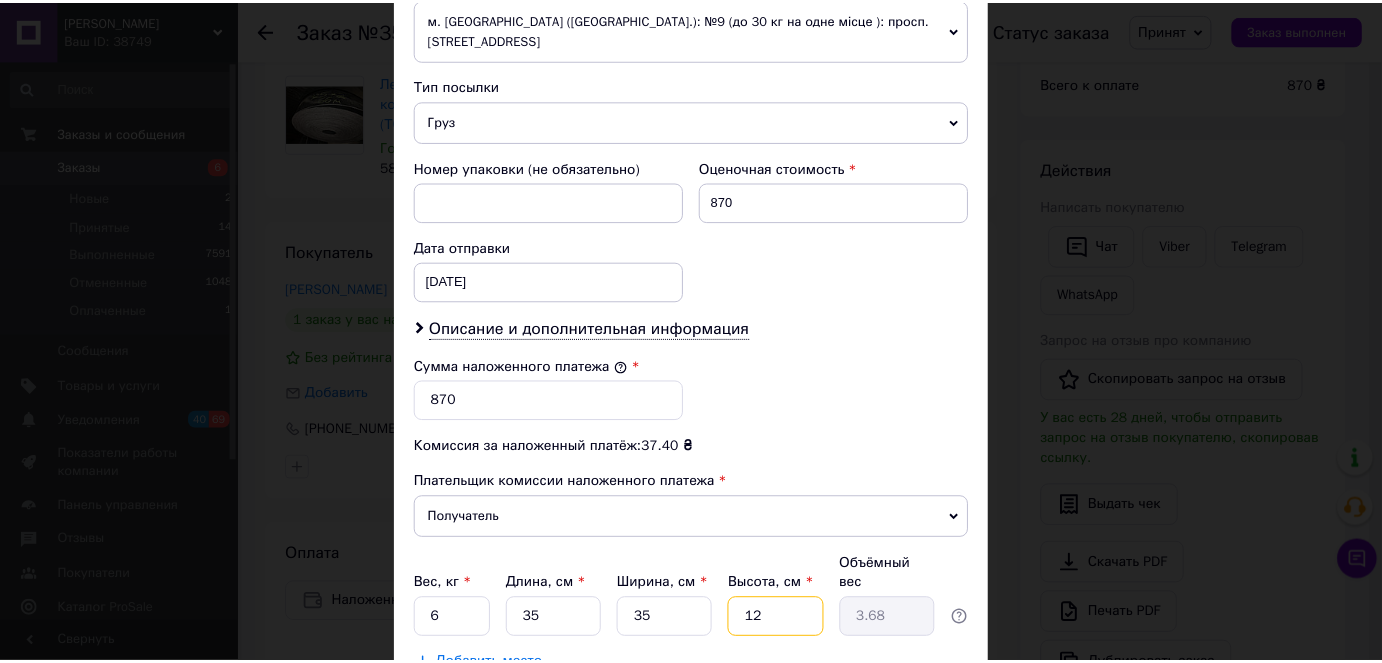 scroll, scrollTop: 874, scrollLeft: 0, axis: vertical 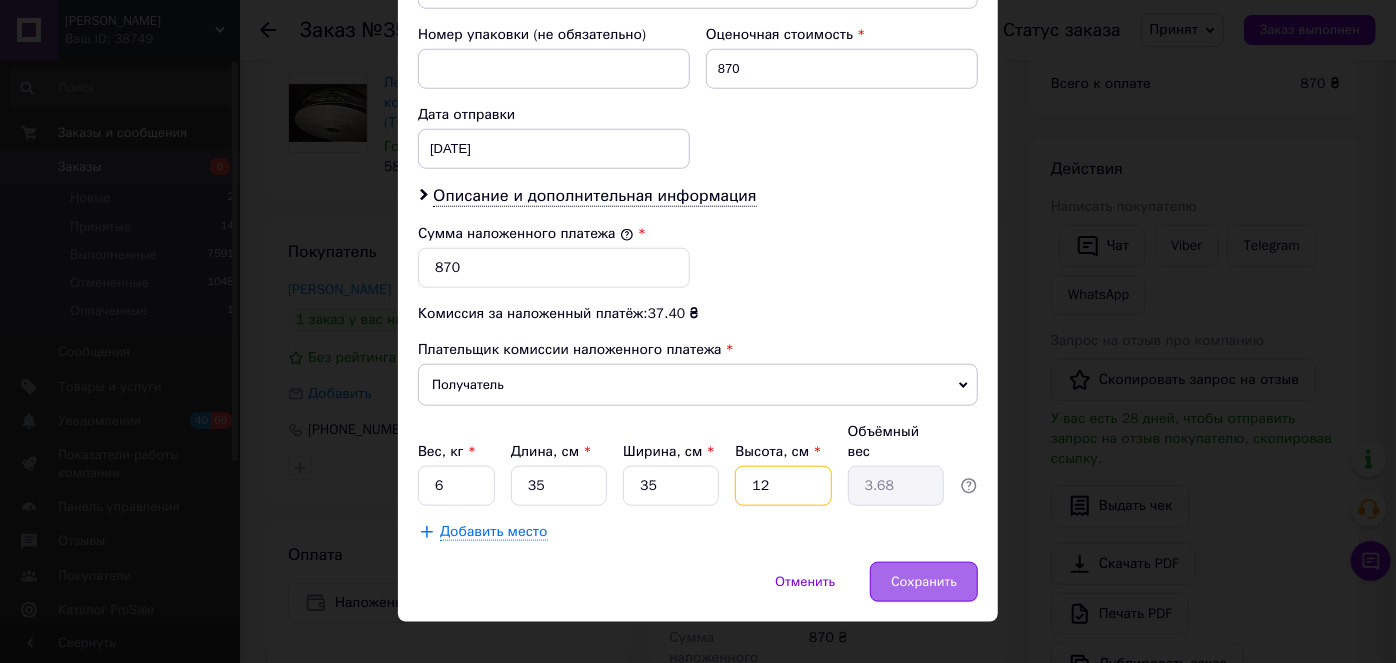 type on "12" 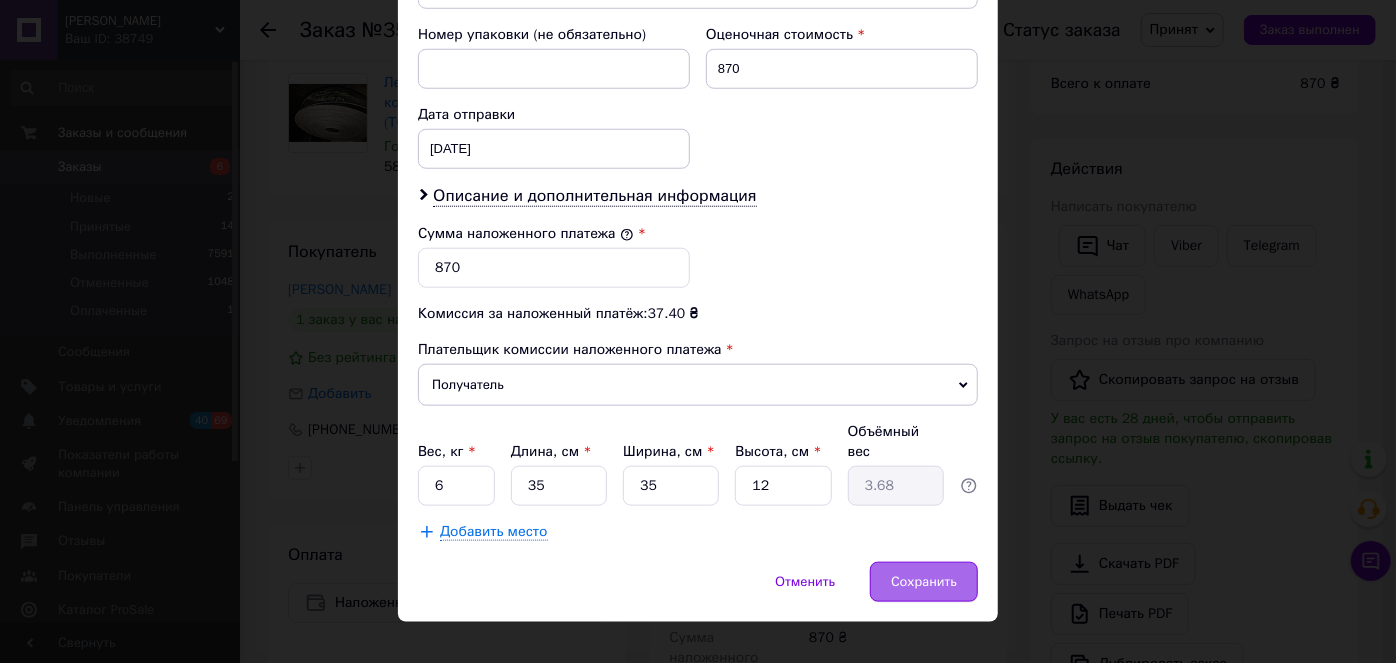 click on "Сохранить" at bounding box center (924, 582) 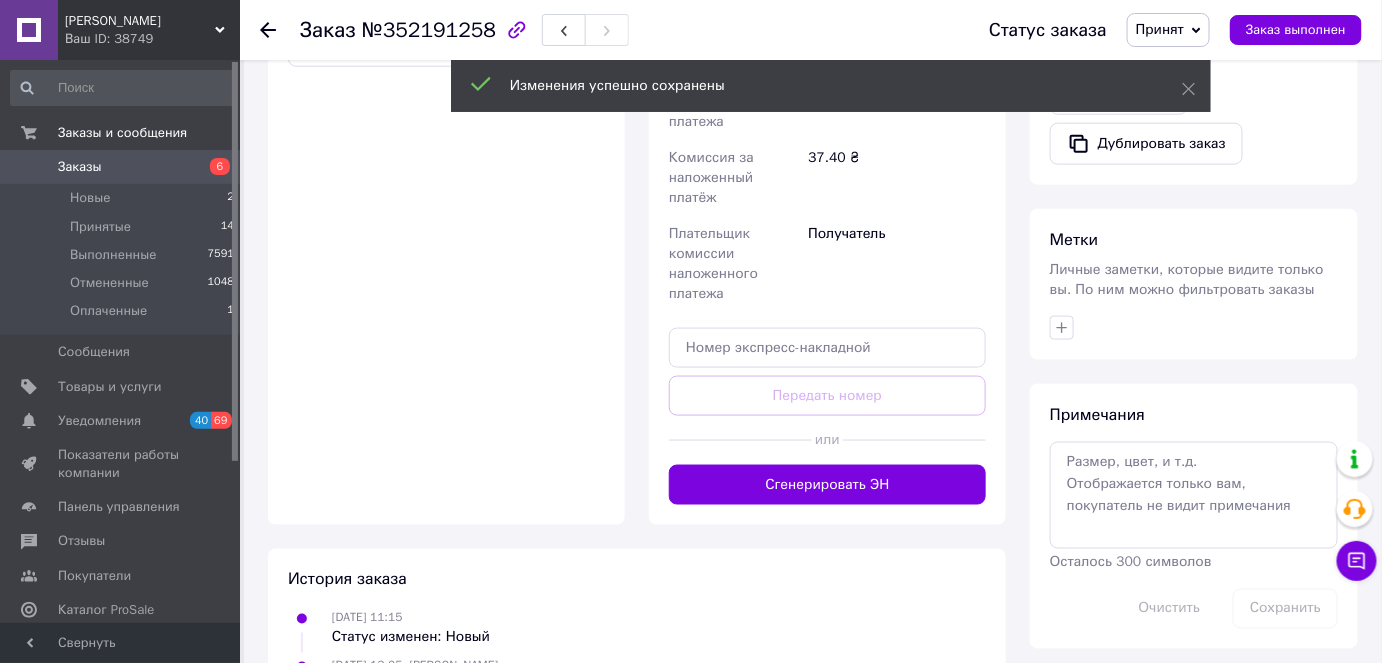 scroll, scrollTop: 794, scrollLeft: 0, axis: vertical 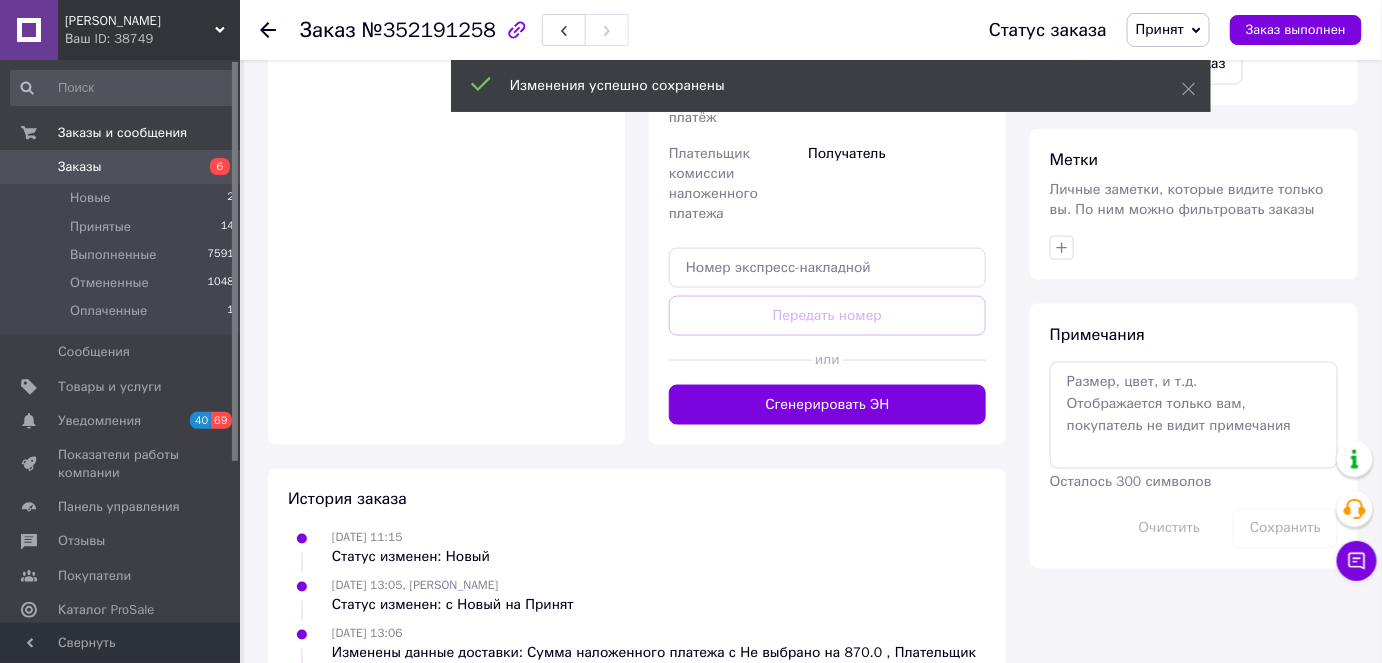 click on "Доставка Редактировать Нова Пошта (платная) Получатель [PERSON_NAME] Телефон получателя [PHONE_NUMBER] Адрес с. Гнездычное, Пункт приема-выдачи (до 30 кг), Заруддянськая, 10 Дата отправки [DATE] Плательщик Получатель Оценочная стоимость 870 ₴ Сумма наложенного платежа 870 ₴ Комиссия за наложенный платёж 37.40 ₴ Плательщик комиссии наложенного платежа Получатель Передать номер или Сгенерировать ЭН Плательщик Получатель Отправитель Фамилия получателя [PERSON_NAME] Имя получателя [PERSON_NAME] Отчество получателя Телефон получателя [PHONE_NUMBER] Тип доставки В отделении <" at bounding box center (827, 15) 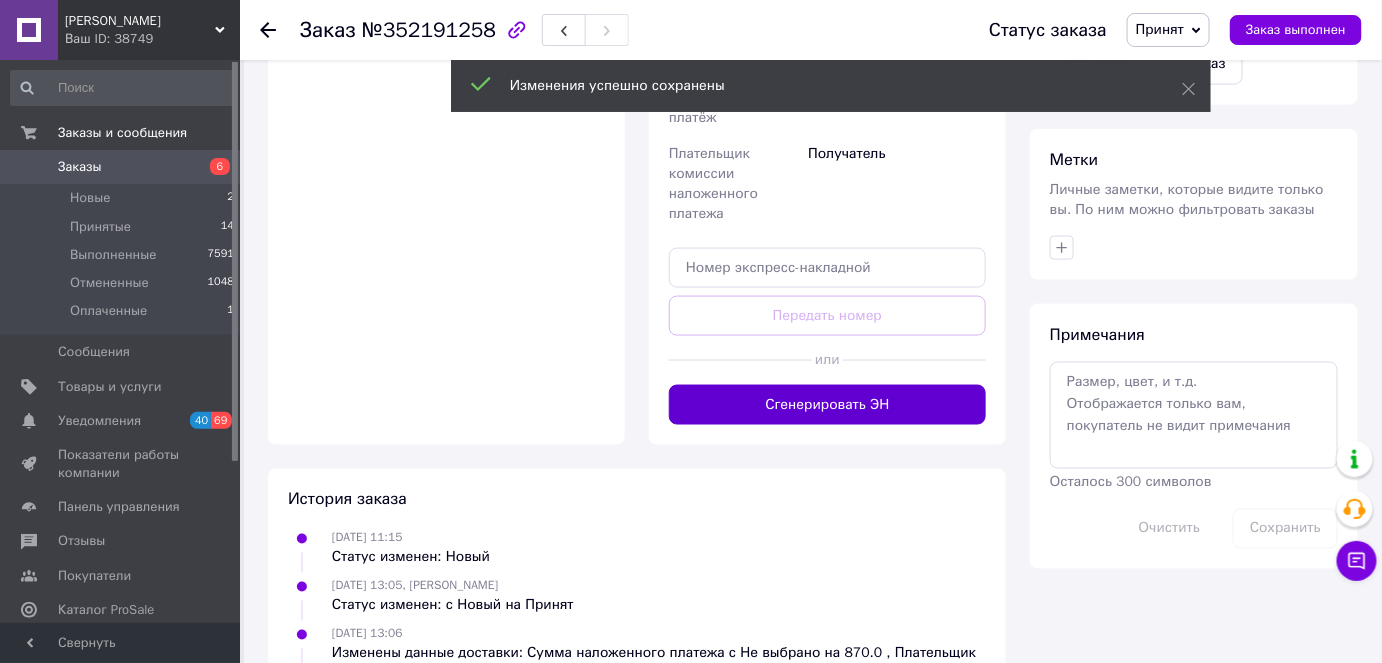 click on "Сгенерировать ЭН" at bounding box center (827, 405) 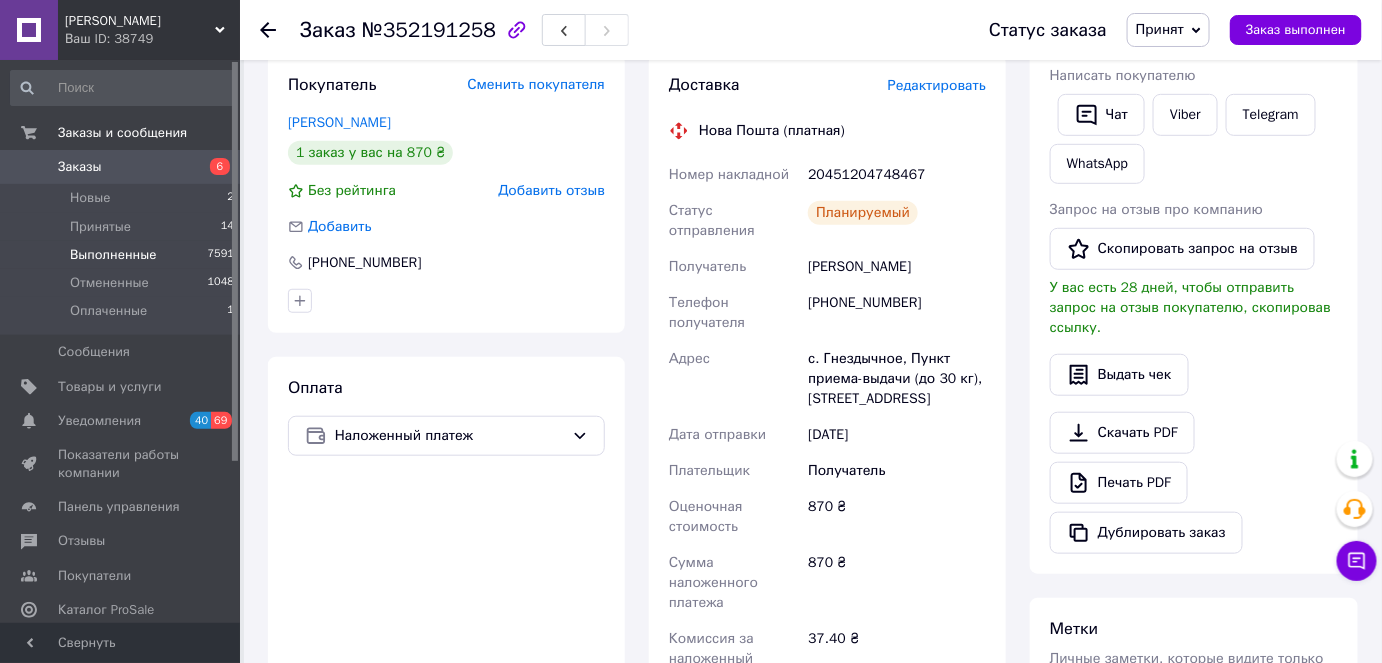 scroll, scrollTop: 249, scrollLeft: 0, axis: vertical 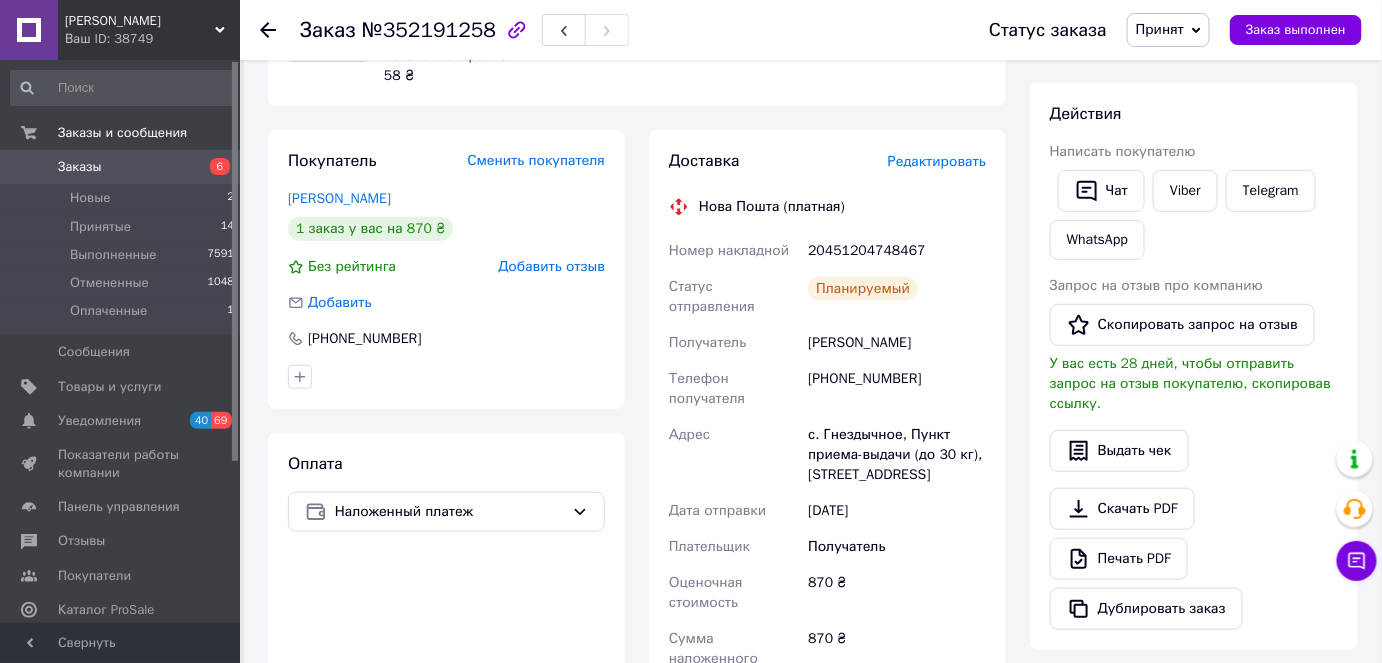 click on "Заказы" at bounding box center [80, 167] 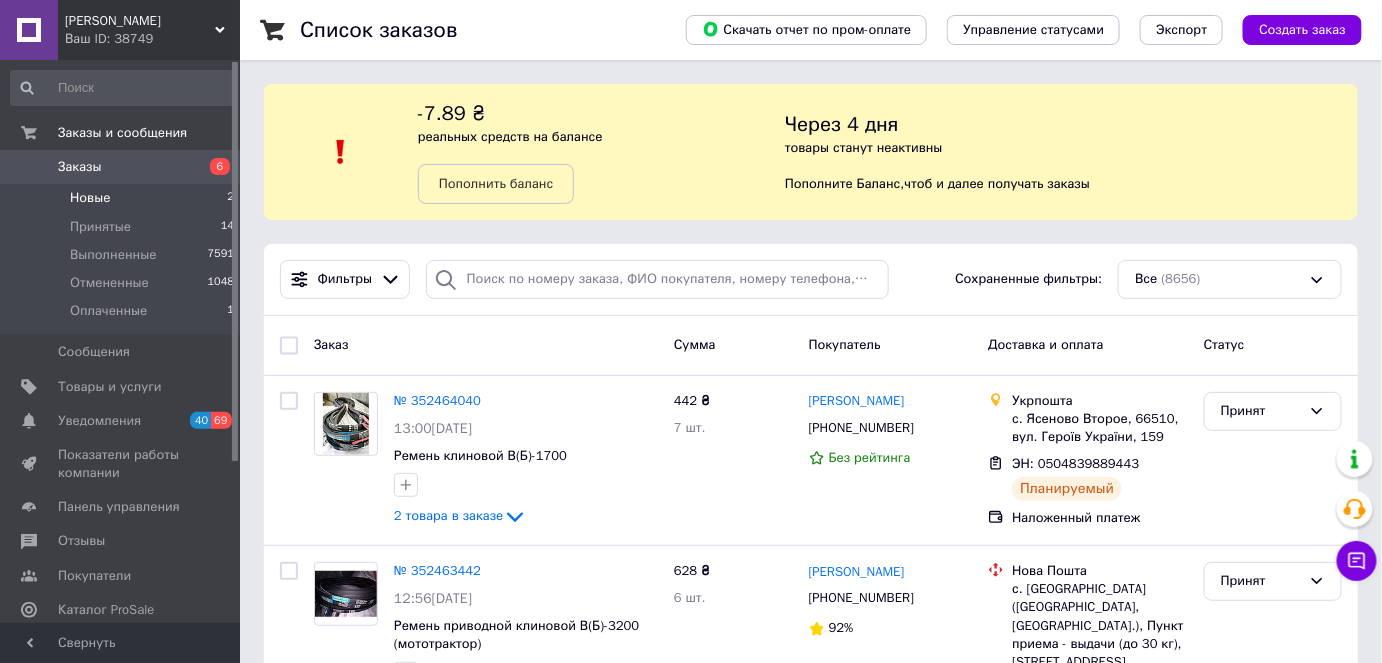 click on "Новые" at bounding box center (90, 198) 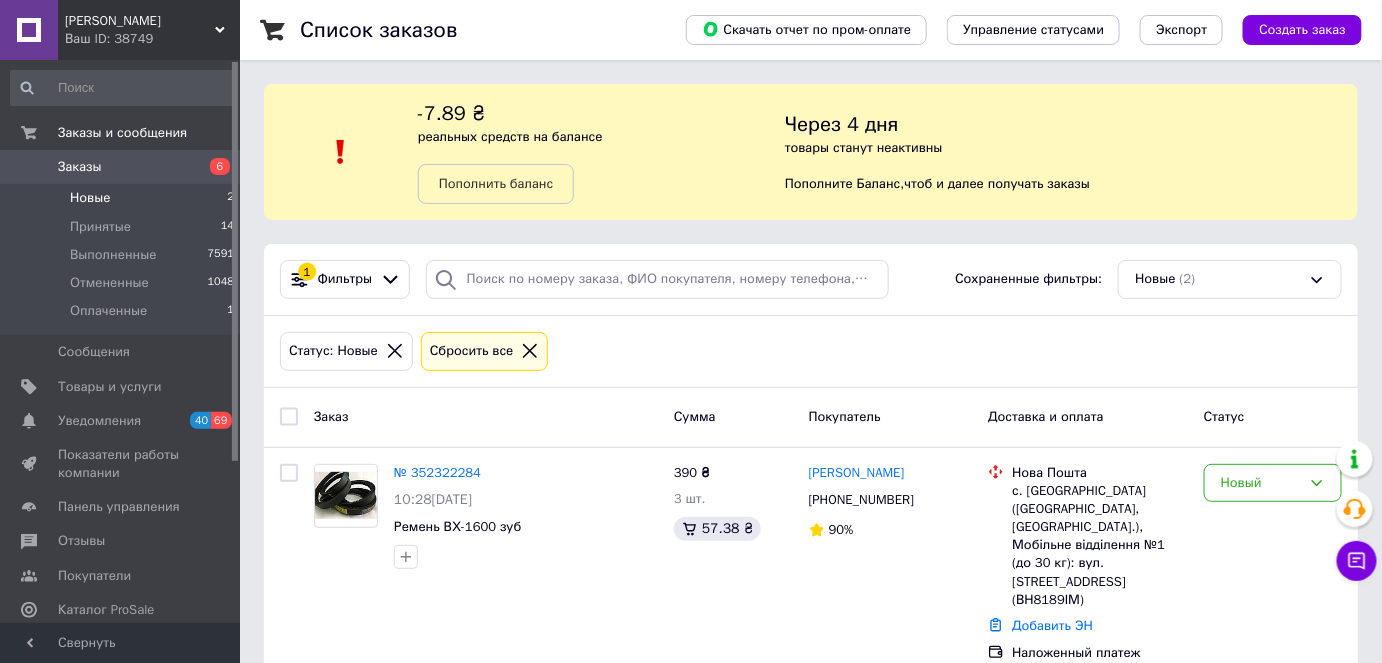 scroll, scrollTop: 0, scrollLeft: 0, axis: both 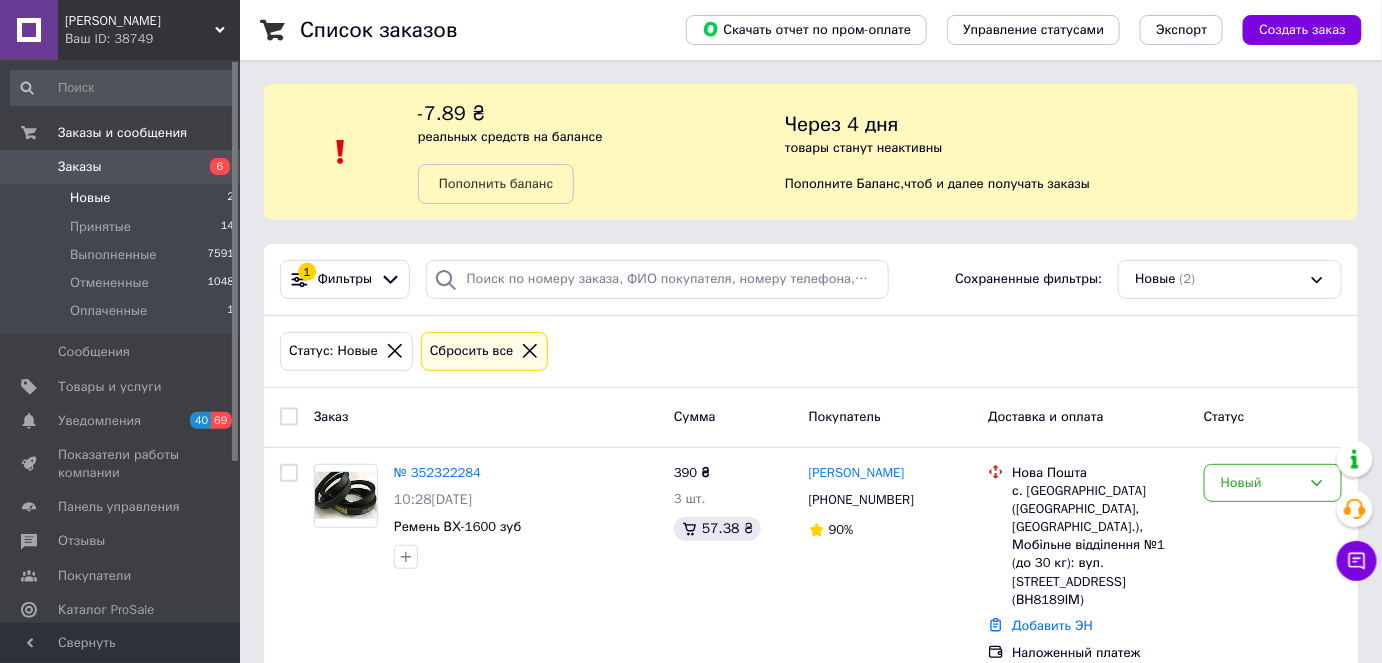 click on "Новые" at bounding box center (90, 198) 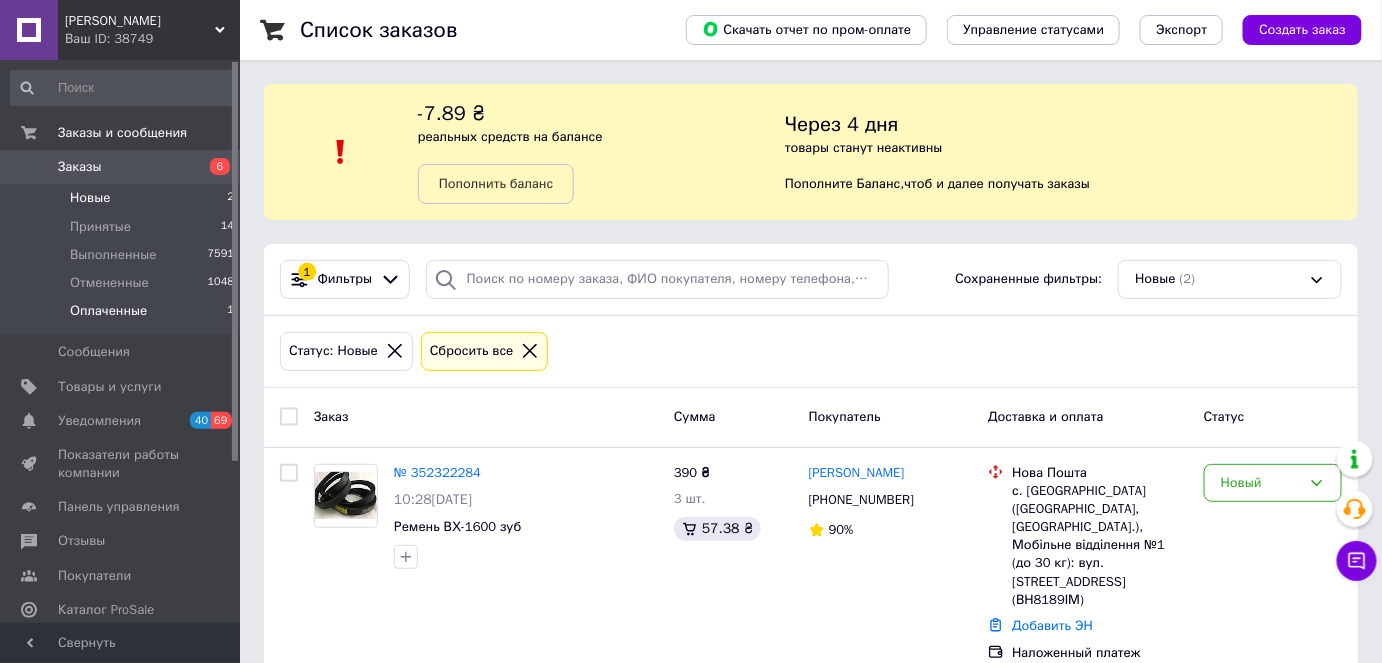 click on "Оплаченные" at bounding box center (108, 311) 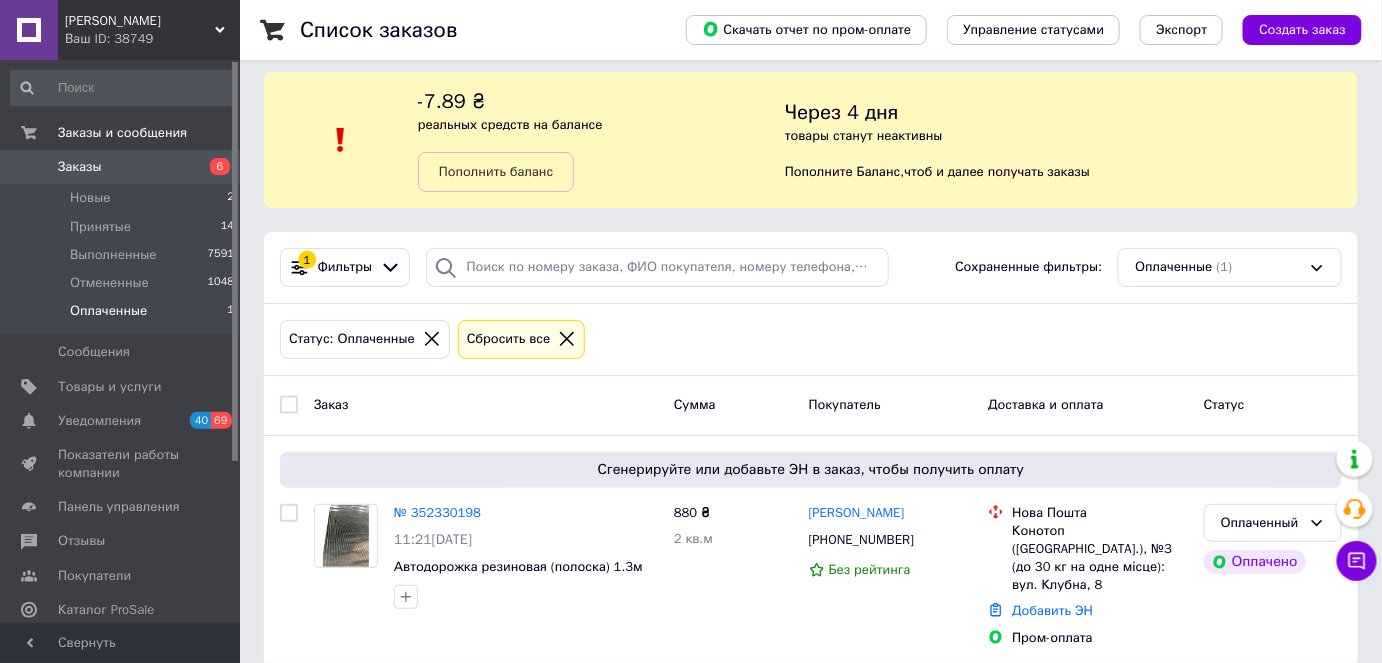 scroll, scrollTop: 16, scrollLeft: 0, axis: vertical 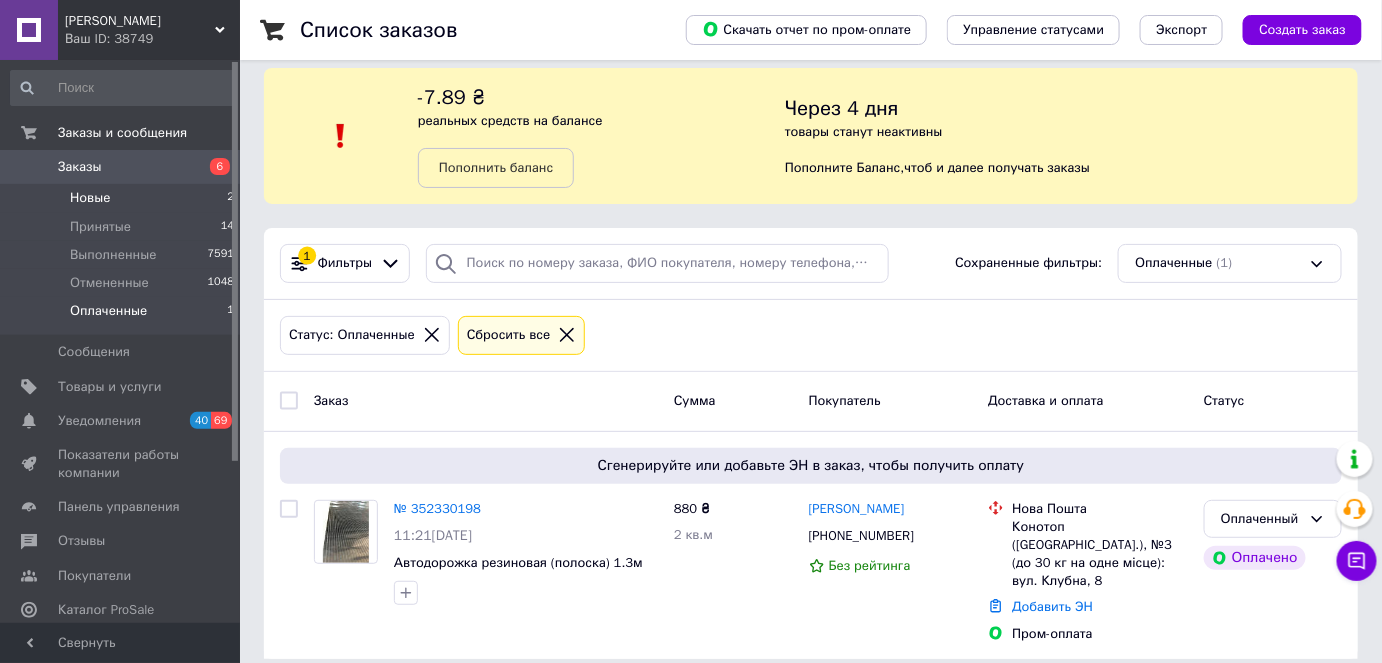 click on "Новые" at bounding box center [90, 198] 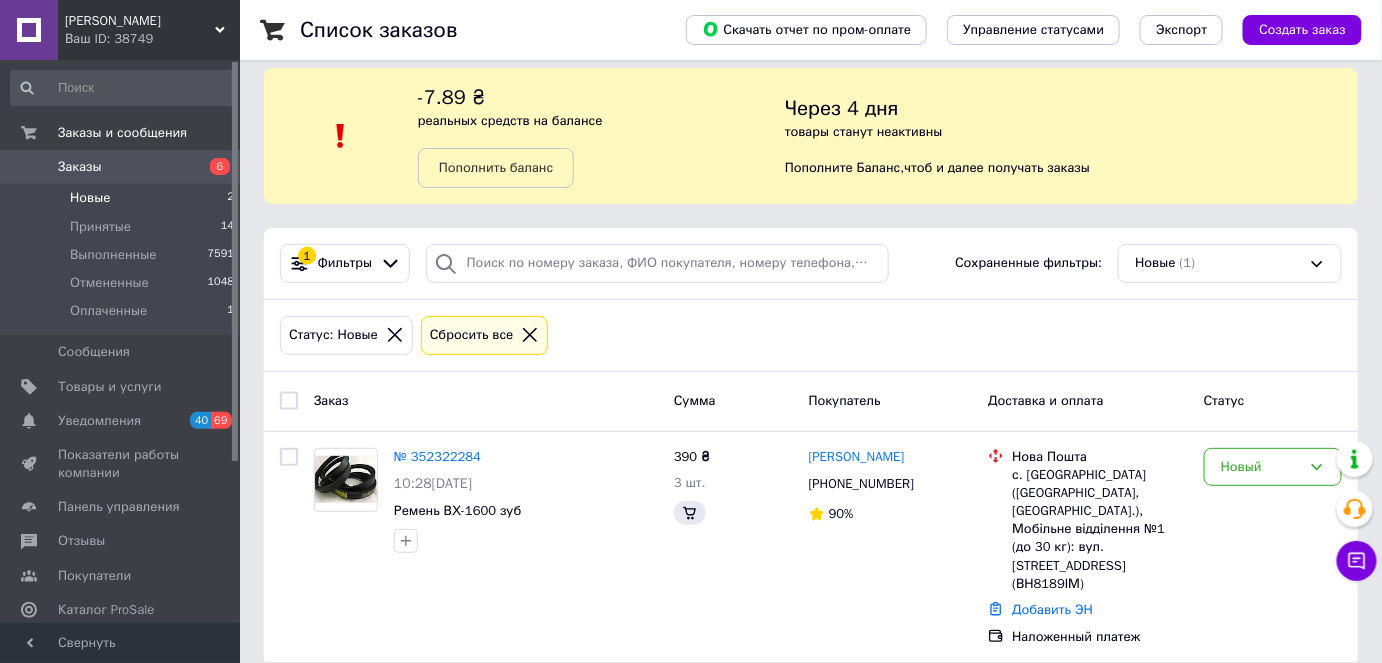 scroll, scrollTop: 0, scrollLeft: 0, axis: both 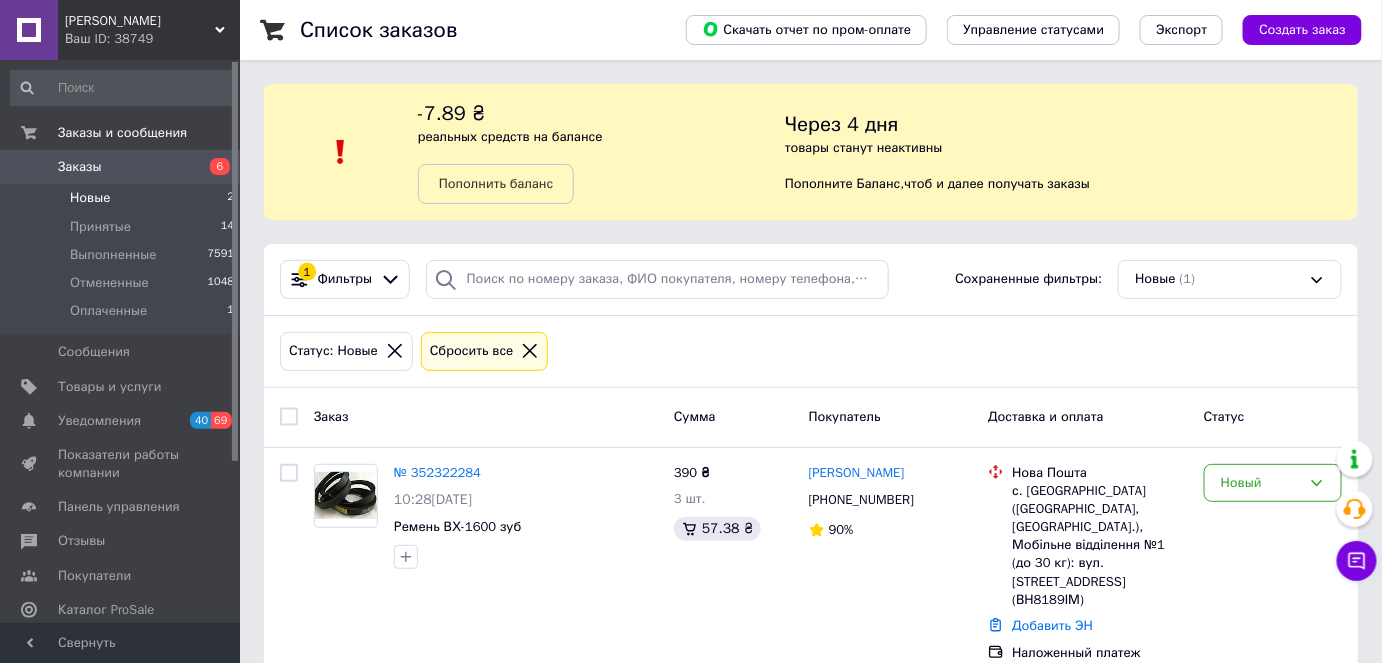 click on "Заказы" at bounding box center (121, 167) 